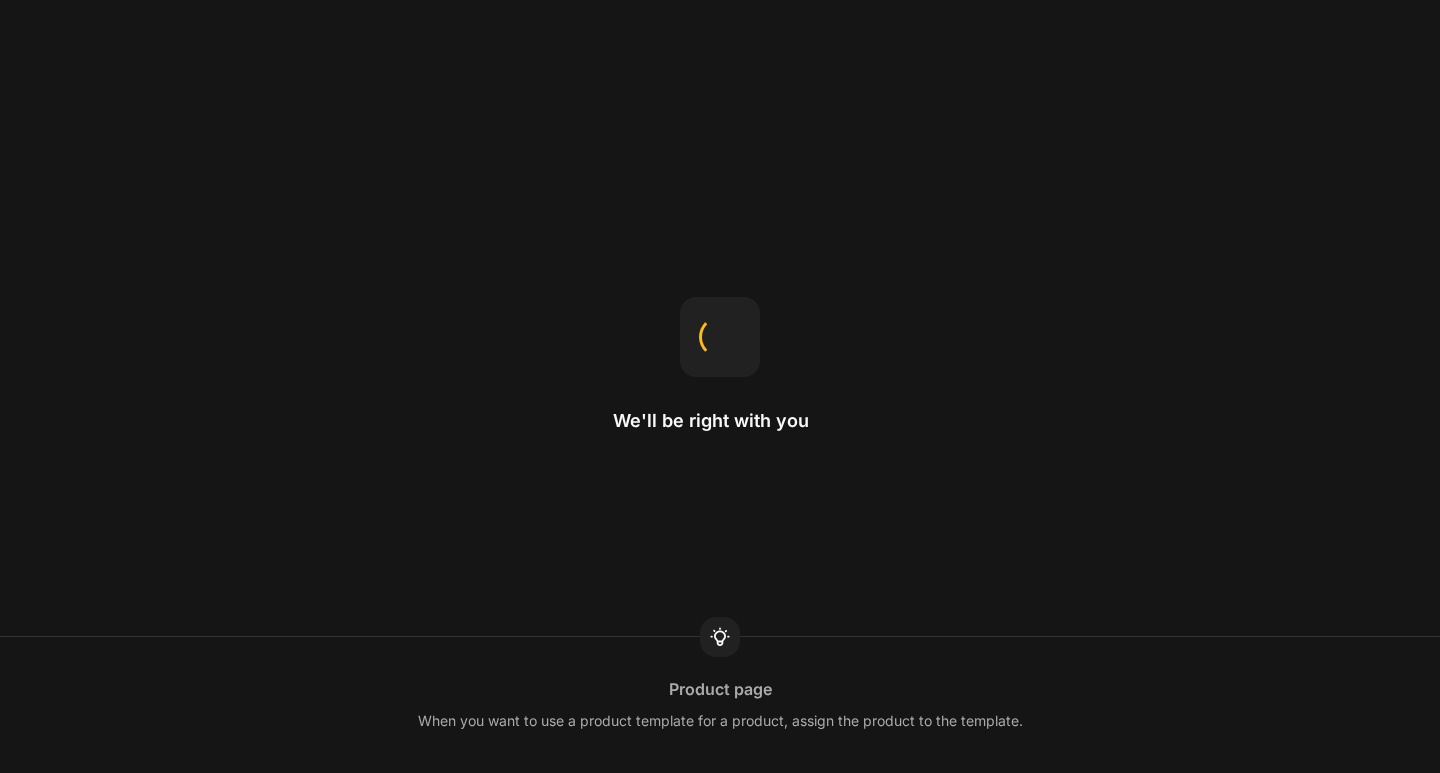 scroll, scrollTop: 0, scrollLeft: 0, axis: both 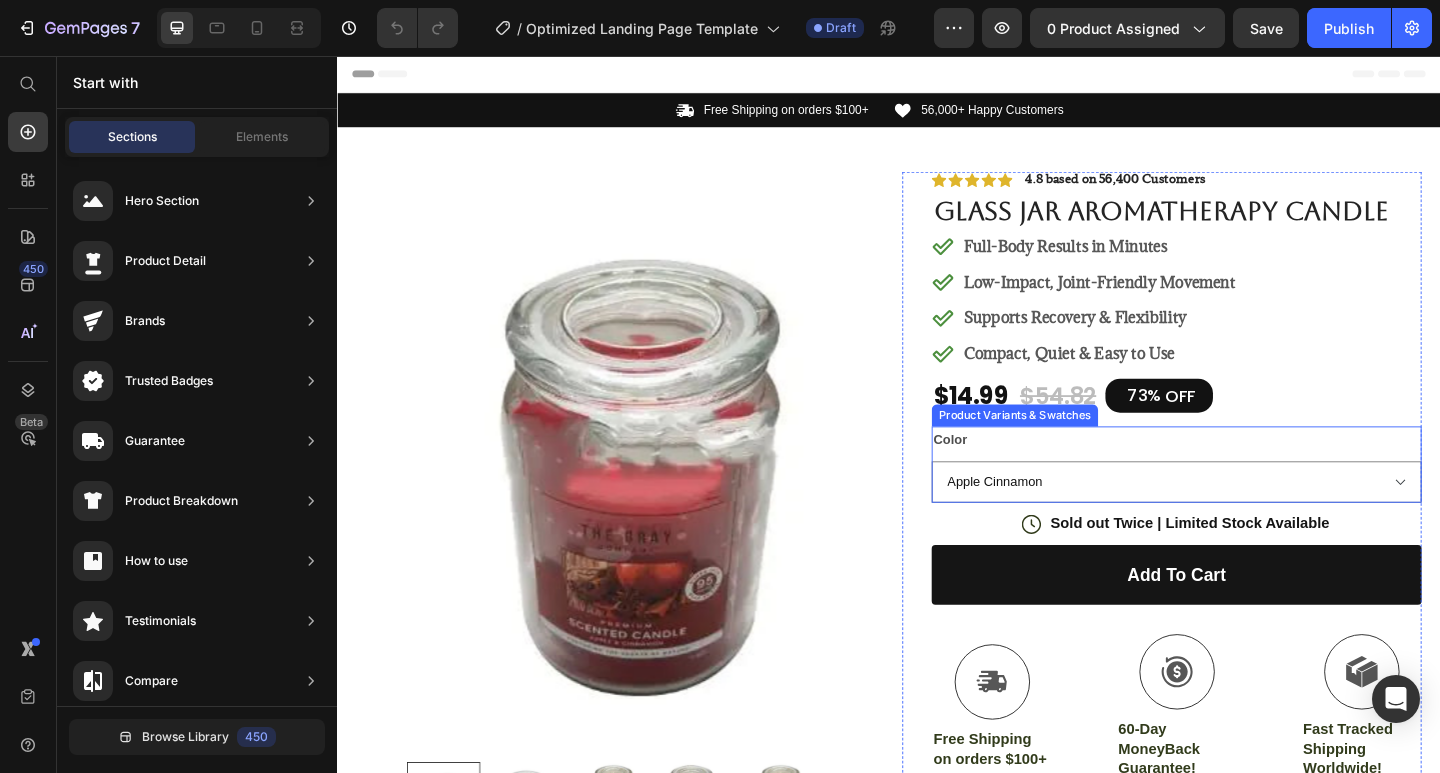 click on "73%" at bounding box center (1215, 424) 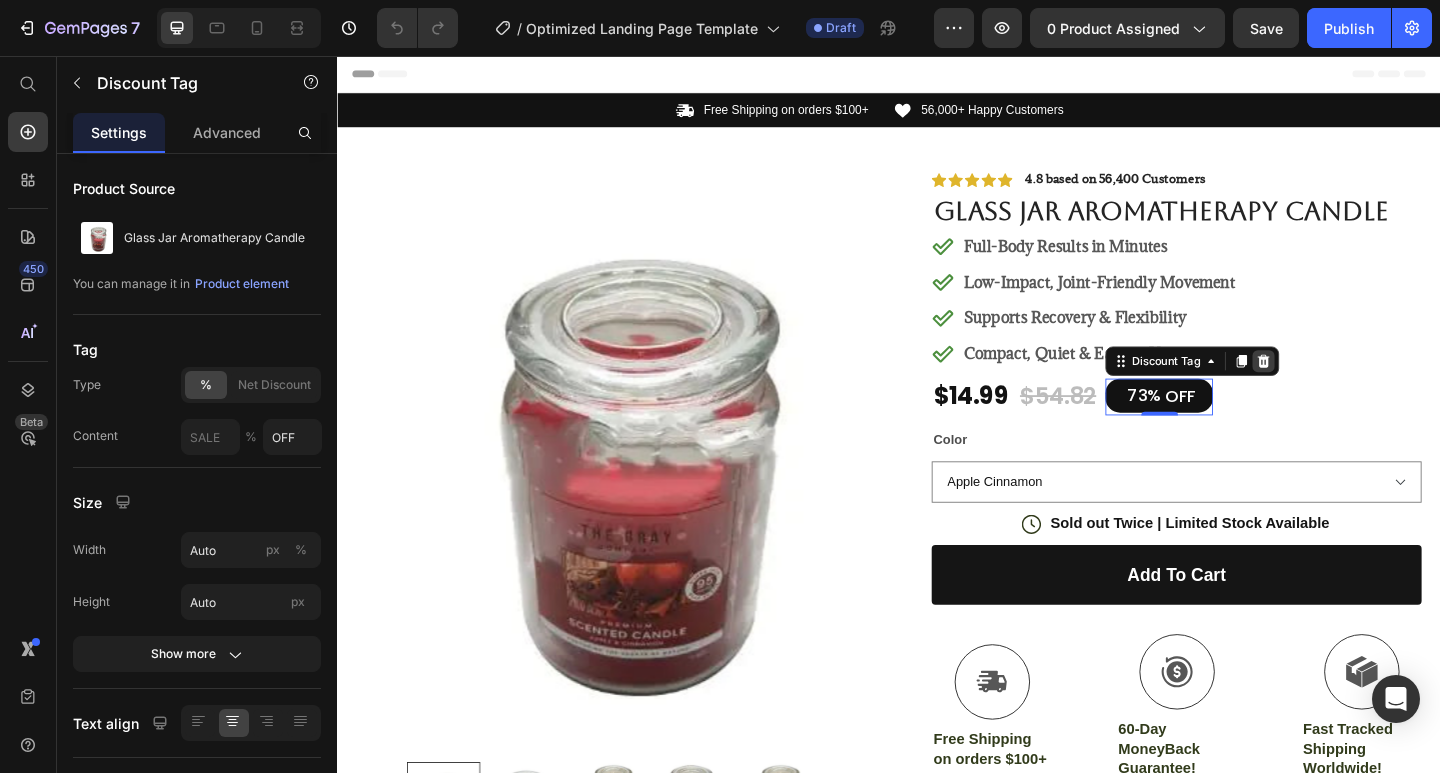 click 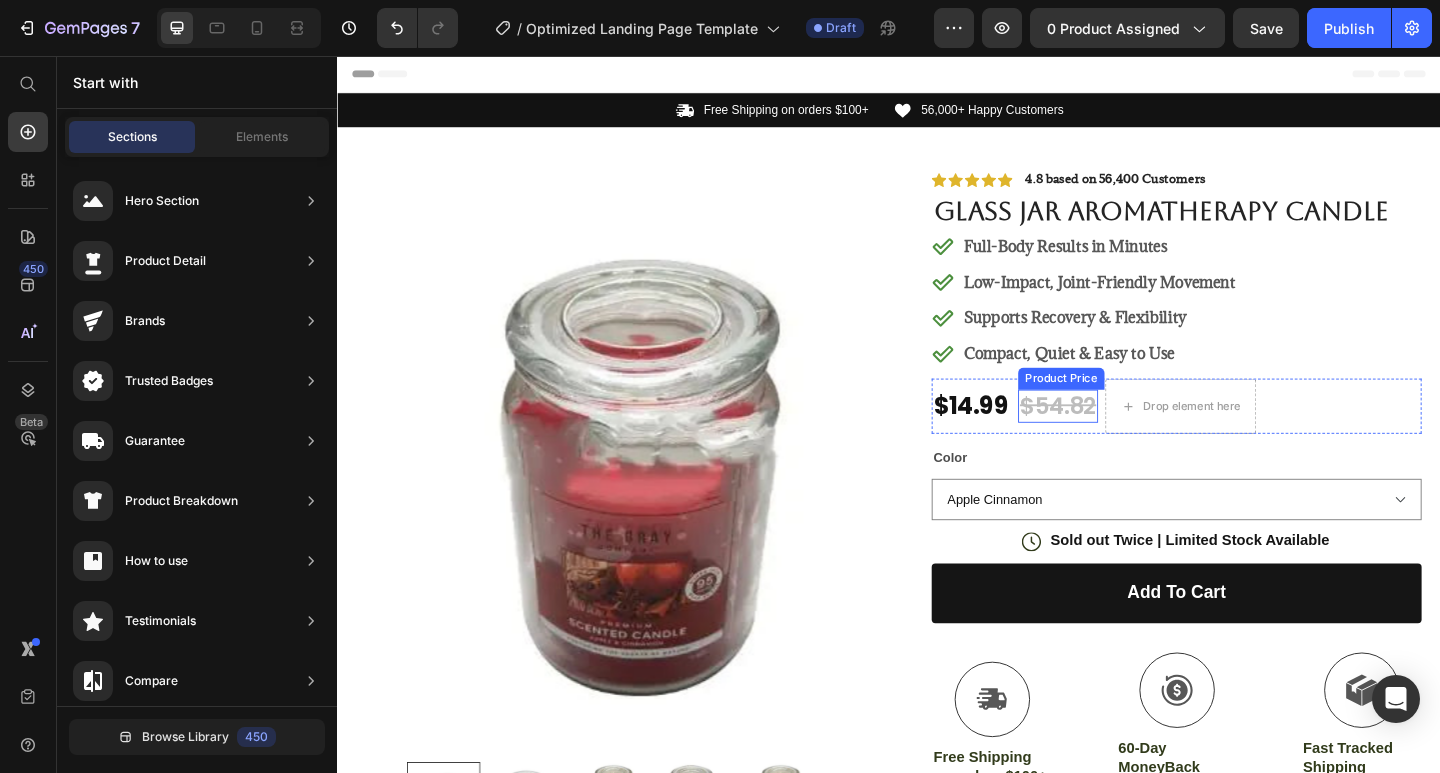 click on "$54.82" at bounding box center (1121, 437) 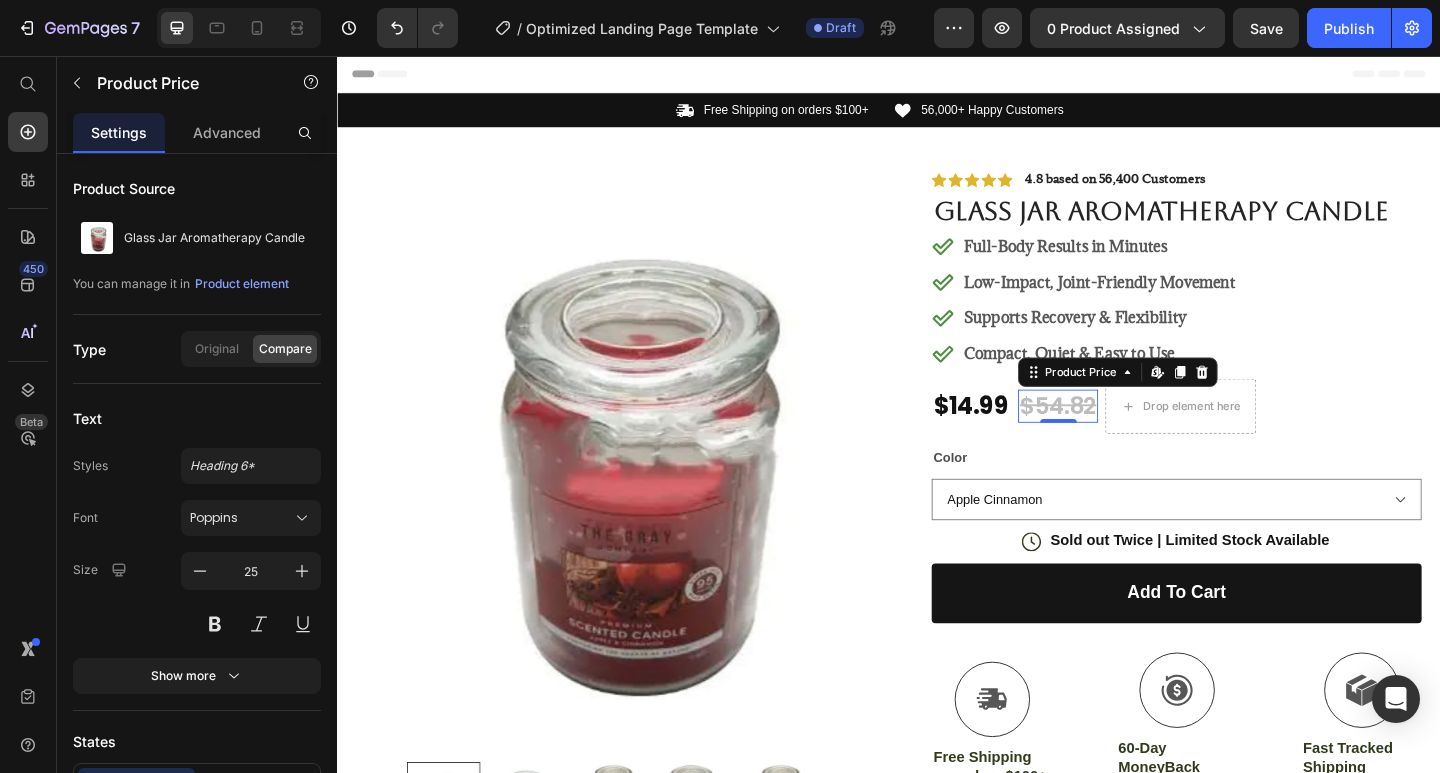 click on "$54.82" at bounding box center [1121, 437] 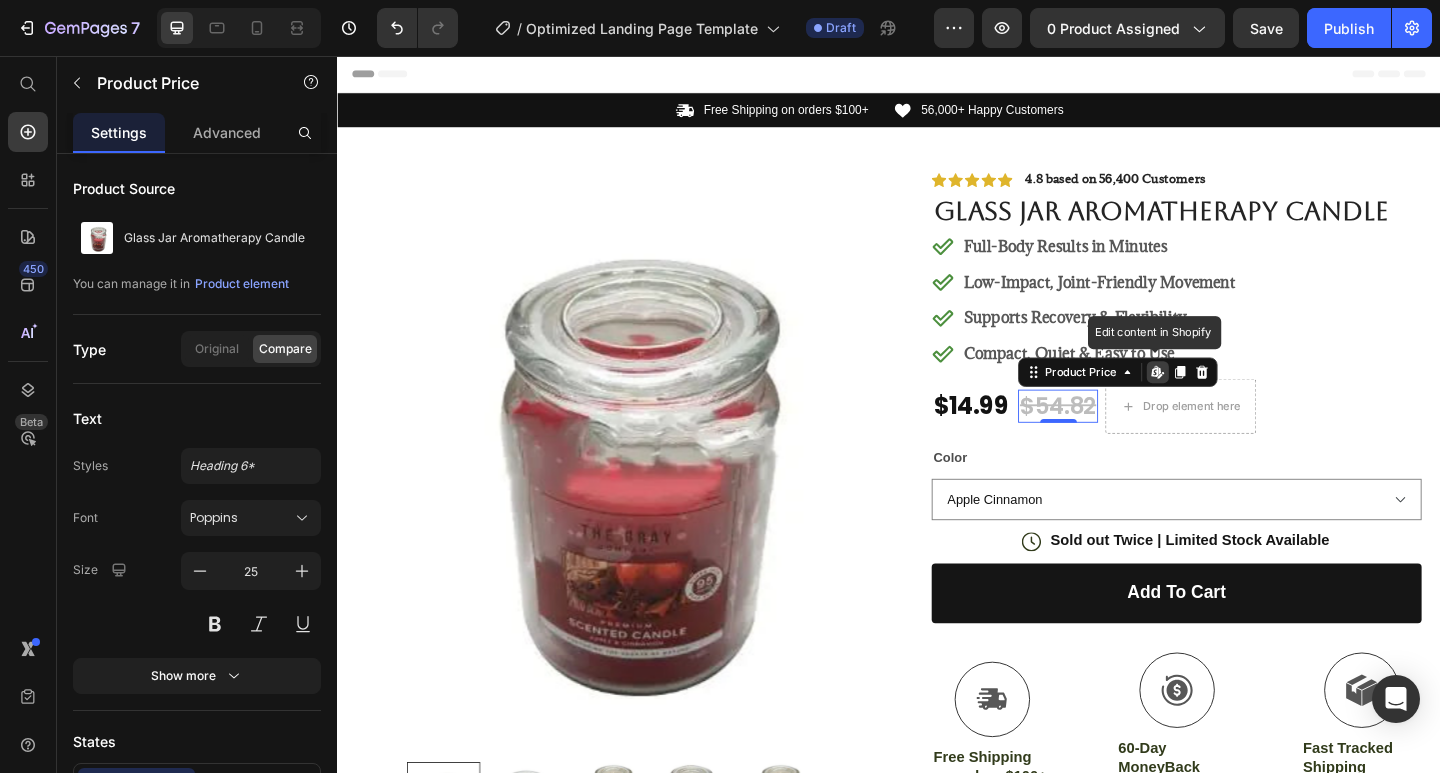 click on "$54.82" at bounding box center [1121, 437] 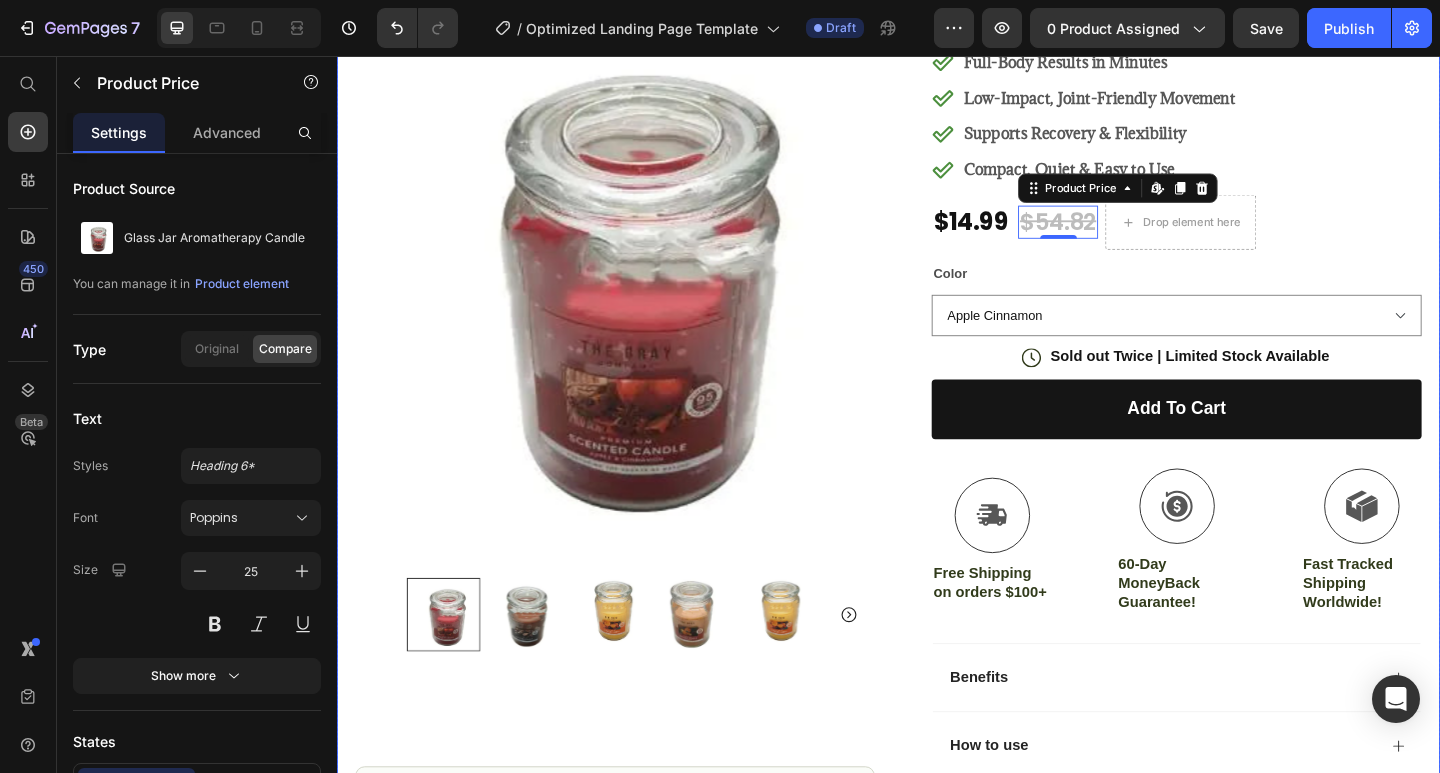 scroll, scrollTop: 0, scrollLeft: 0, axis: both 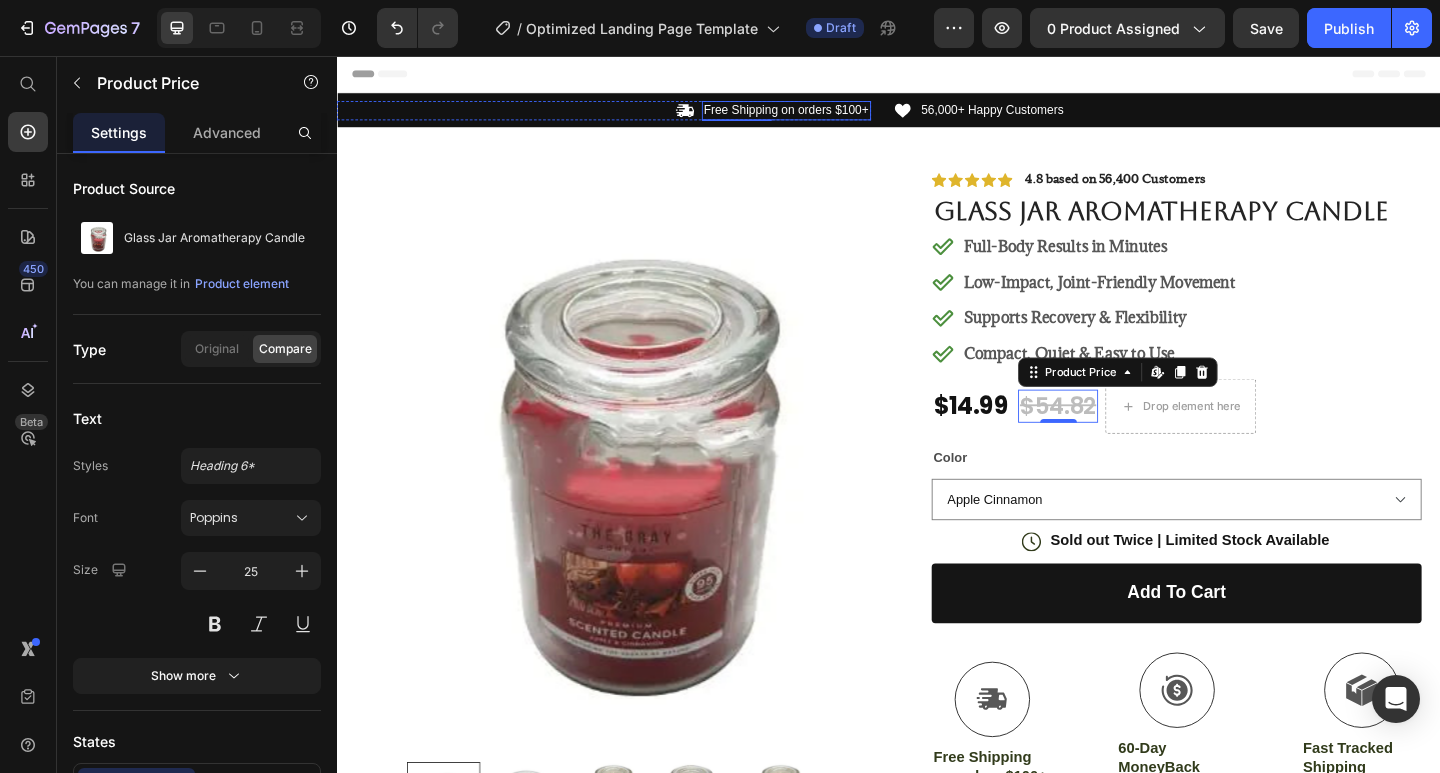 click on "Free Shipping on orders $100+" at bounding box center (826, 115) 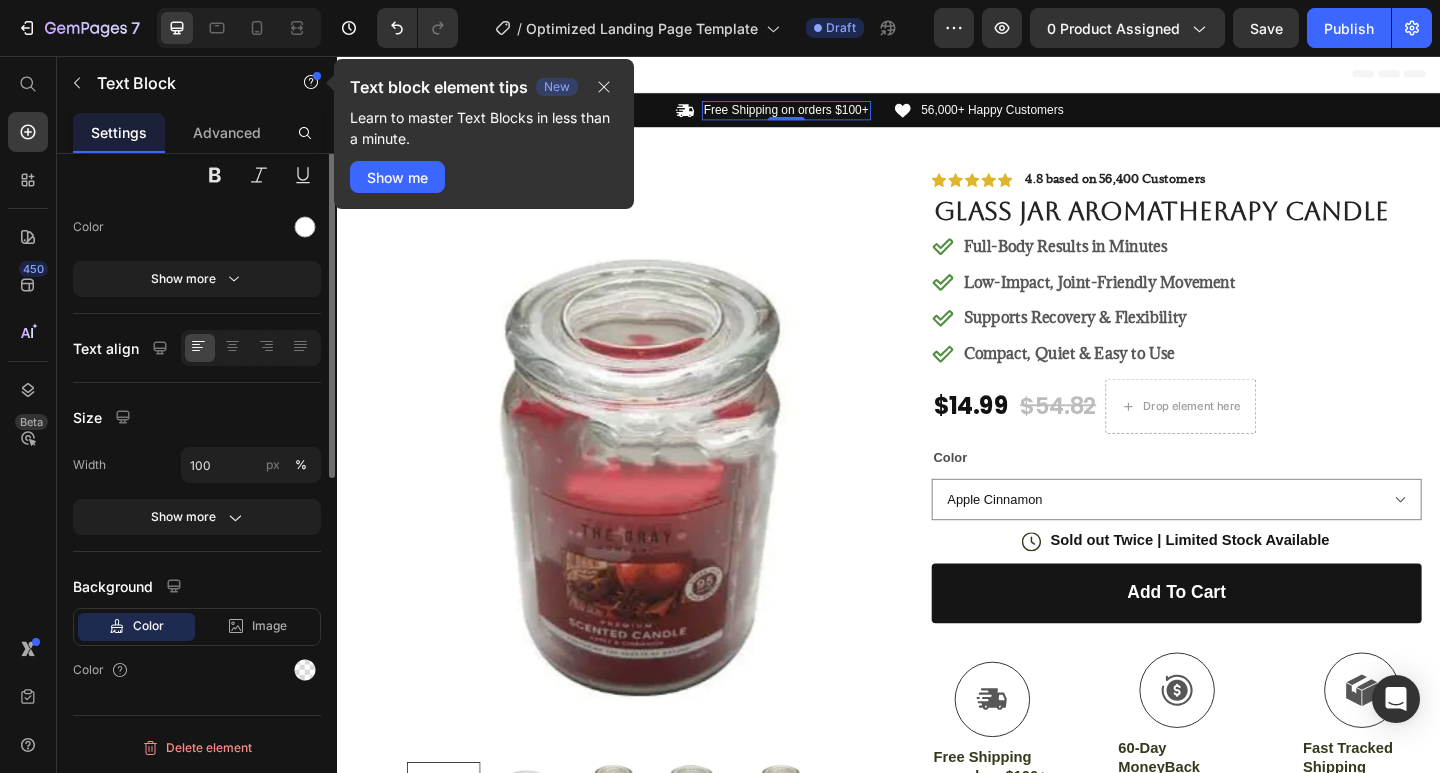scroll, scrollTop: 0, scrollLeft: 0, axis: both 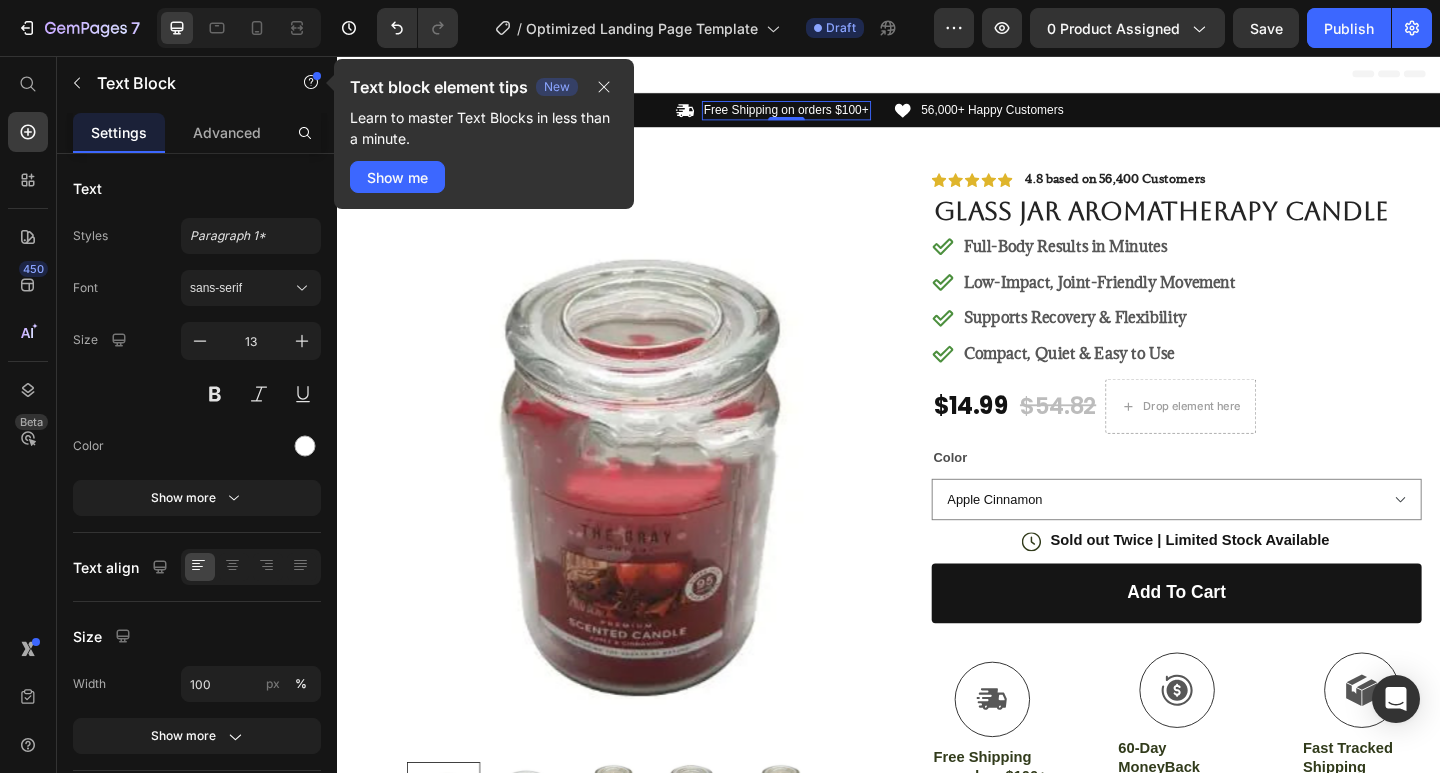 click on "Free Shipping on orders $100+" at bounding box center (826, 115) 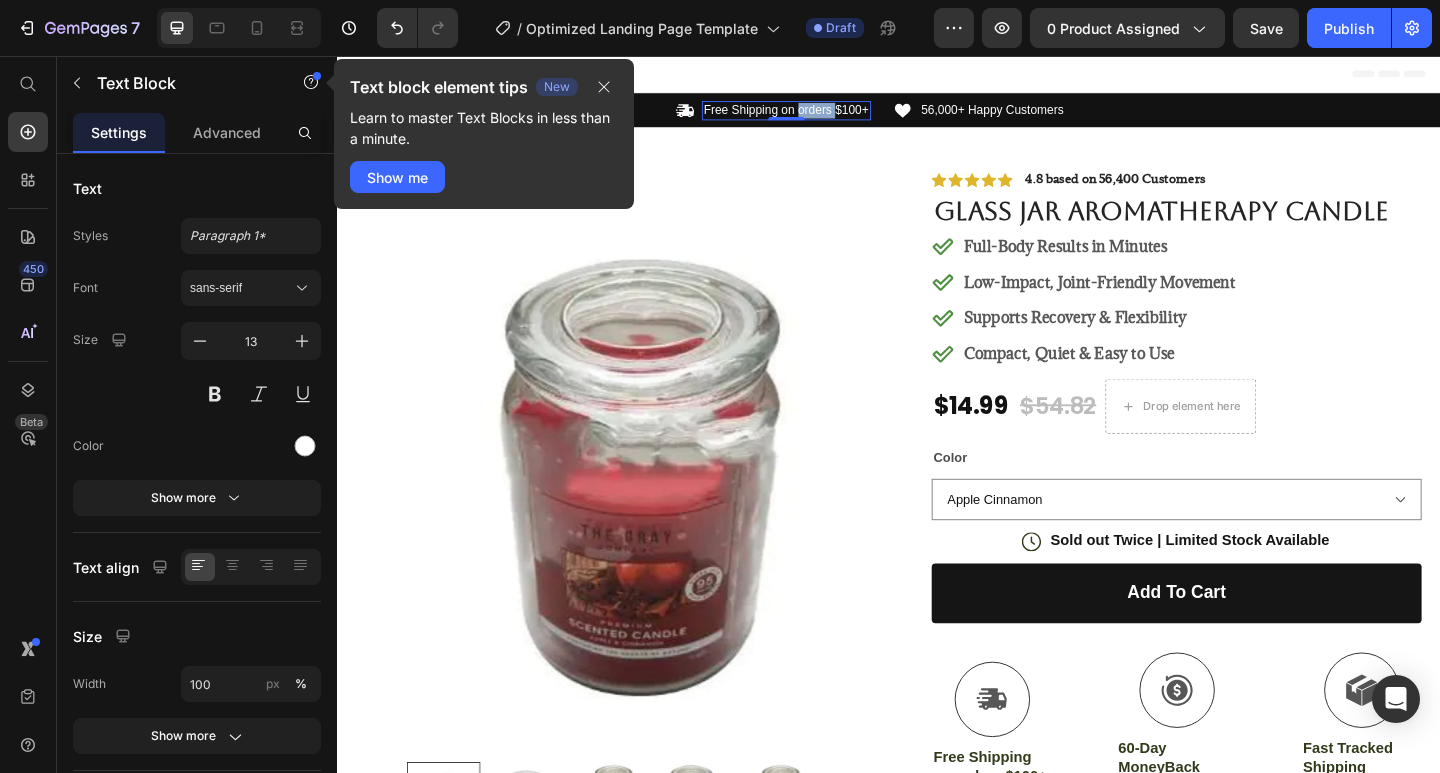 click on "Free Shipping on orders $100+" at bounding box center (826, 115) 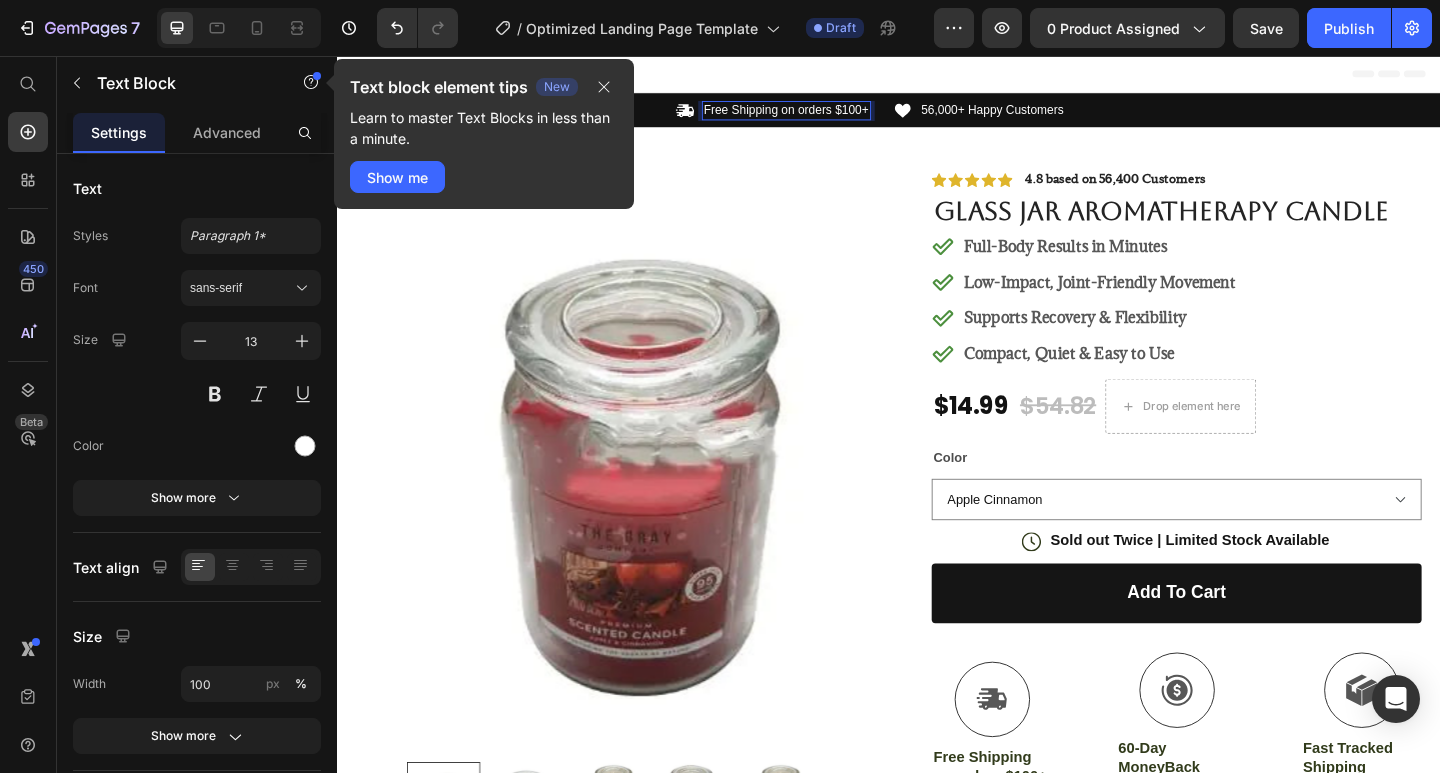 click on "Free Shipping on orders $100+" at bounding box center [826, 115] 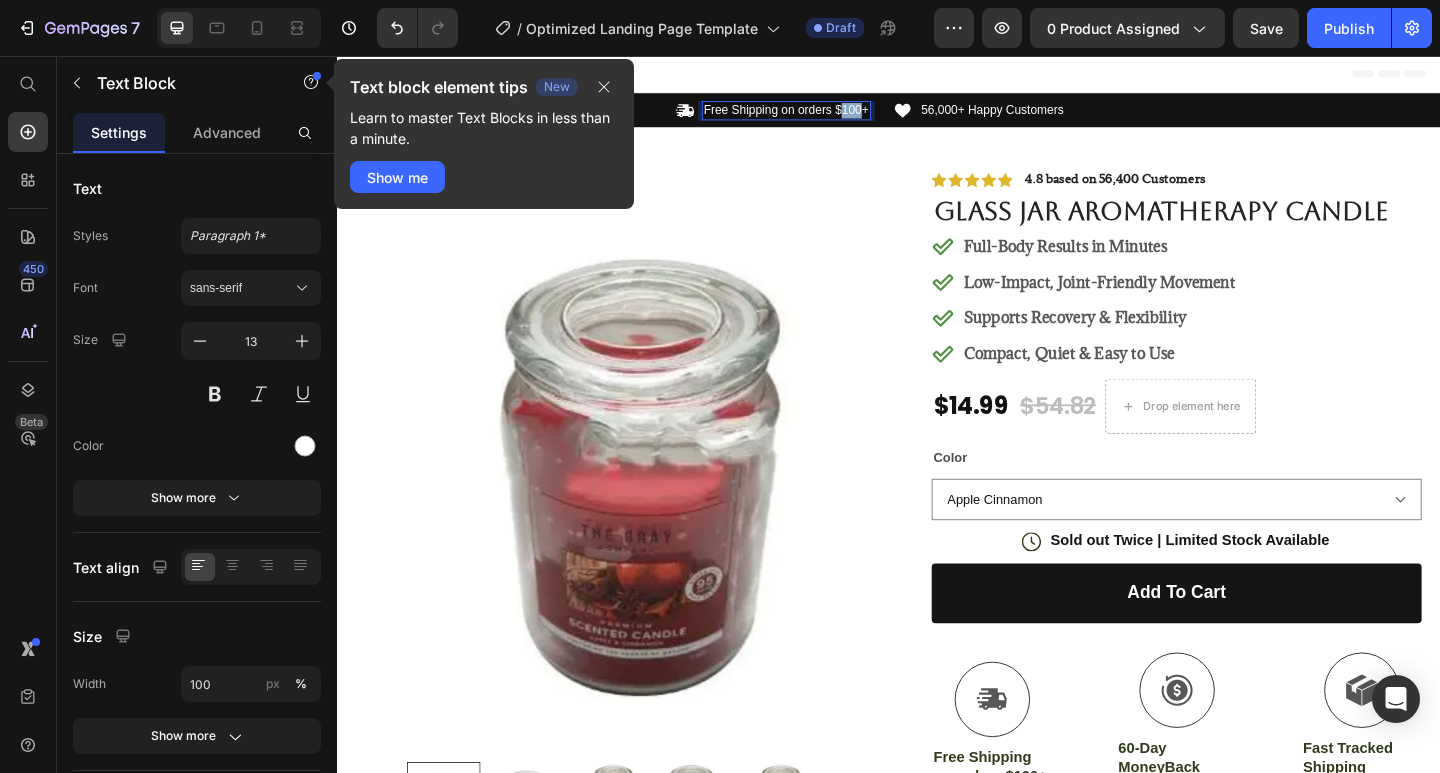 click on "Free Shipping on orders $100+" at bounding box center [826, 115] 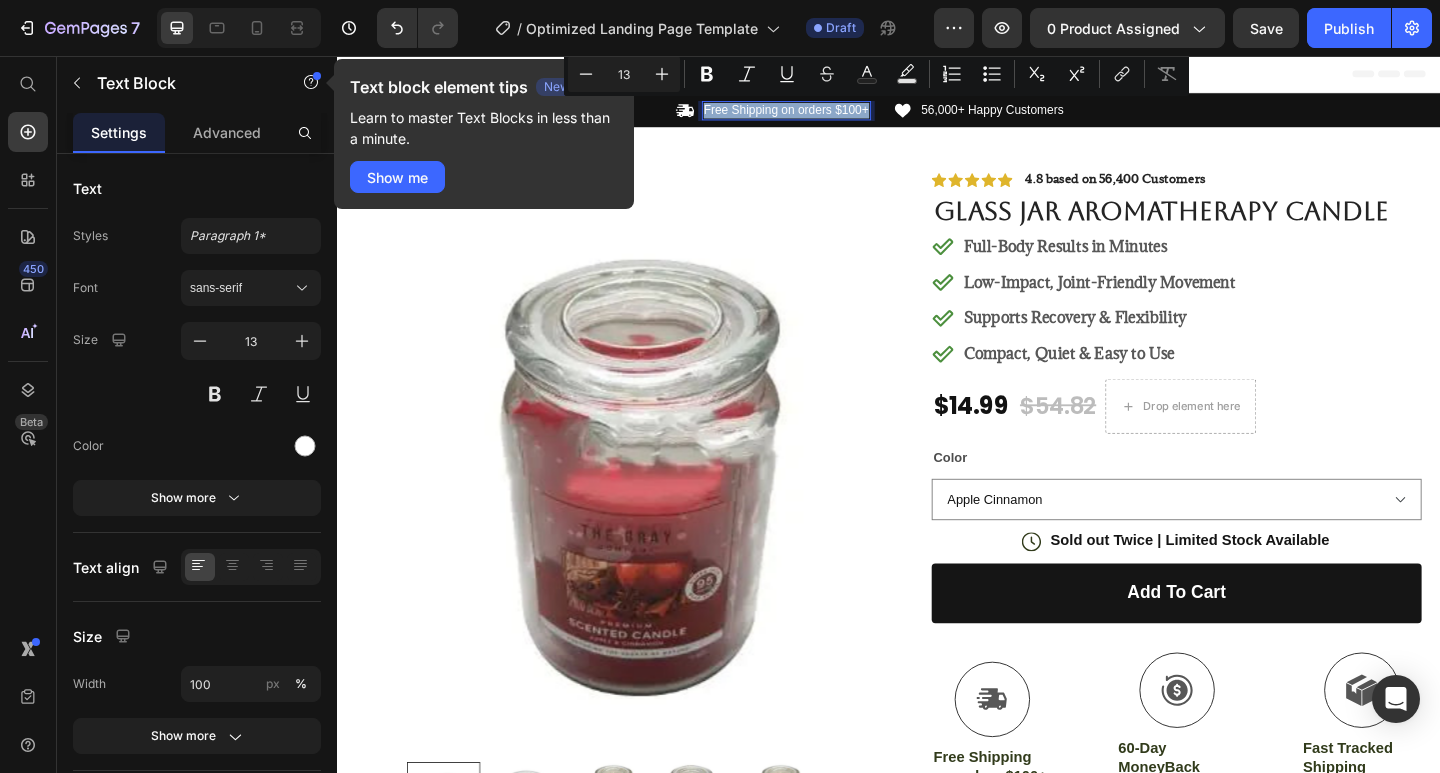 click on "Free Shipping on orders $100+" at bounding box center (826, 115) 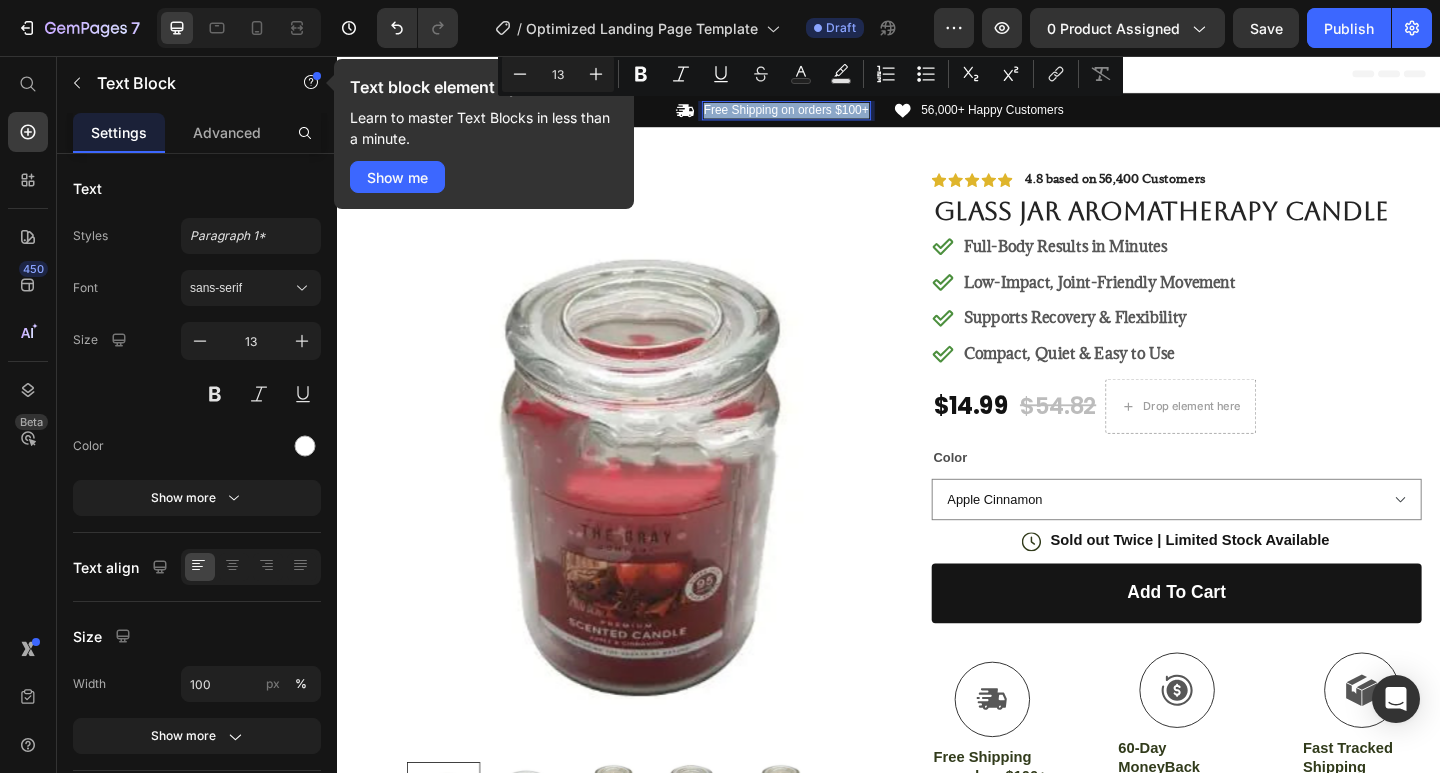 click on "Free Shipping on orders $100+" at bounding box center (826, 115) 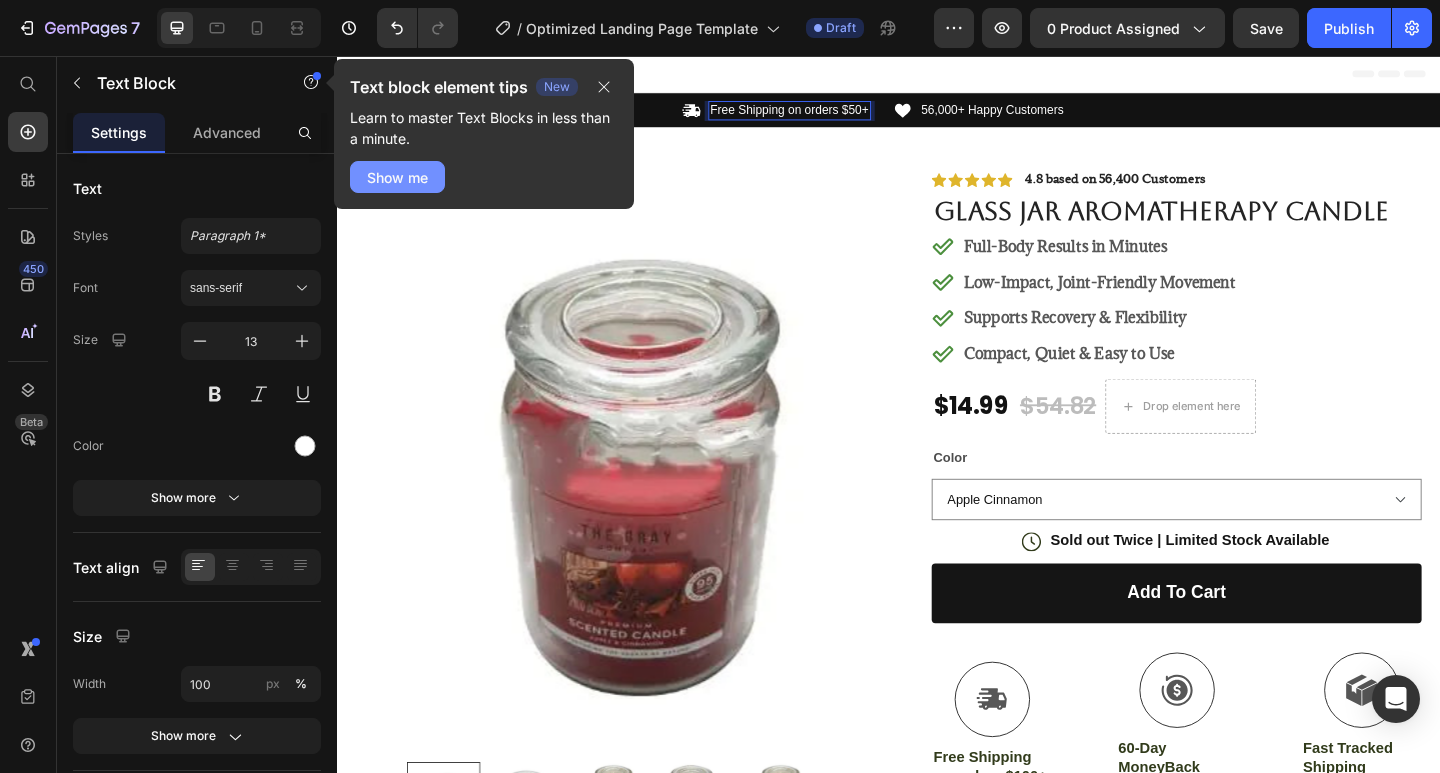 click on "Show me" at bounding box center [397, 177] 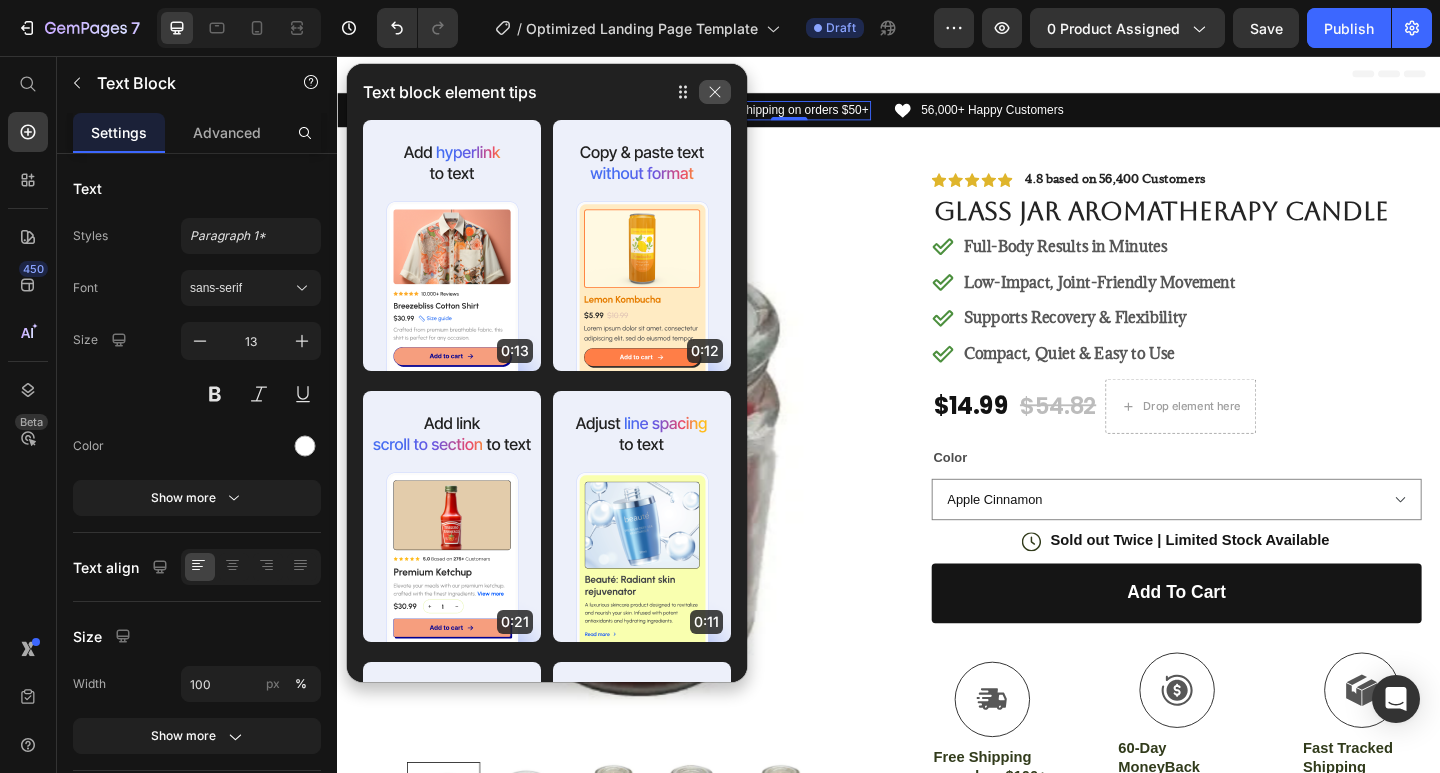 click 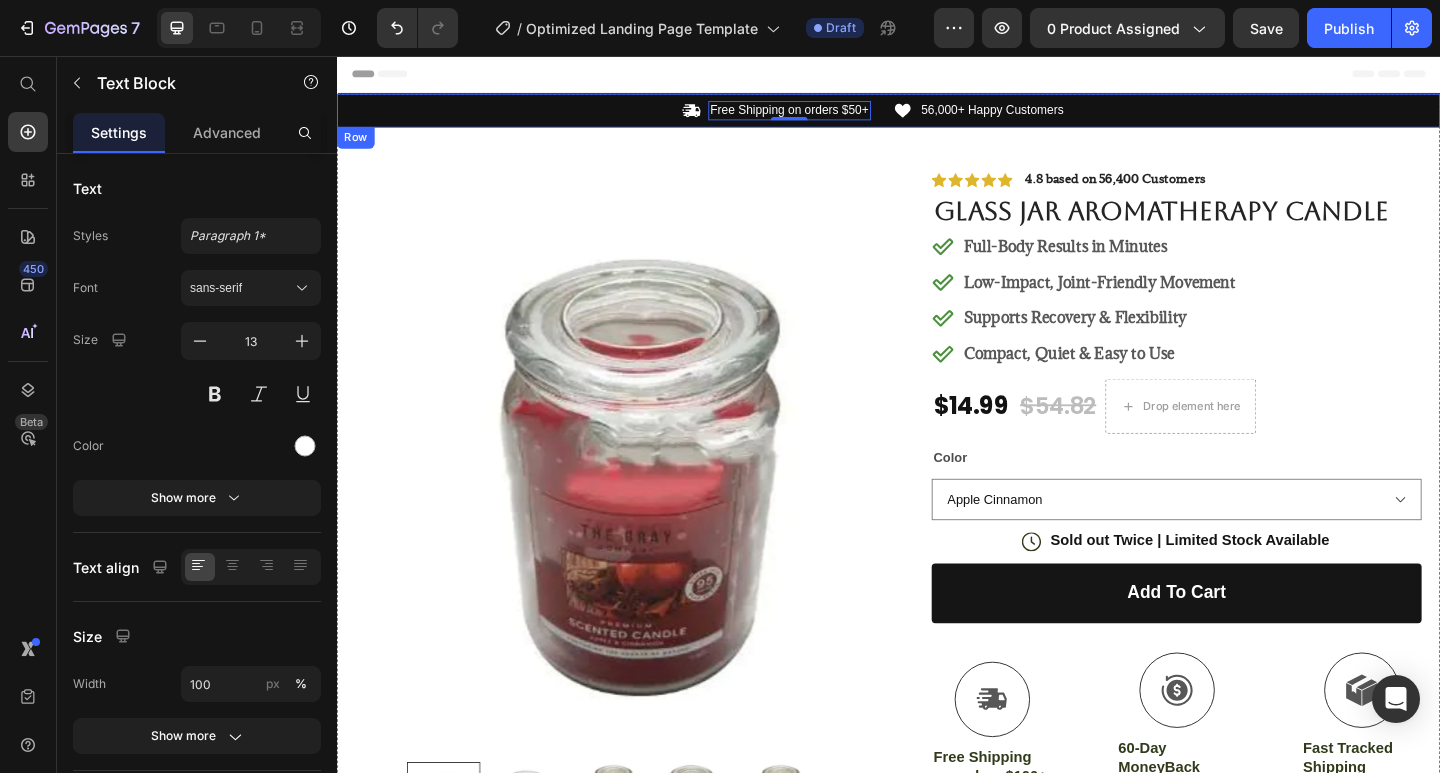 click on "56,000+ Happy Customers" at bounding box center [1050, 115] 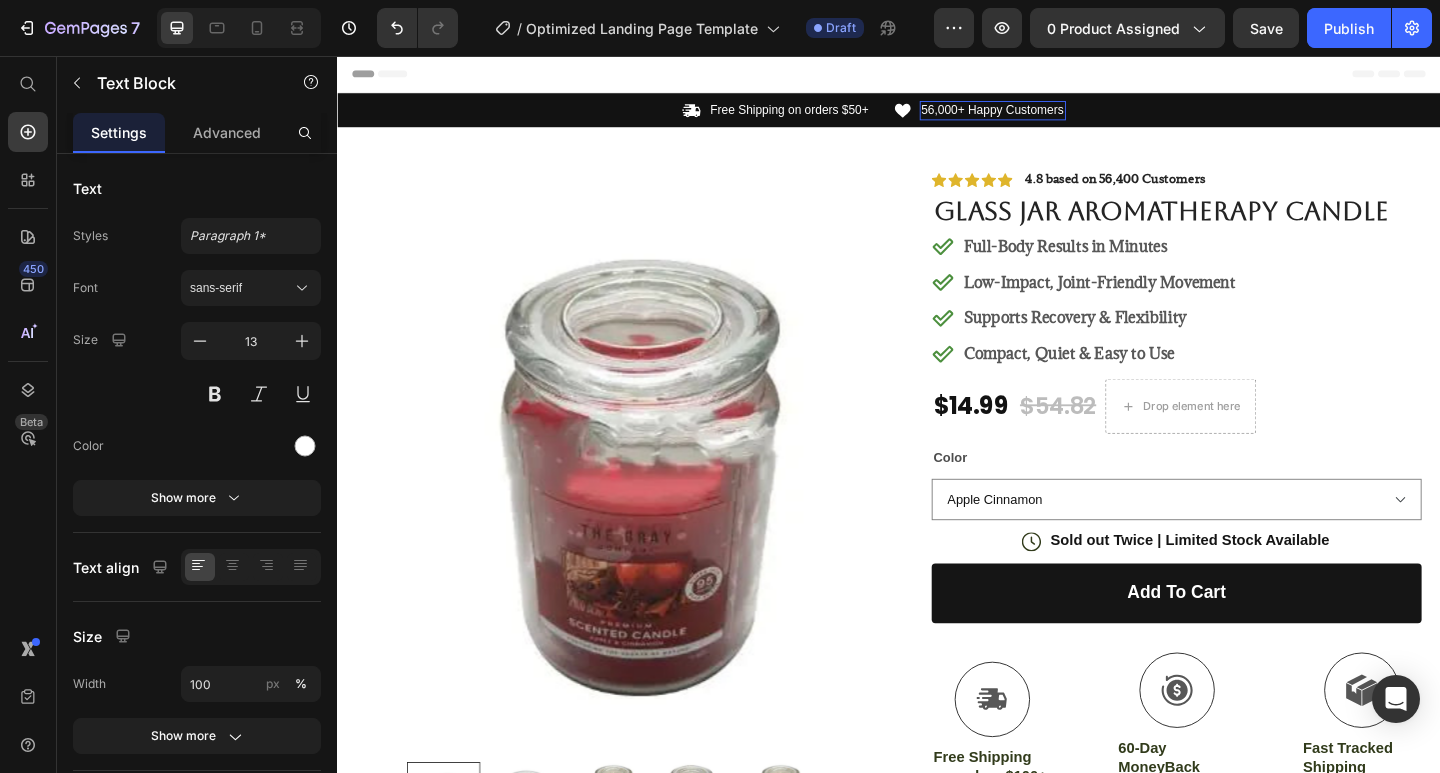 click on "56,000+ Happy Customers" at bounding box center (1050, 115) 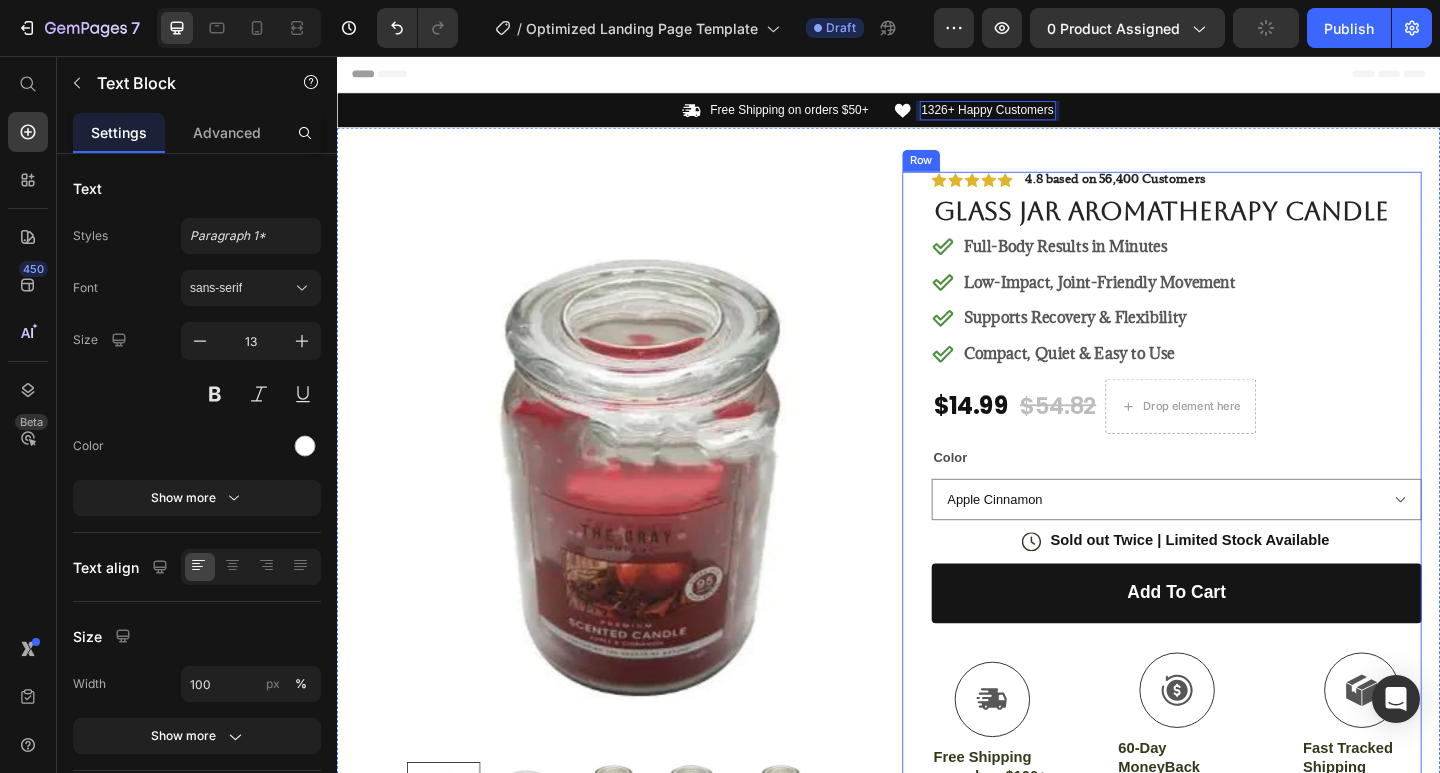 click on "4.8 based on 56,400 Customers" at bounding box center [1184, 189] 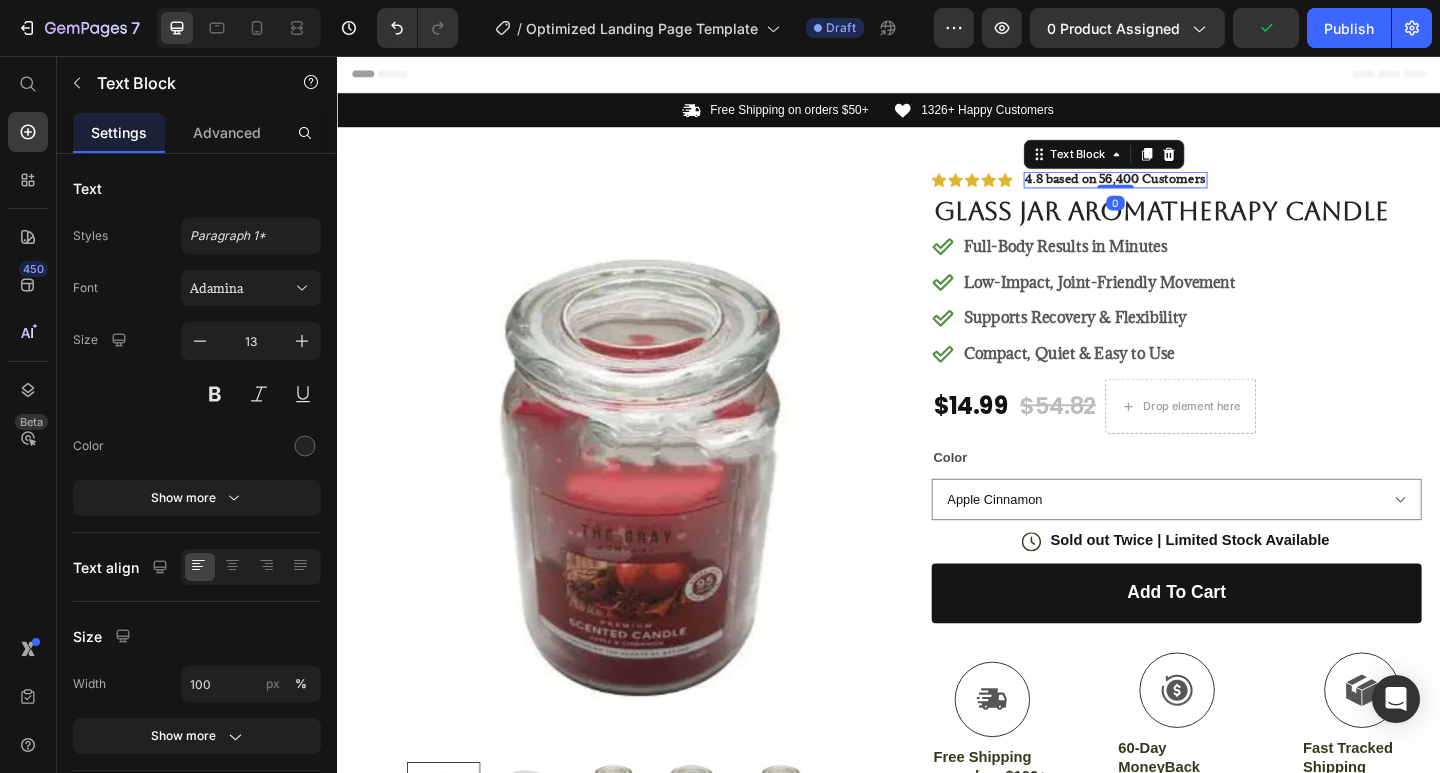 click on "4.8 based on 56,400 Customers" at bounding box center [1184, 189] 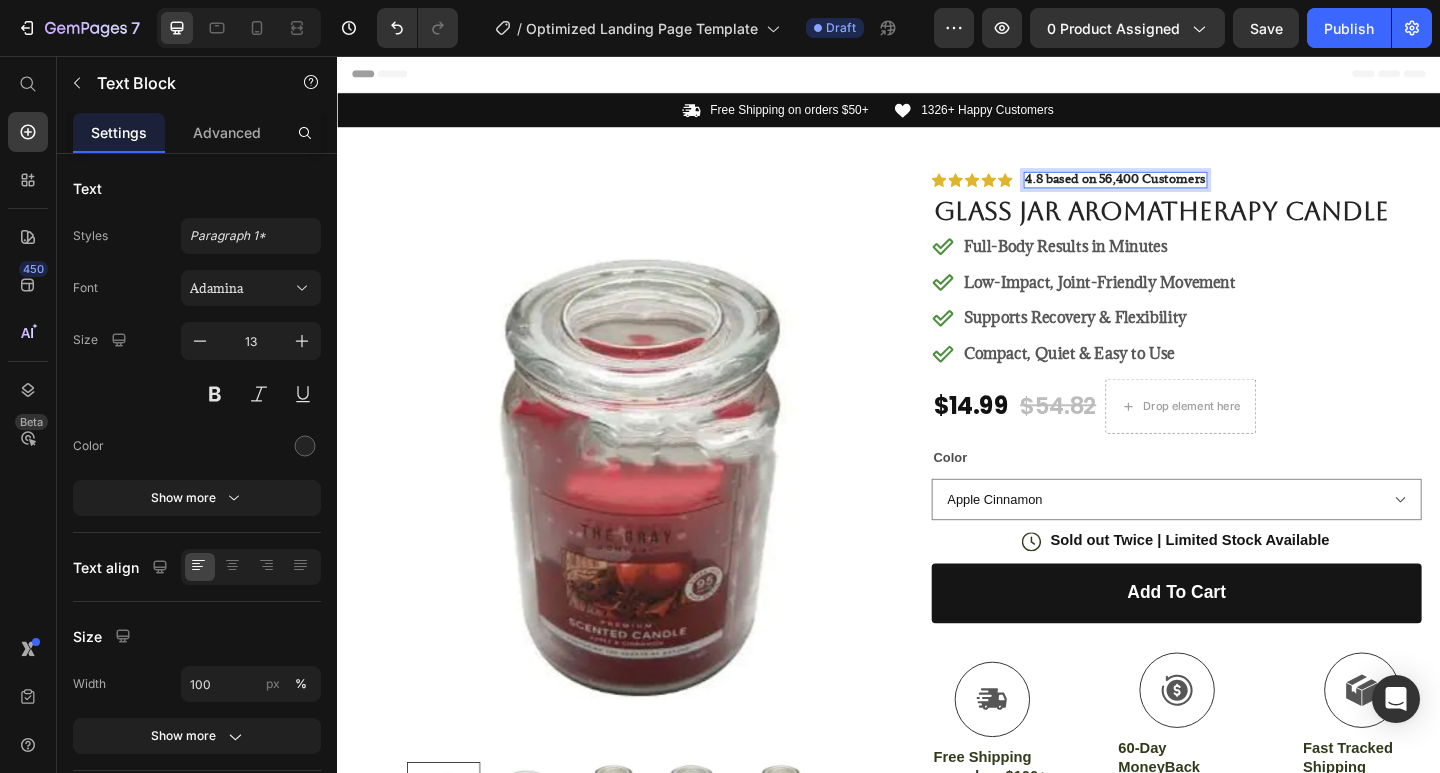click on "4.8 based on 56,400 Customers" at bounding box center (1184, 189) 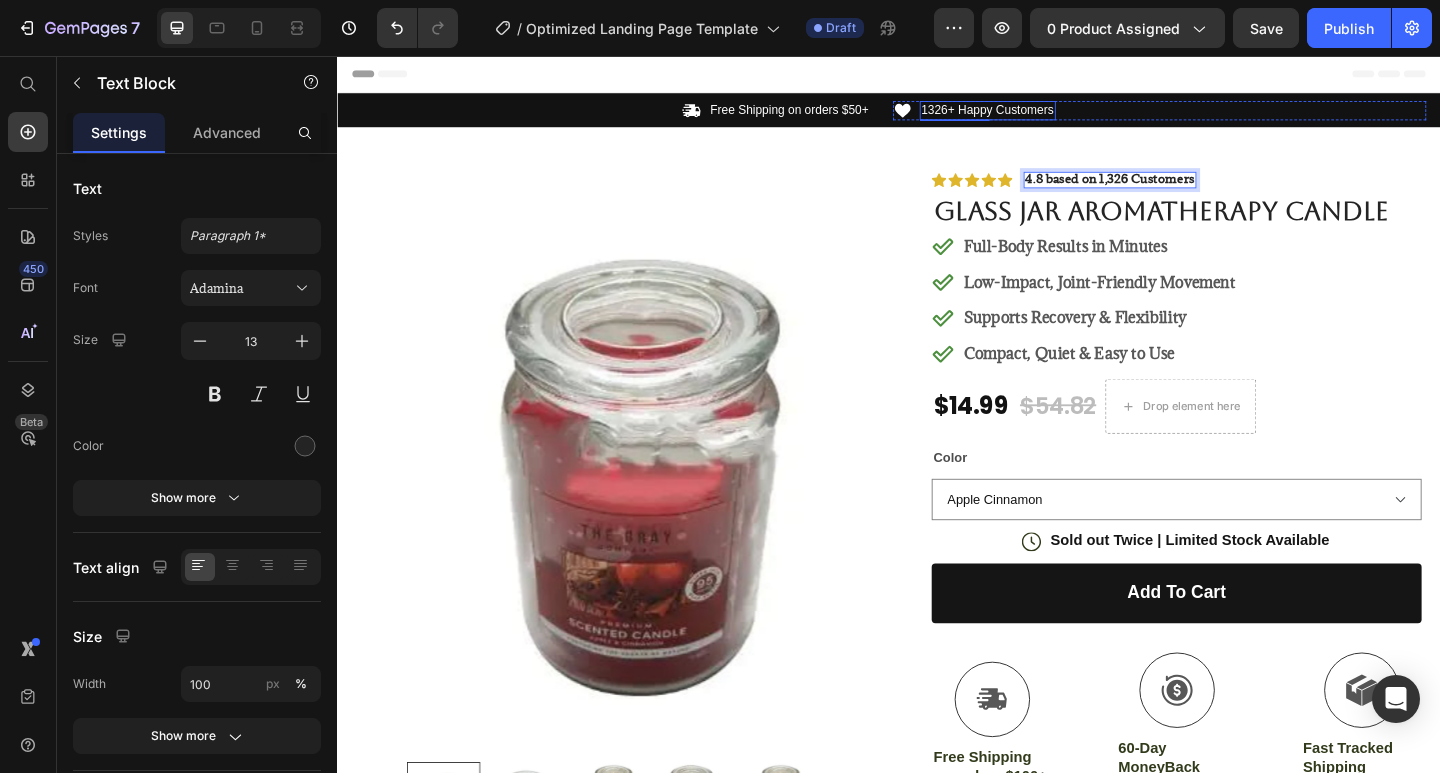 click on "1326+ Happy Customers" at bounding box center [1045, 115] 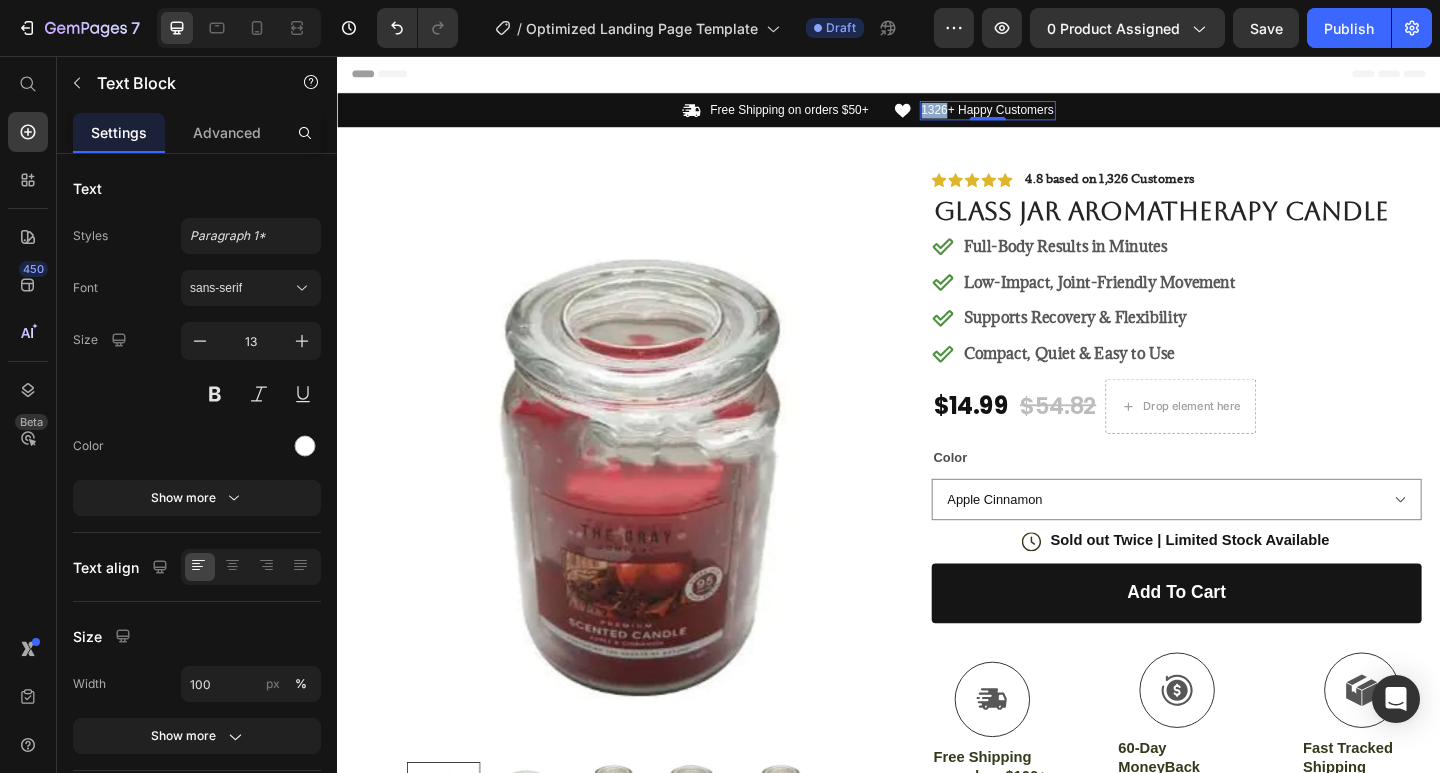 click on "1326+ Happy Customers" at bounding box center (1045, 115) 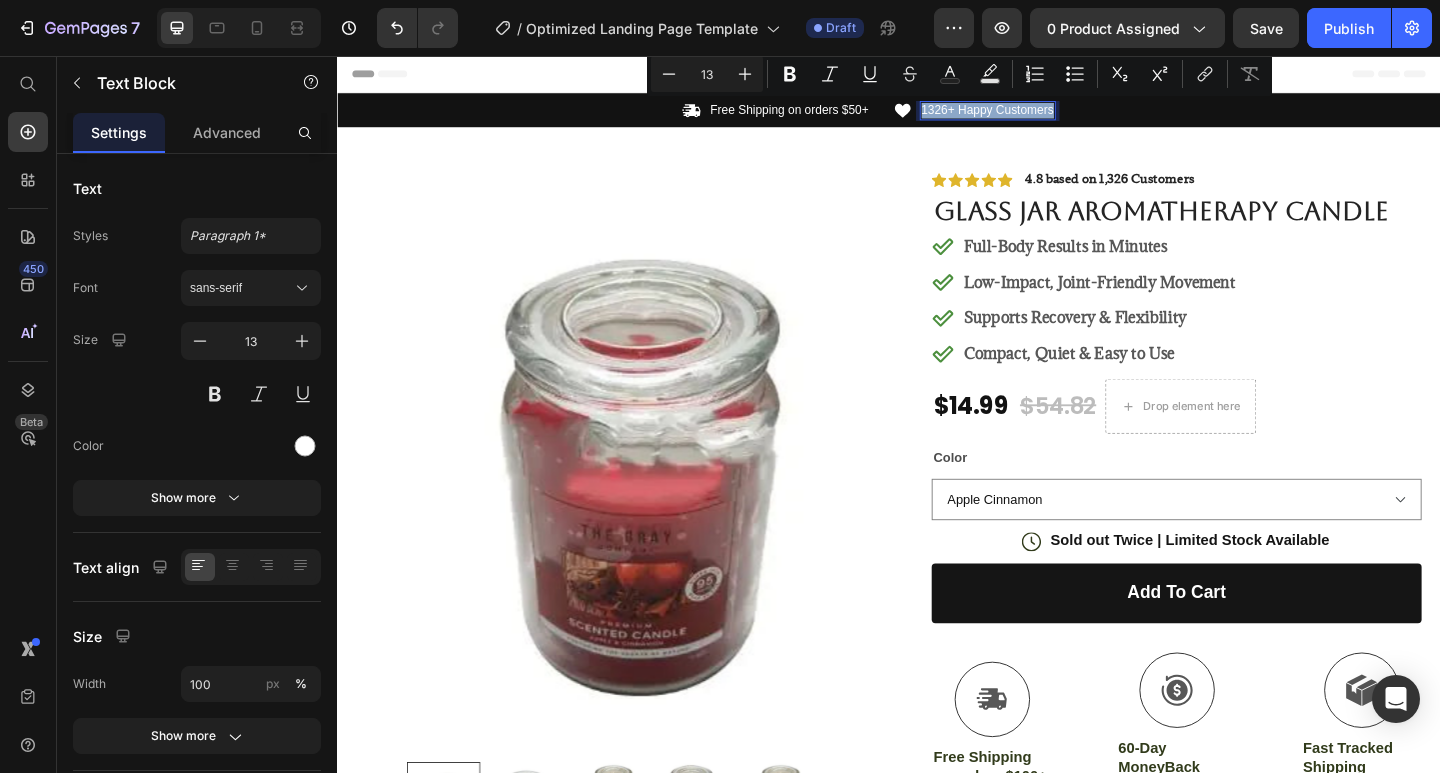 click on "1326+ Happy Customers" at bounding box center [1045, 115] 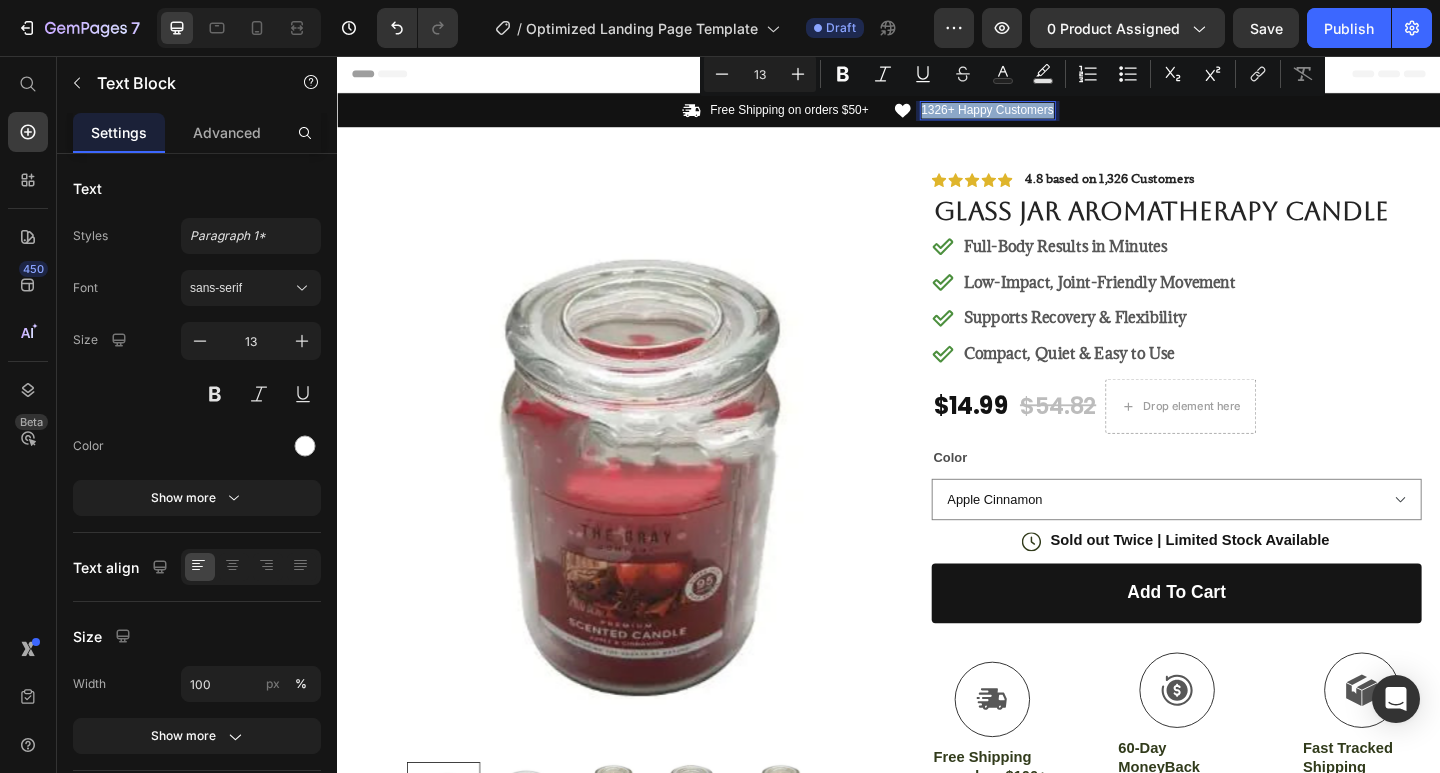 click on "1326+ Happy Customers" at bounding box center [1045, 115] 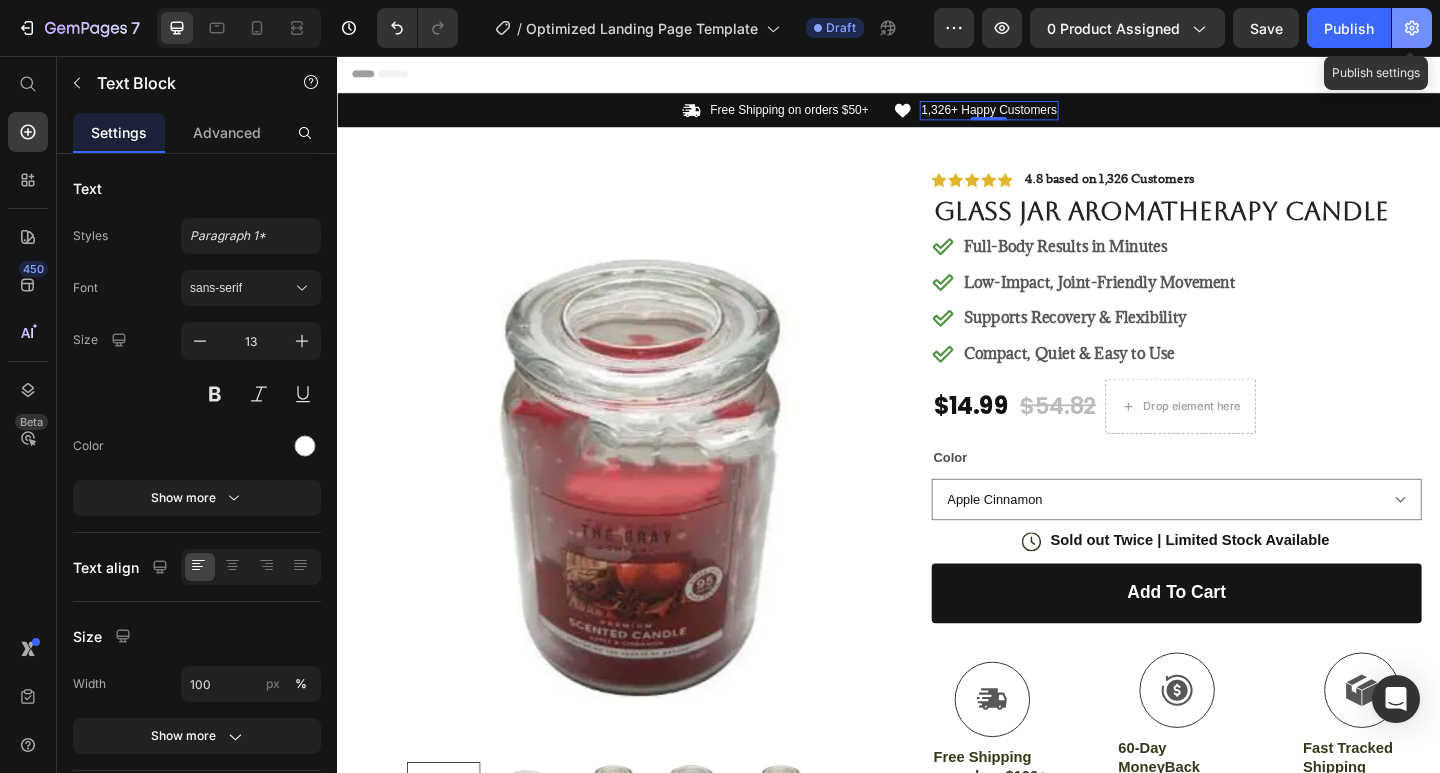 click 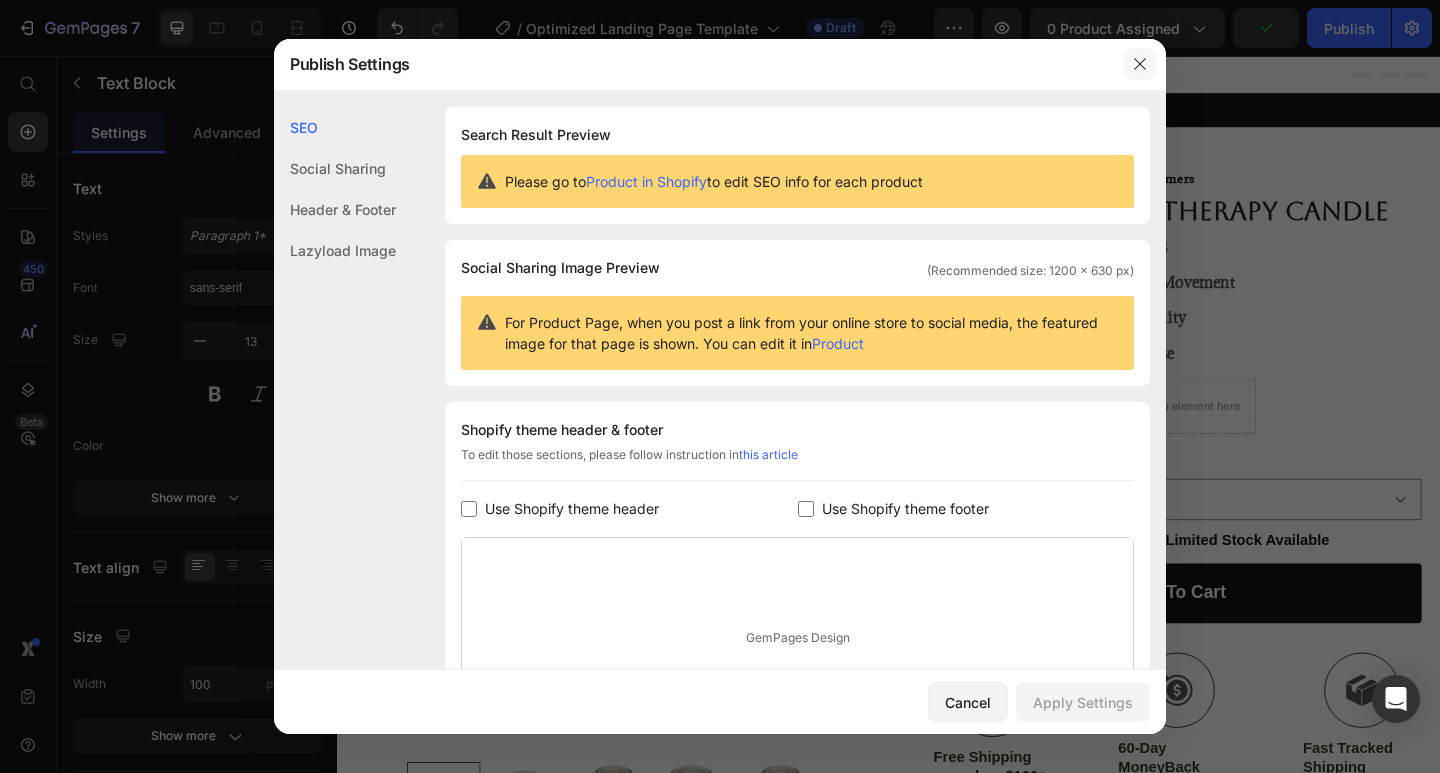 click 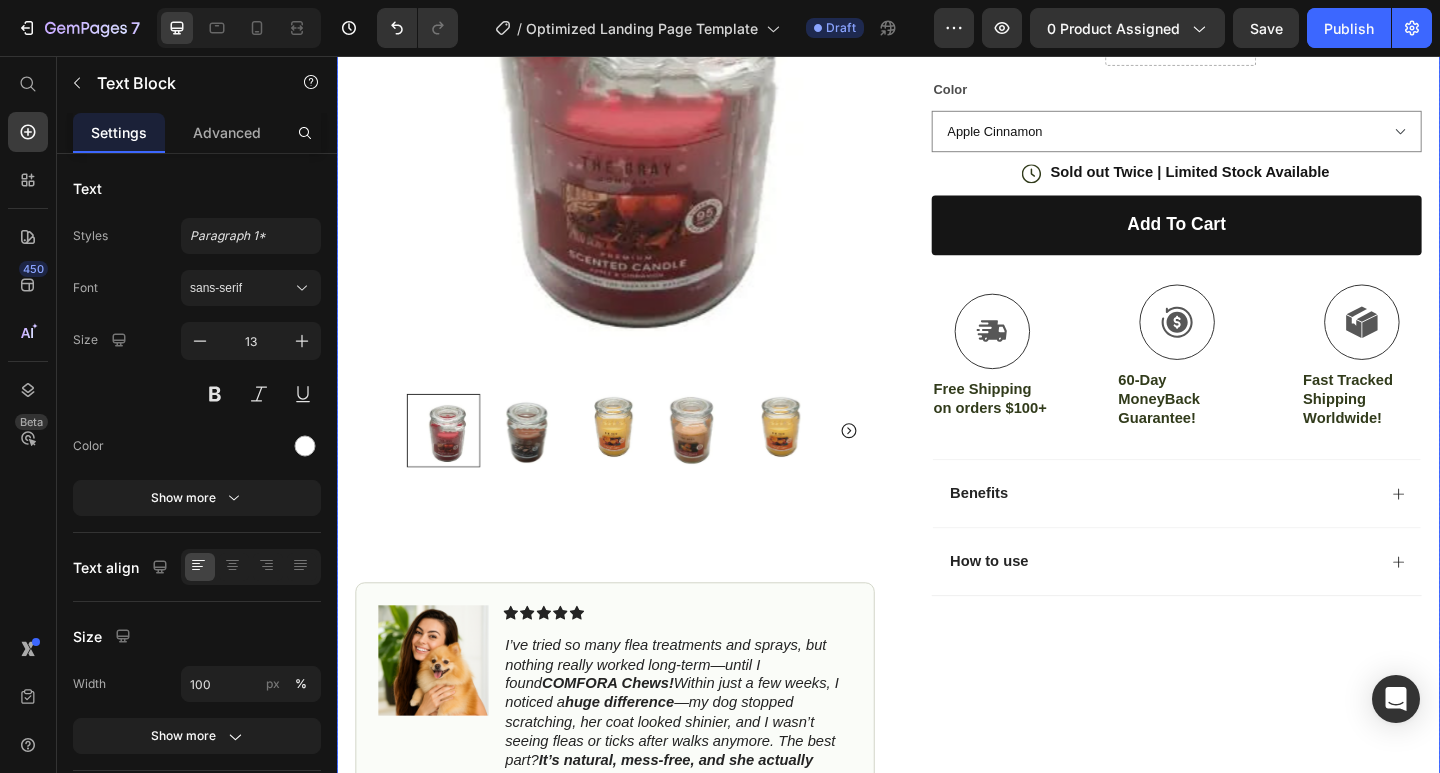scroll, scrollTop: 500, scrollLeft: 0, axis: vertical 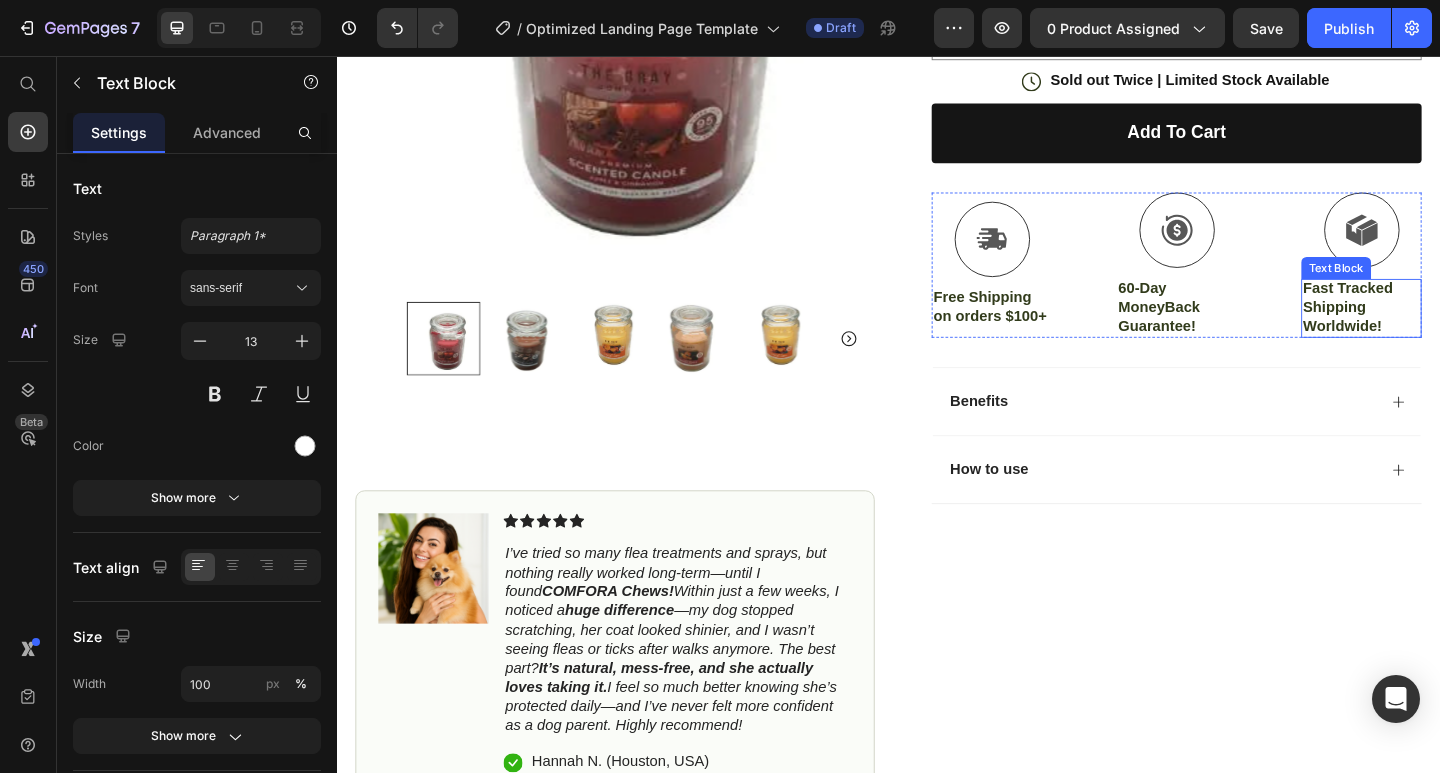 click on "Fast Tracked Shipping Worldwide!" at bounding box center (1451, 330) 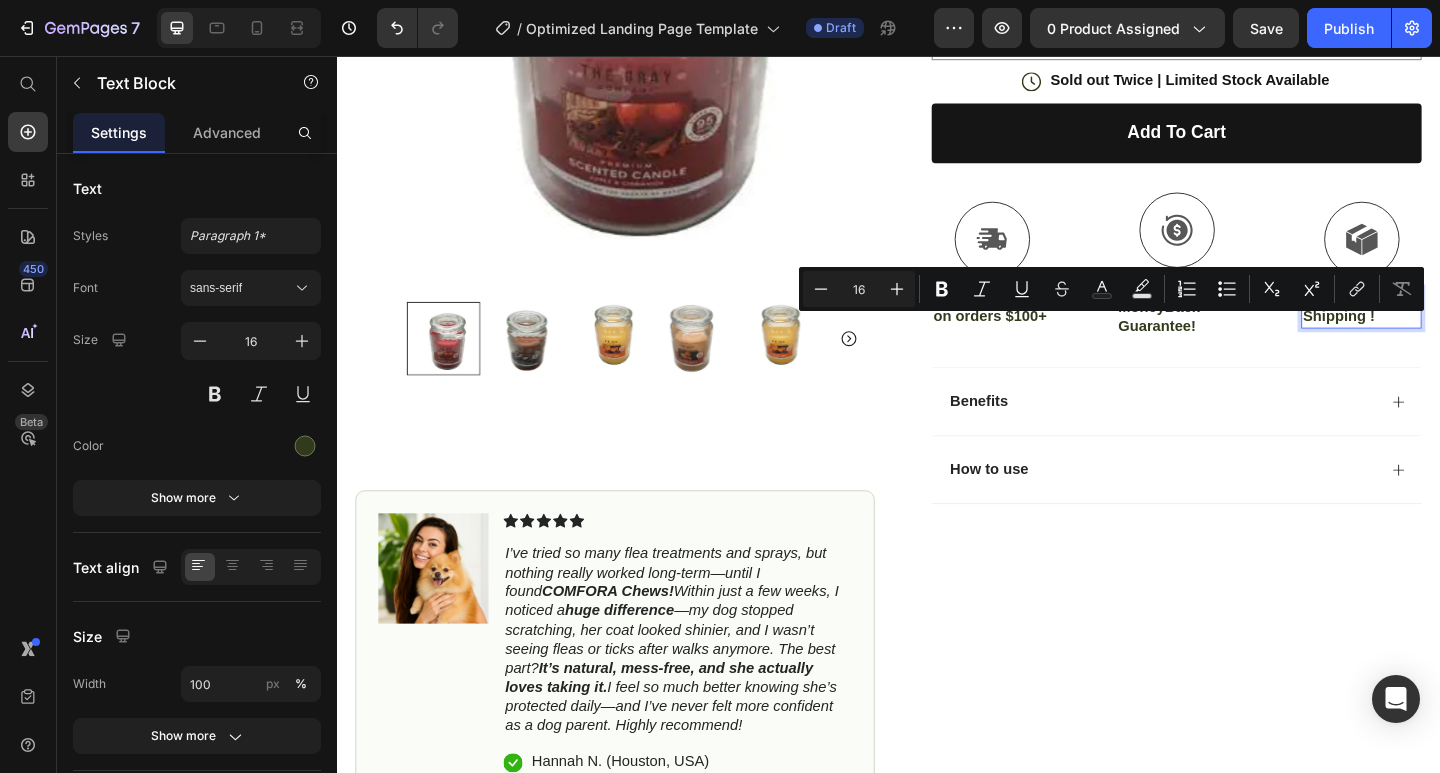 scroll, scrollTop: 510, scrollLeft: 0, axis: vertical 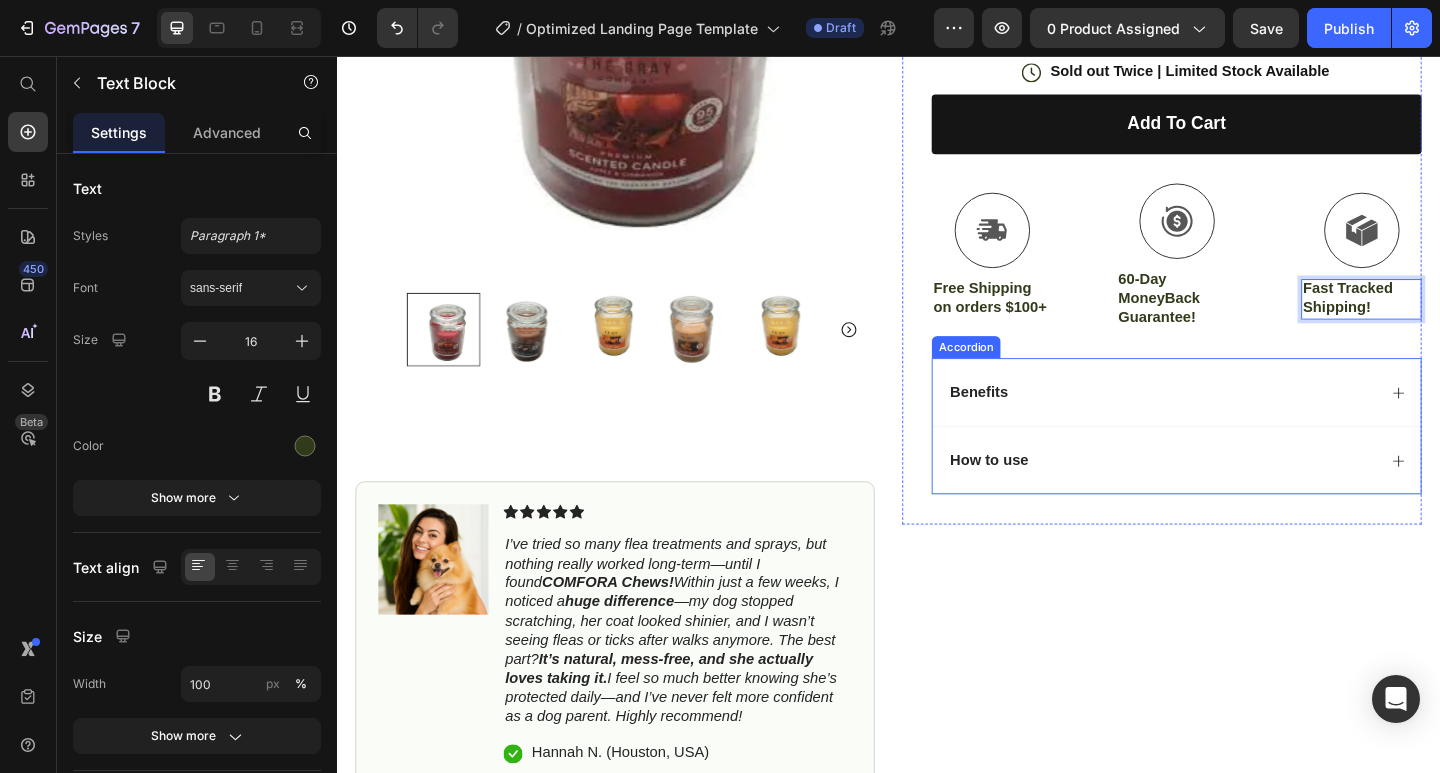 click 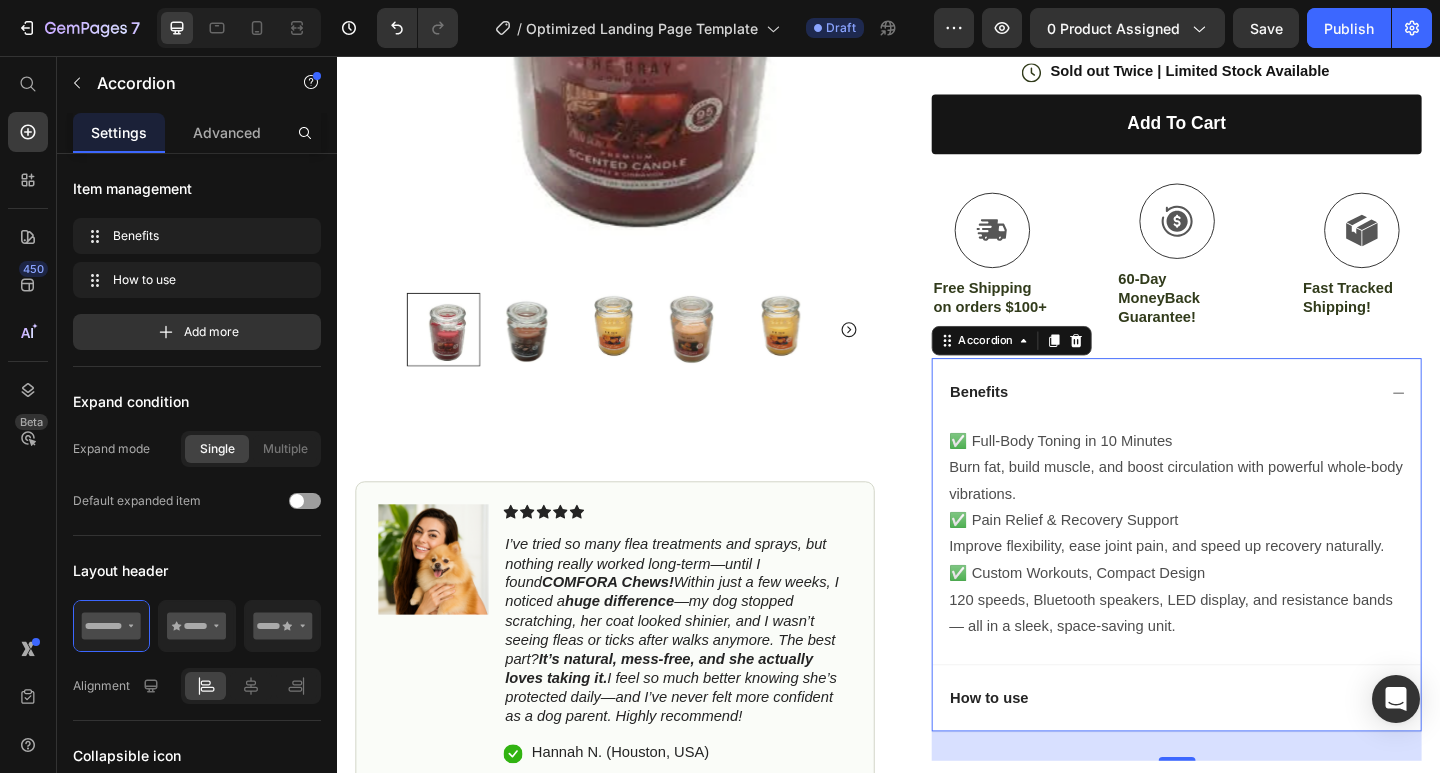 click 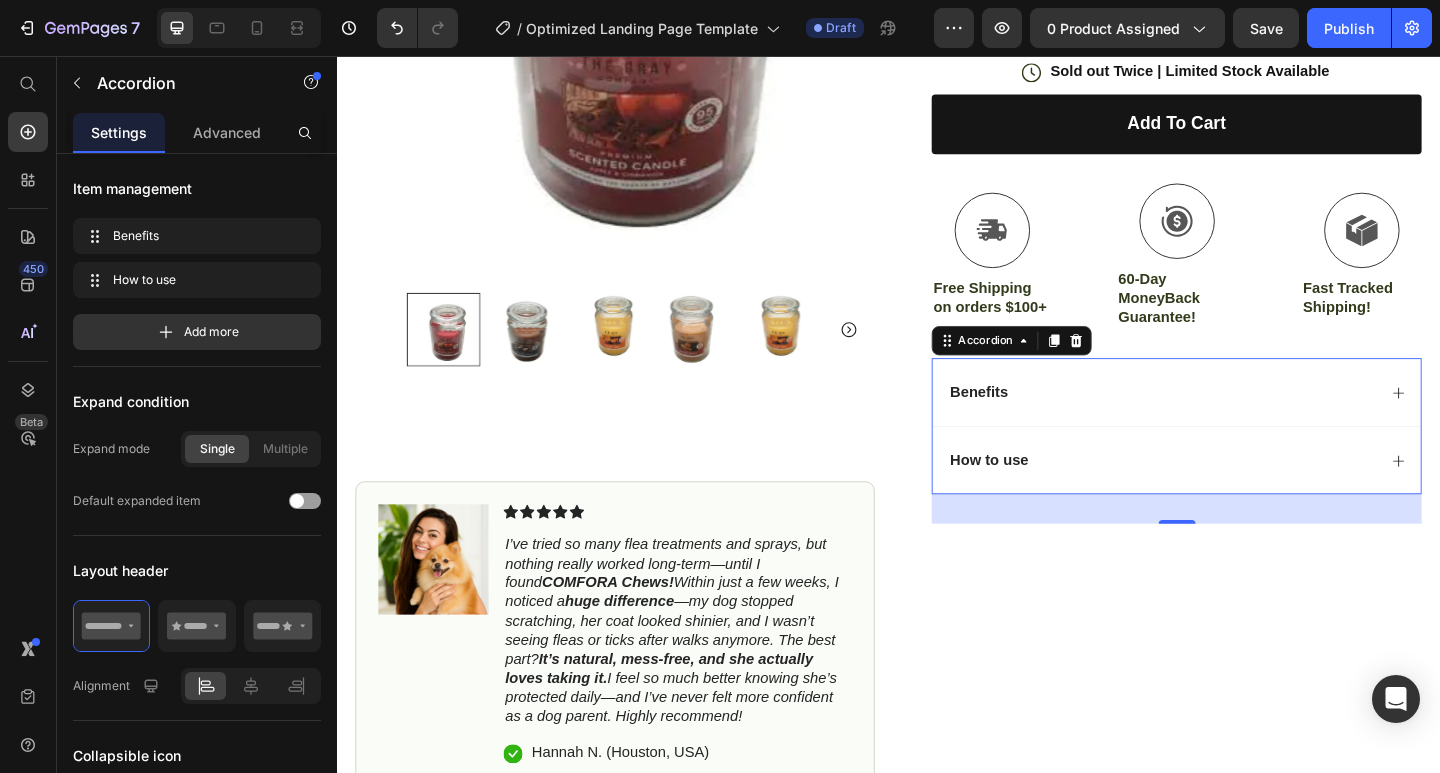 click 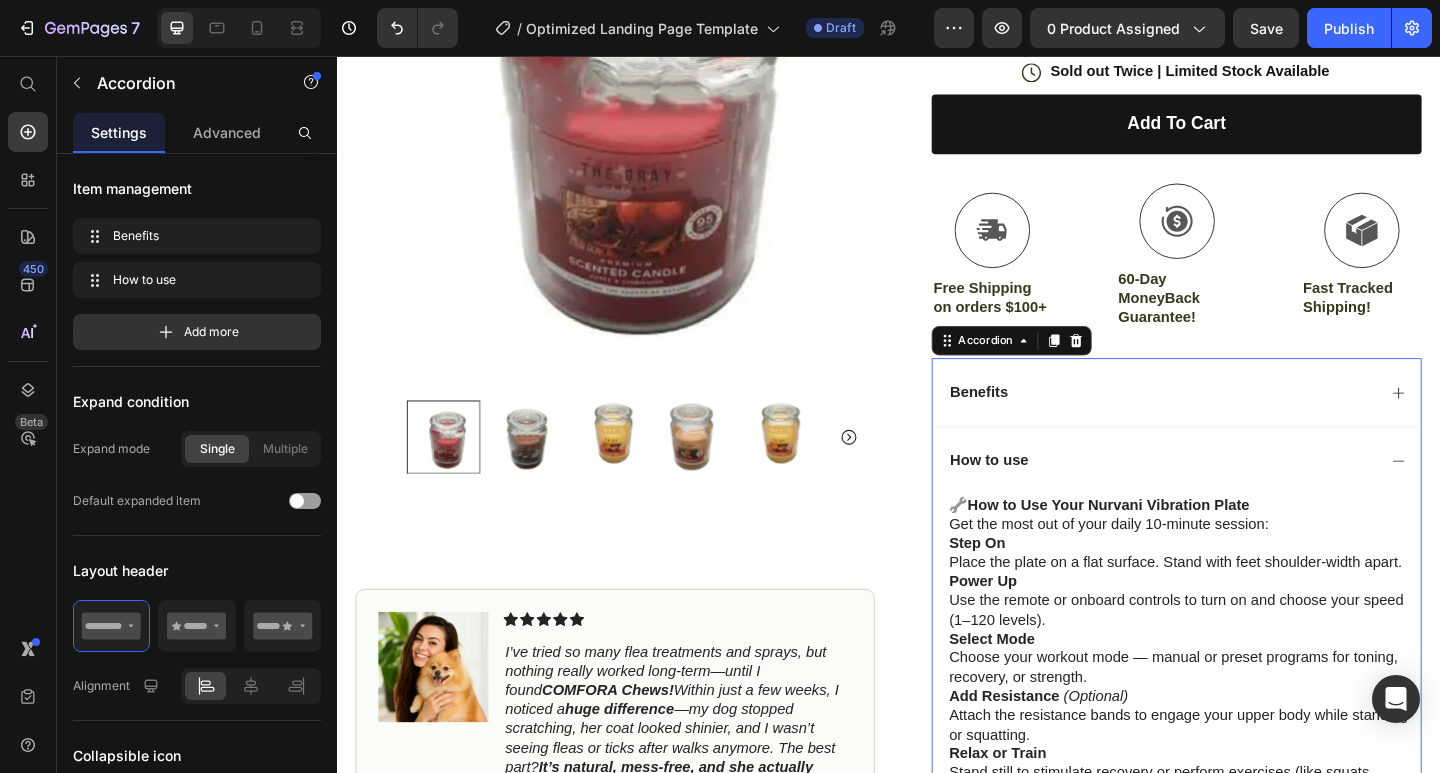 click 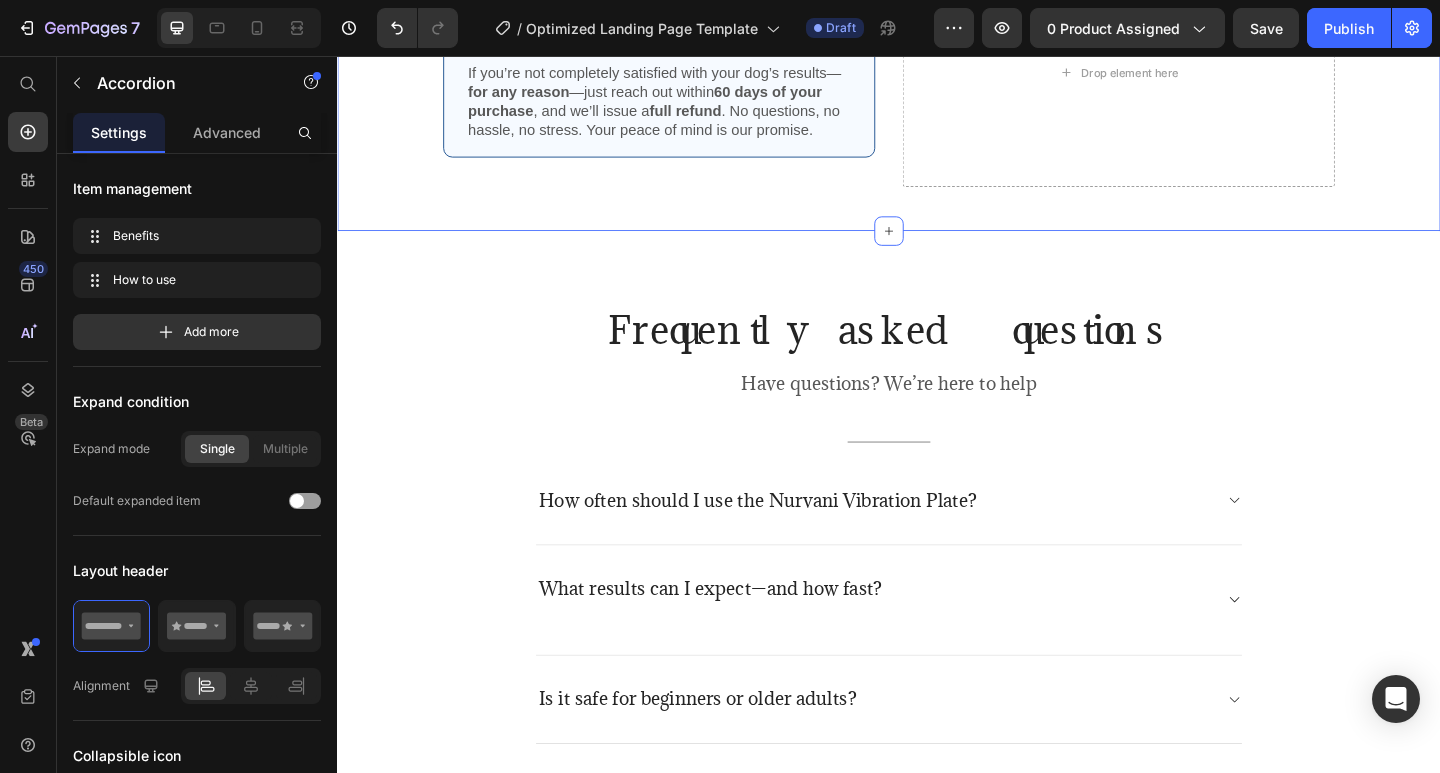 scroll, scrollTop: 5010, scrollLeft: 0, axis: vertical 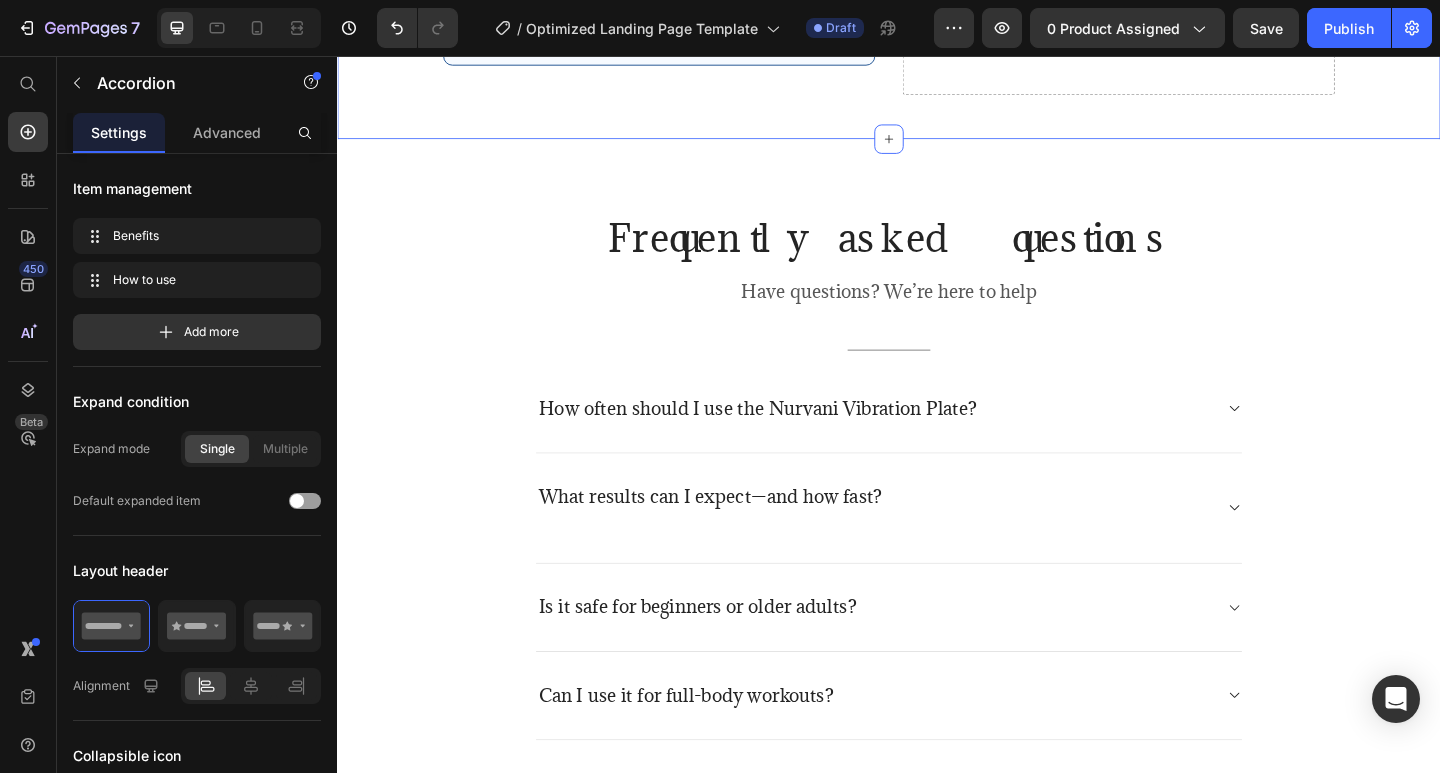 click on "How often should I use the Nurvani Vibration Plate?" at bounding box center (794, 440) 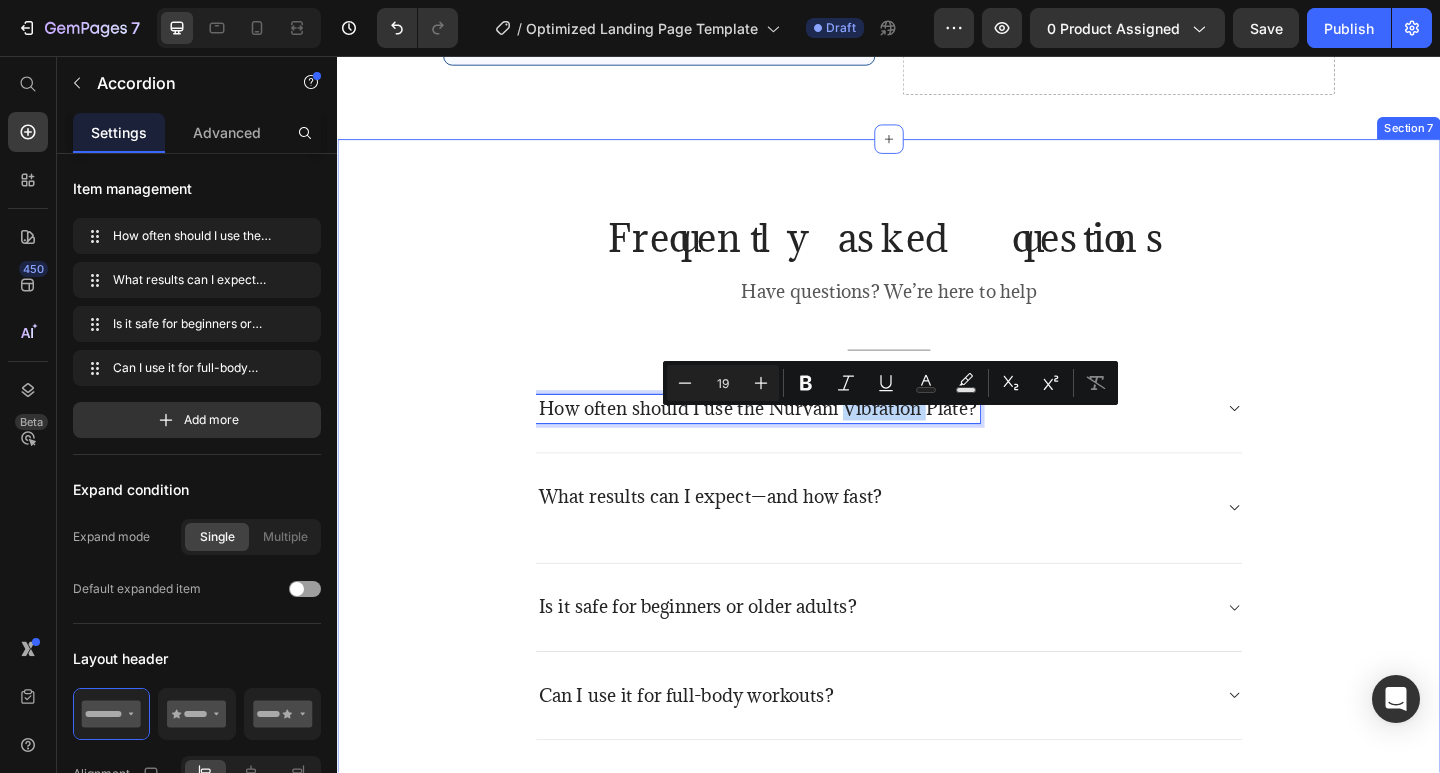 click on "Frequently asked questions Heading Have questions? We’re here to help Text block                Title Line
How often should I use the Nurvani Vibration Plate?
What results can I expect—and how fast?
Is it safe for beginners or older adults?
Can I use it for full-body workouts? Accordion   0 Row" at bounding box center [937, 513] 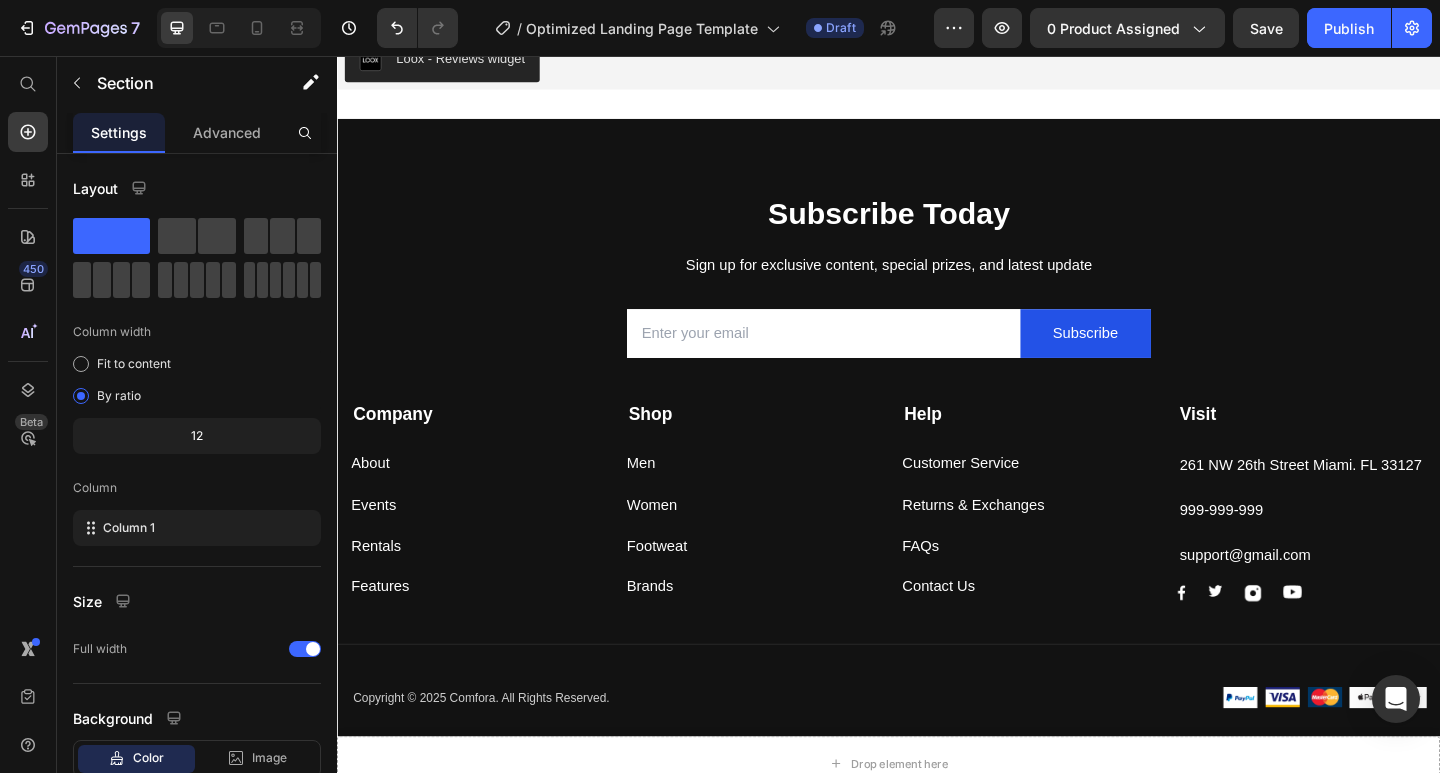 scroll, scrollTop: 6110, scrollLeft: 0, axis: vertical 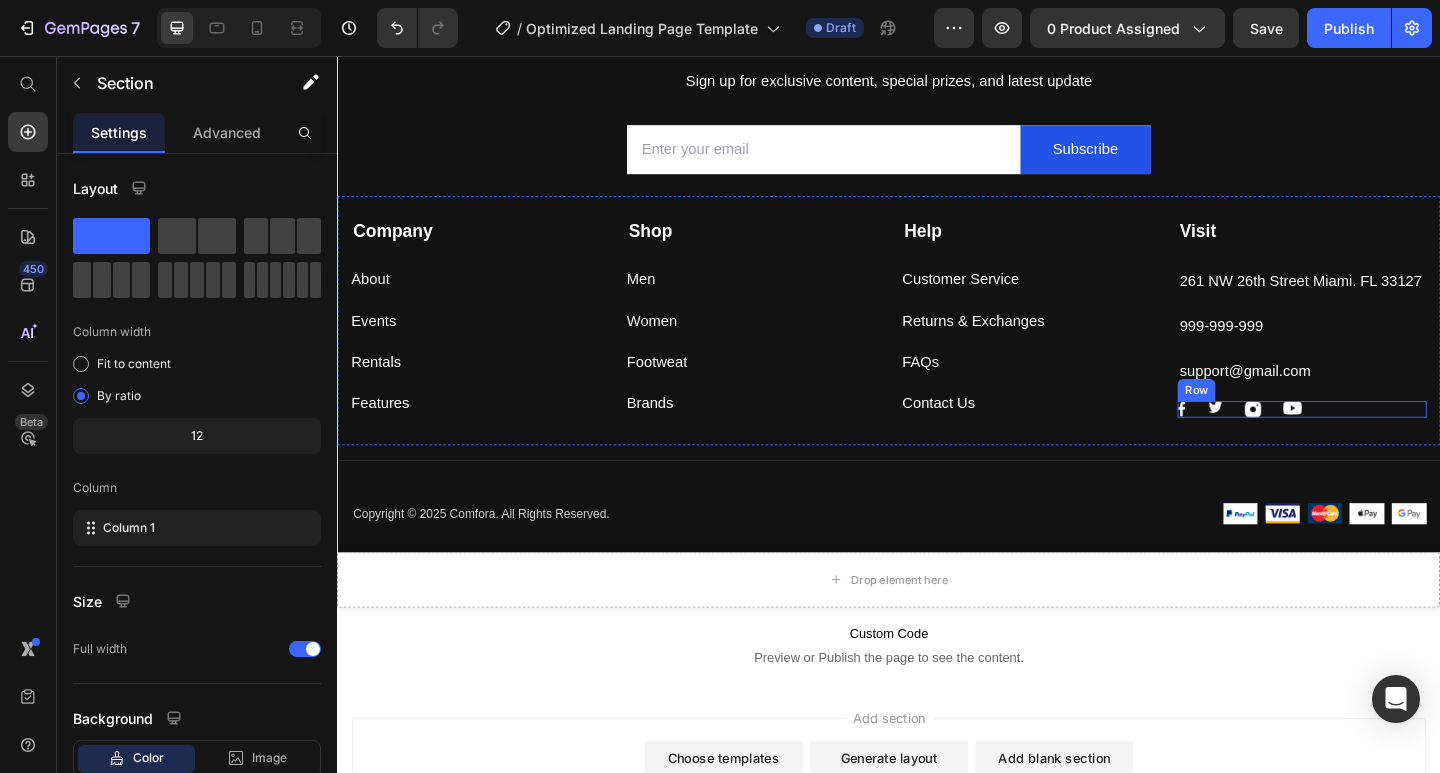 click on "Image Image Image Image Row" at bounding box center [1386, 441] 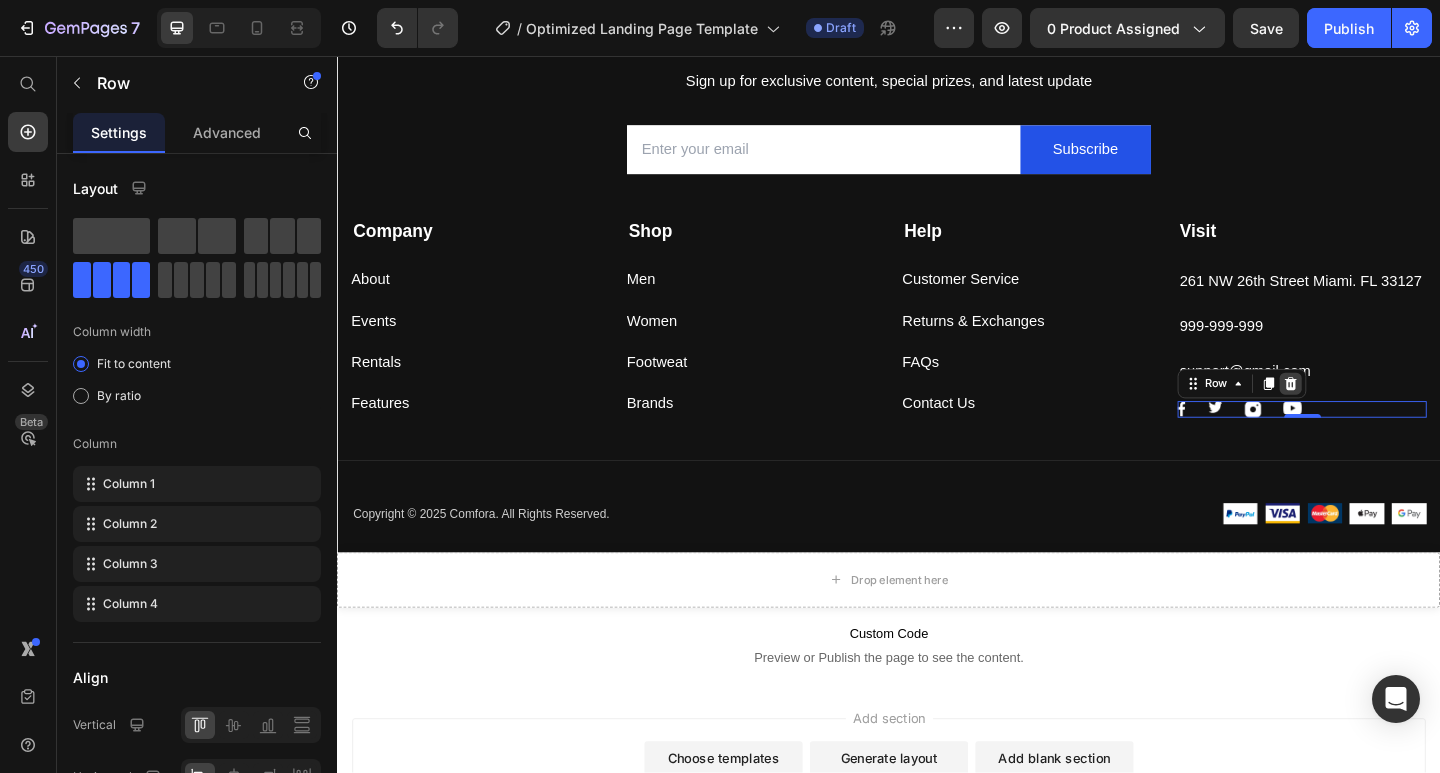 click 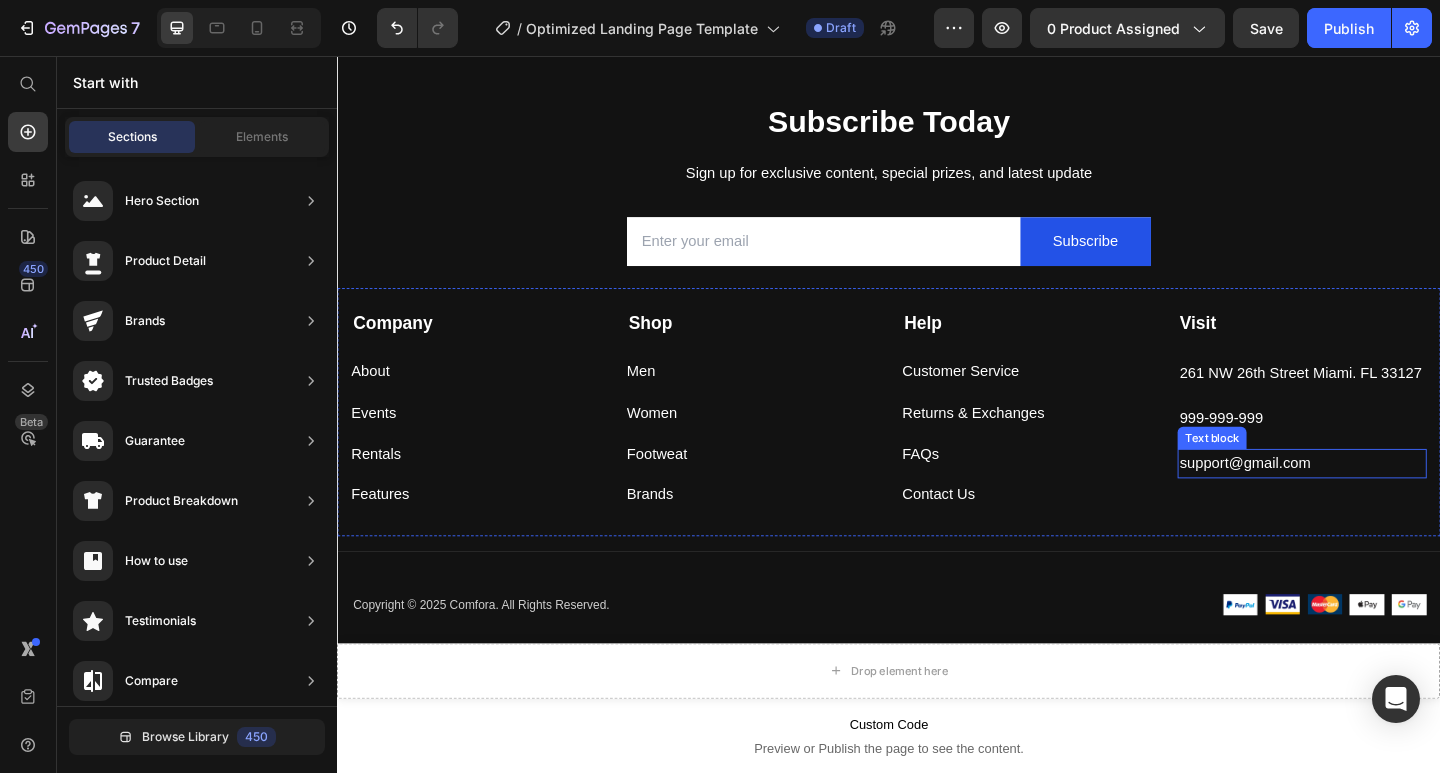 scroll, scrollTop: 5910, scrollLeft: 0, axis: vertical 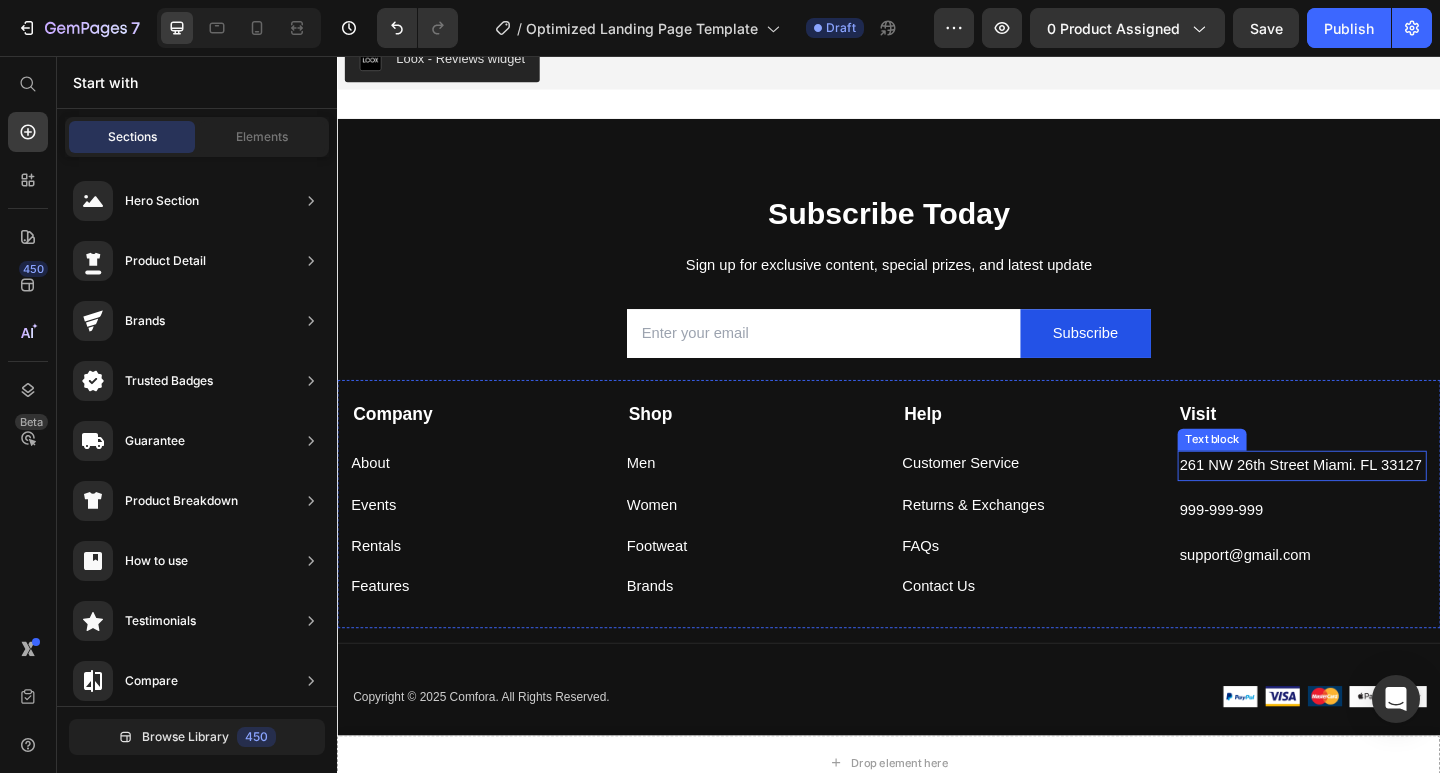 click on "261 NW 26th Street Miami. FL 33127" at bounding box center (1386, 502) 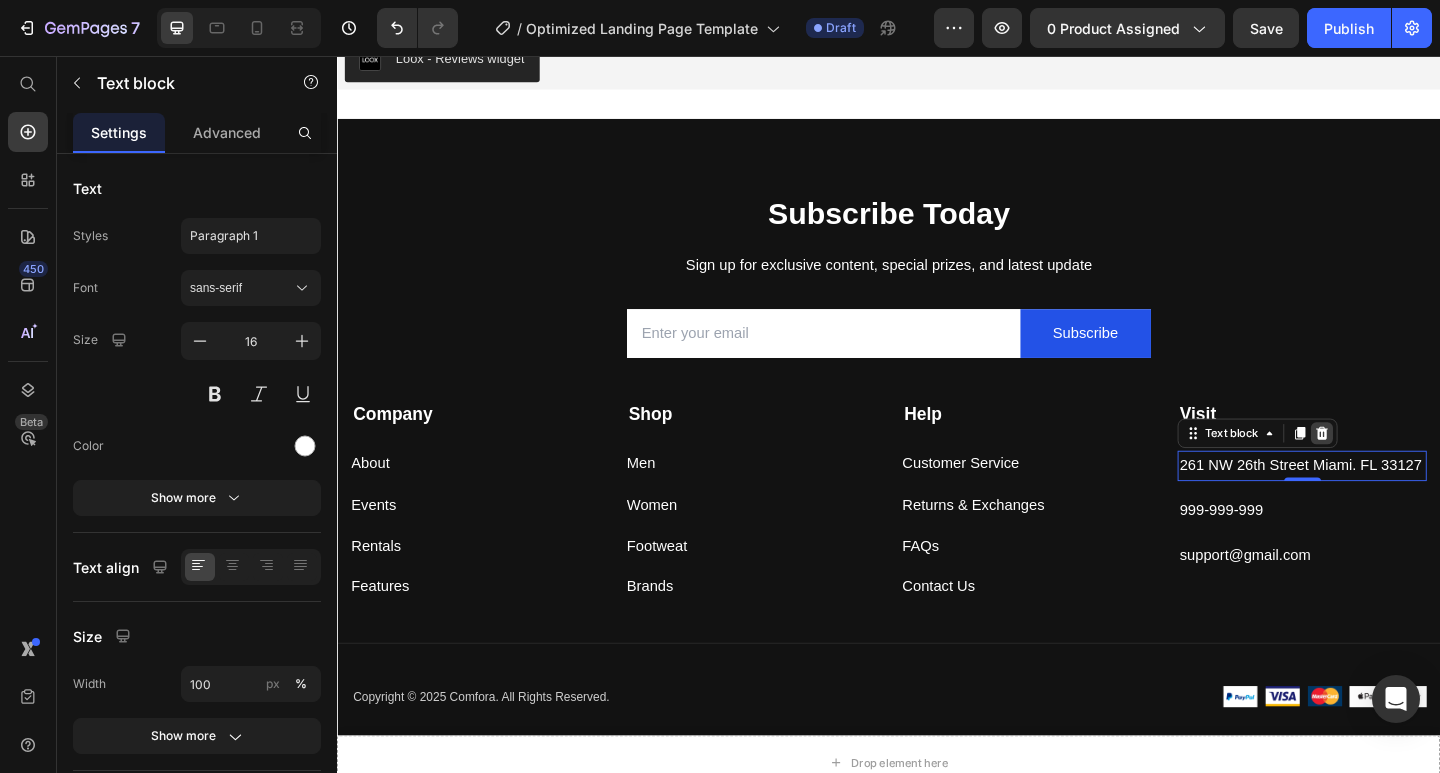 click 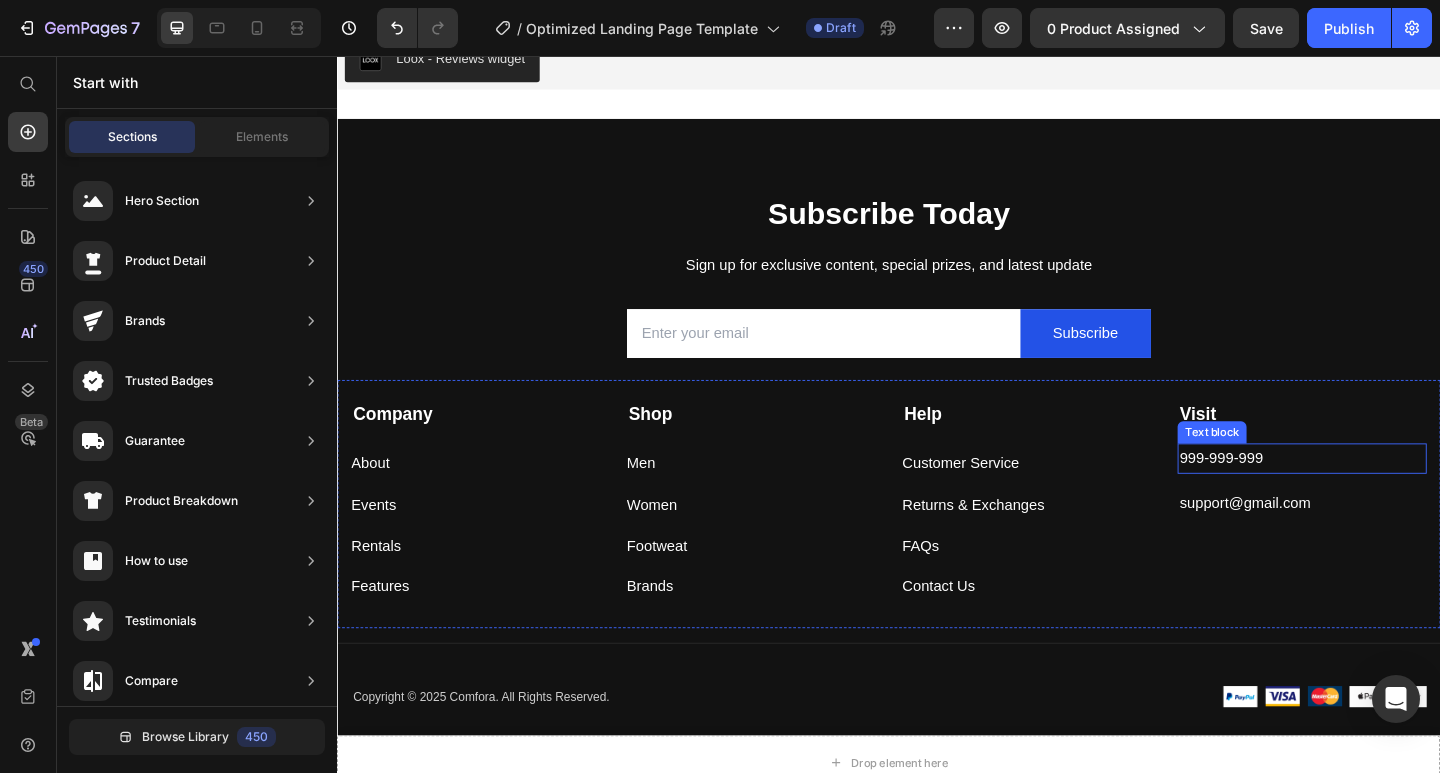 click on "999-999-999" at bounding box center [1386, 494] 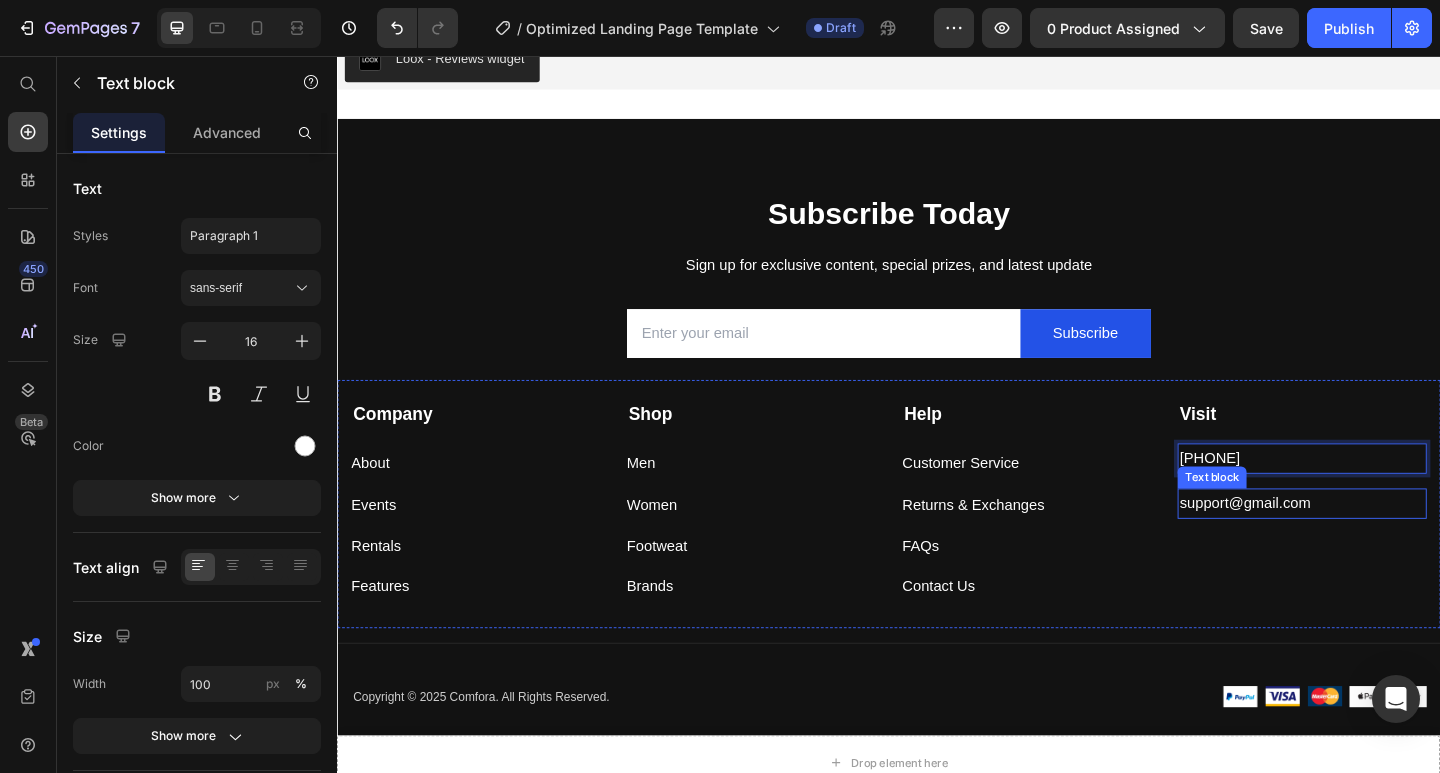 click on "support@gmail.com" at bounding box center [1386, 543] 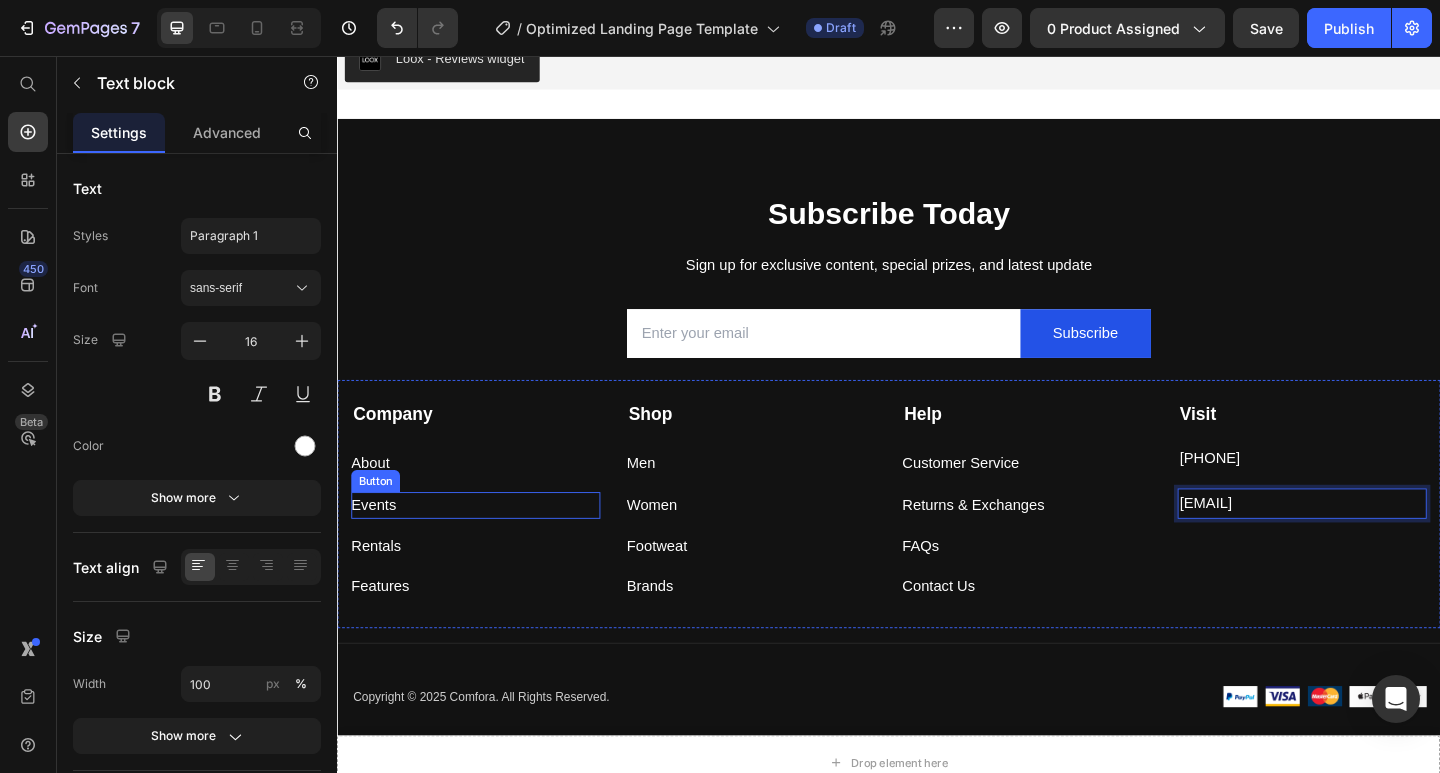 click on "Events Button" at bounding box center [487, 545] 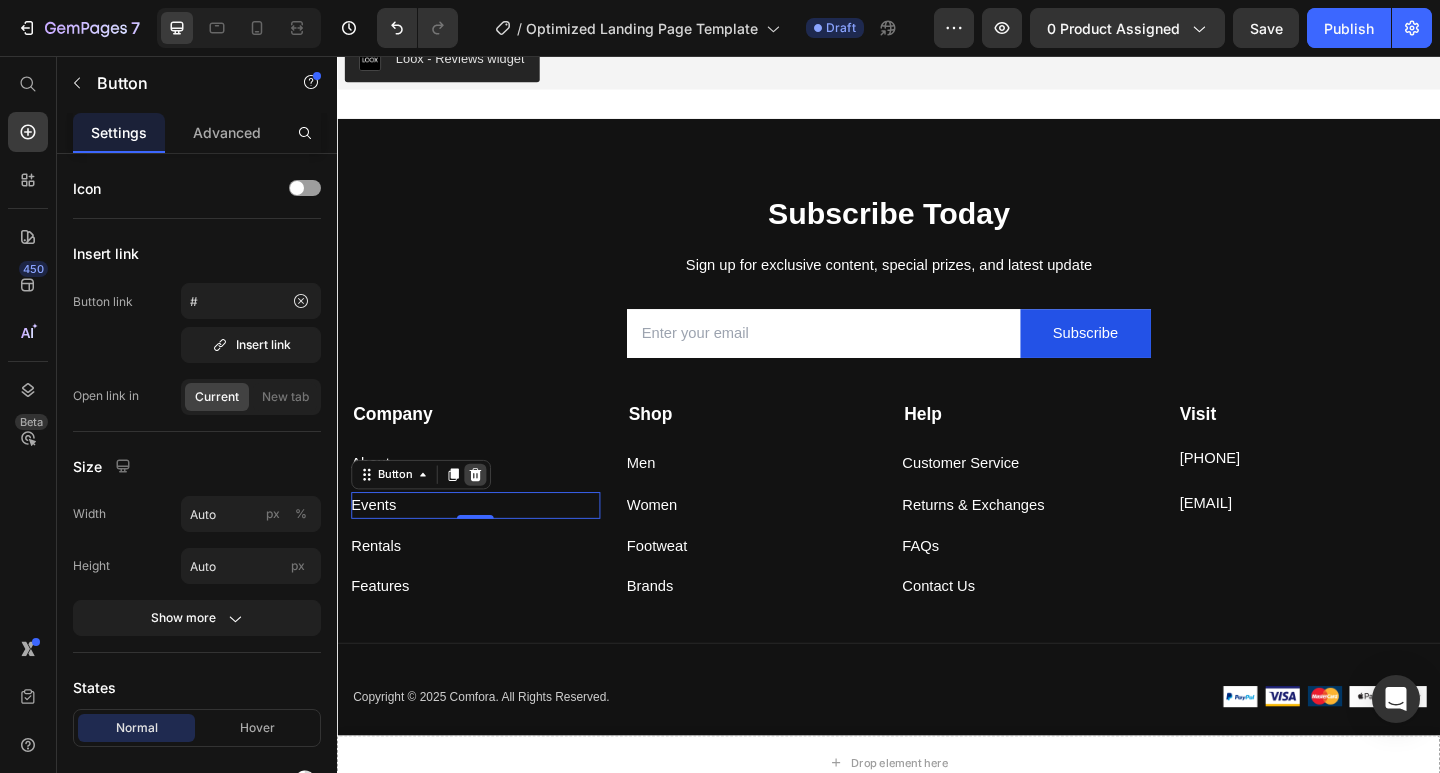 click 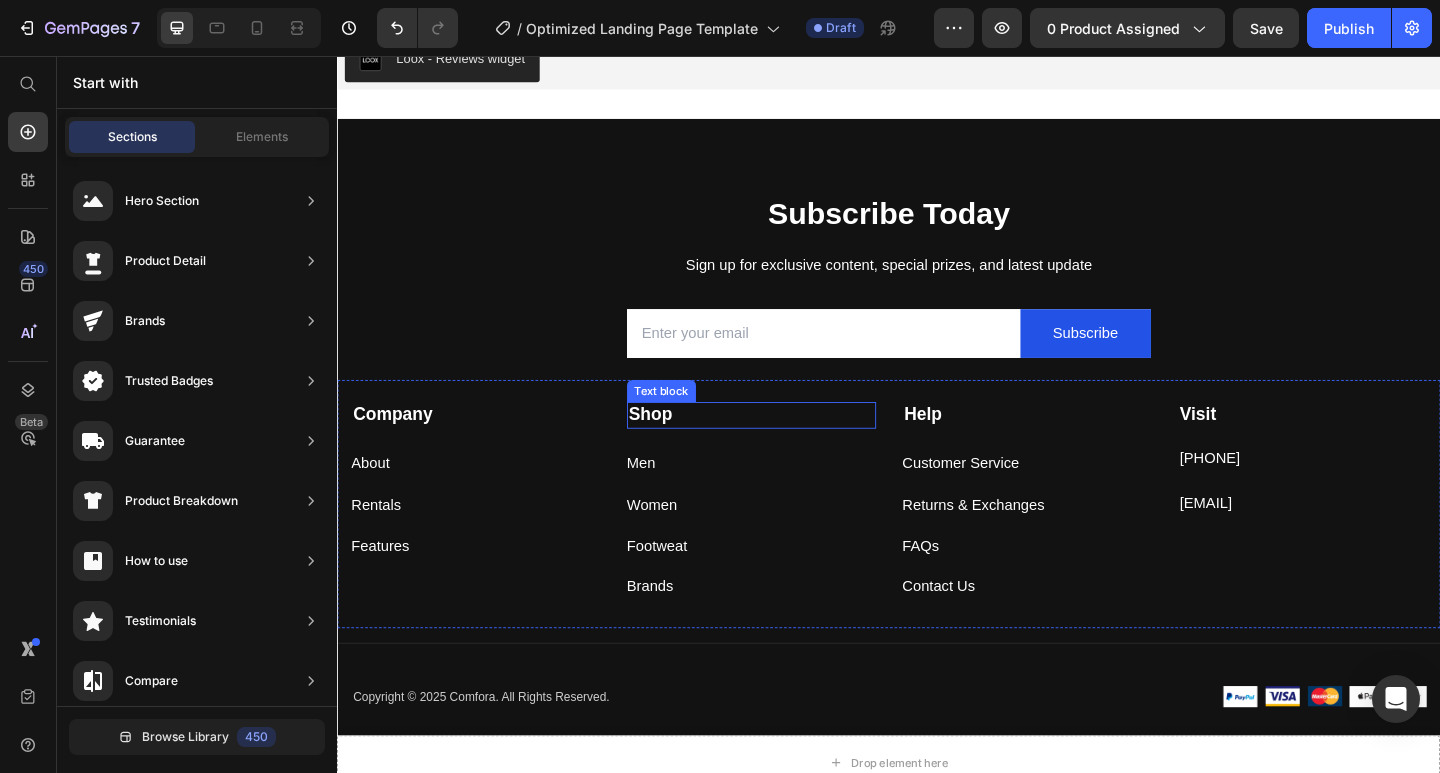 click on "Shop" at bounding box center (787, 447) 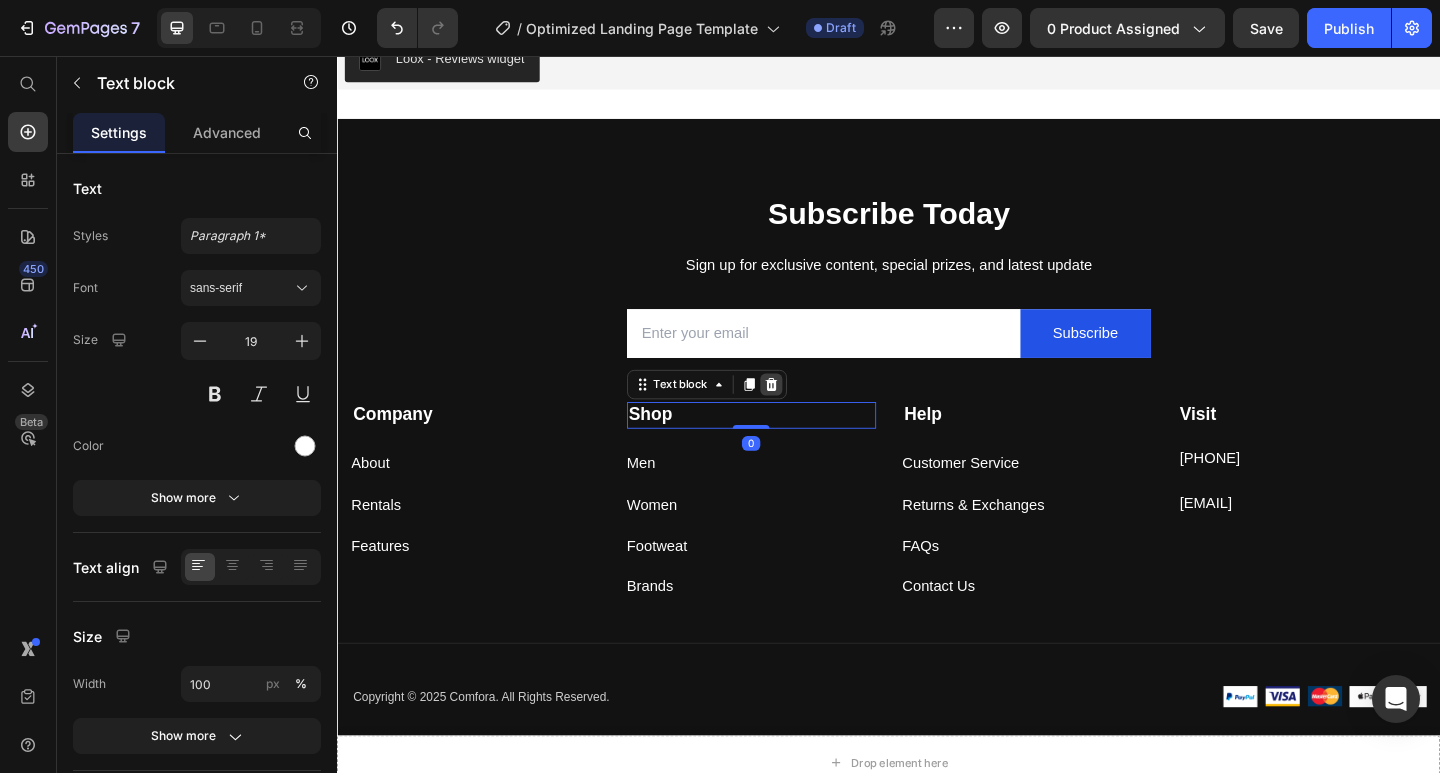 click 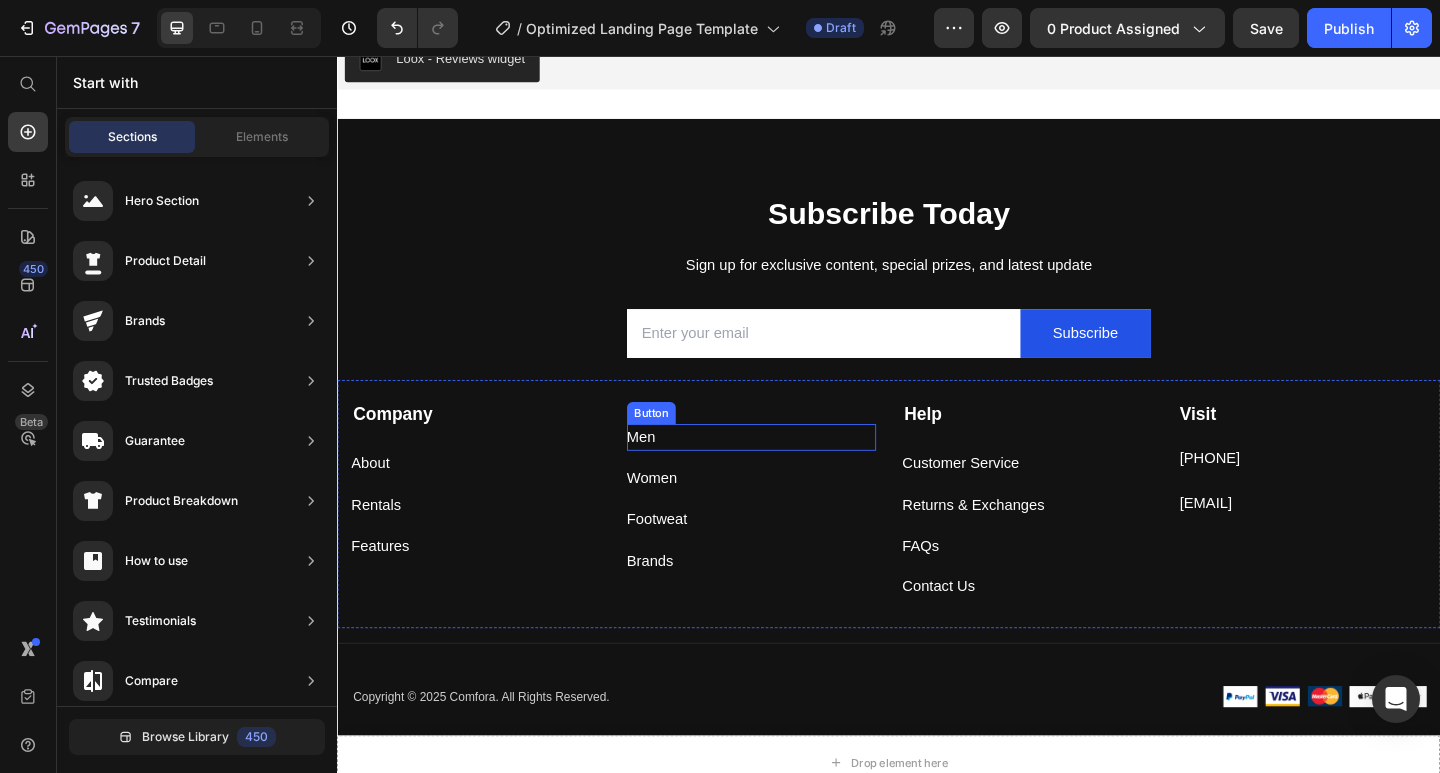 click on "Men Button" at bounding box center (787, 471) 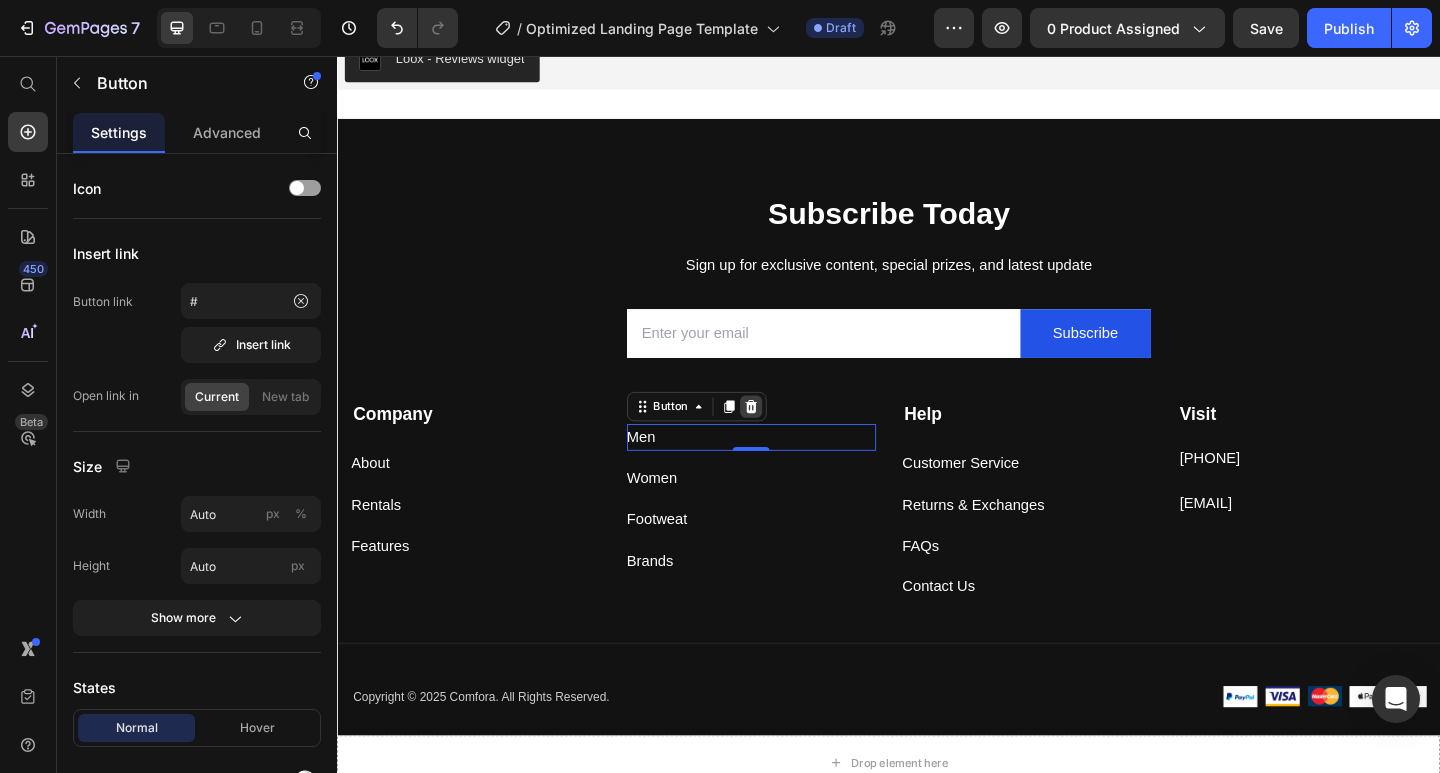 click 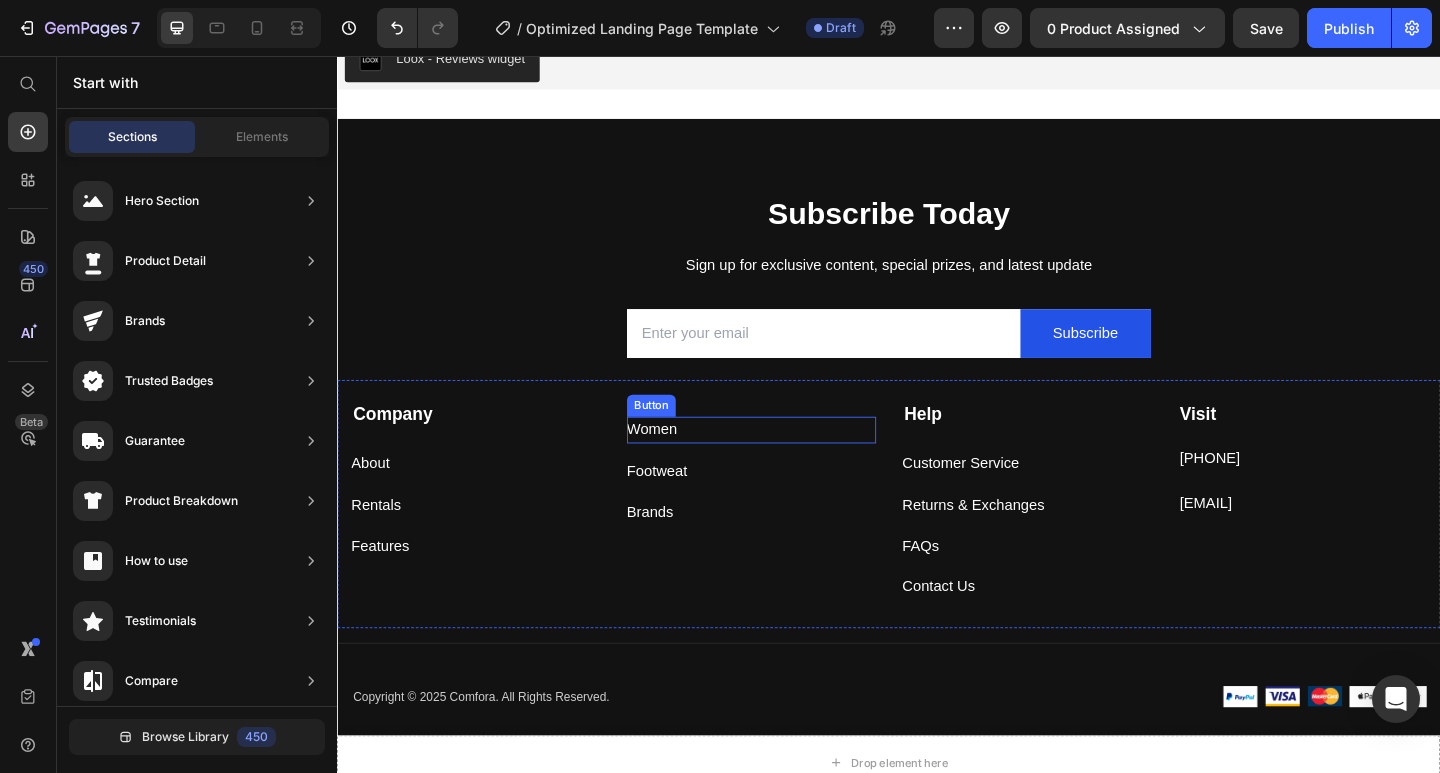 click on "Women Button" at bounding box center [787, 463] 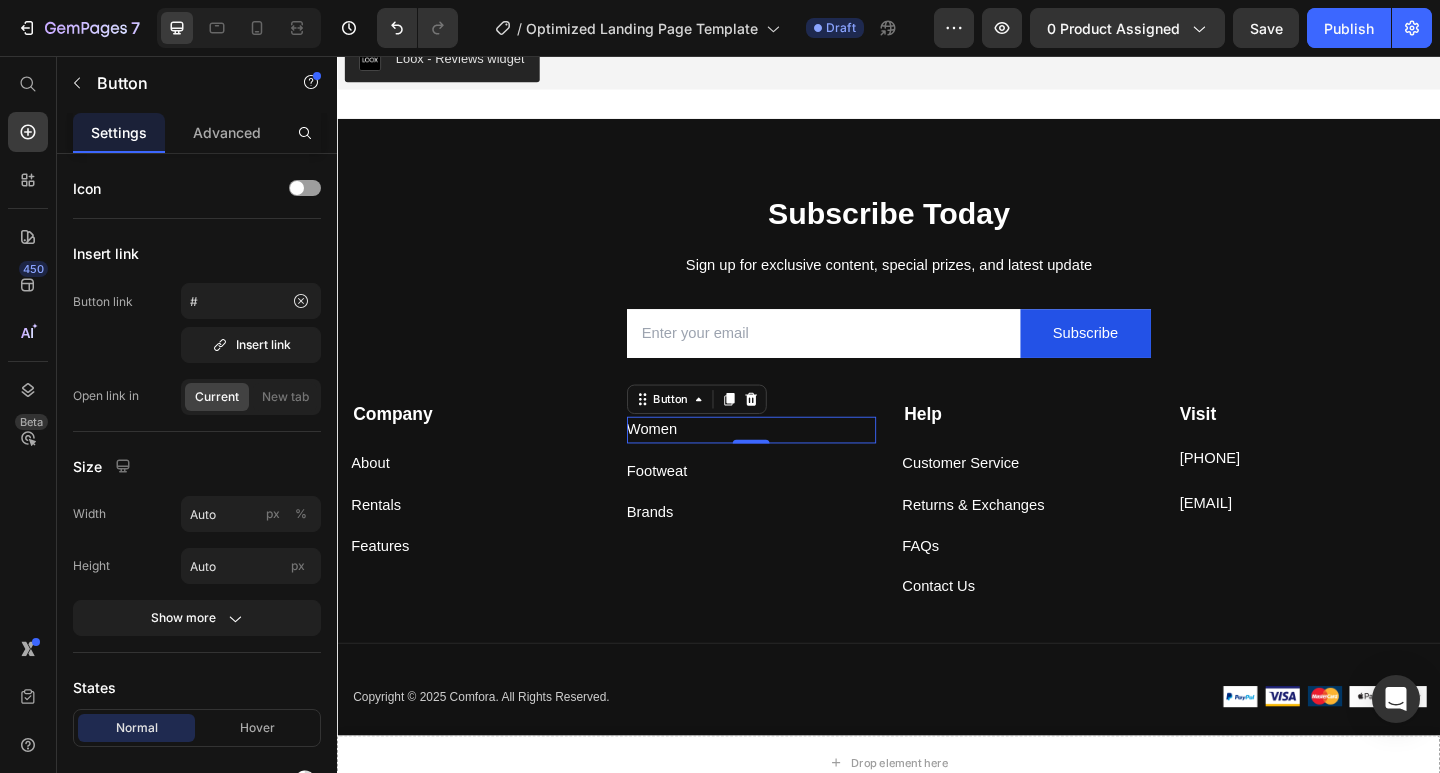 click 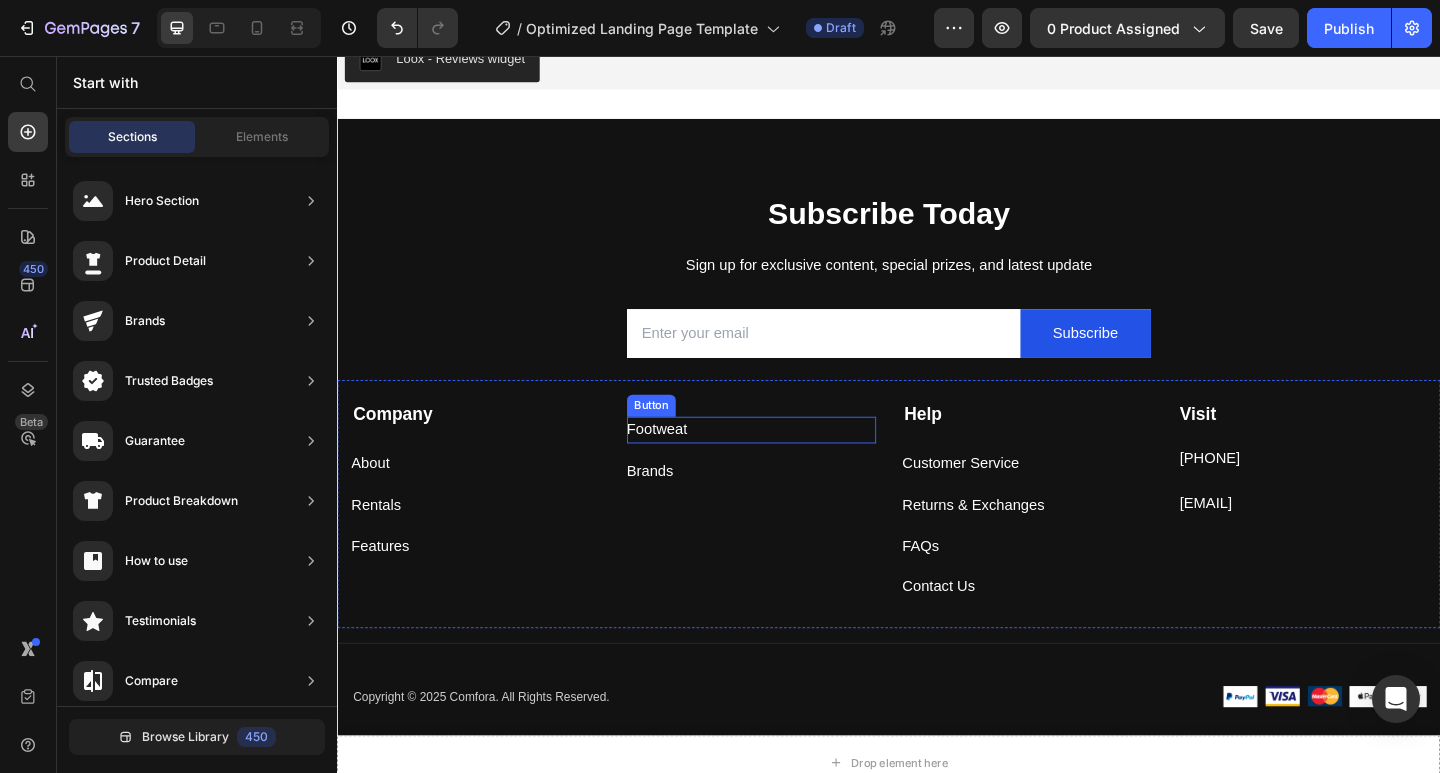 click on "Footweat Button" at bounding box center [787, 463] 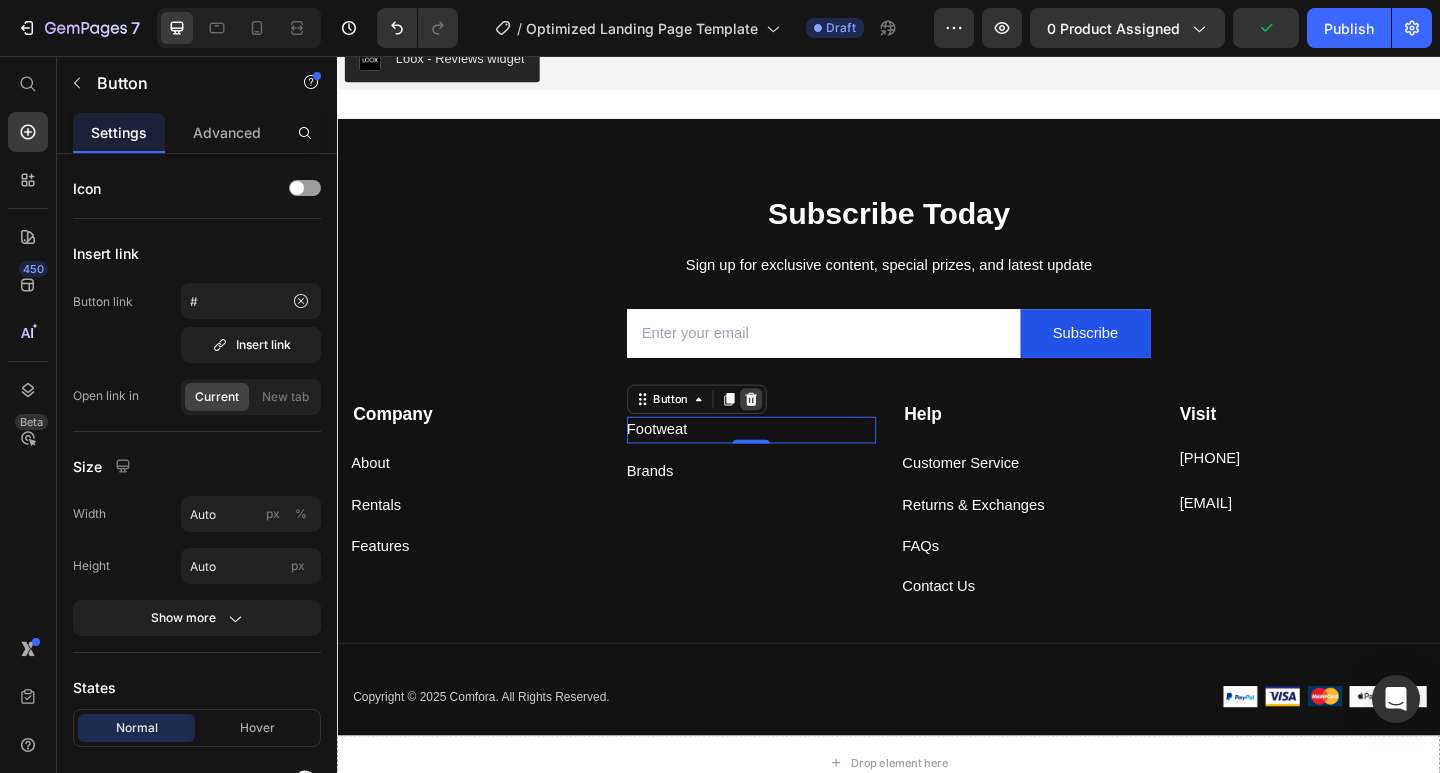 click 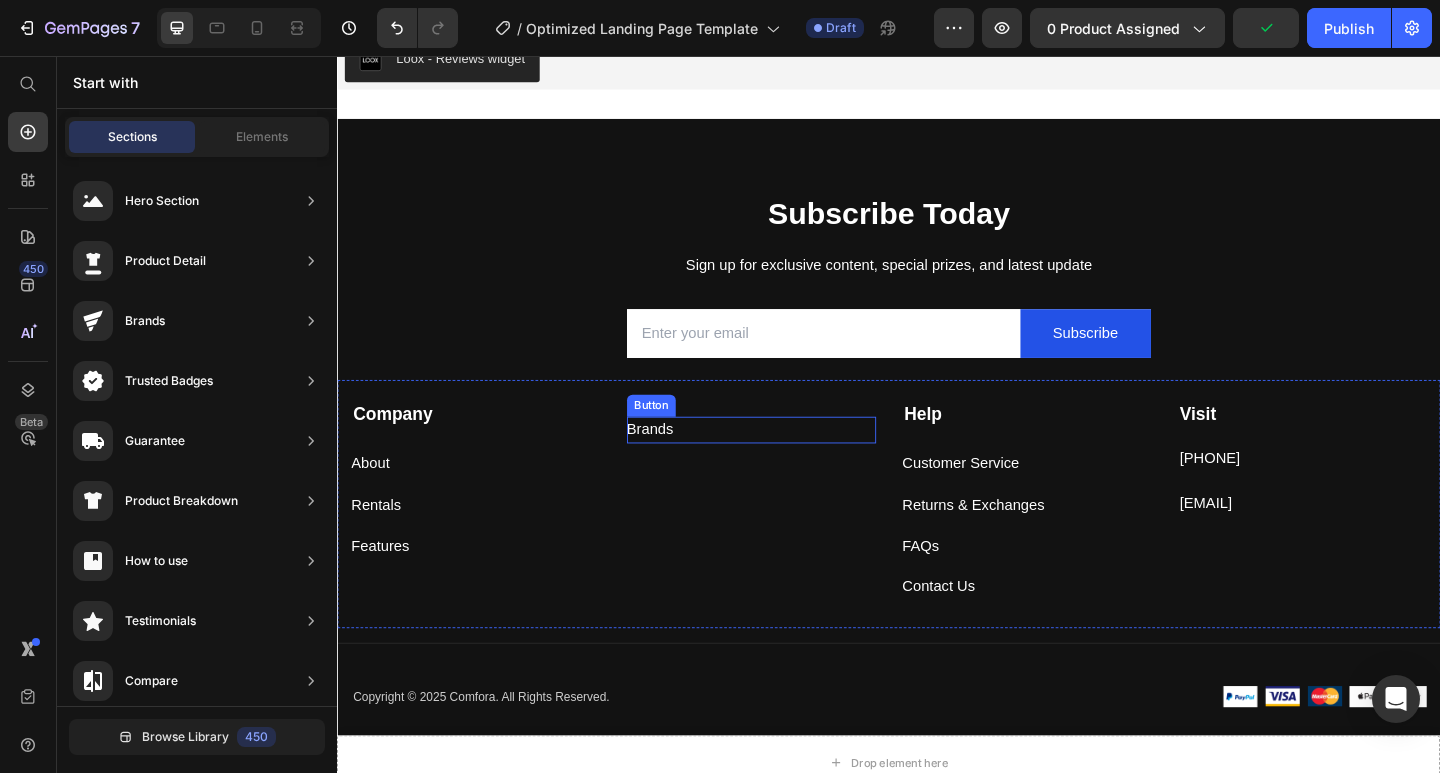 click on "Brands Button" at bounding box center [787, 463] 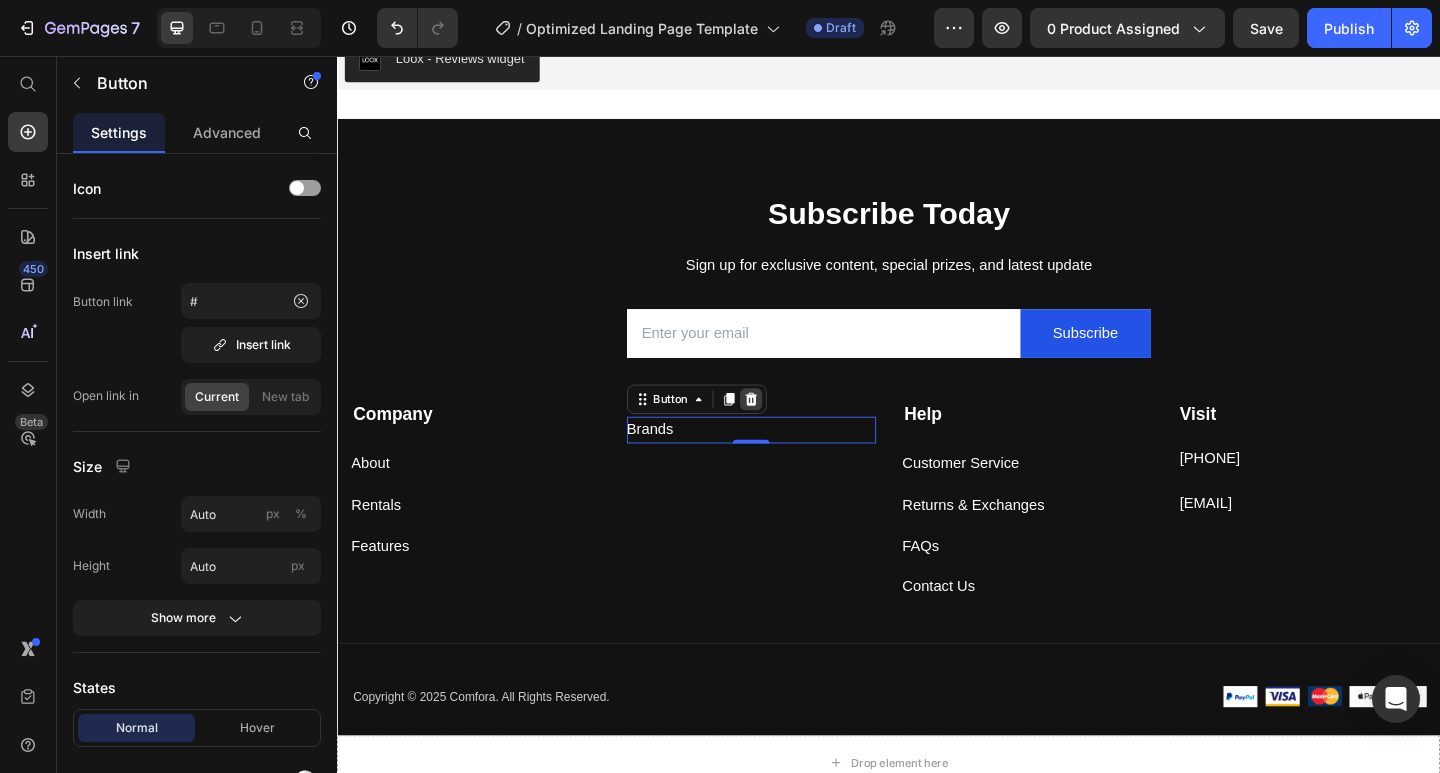click 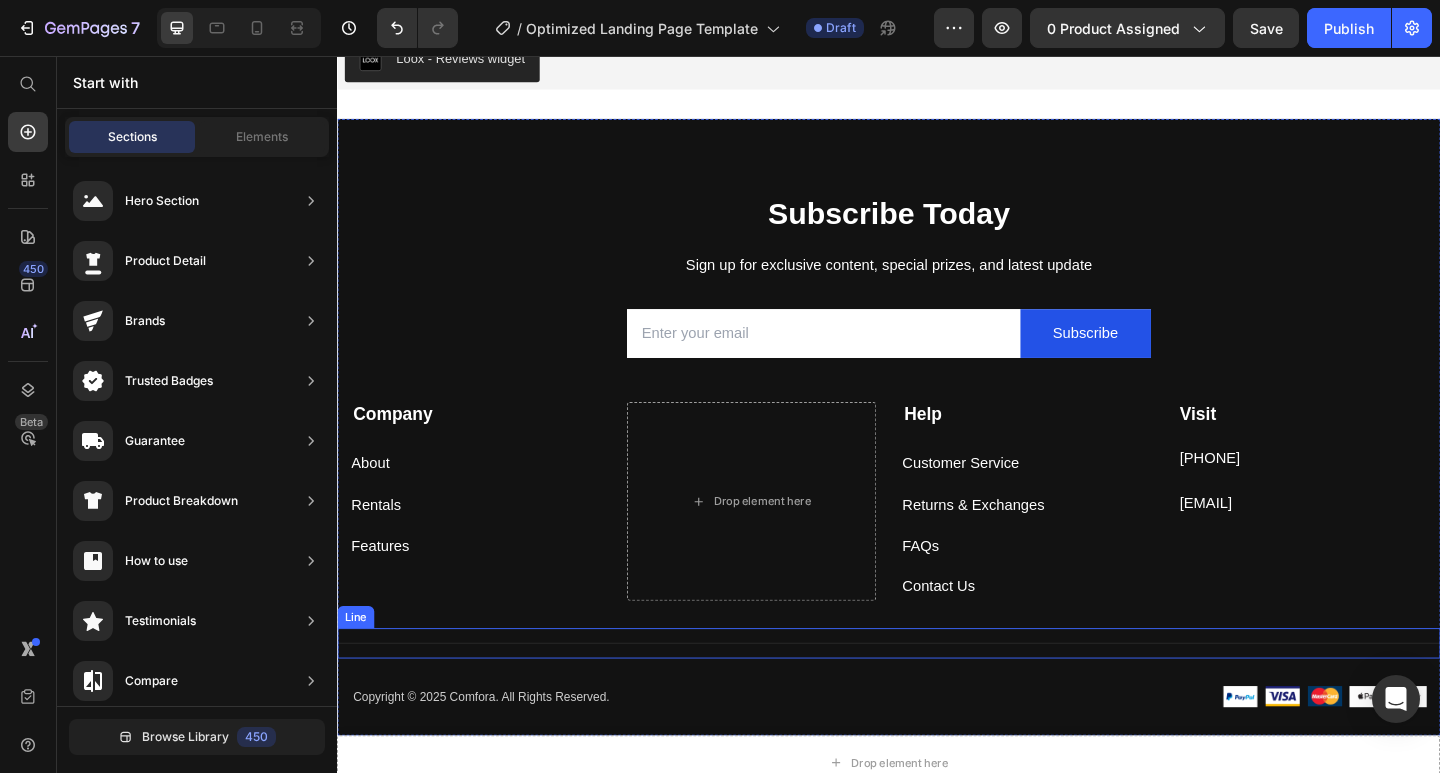 click on "Copyright © 2025 Comfora. All Rights Reserved. Text block Image Image Image Image Image Row Row" at bounding box center (937, 754) 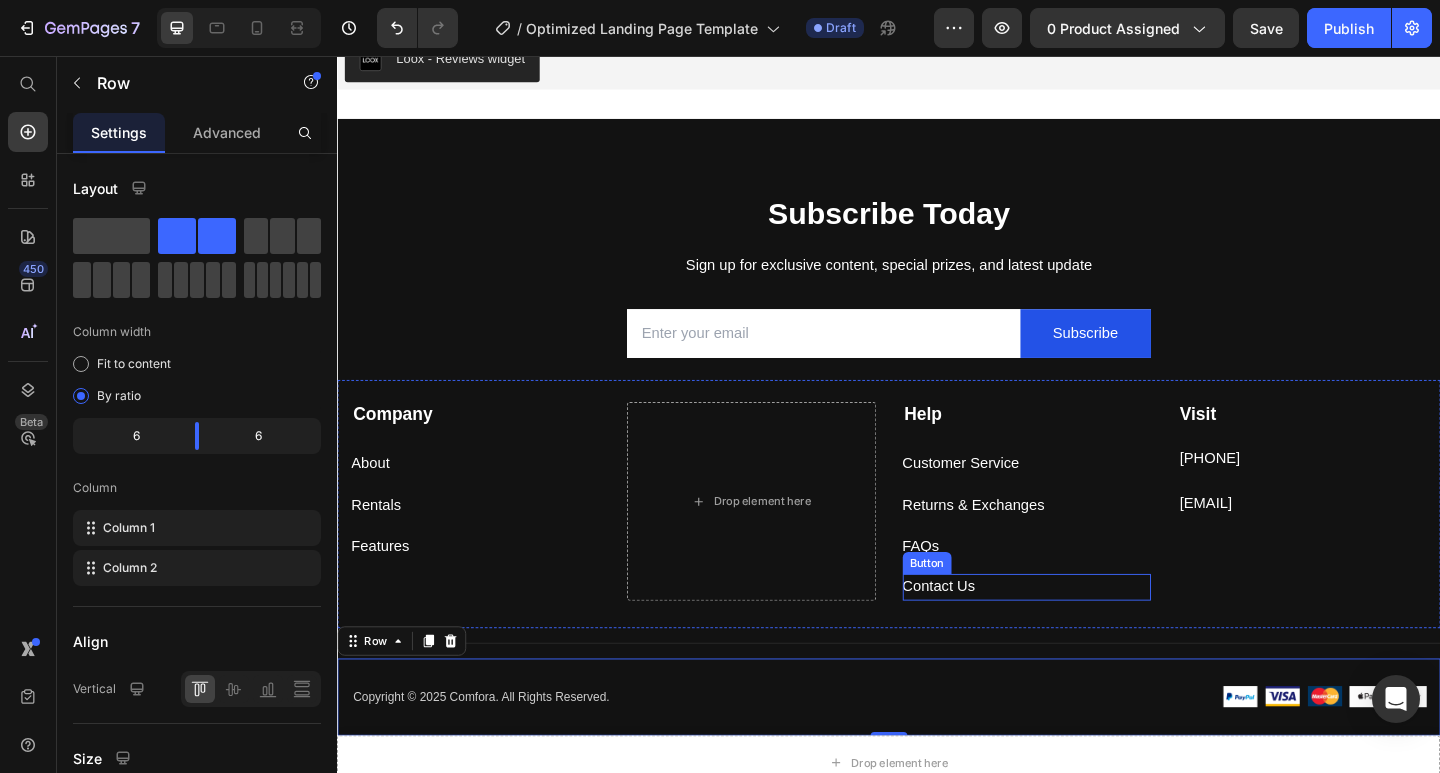 click on "Button" at bounding box center [978, 608] 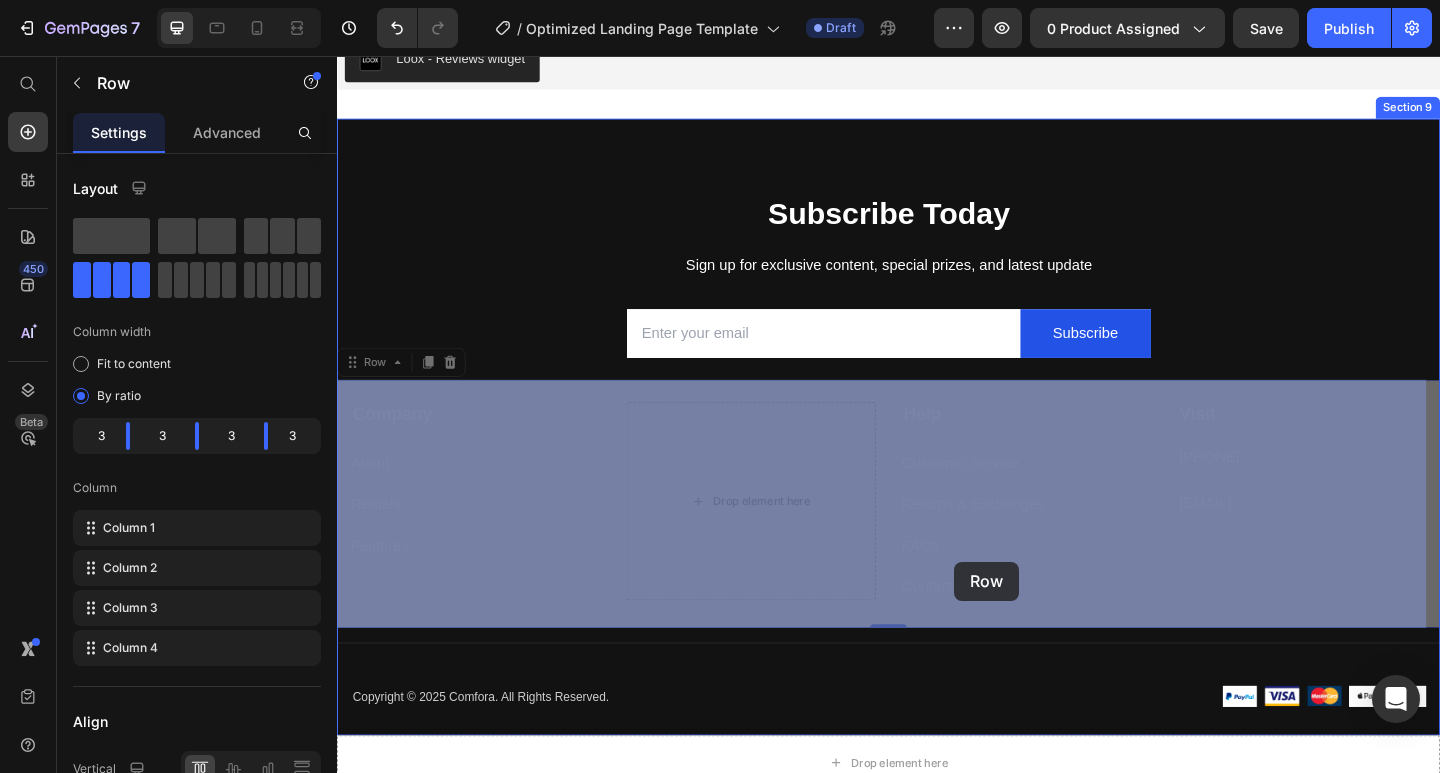 drag, startPoint x: 1037, startPoint y: 661, endPoint x: 1008, endPoint y: 606, distance: 62.177166 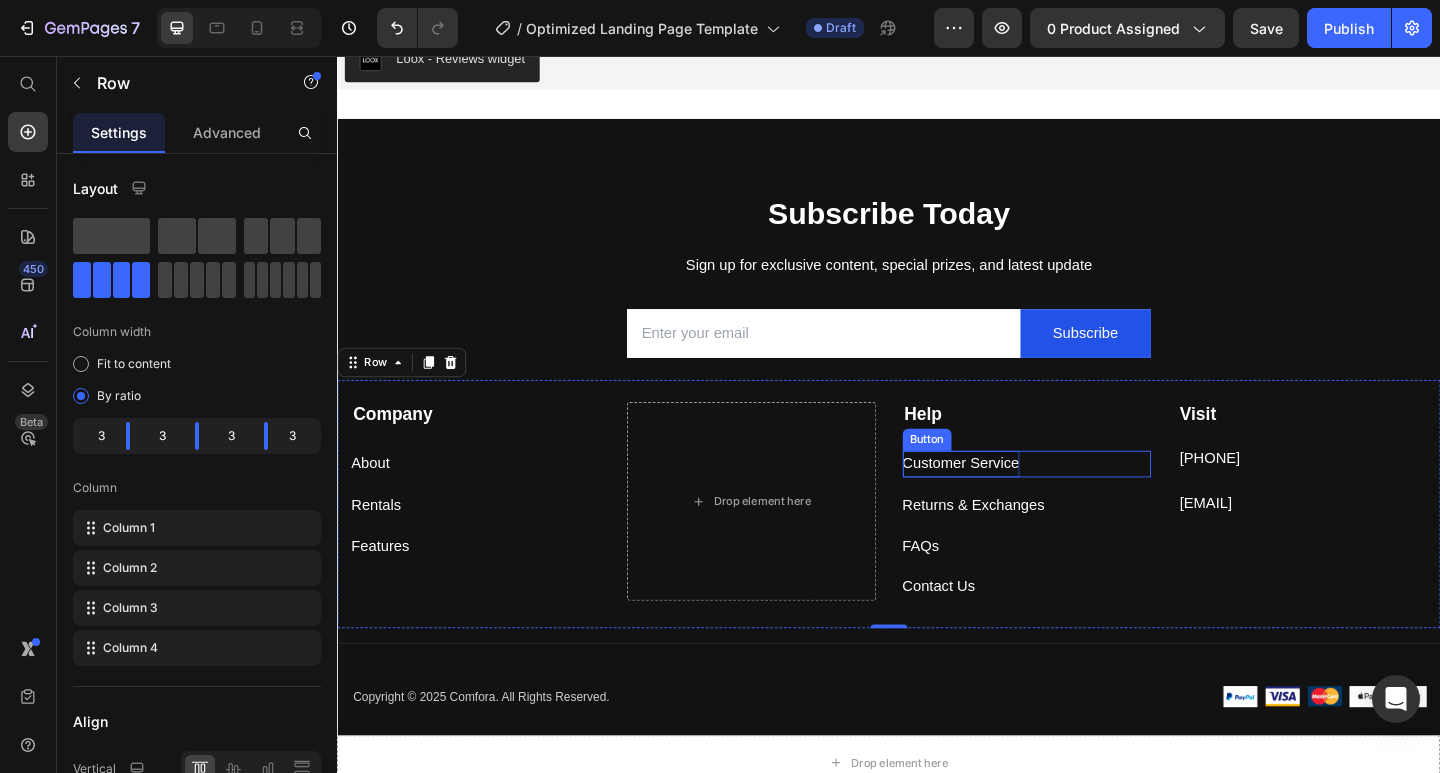 click on "Customer Service" at bounding box center (1015, 500) 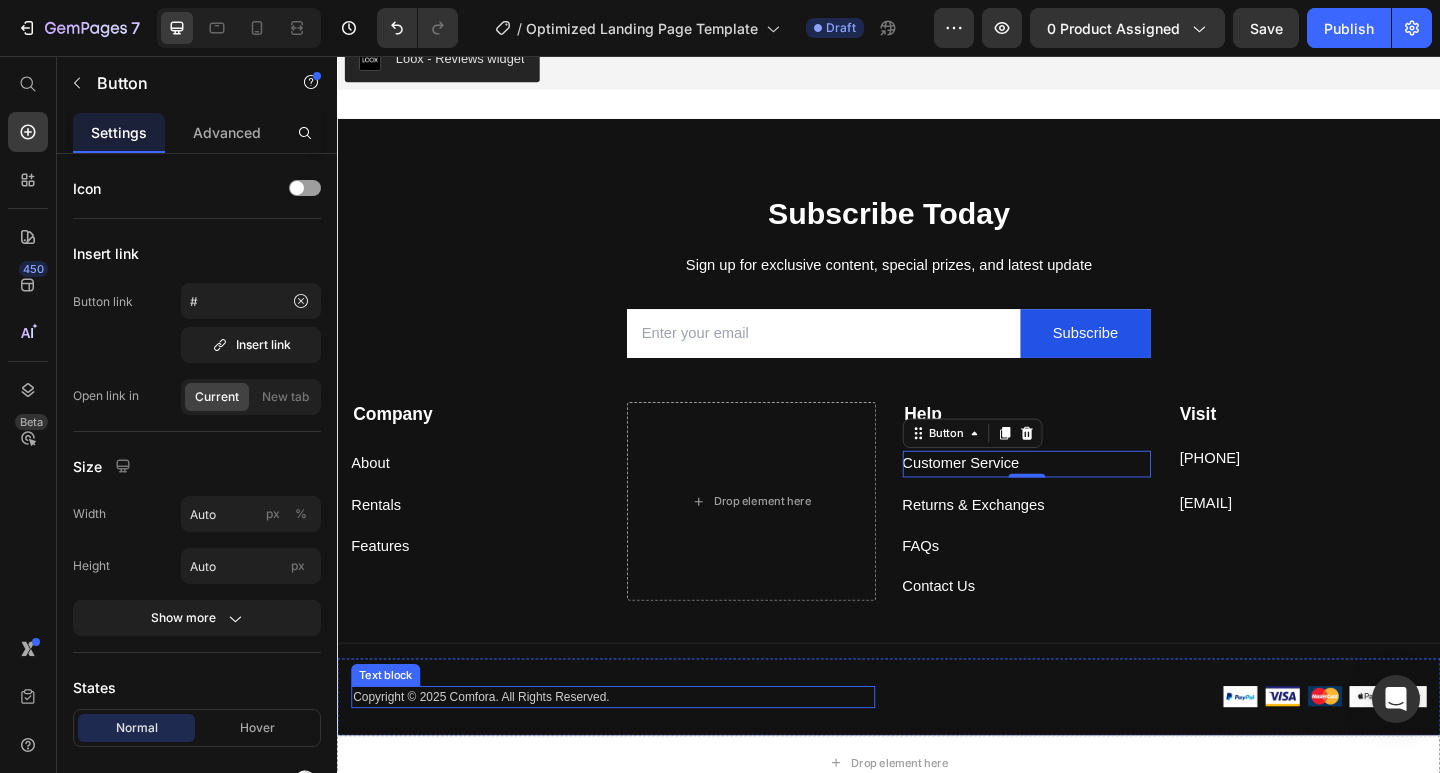 click on "Copyright © 2025 Comfora. All Rights Reserved." at bounding box center (637, 754) 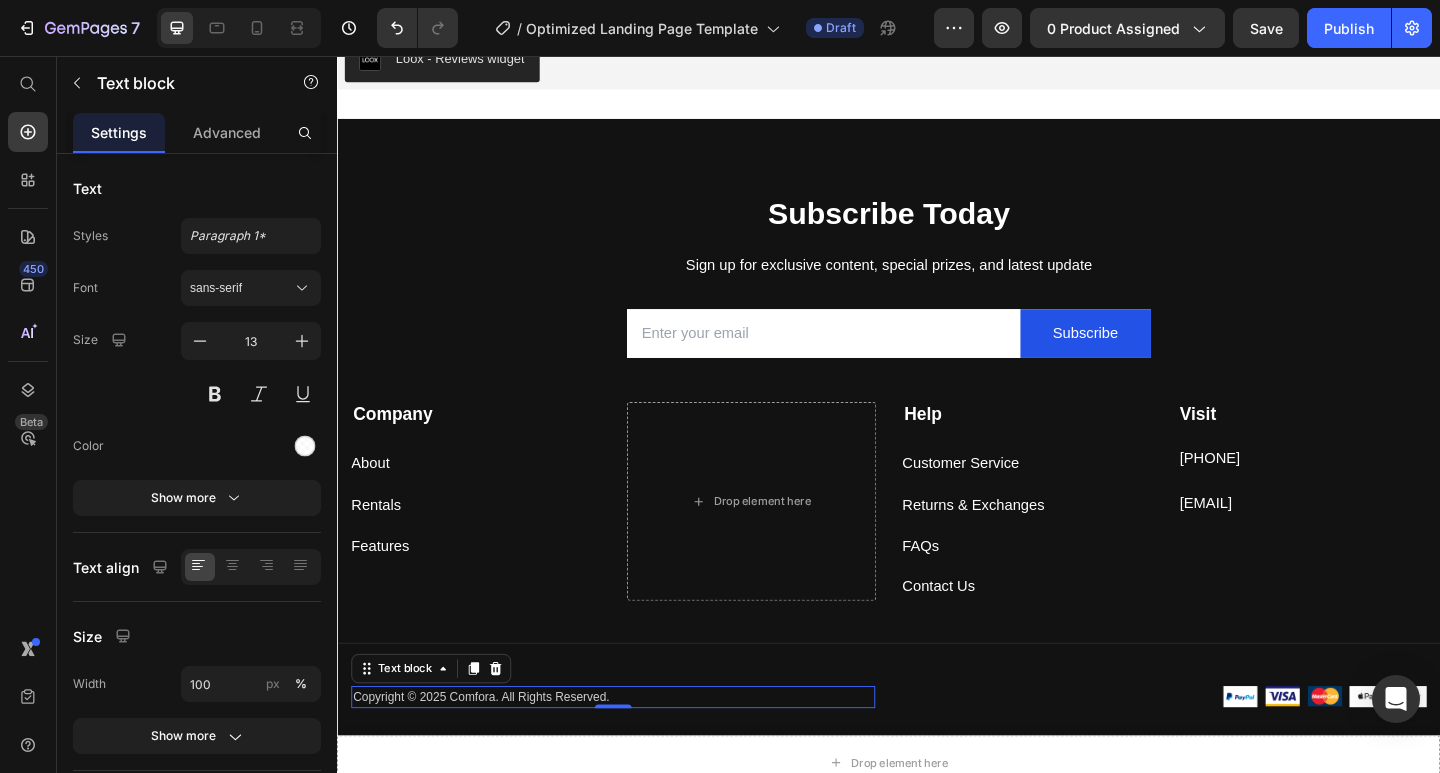 click on "Copyright © 2025 Comfora. All Rights Reserved." at bounding box center [637, 754] 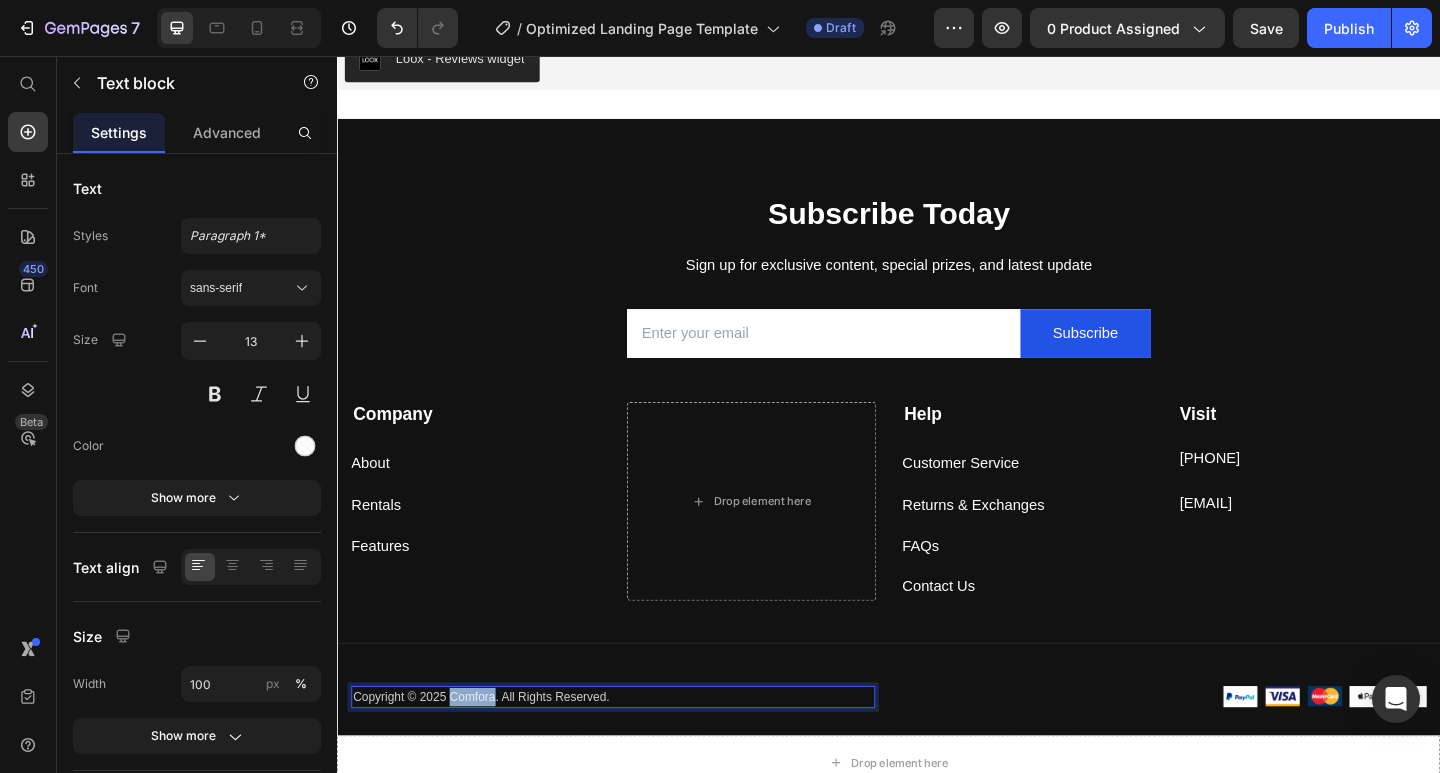 click on "Copyright © 2025 Comfora. All Rights Reserved." at bounding box center (637, 754) 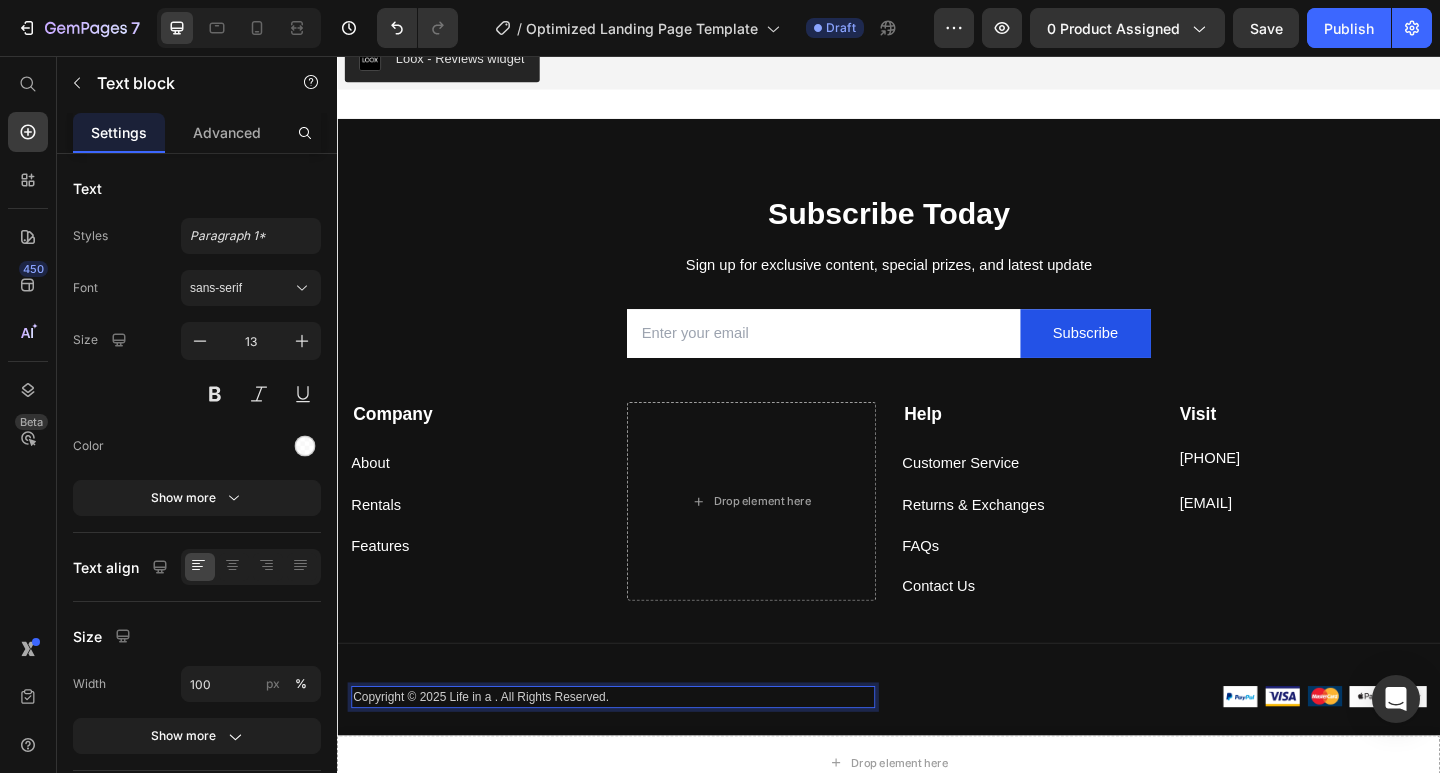 scroll, scrollTop: 5, scrollLeft: 0, axis: vertical 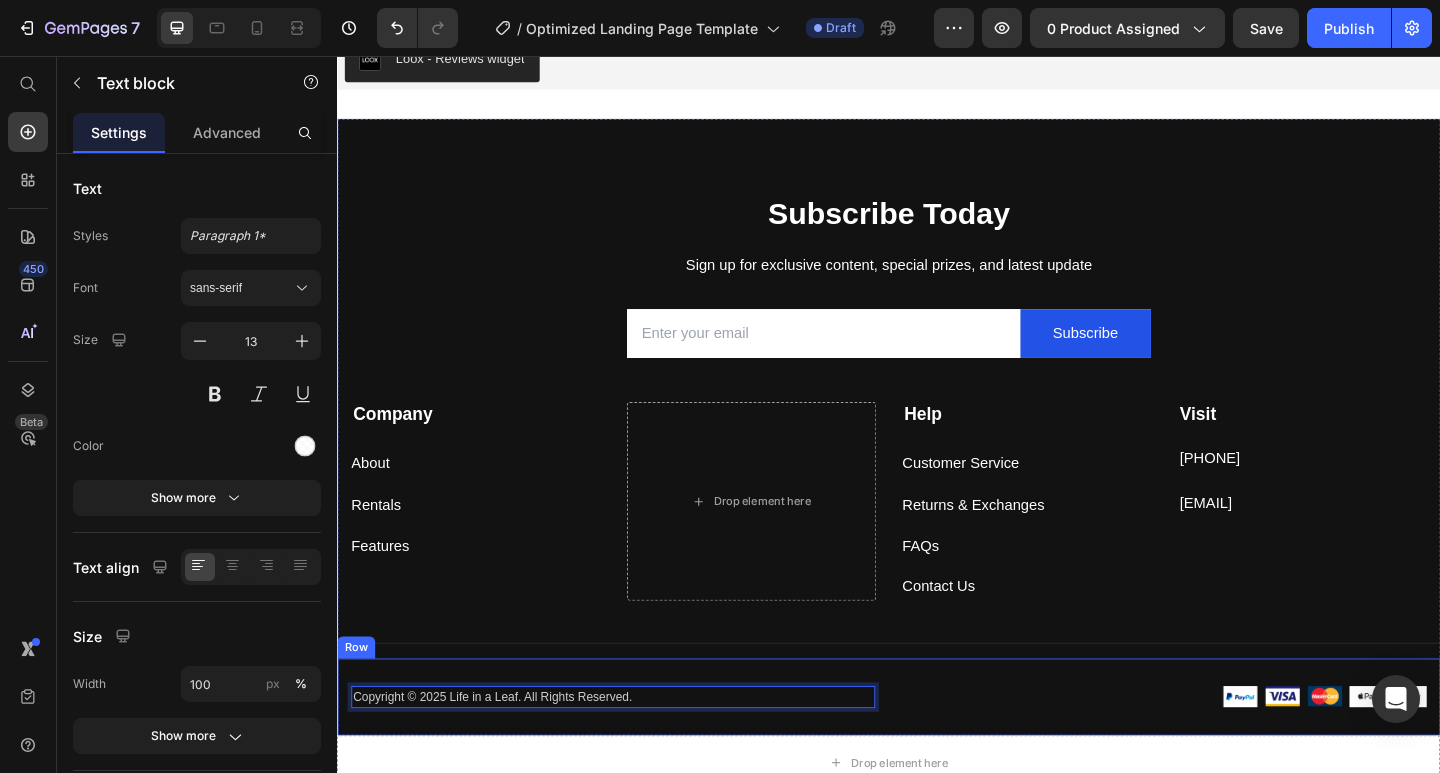click on "Copyright © 2025 Life in a Leaf. All Rights Reserved. Text block Image Image Image Image Image Row Row" at bounding box center (937, 754) 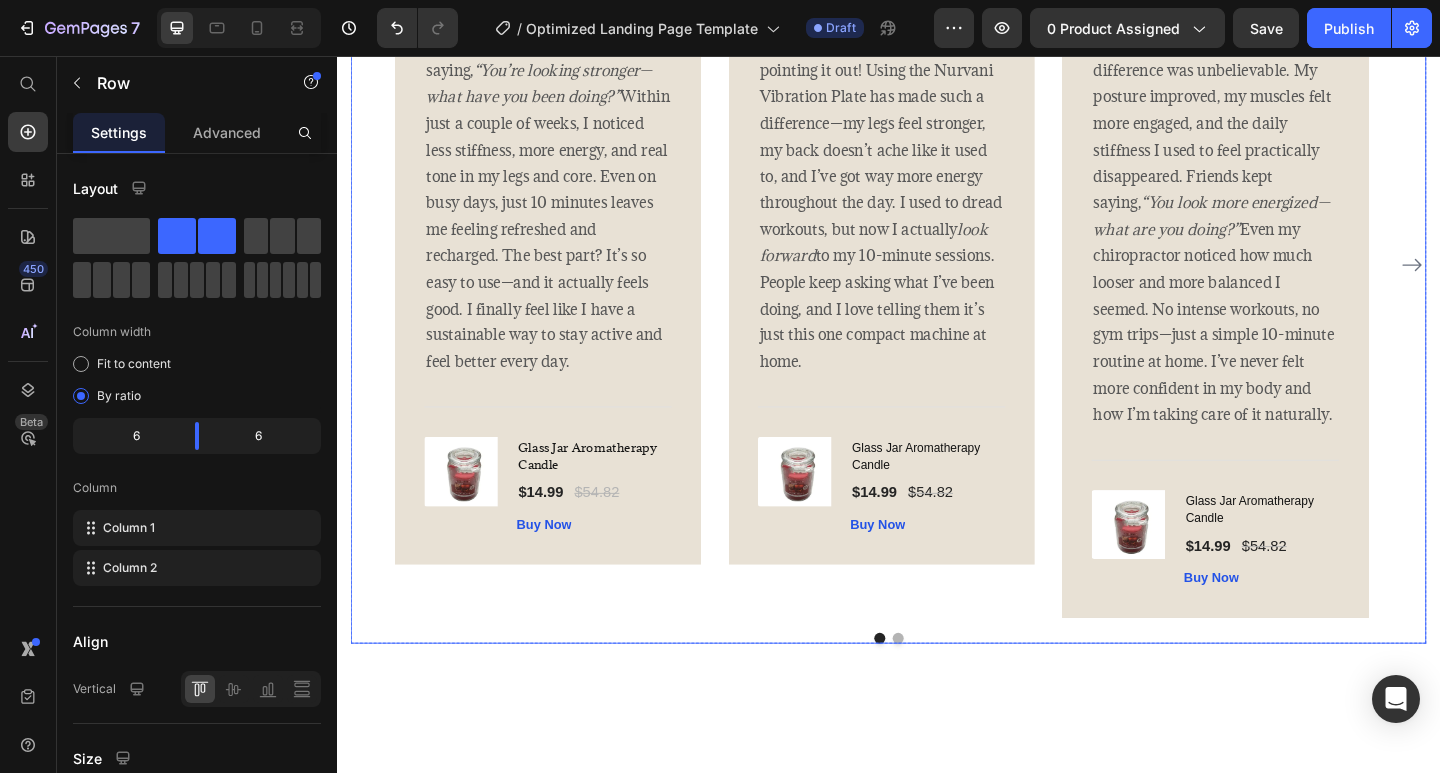 scroll, scrollTop: 3906, scrollLeft: 0, axis: vertical 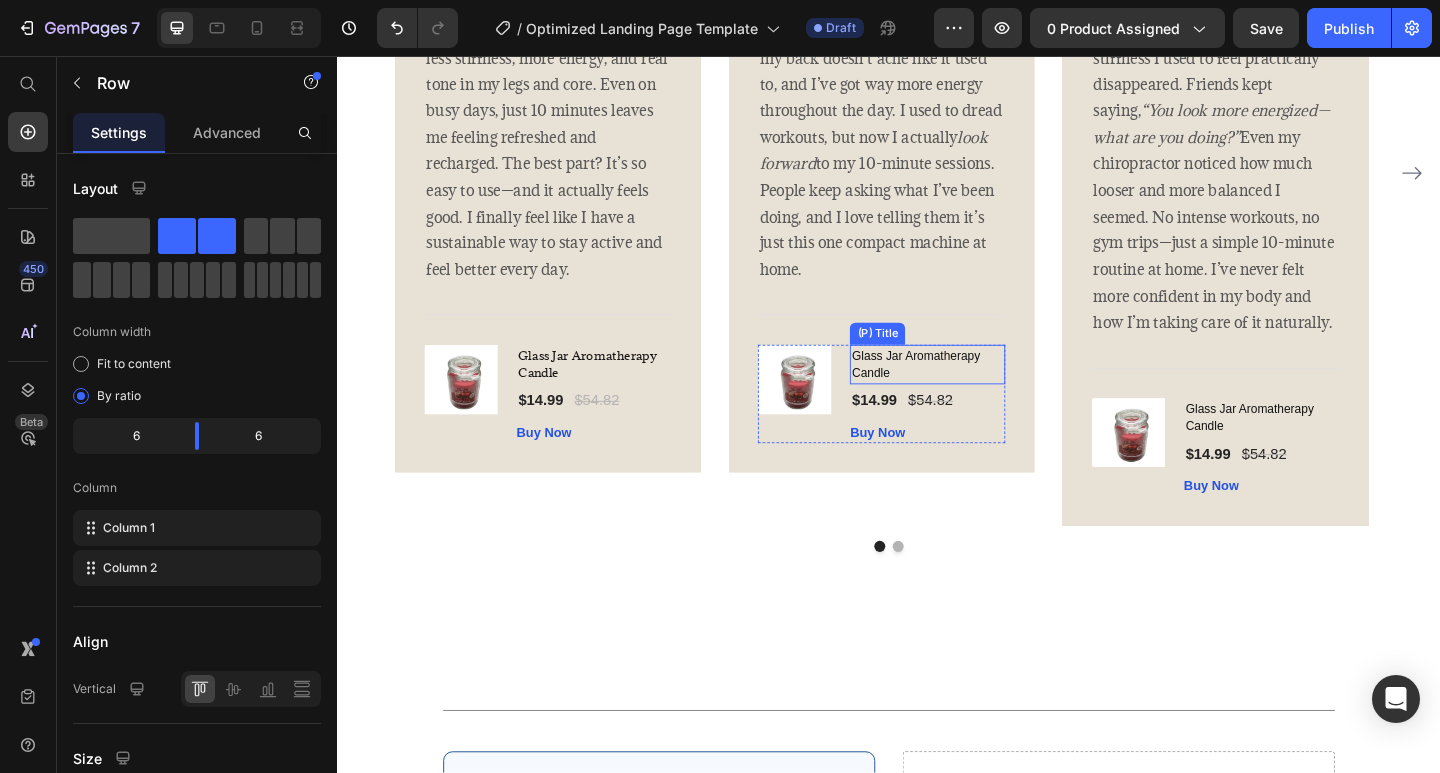 click on "Glass Jar Aromatherapy Candle" at bounding box center (979, 392) 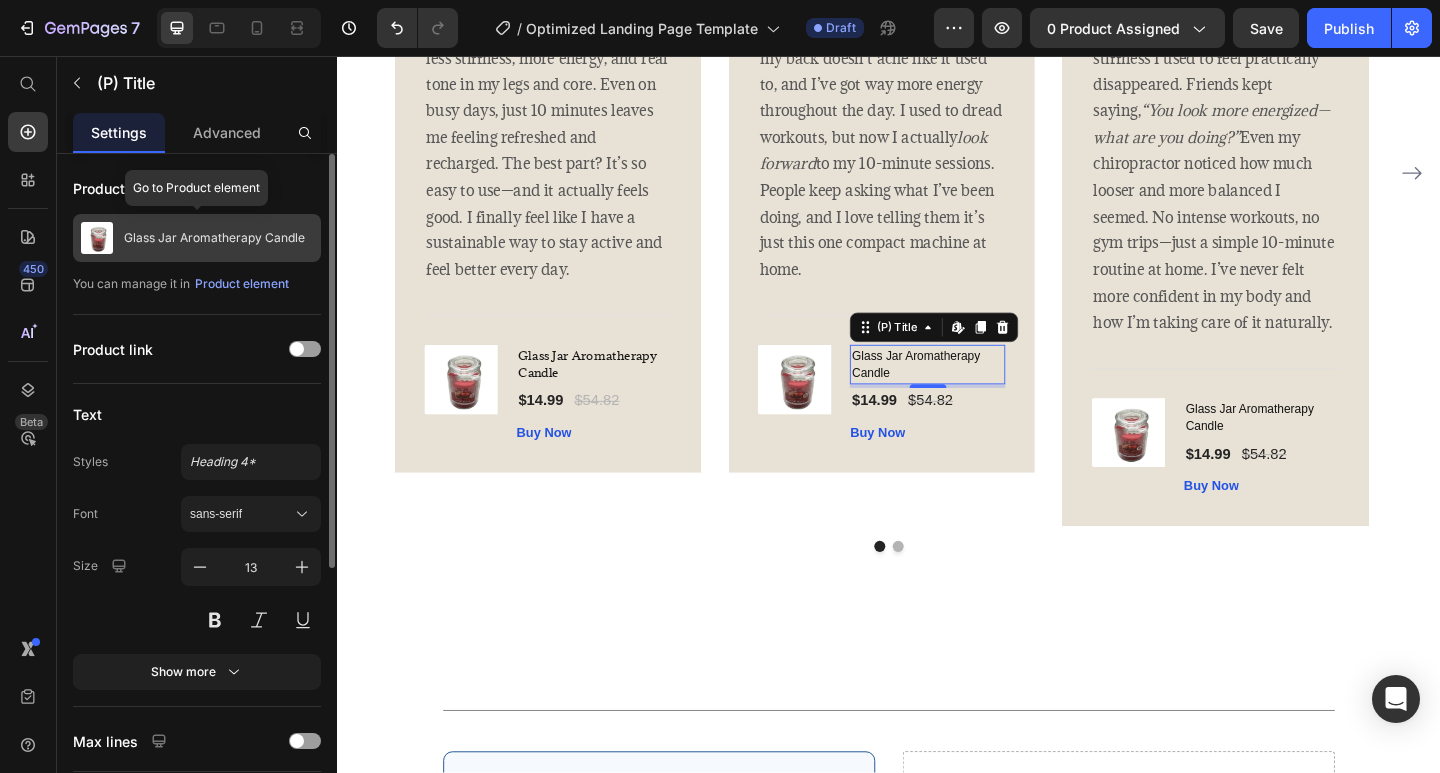 click on "Glass Jar Aromatherapy Candle" 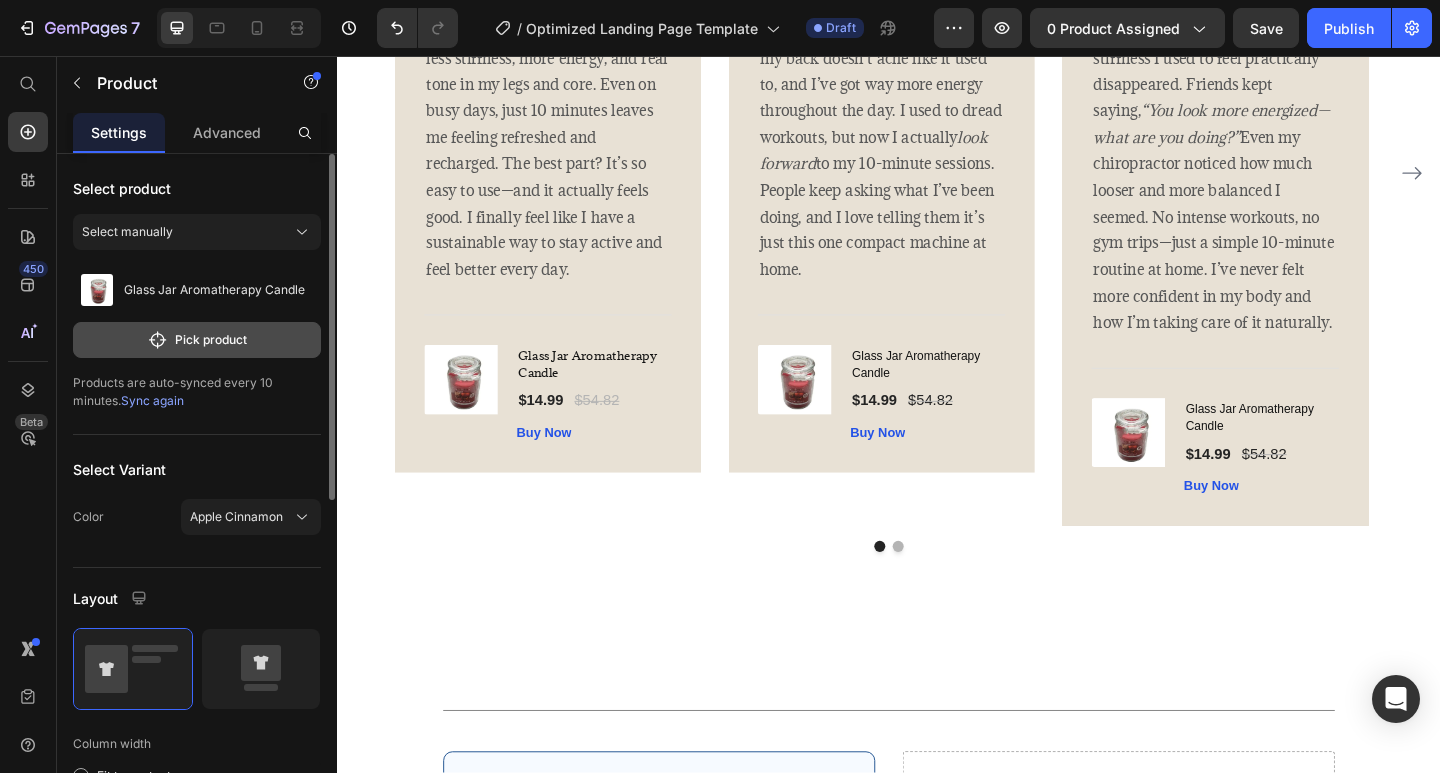 click on "Pick product" at bounding box center [197, 340] 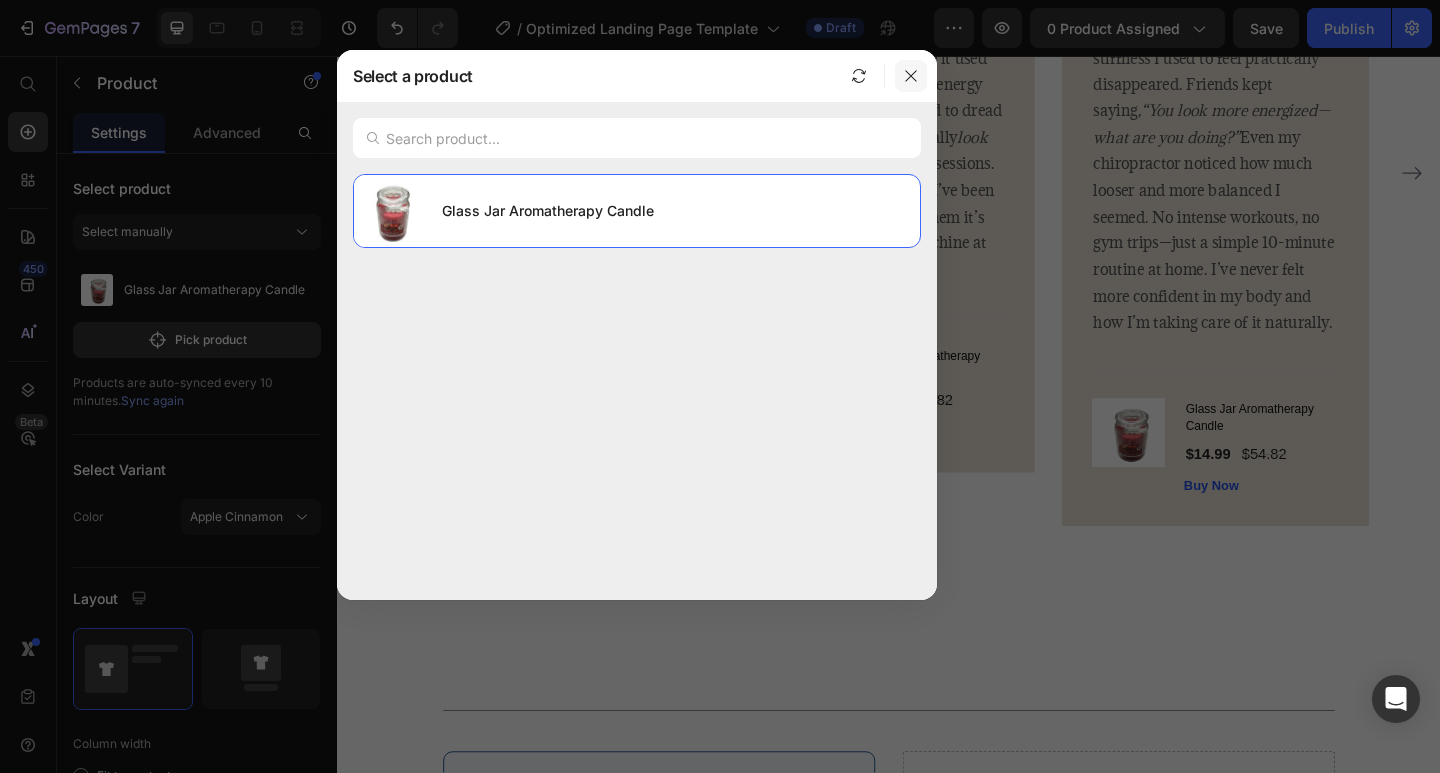 click at bounding box center (911, 76) 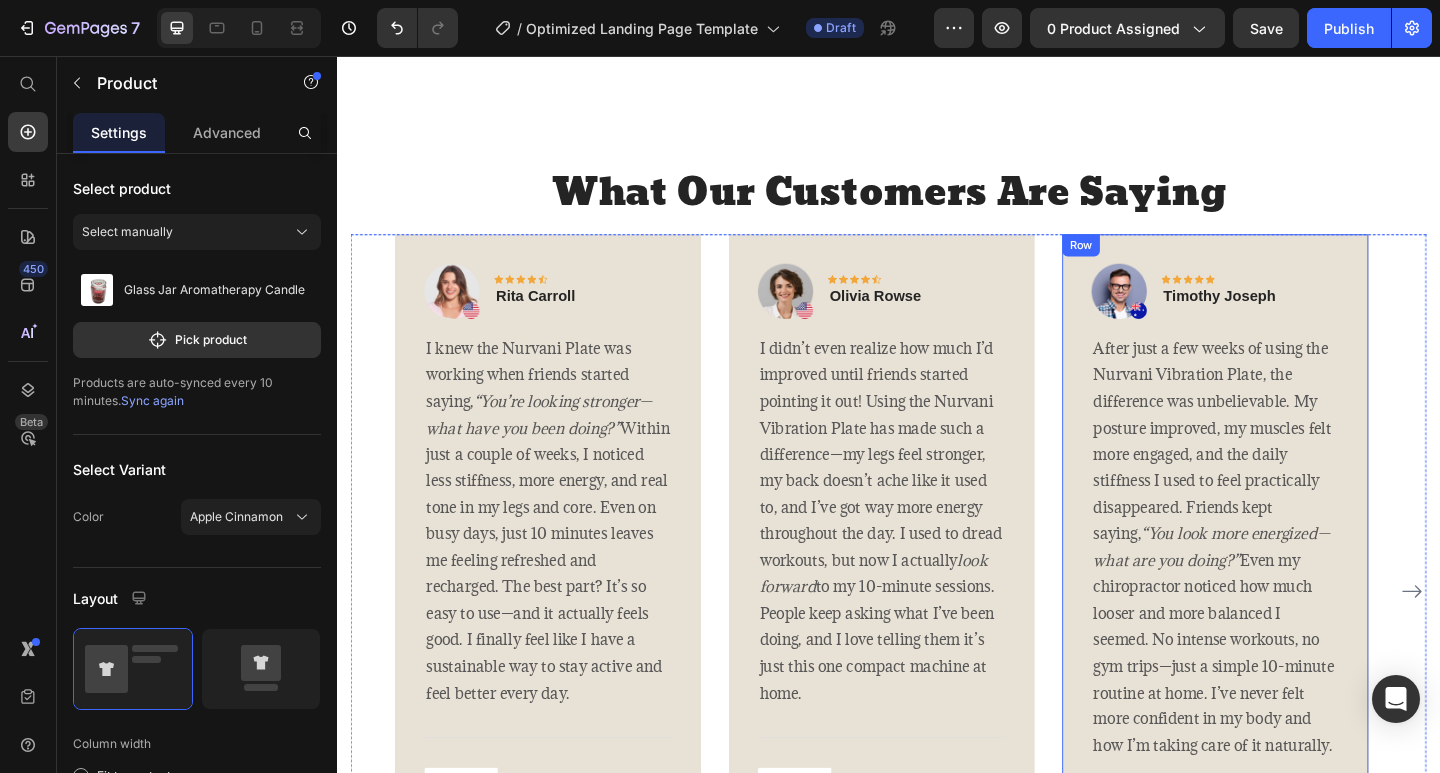 scroll, scrollTop: 2806, scrollLeft: 0, axis: vertical 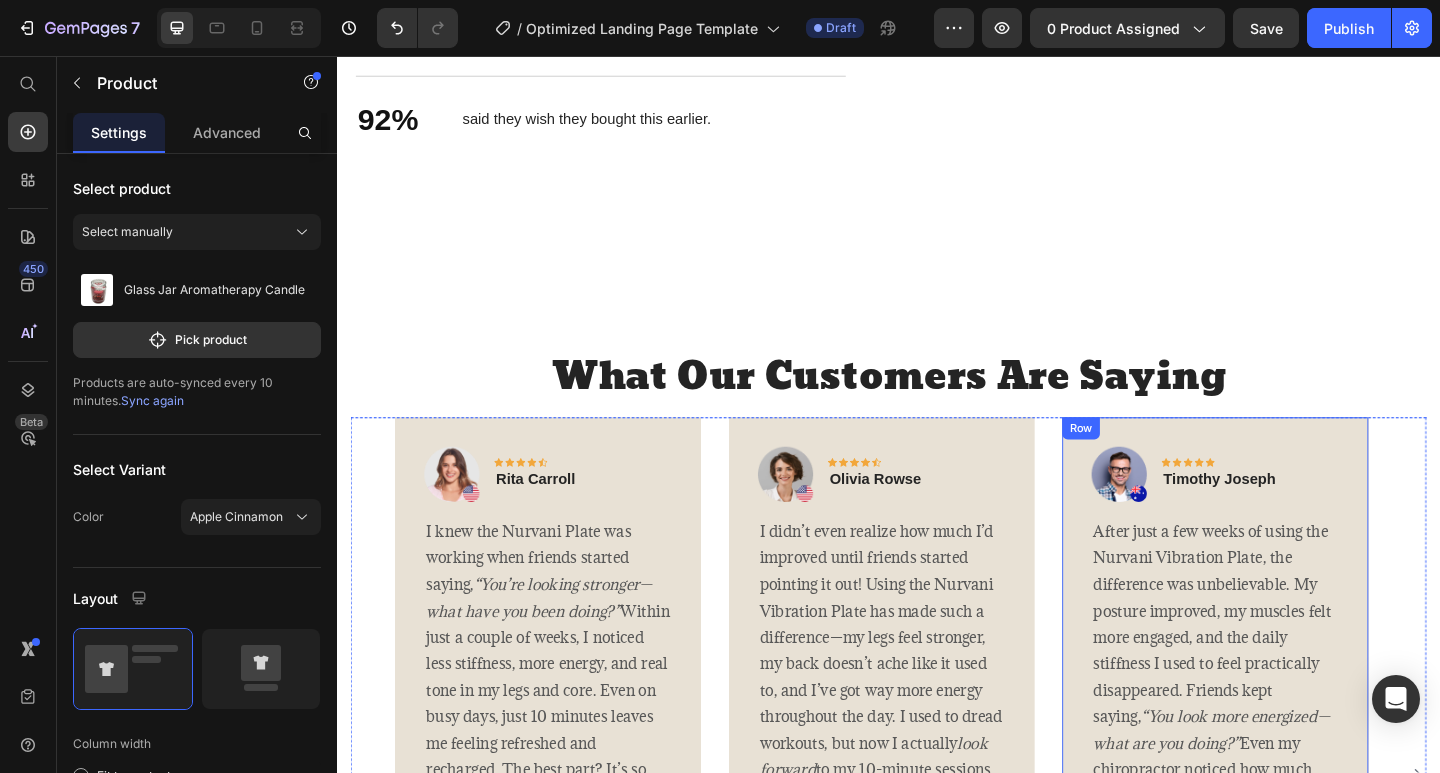click at bounding box center (1234, -218) 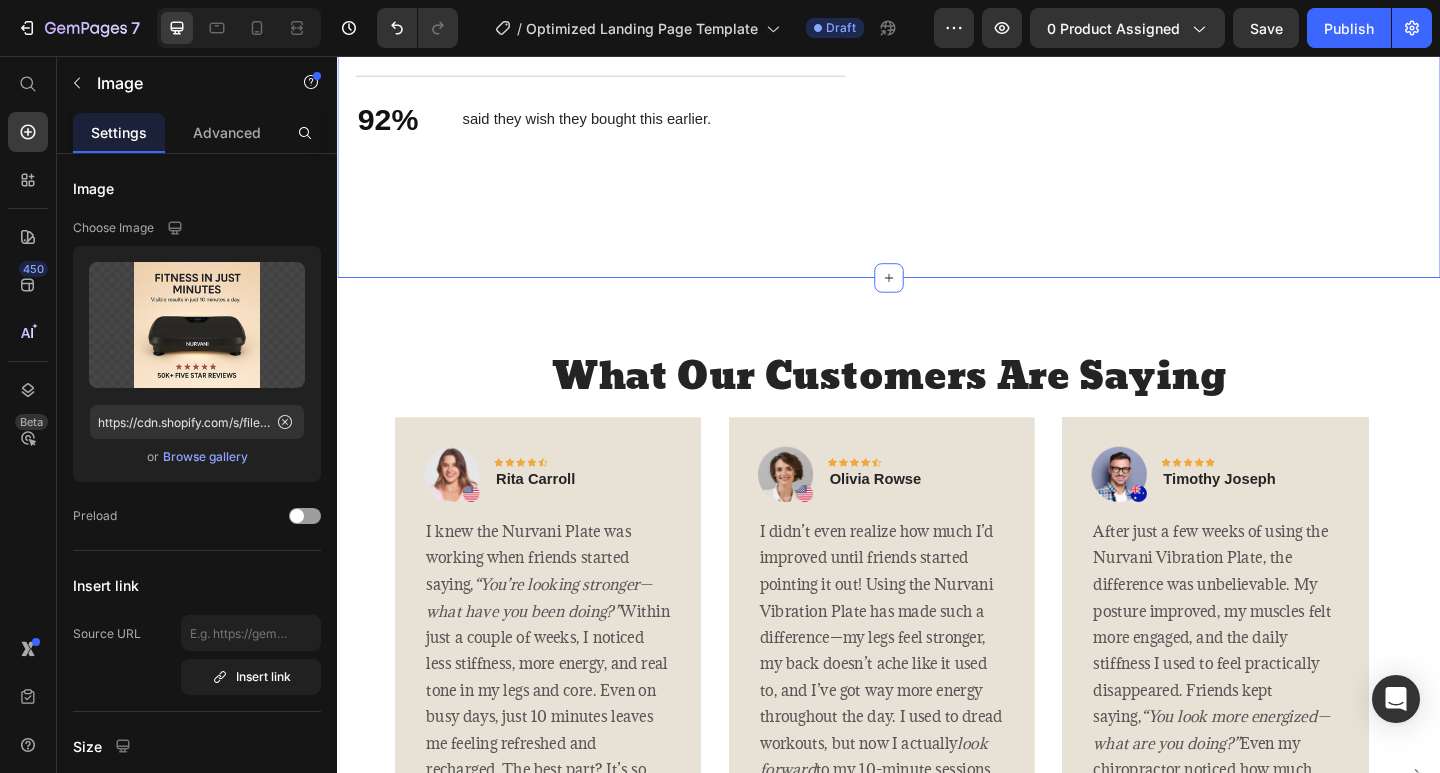 click on "Stronger Body. Better You. Heading Quick & Easy Heading 97% Text Block loved how easy it is to burn calories. Text Block Row 94% Text Block said they lost 20 pounds within a month. Text Block Row 92% Text Block said they wish they bought this earlier. Text Block Row Row Image   0 Row Section 4" at bounding box center (937, -10) 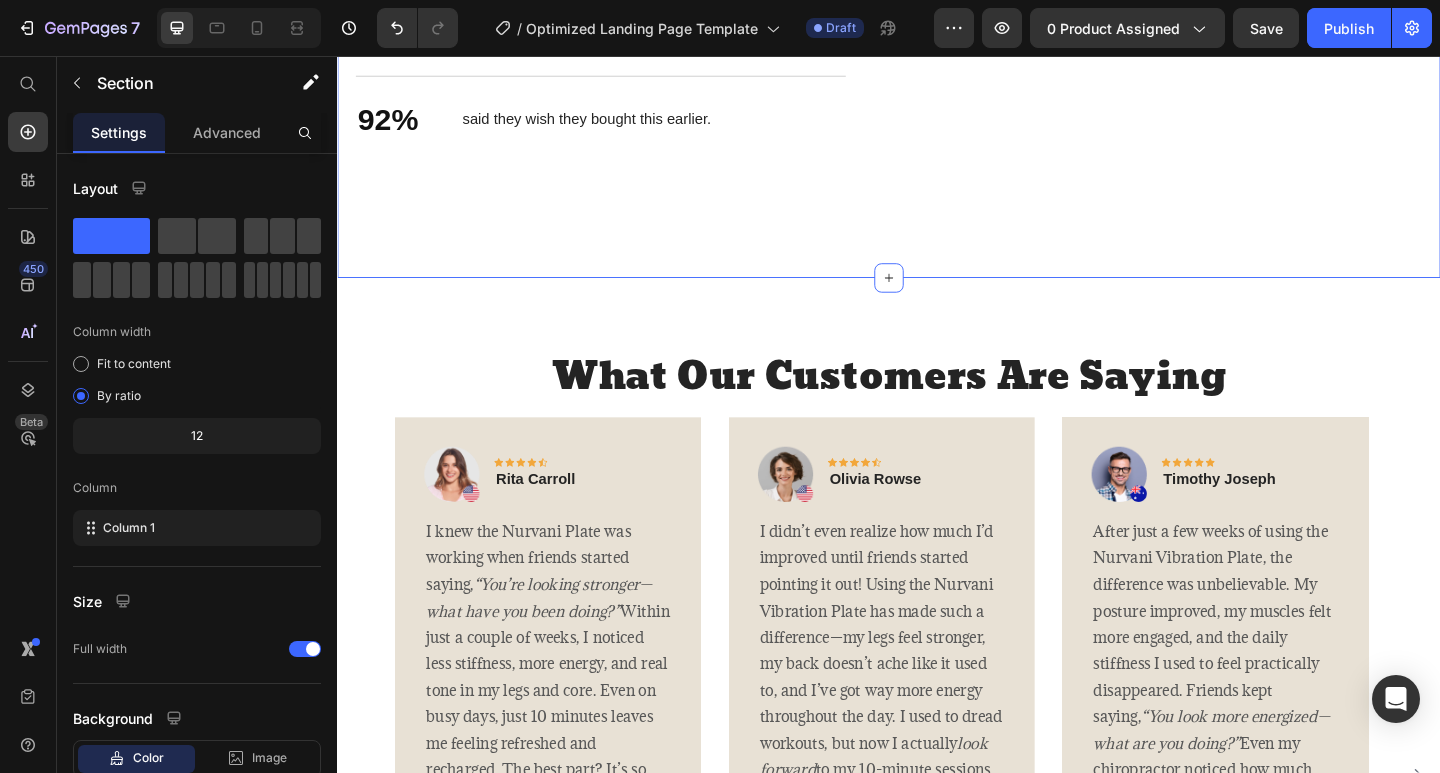 click on "Image TRANSFORM YOUR BODY –  GET REWARDED Heading The Nurvani Vibration Plate is expertly engineered to help activate muscles, improve circulation, and support full-body wellness—without intense strain or long workouts. Just 10 minutes a day helps tone your body, relieve stiffness, and boost recovery. It's low-impact, chemical-free, and made to fit effortlessly into your daily routine. Text Block buy it now Button
Icon Chat Us Anytime Text Block help@[EXAMPLE.COM] Text Block Row Row Row Row Section 3" at bounding box center [937, -610] 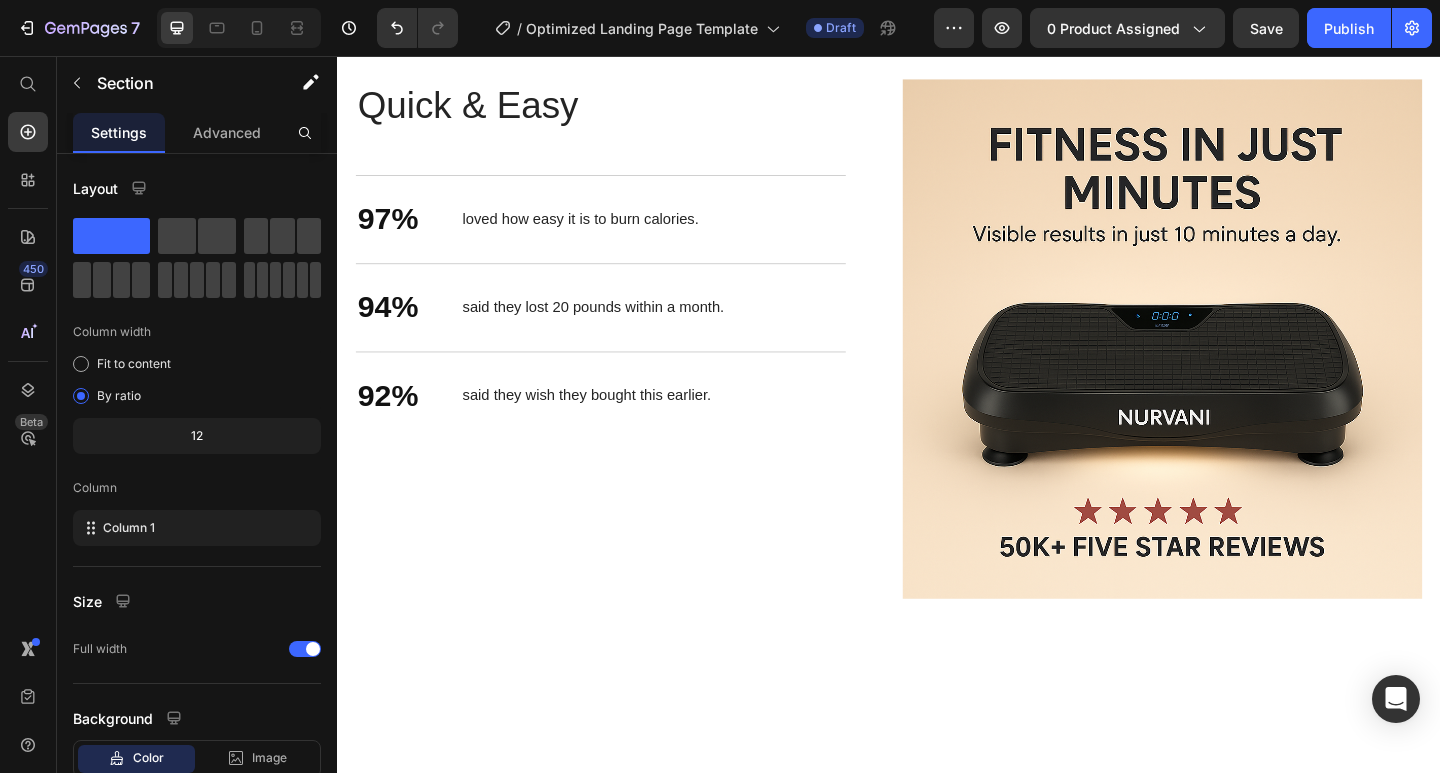 scroll, scrollTop: 2106, scrollLeft: 0, axis: vertical 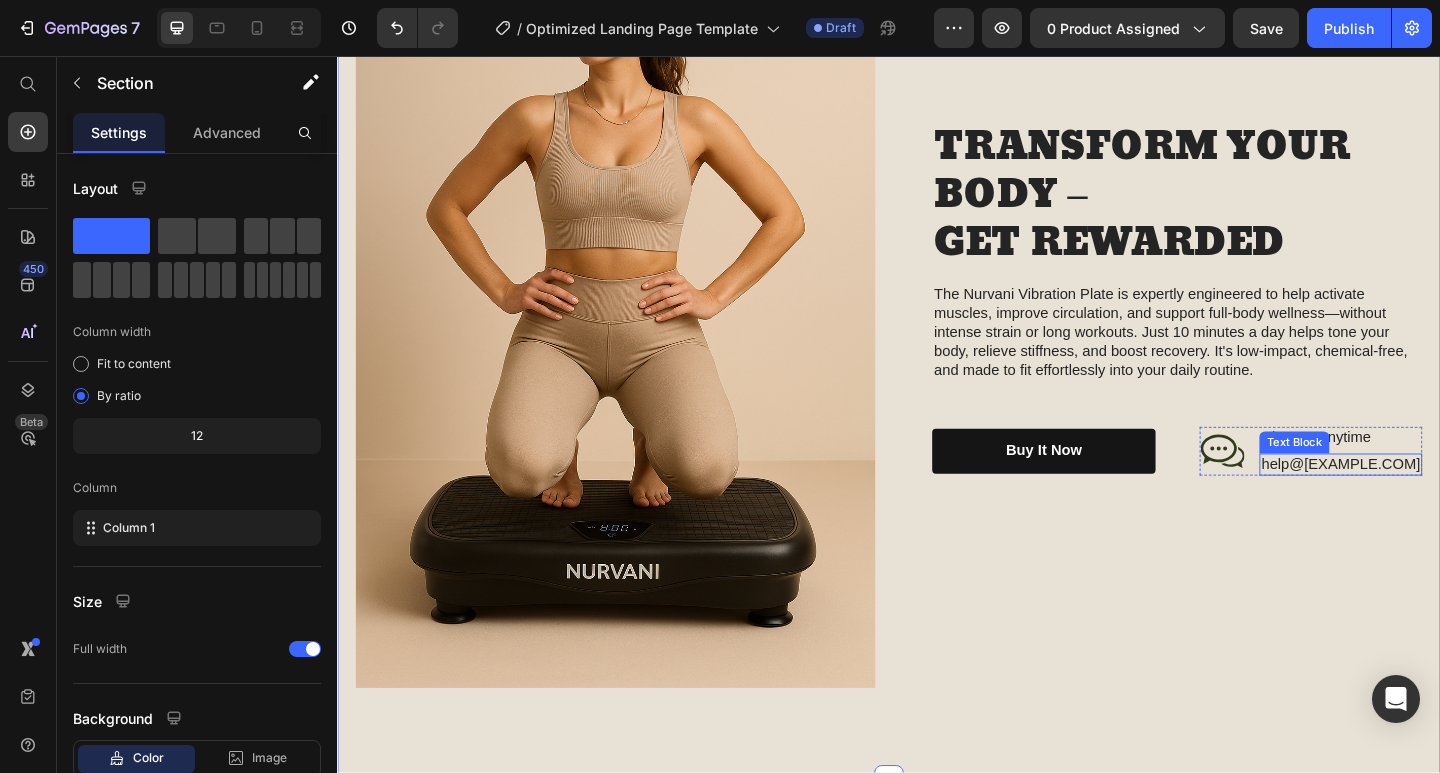 click on "help@[EXAMPLE.COM]" at bounding box center (1428, 501) 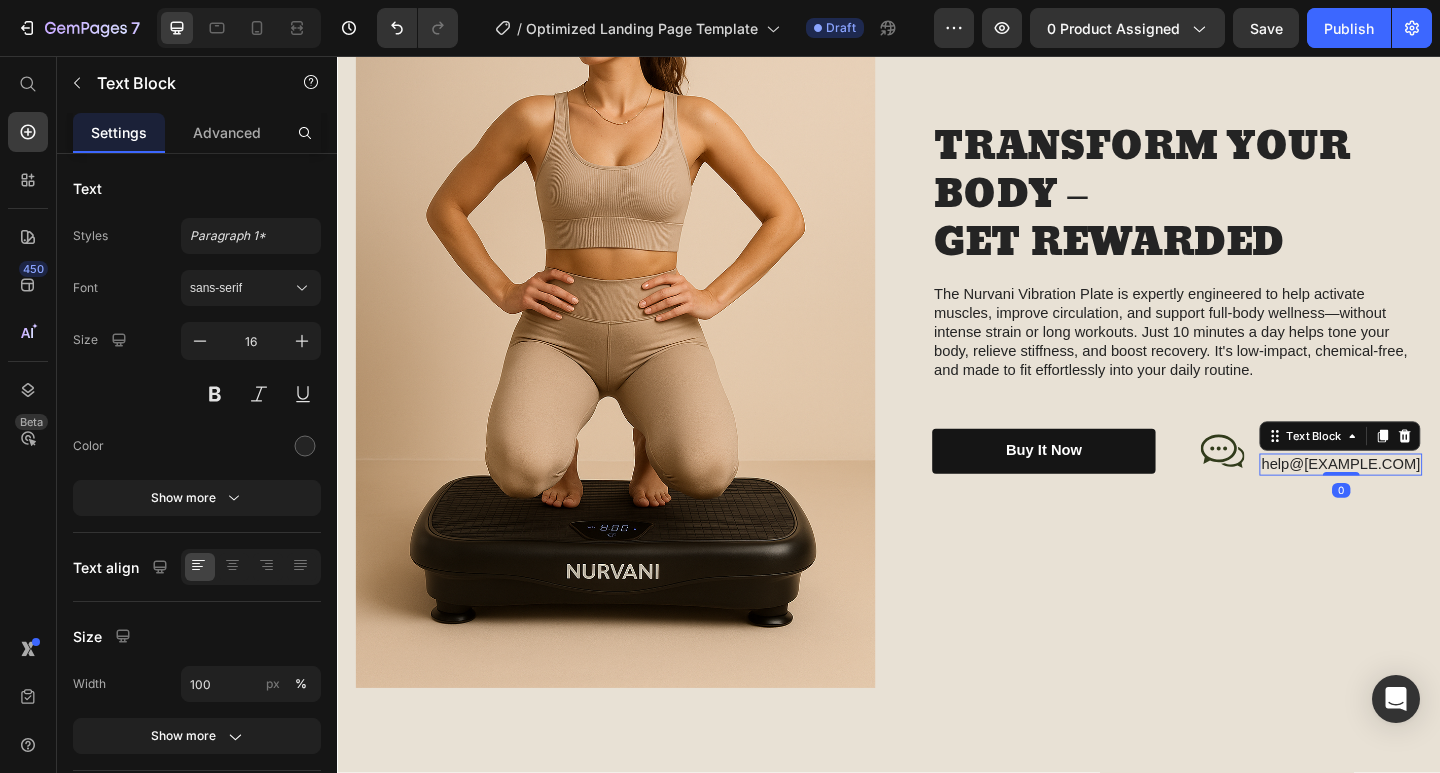 click on "help@[EXAMPLE.COM]" at bounding box center (1428, 501) 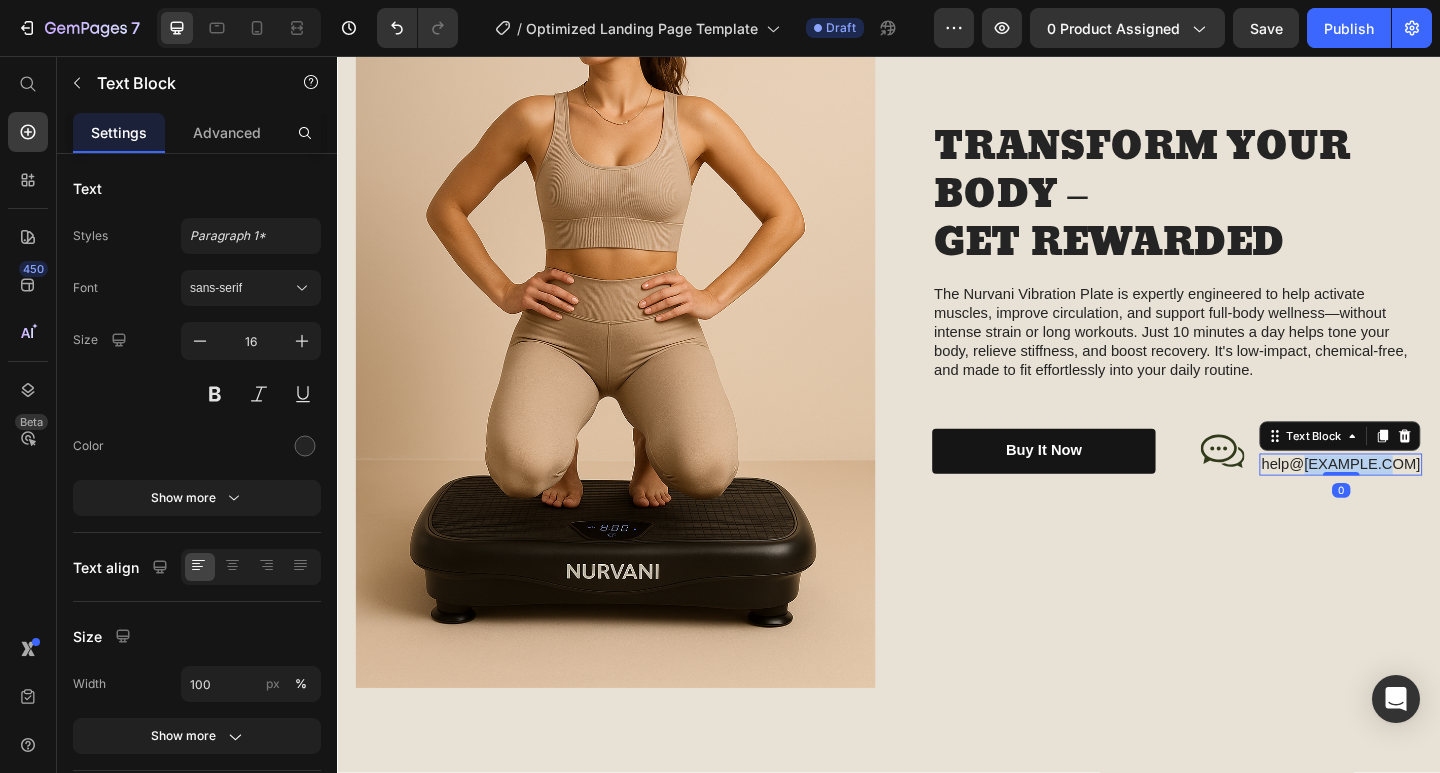 click on "help@[EXAMPLE.COM]" at bounding box center [1428, 501] 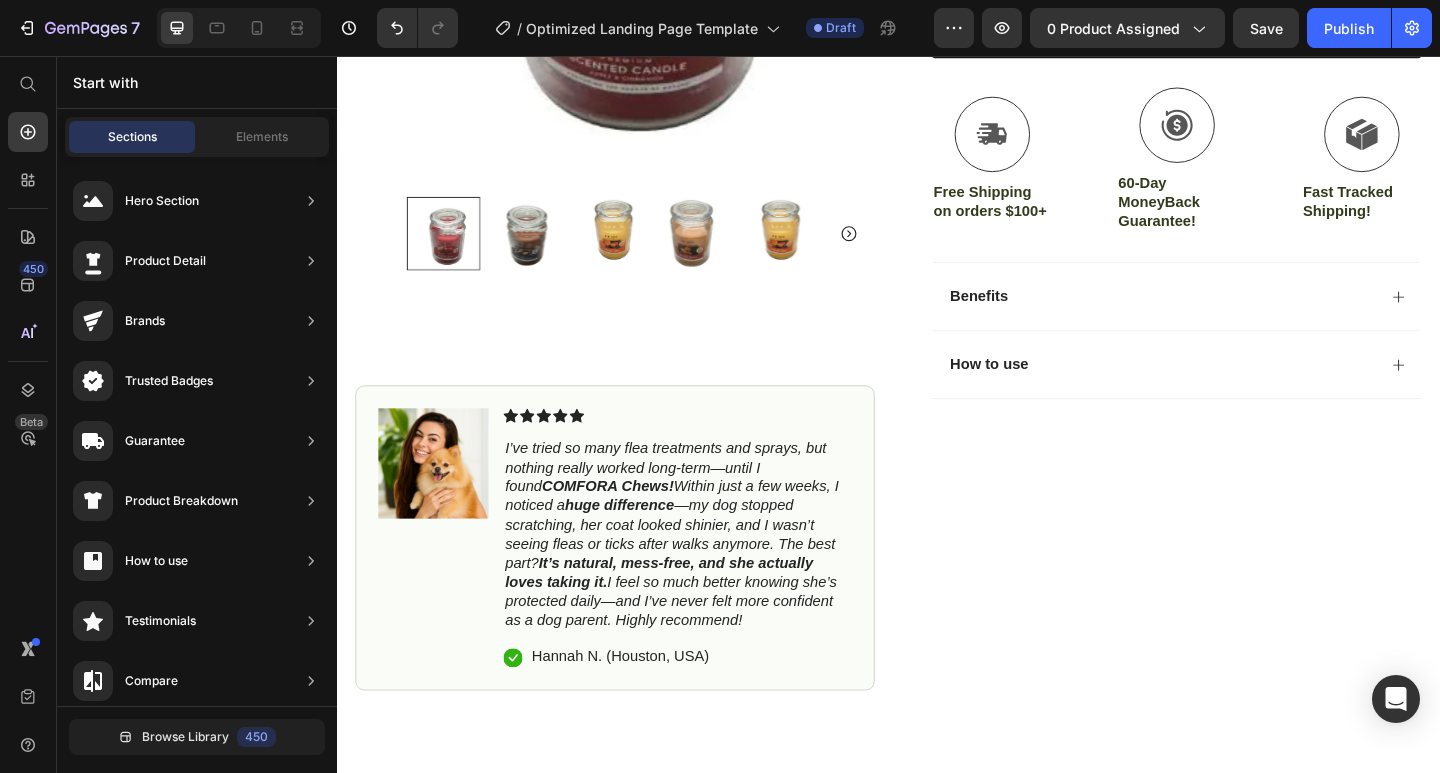 scroll, scrollTop: 604, scrollLeft: 0, axis: vertical 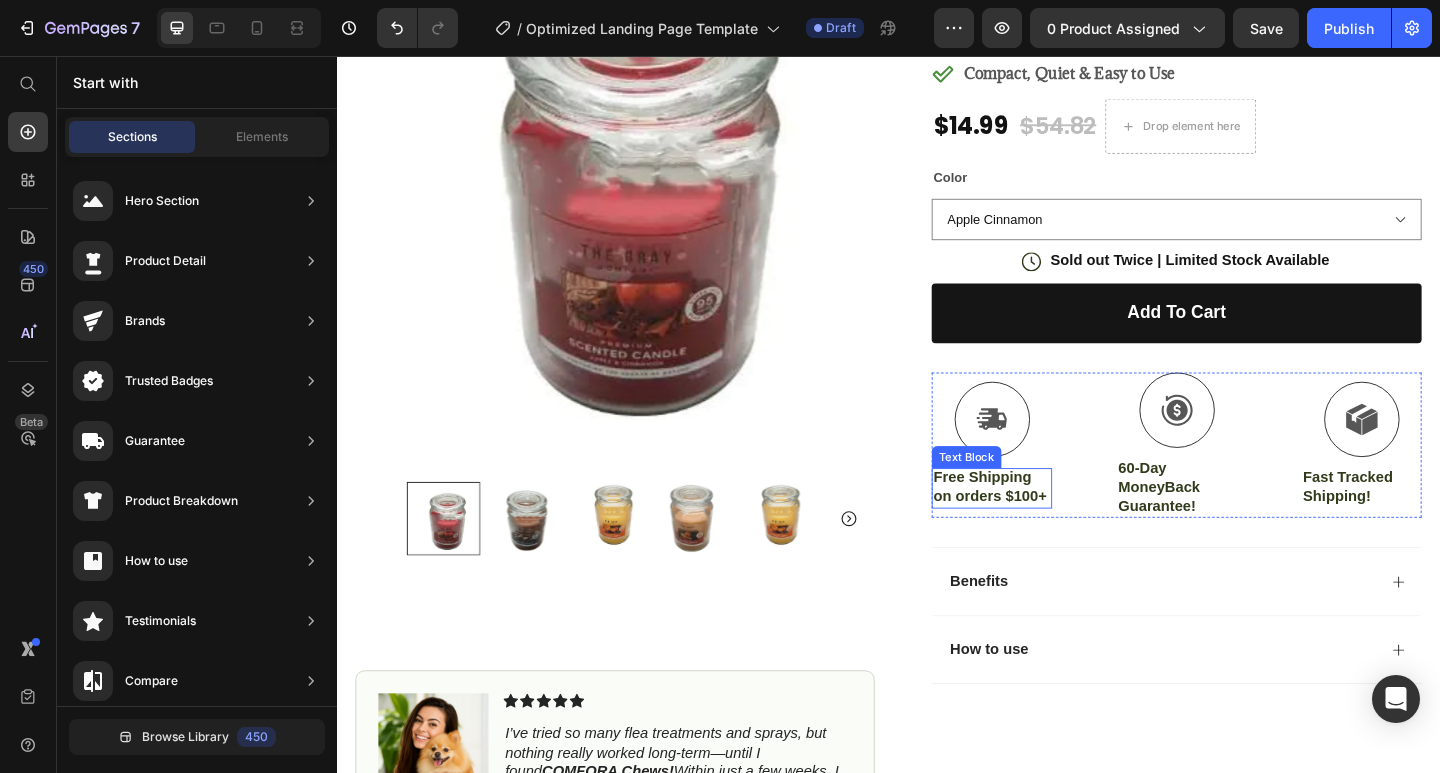 click on "Free Shipping on orders $100+" at bounding box center [1049, 526] 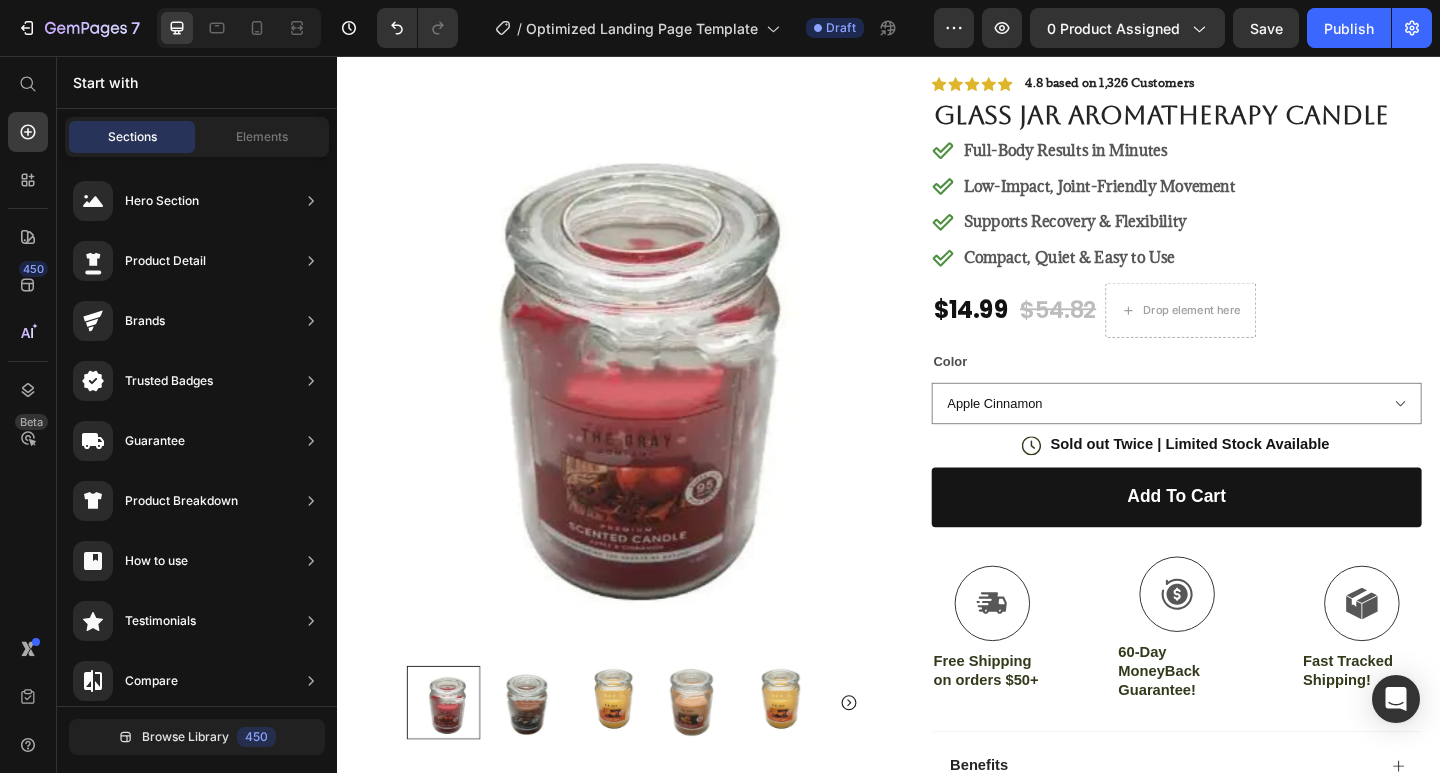 scroll, scrollTop: 0, scrollLeft: 0, axis: both 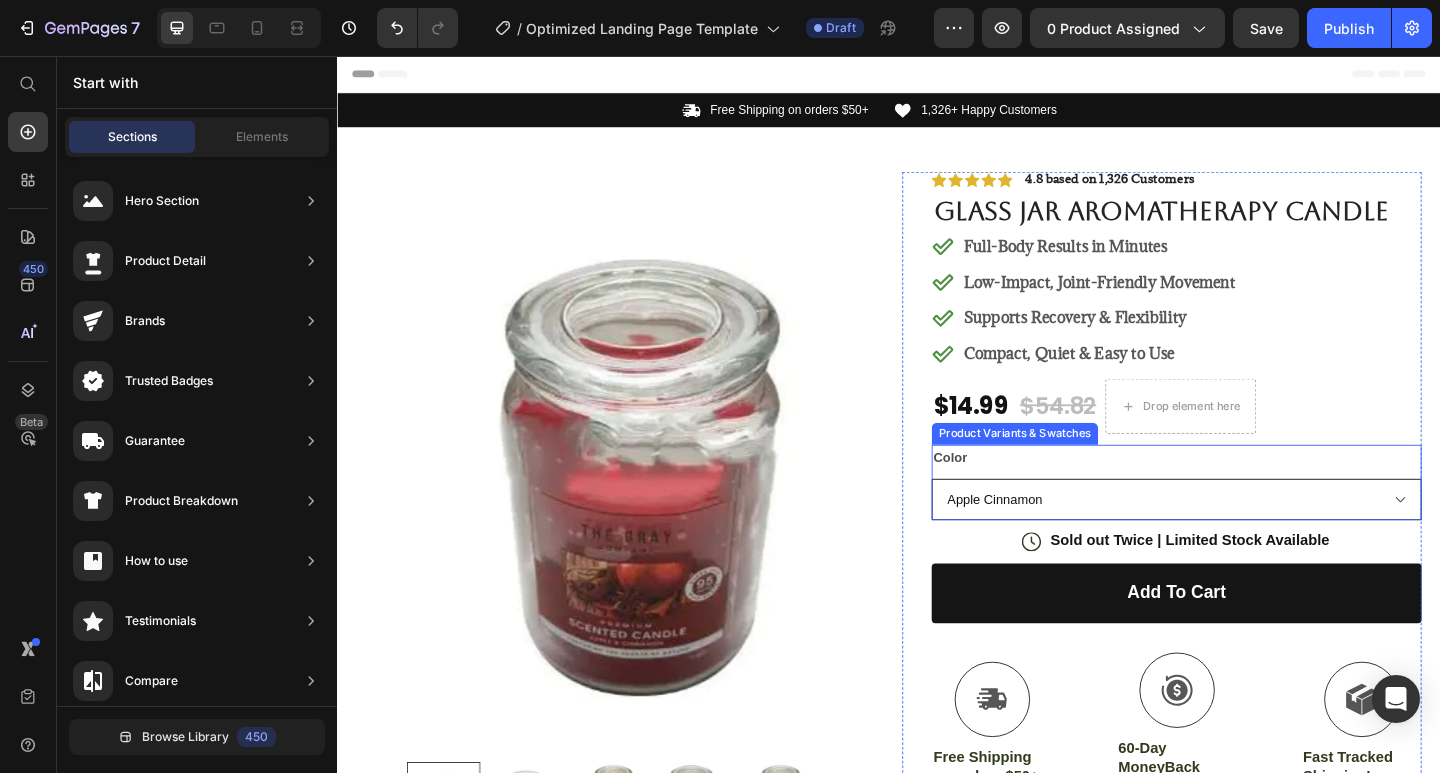 click on "Color Apple Cinnamon Cherry bread Citrus Cherry Coffee Ginger cake" at bounding box center (1250, 538) 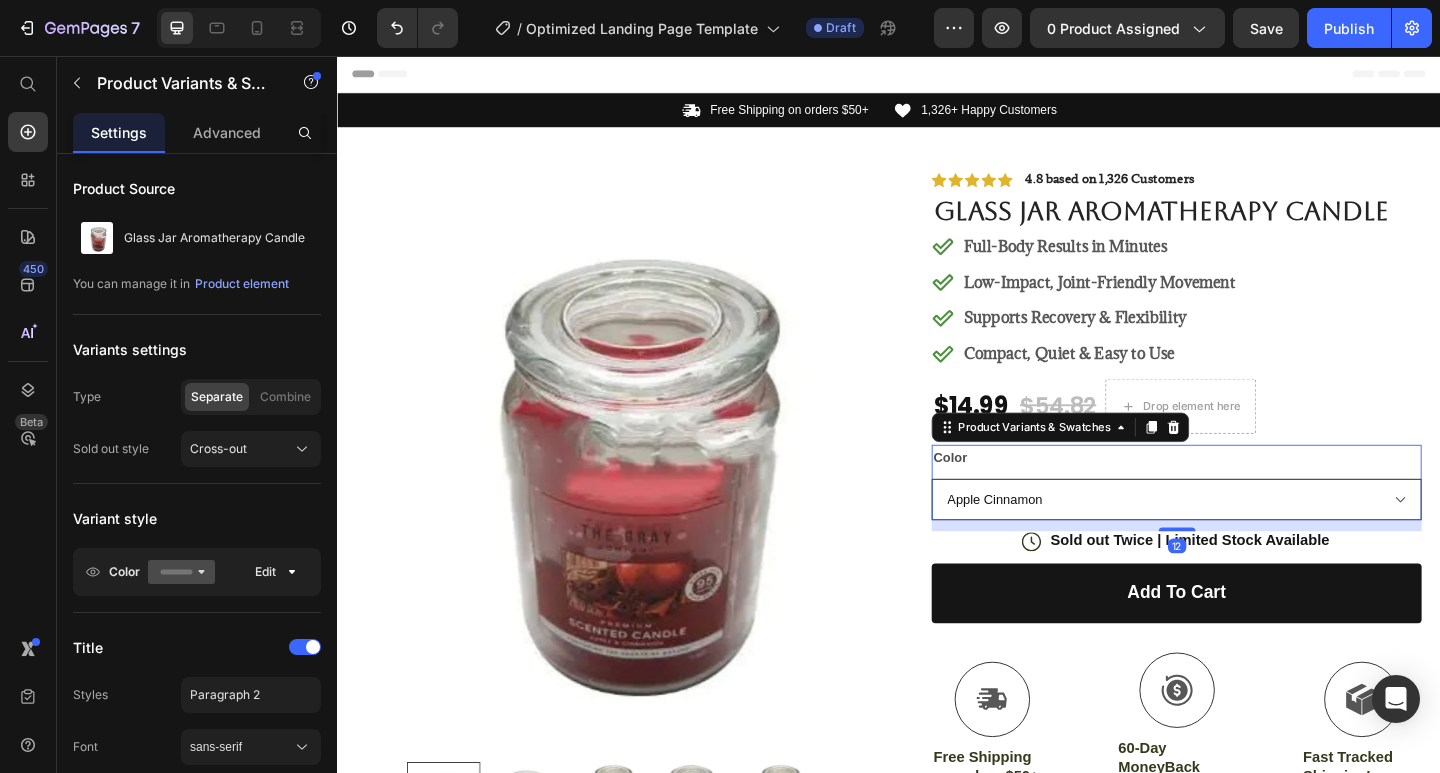 click on "Color Apple Cinnamon Cherry bread Citrus Cherry Coffee Ginger cake" at bounding box center (1250, 538) 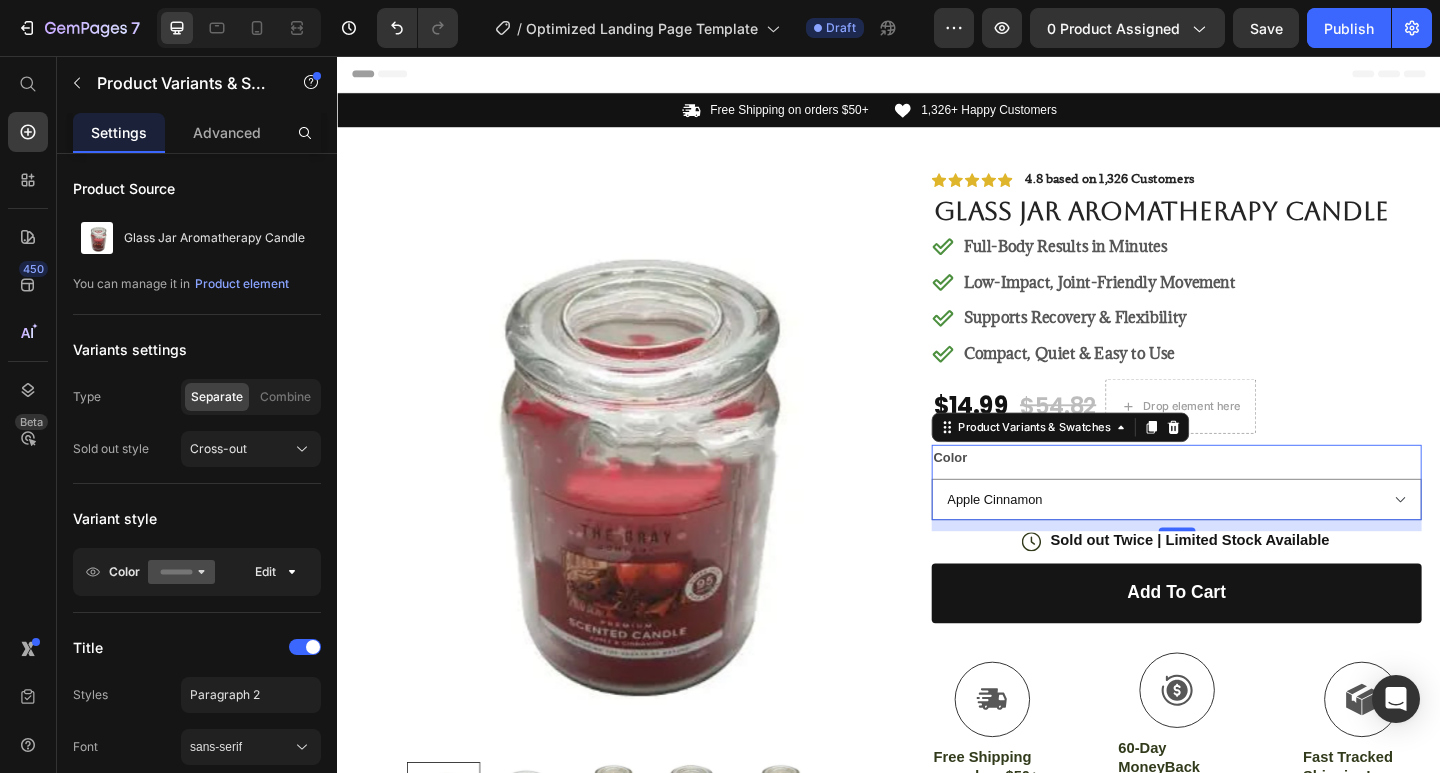 click on "Color Apple Cinnamon Cherry bread Citrus Cherry Coffee Ginger cake" at bounding box center (1250, 520) 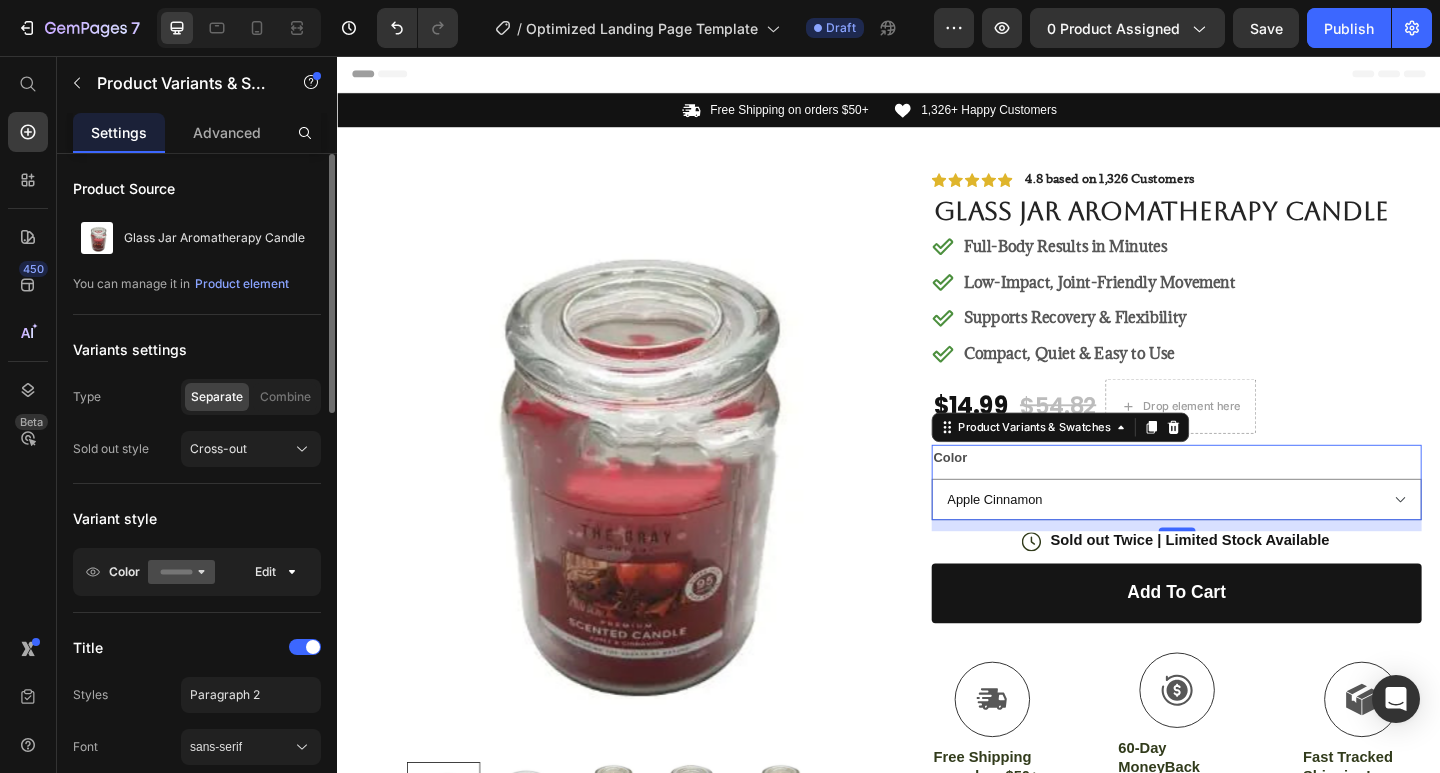 click on "Color" at bounding box center (124, 572) 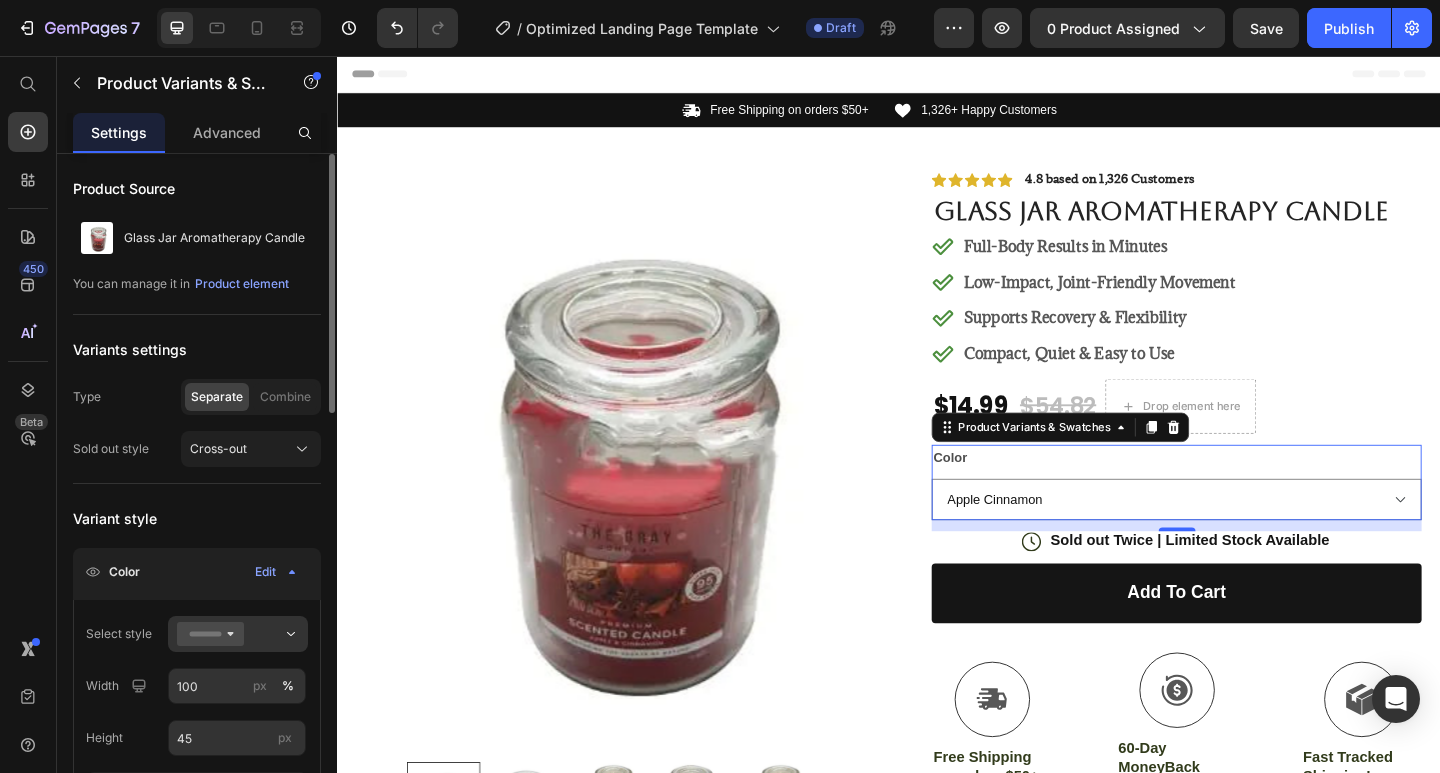 click on "Color" at bounding box center (124, 572) 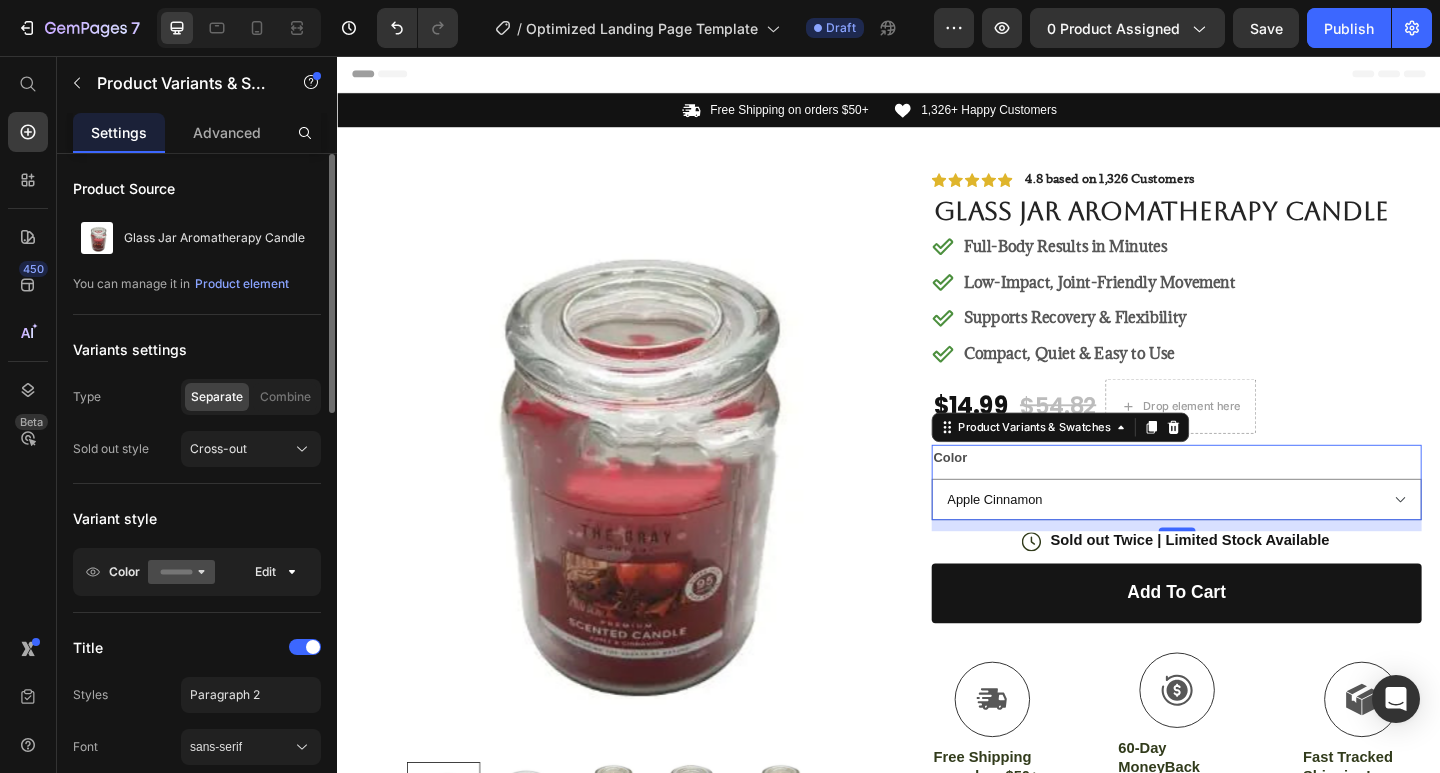 click on "Color" at bounding box center (124, 572) 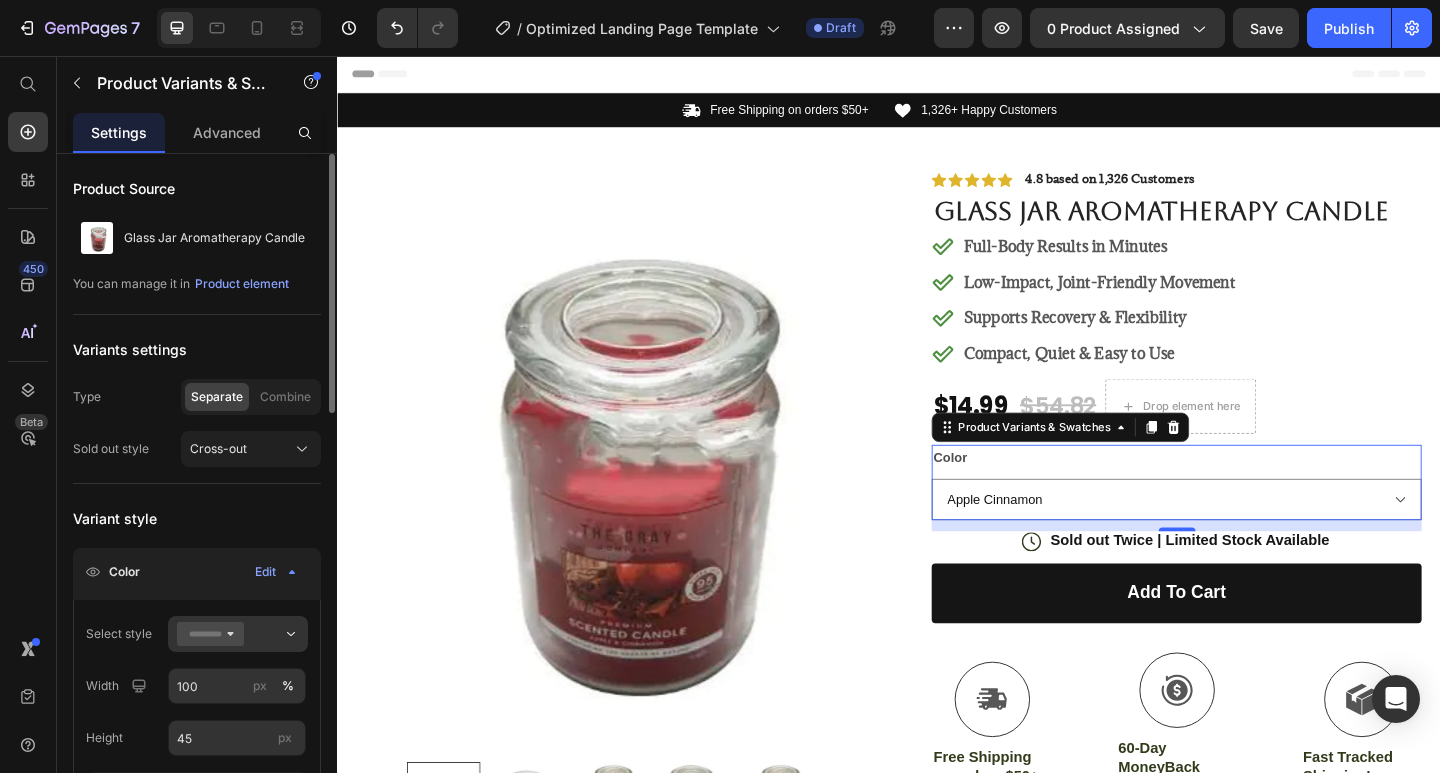 click on "Color" at bounding box center [124, 572] 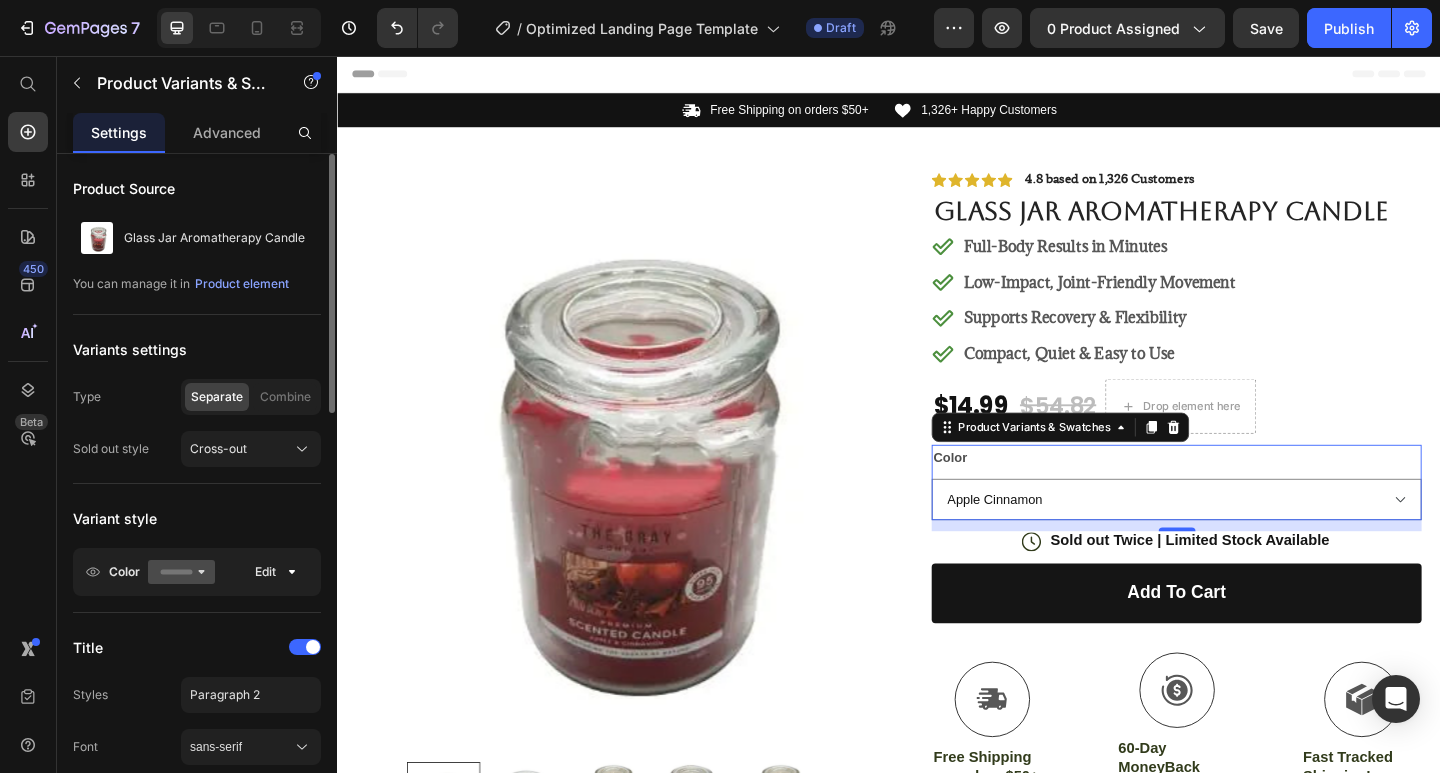 click on "Color" at bounding box center (124, 572) 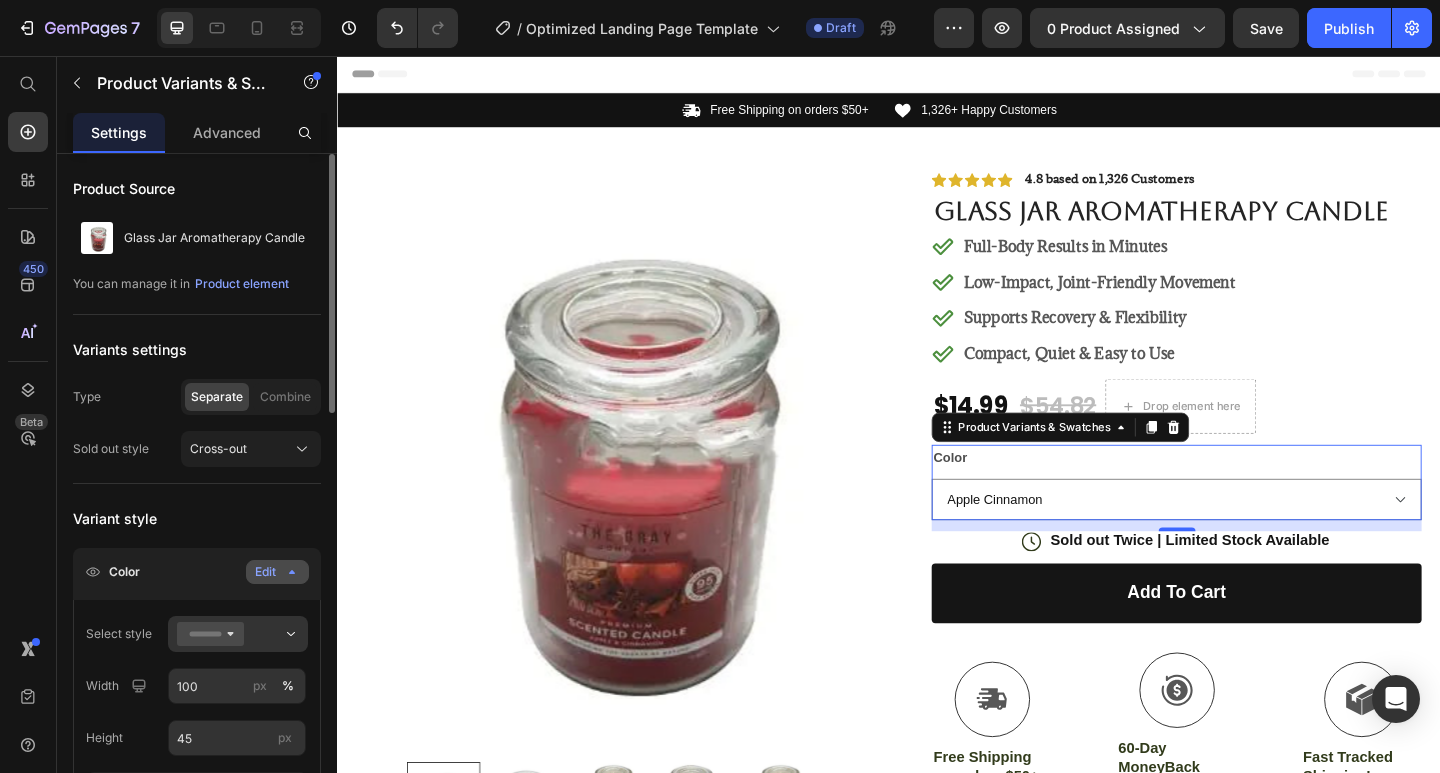 click on "Edit" 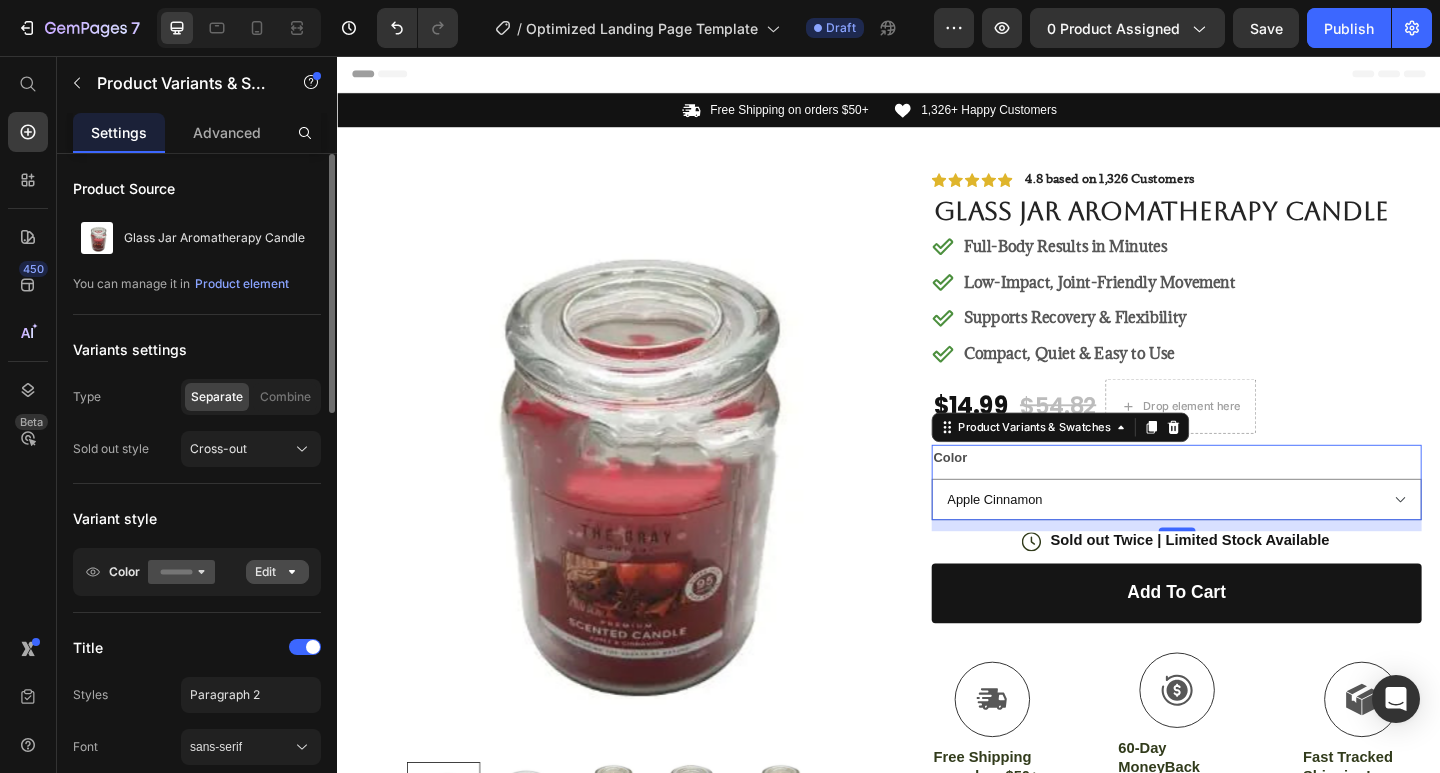 click on "Edit" at bounding box center (277, 572) 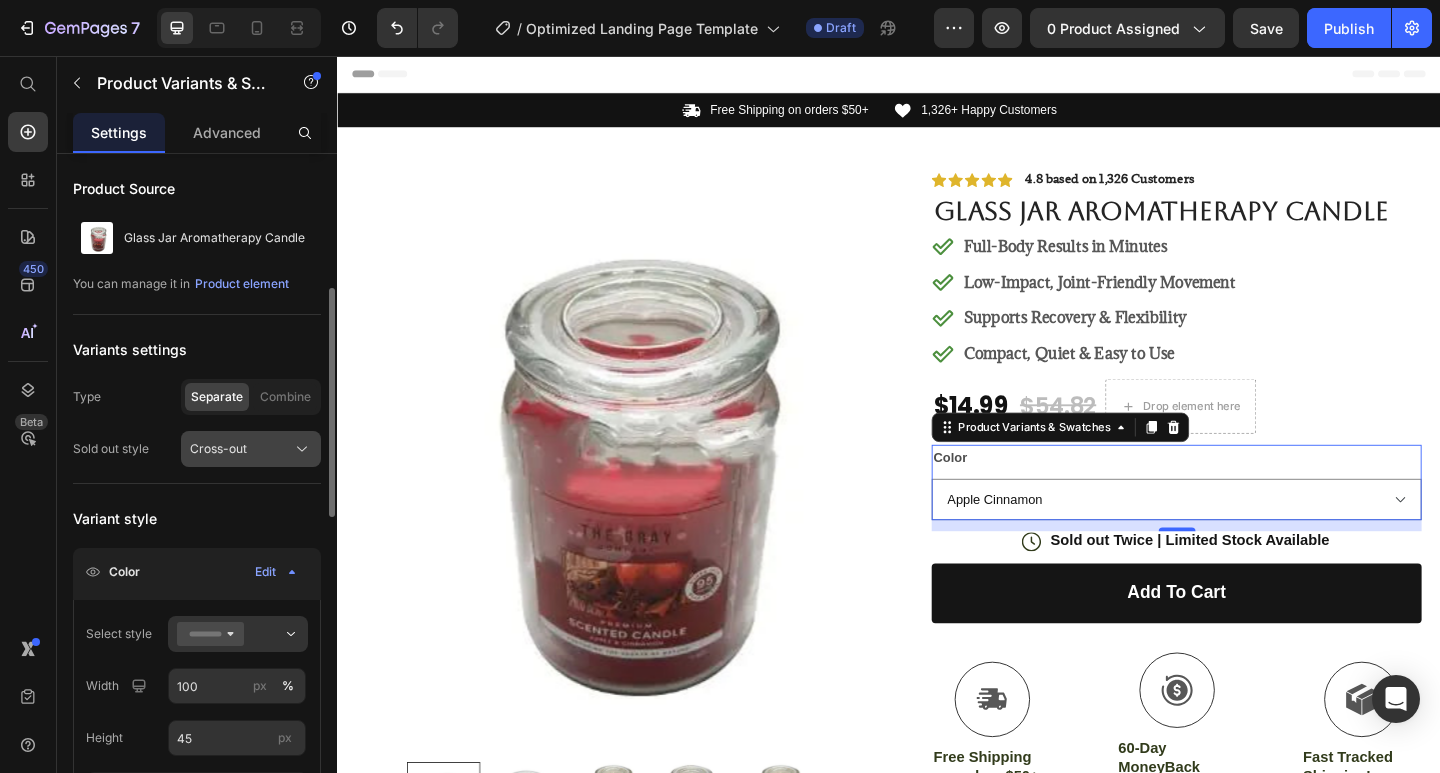 scroll, scrollTop: 200, scrollLeft: 0, axis: vertical 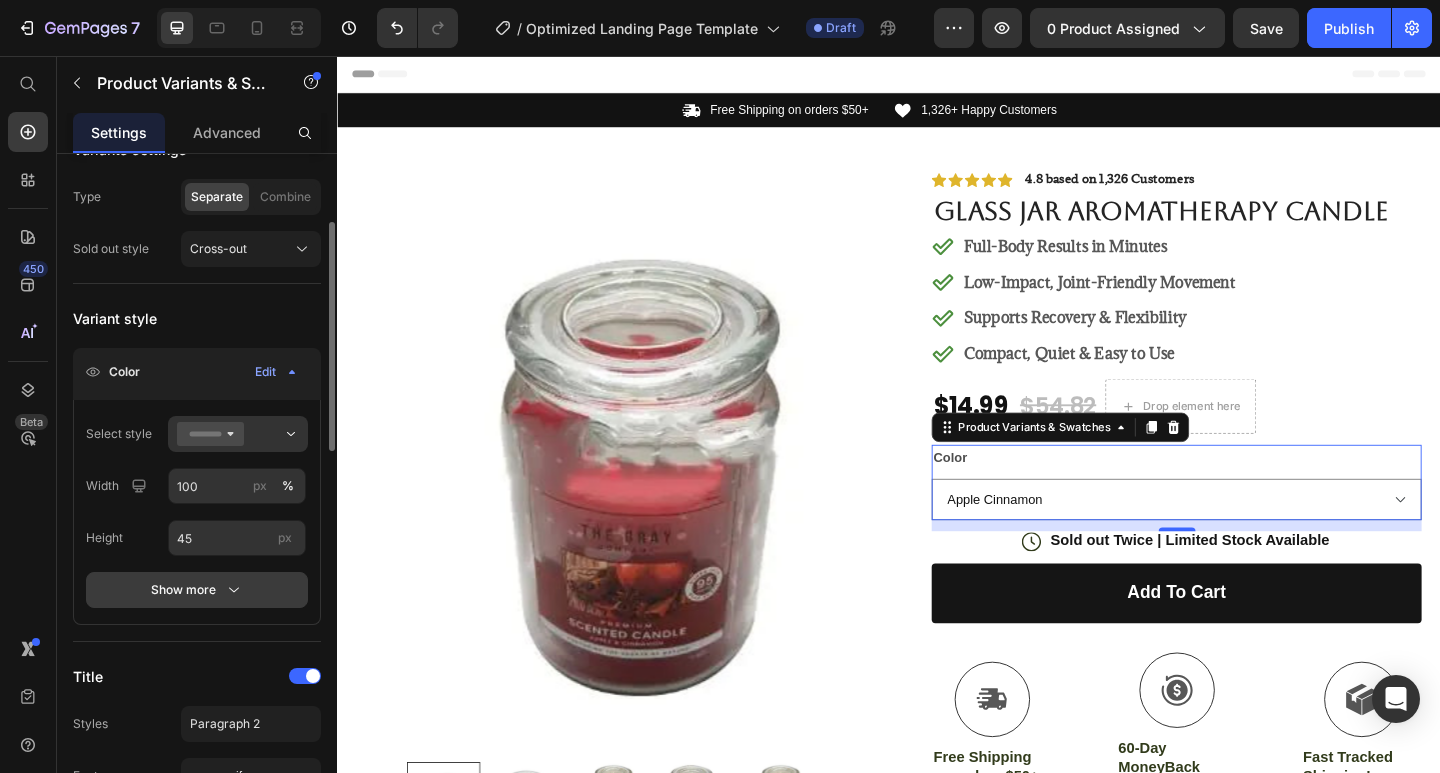 click on "Show more" at bounding box center [197, 590] 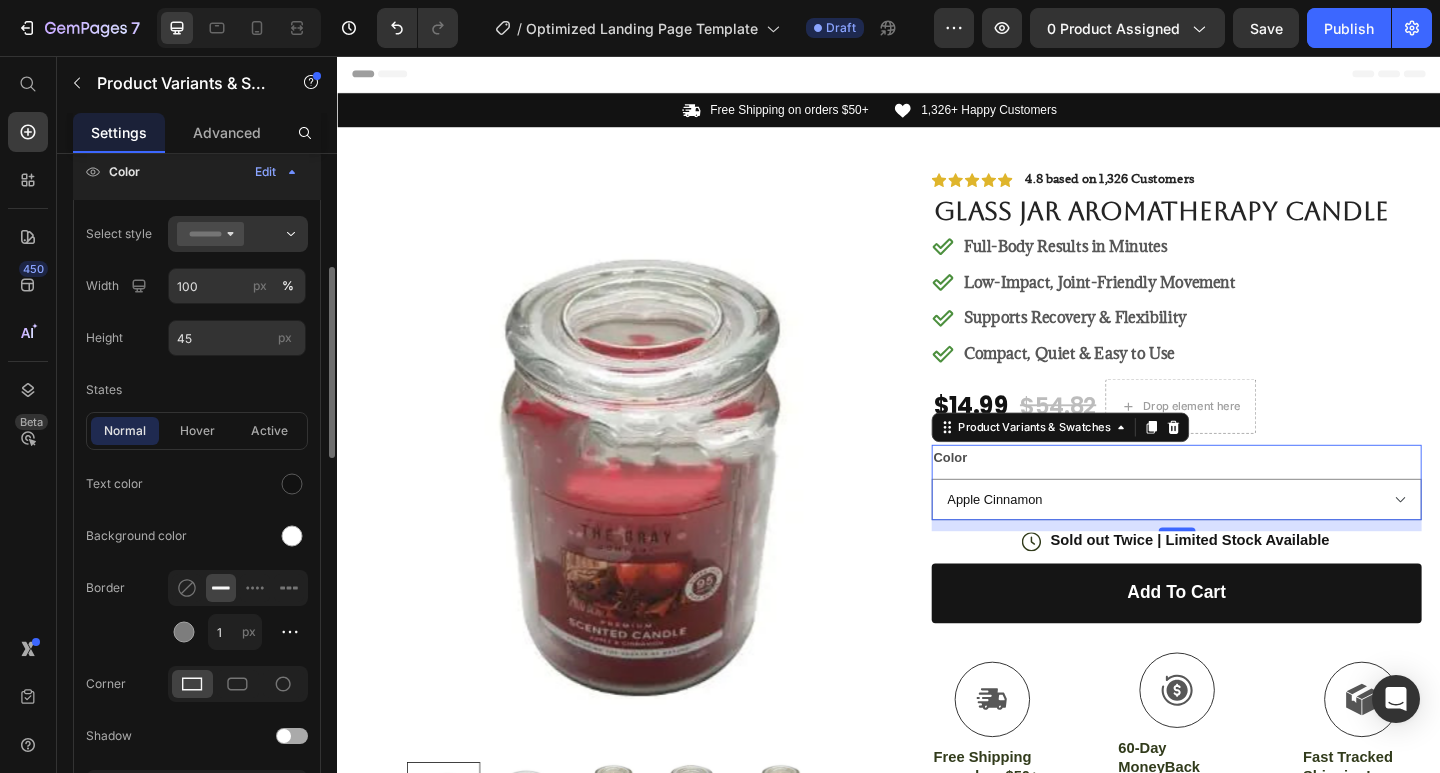 scroll, scrollTop: 500, scrollLeft: 0, axis: vertical 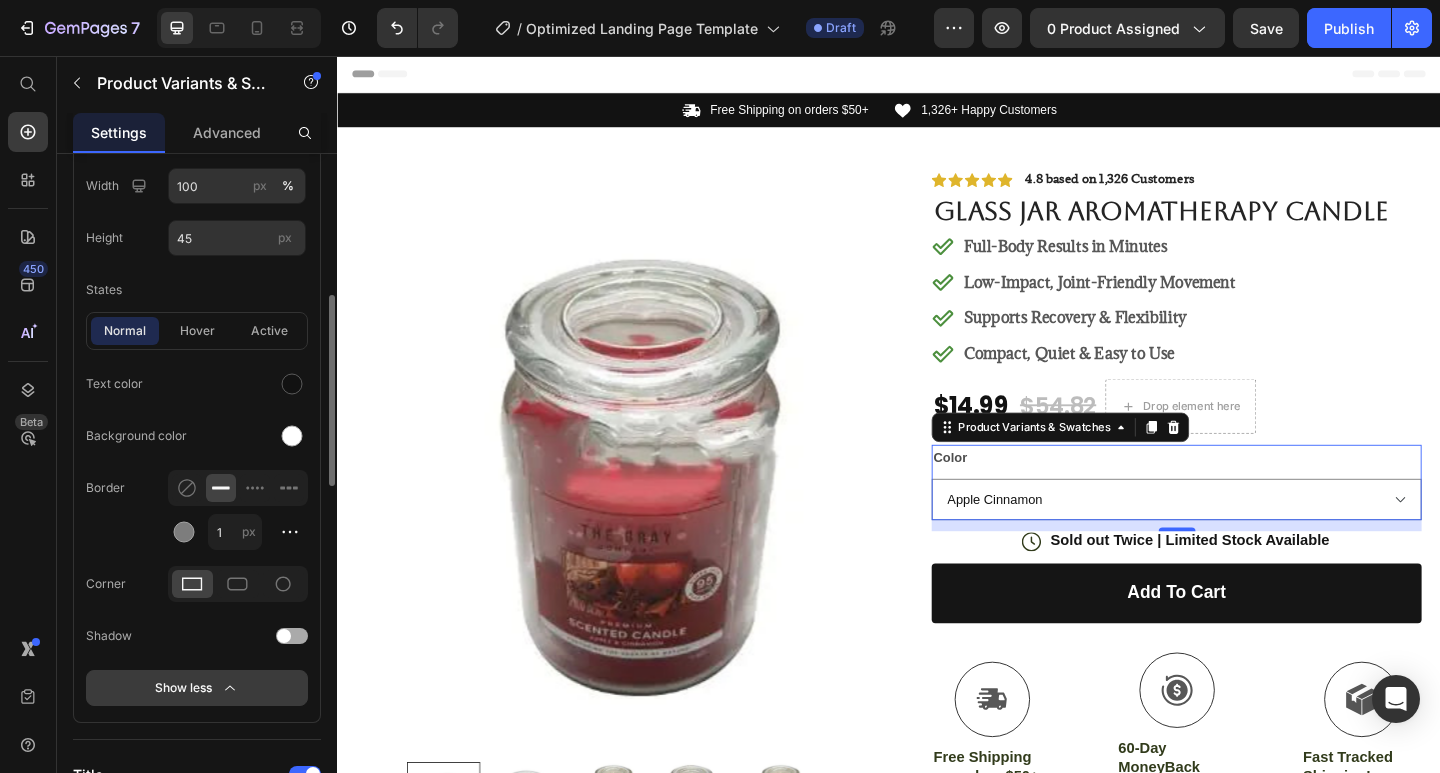 click 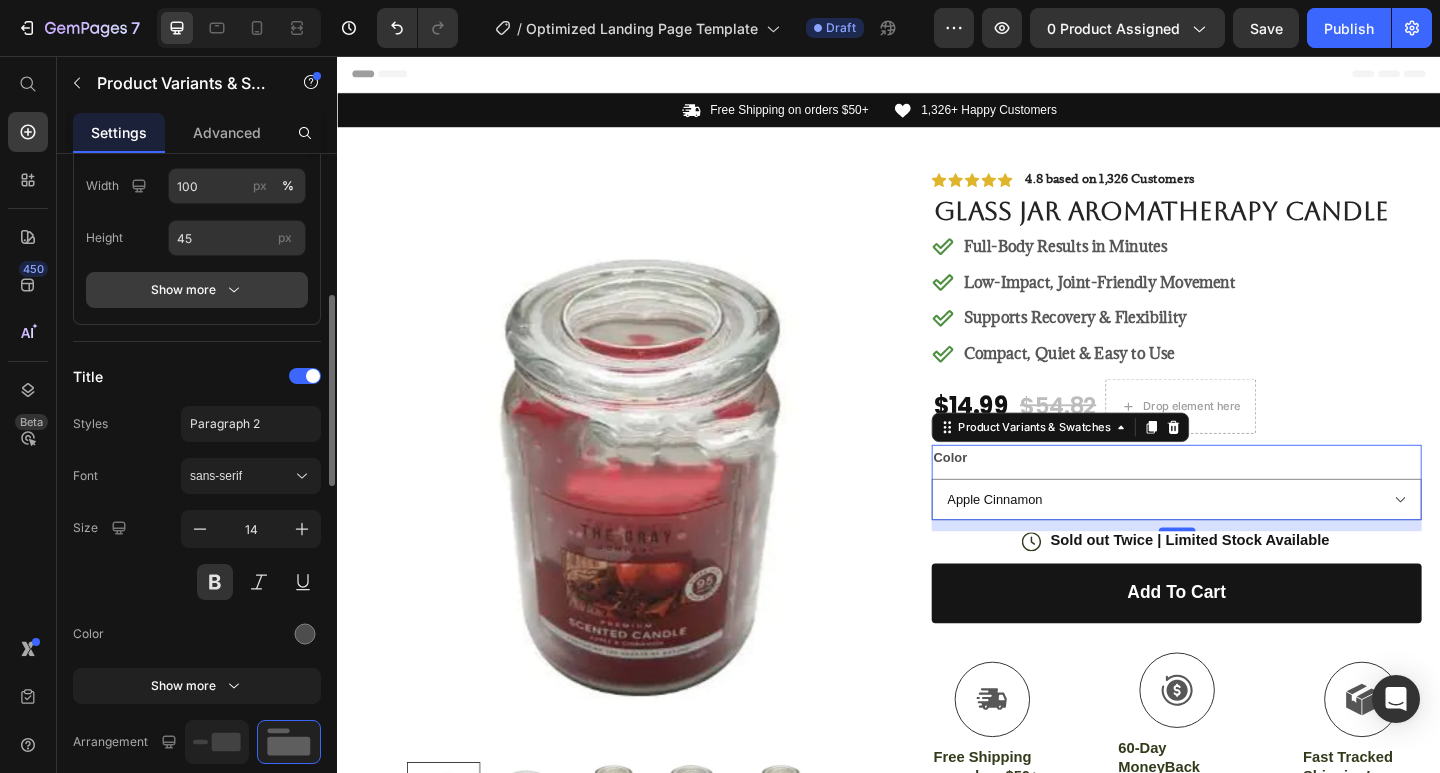 scroll, scrollTop: 300, scrollLeft: 0, axis: vertical 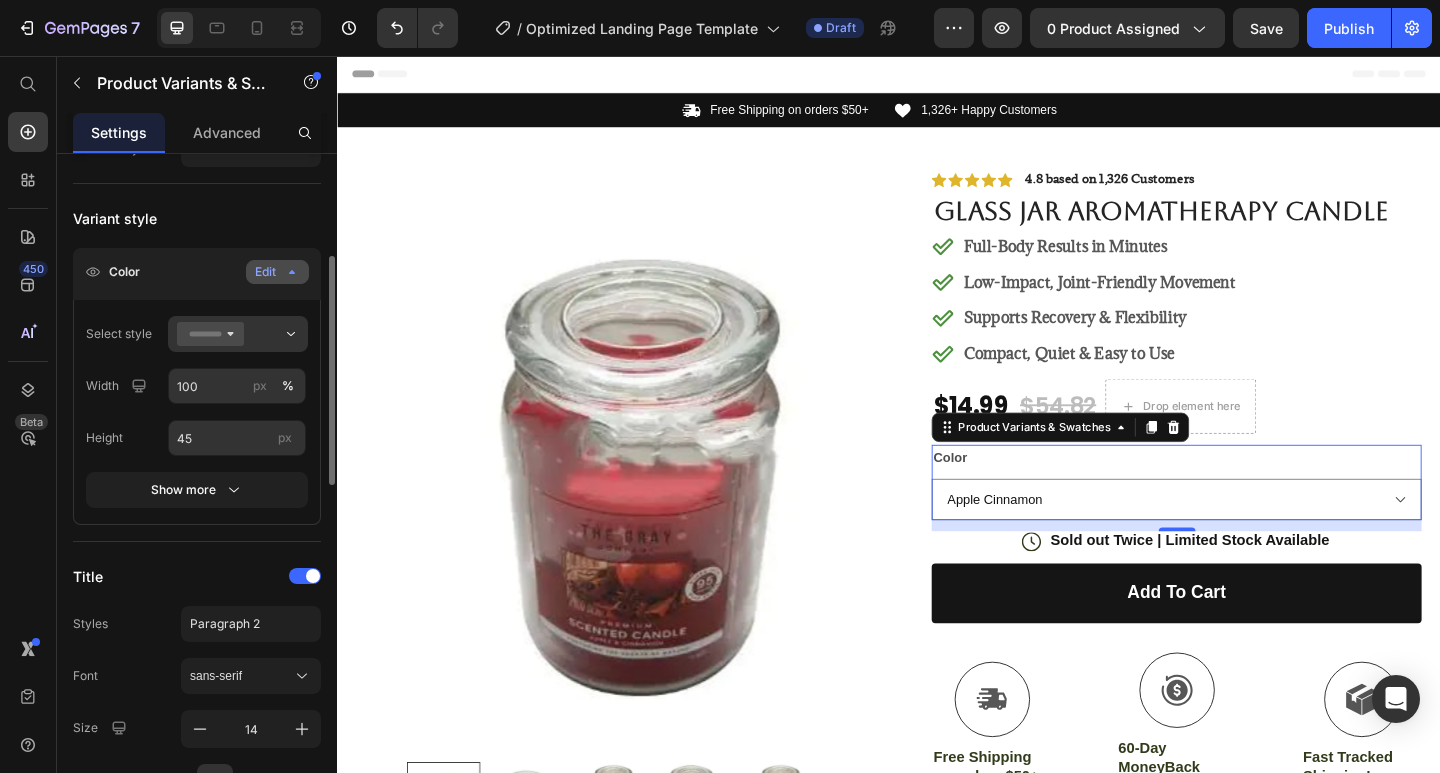 click on "Edit" at bounding box center (277, 272) 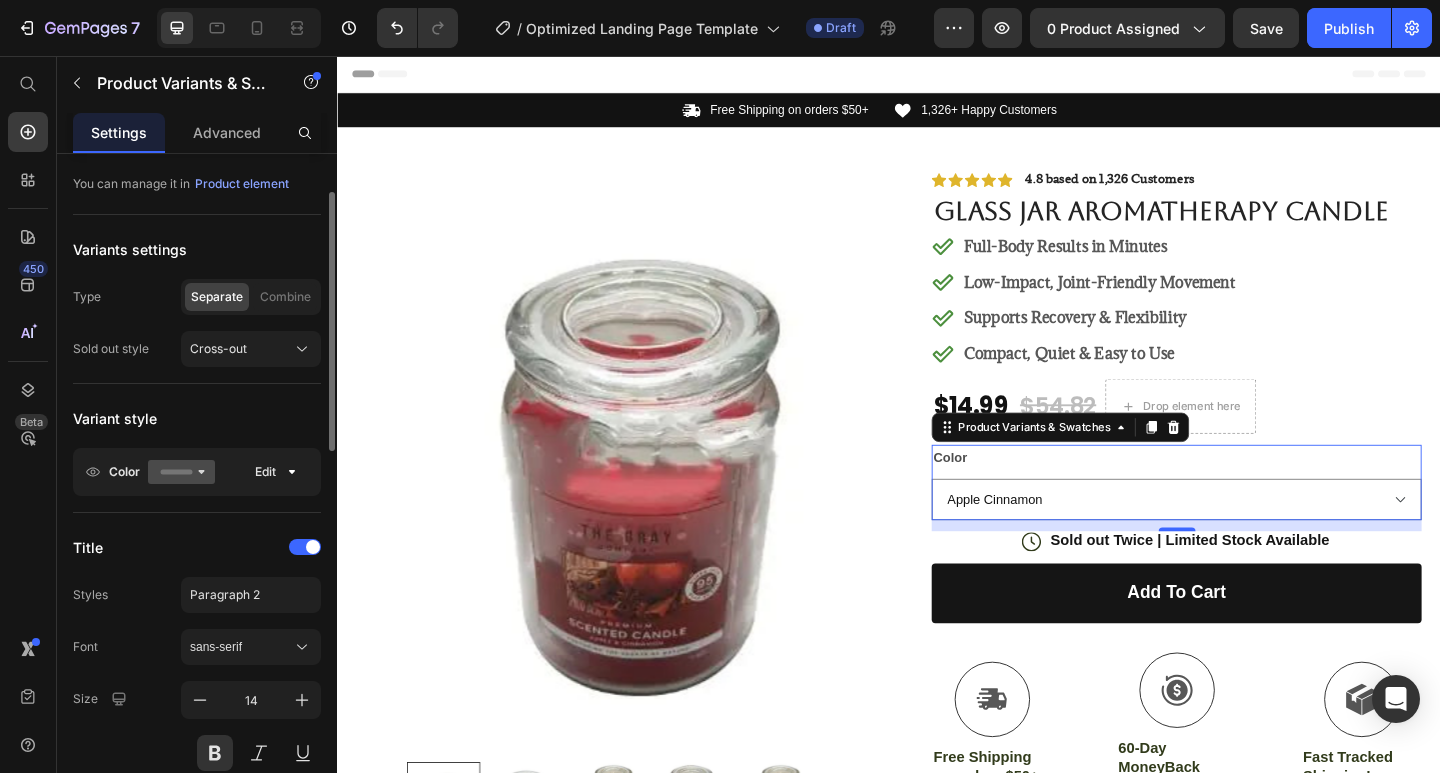 scroll, scrollTop: 0, scrollLeft: 0, axis: both 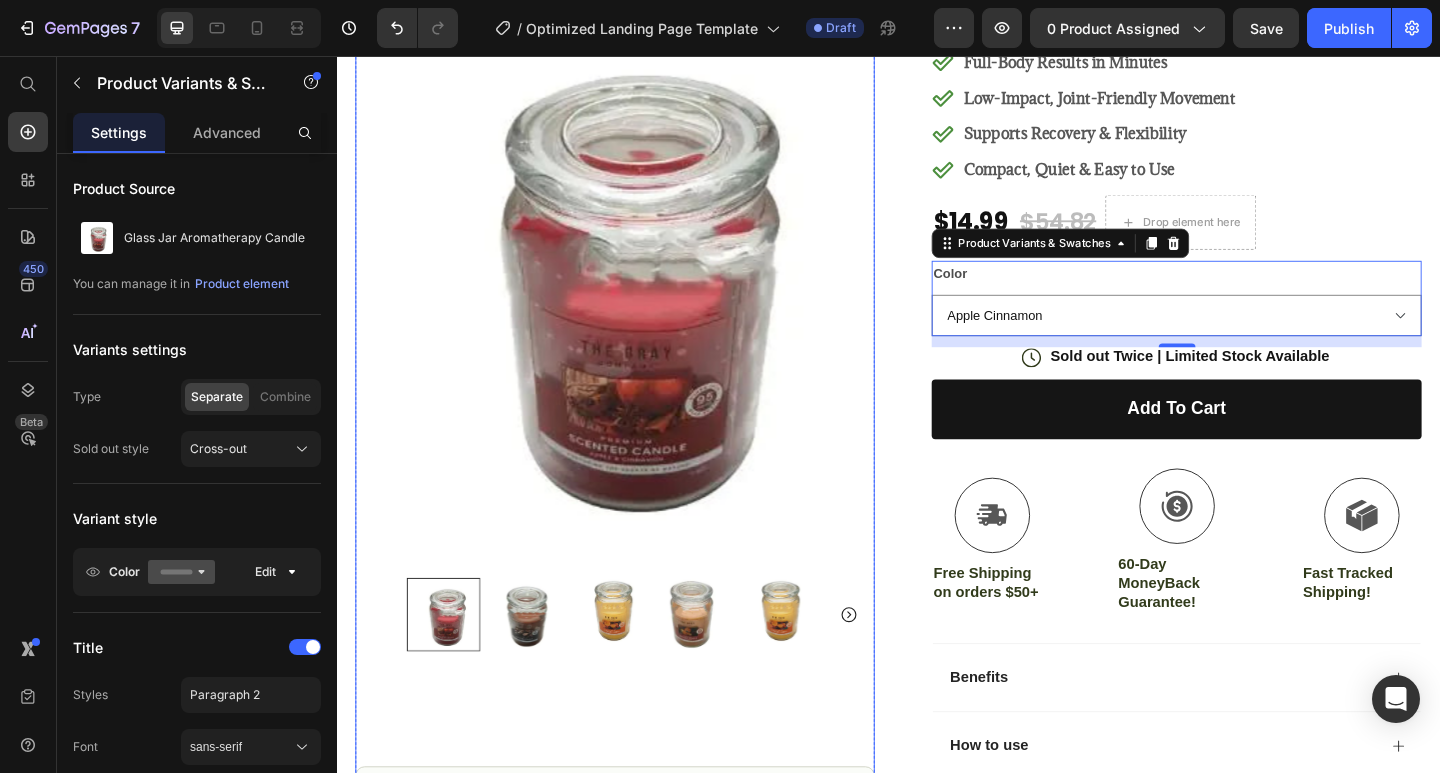 click 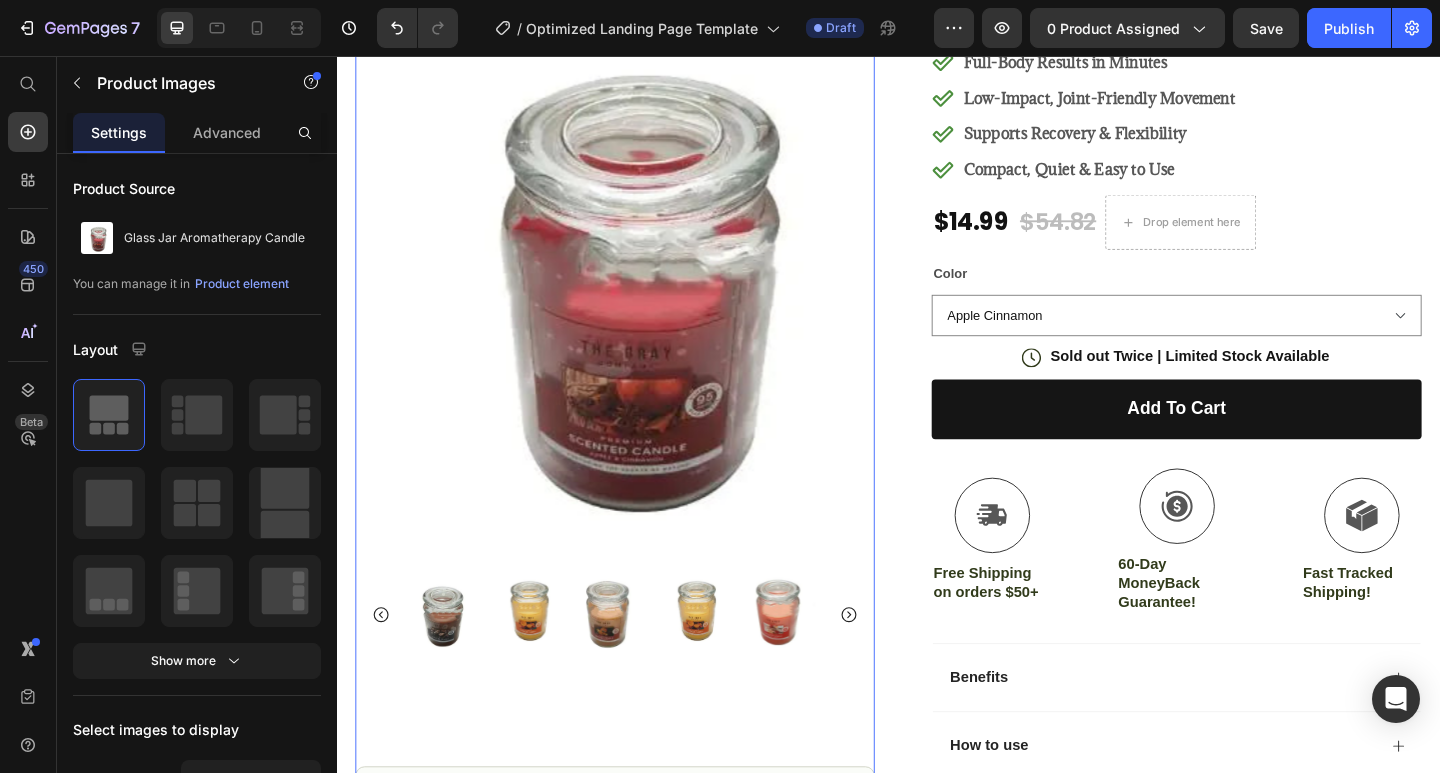 click 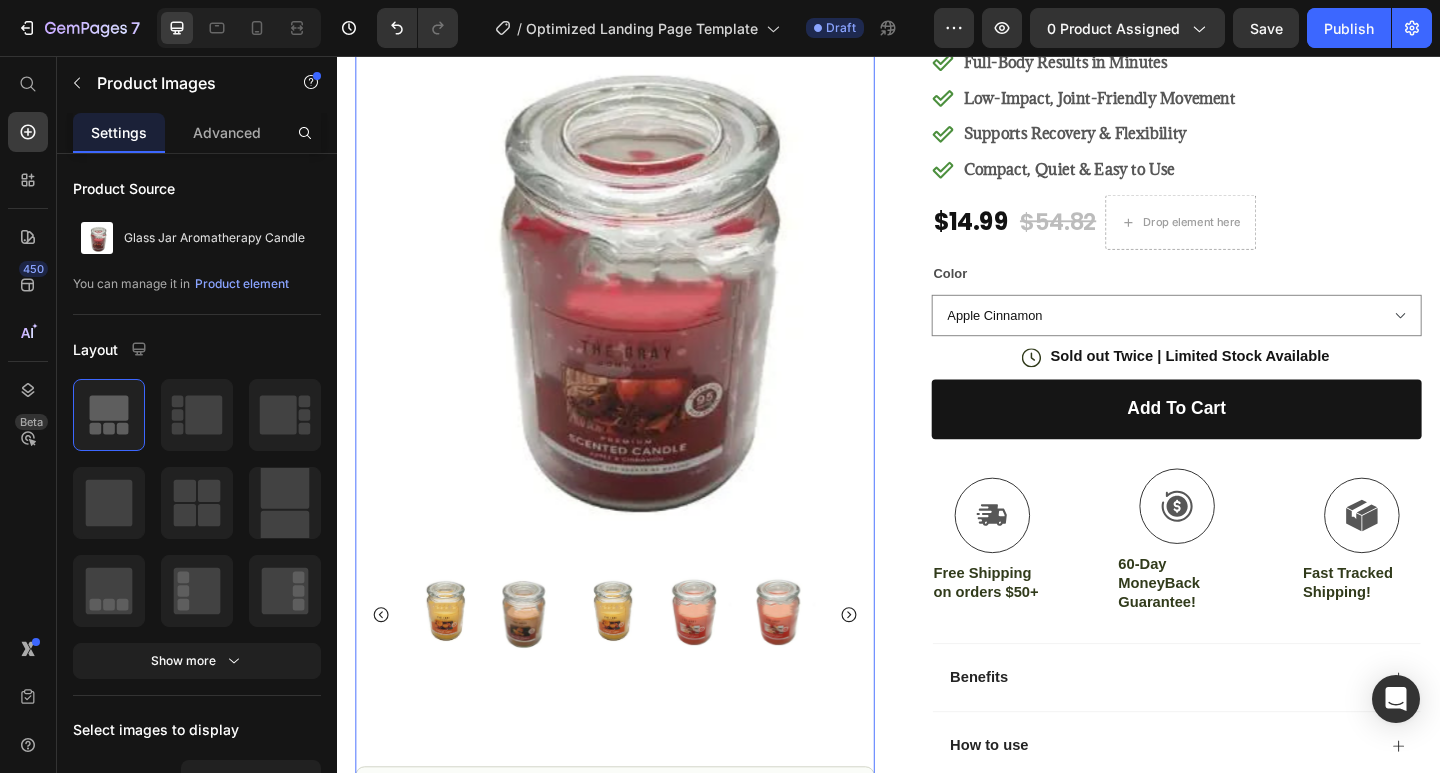 click 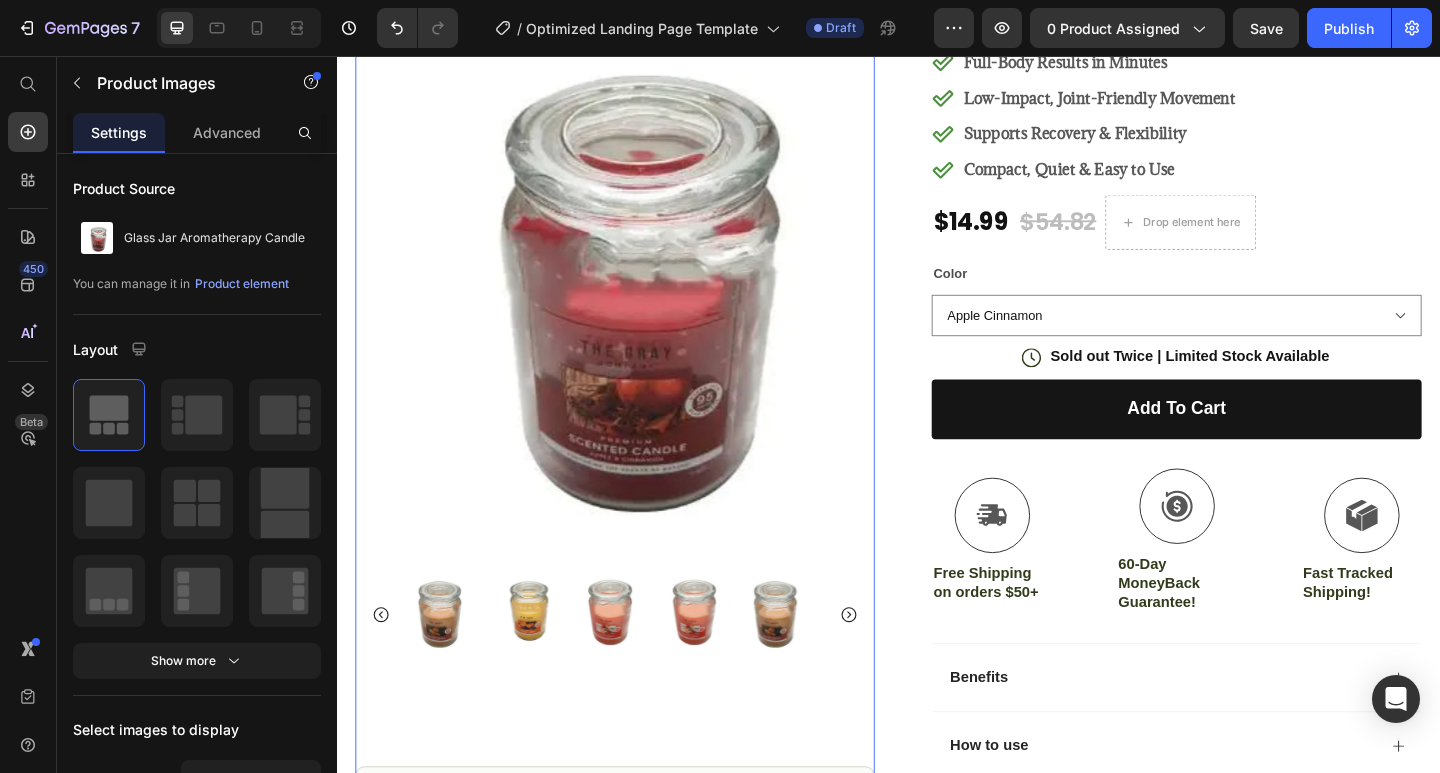 click 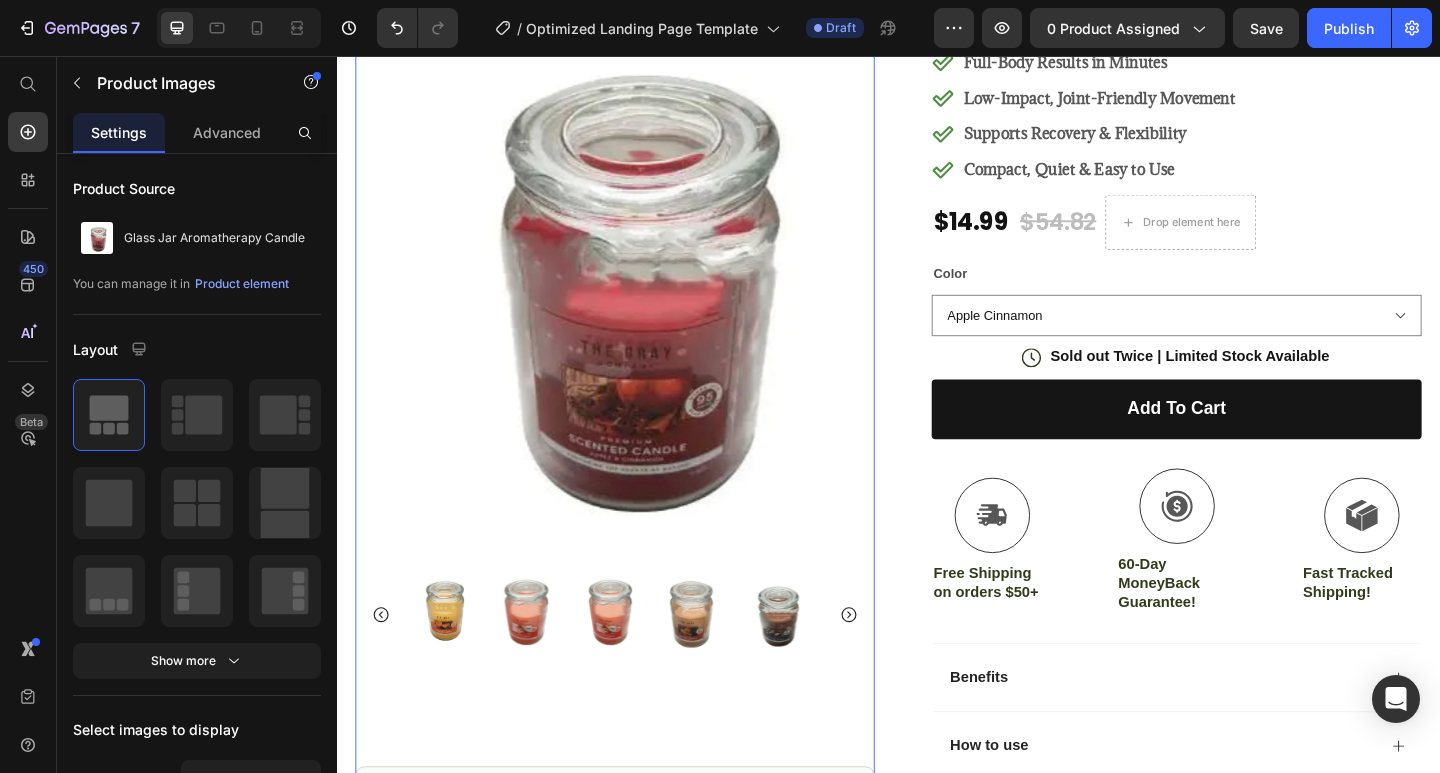 click 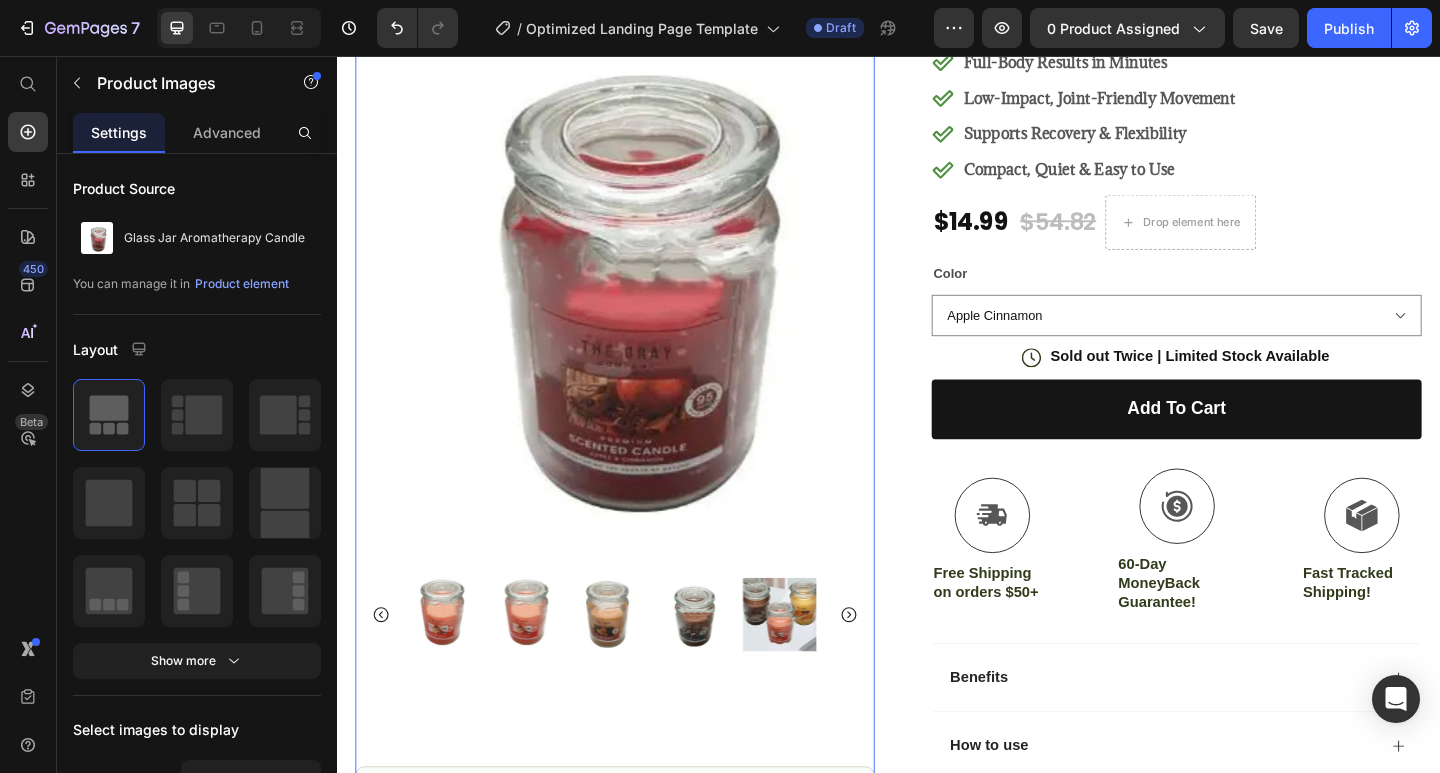 click 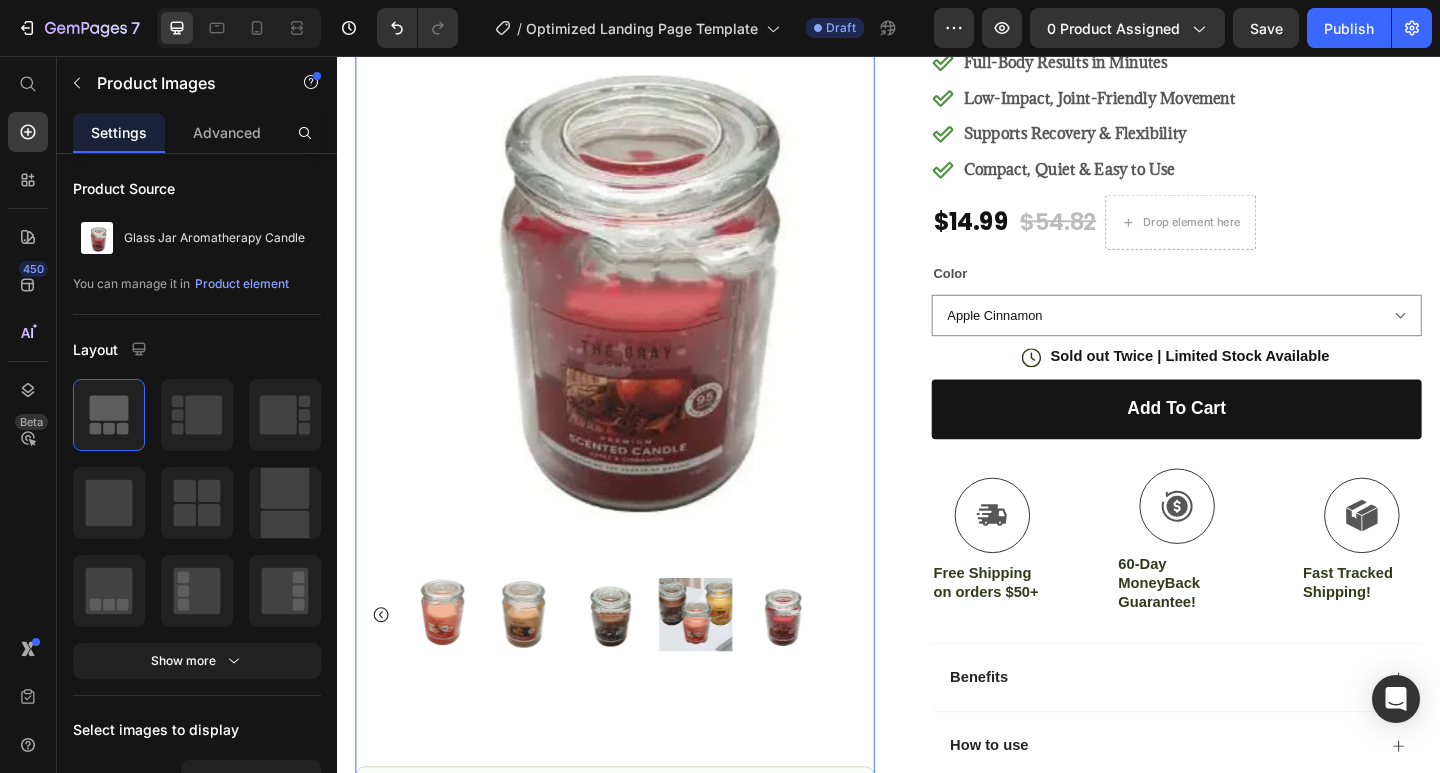 click at bounding box center (639, 664) 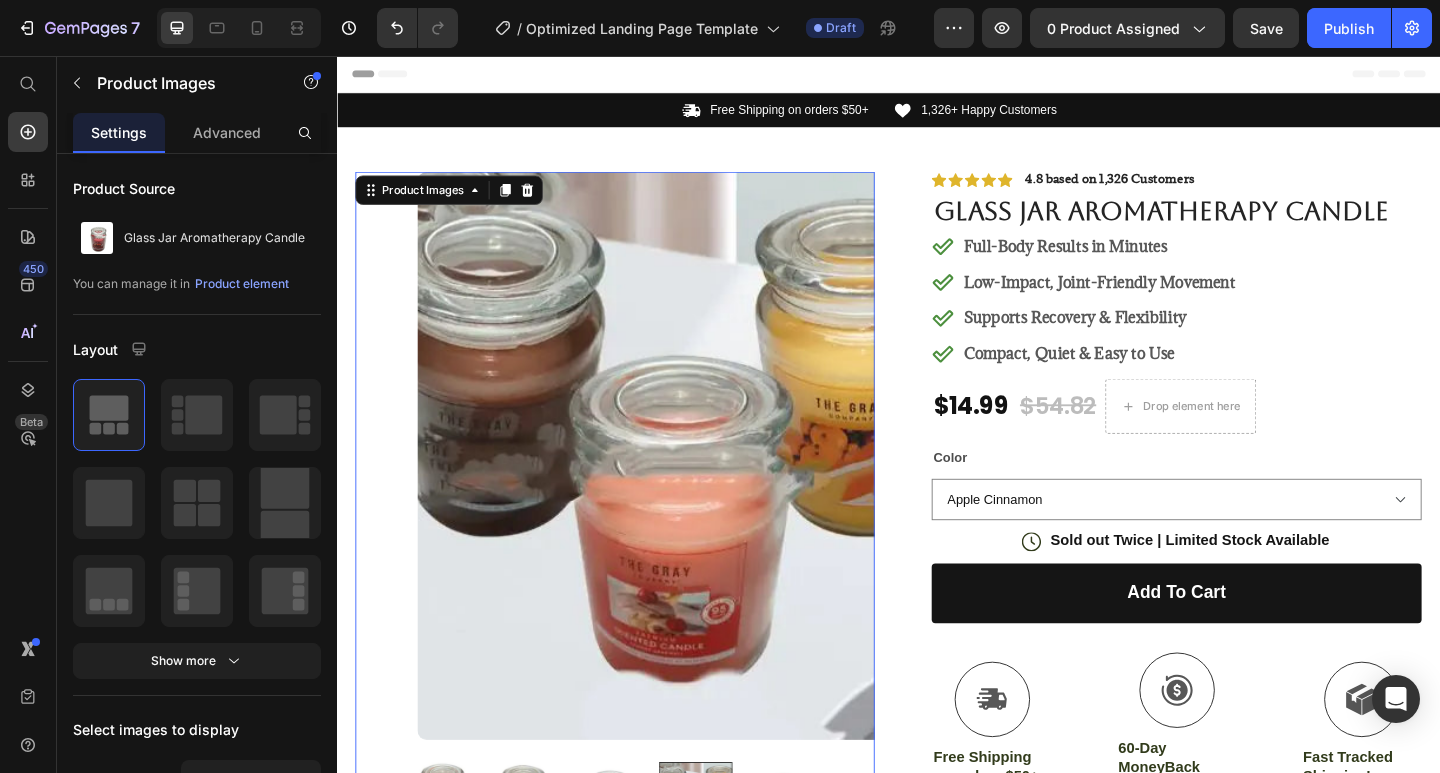 scroll, scrollTop: 100, scrollLeft: 0, axis: vertical 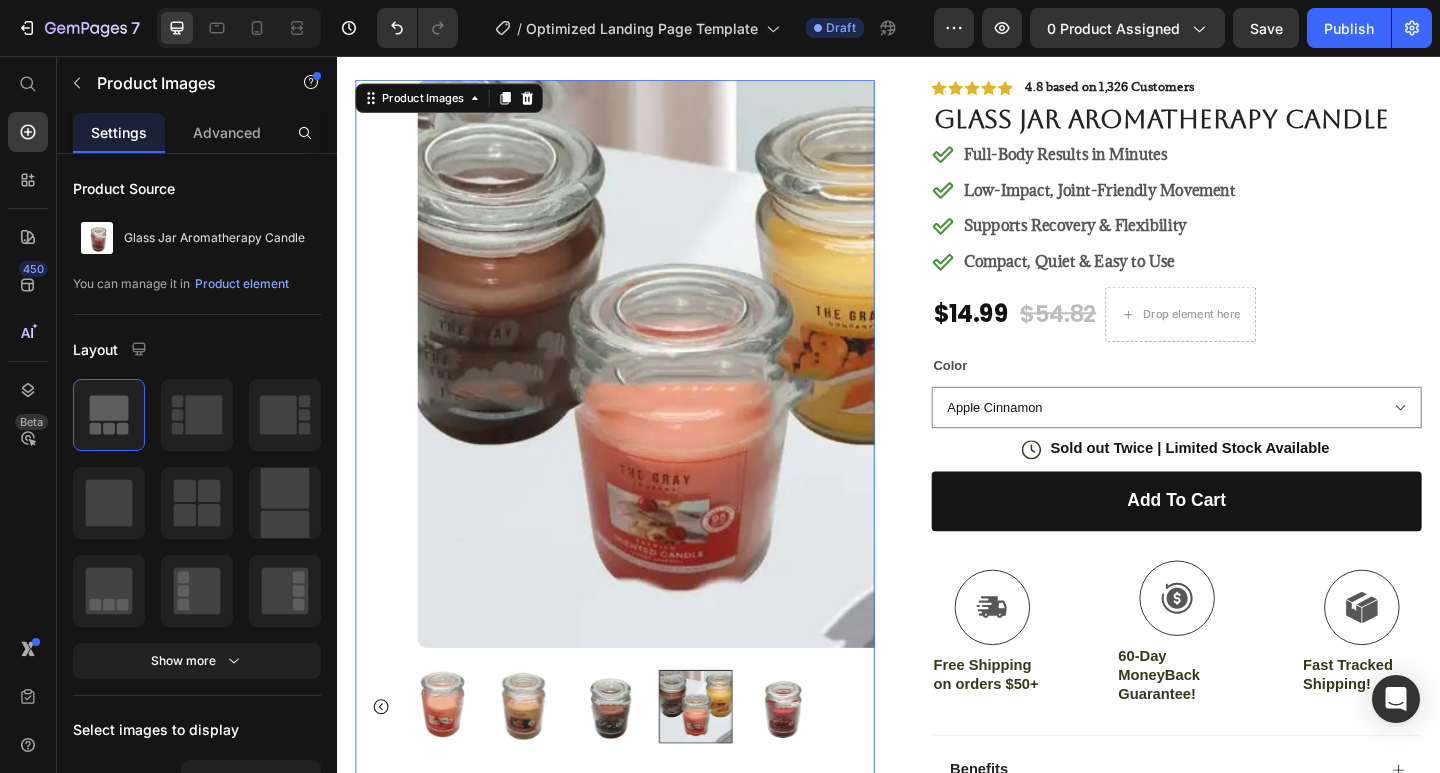 click at bounding box center (727, 764) 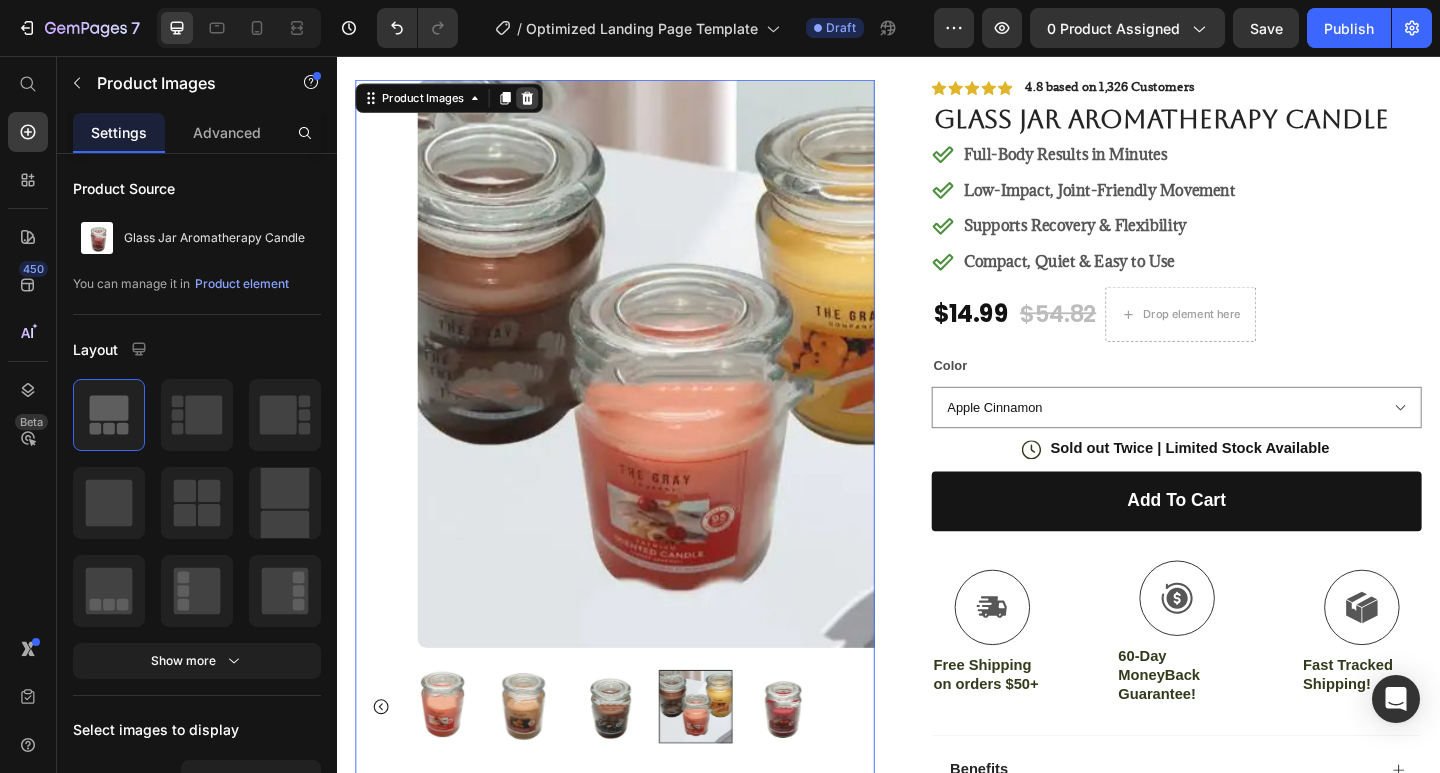 click 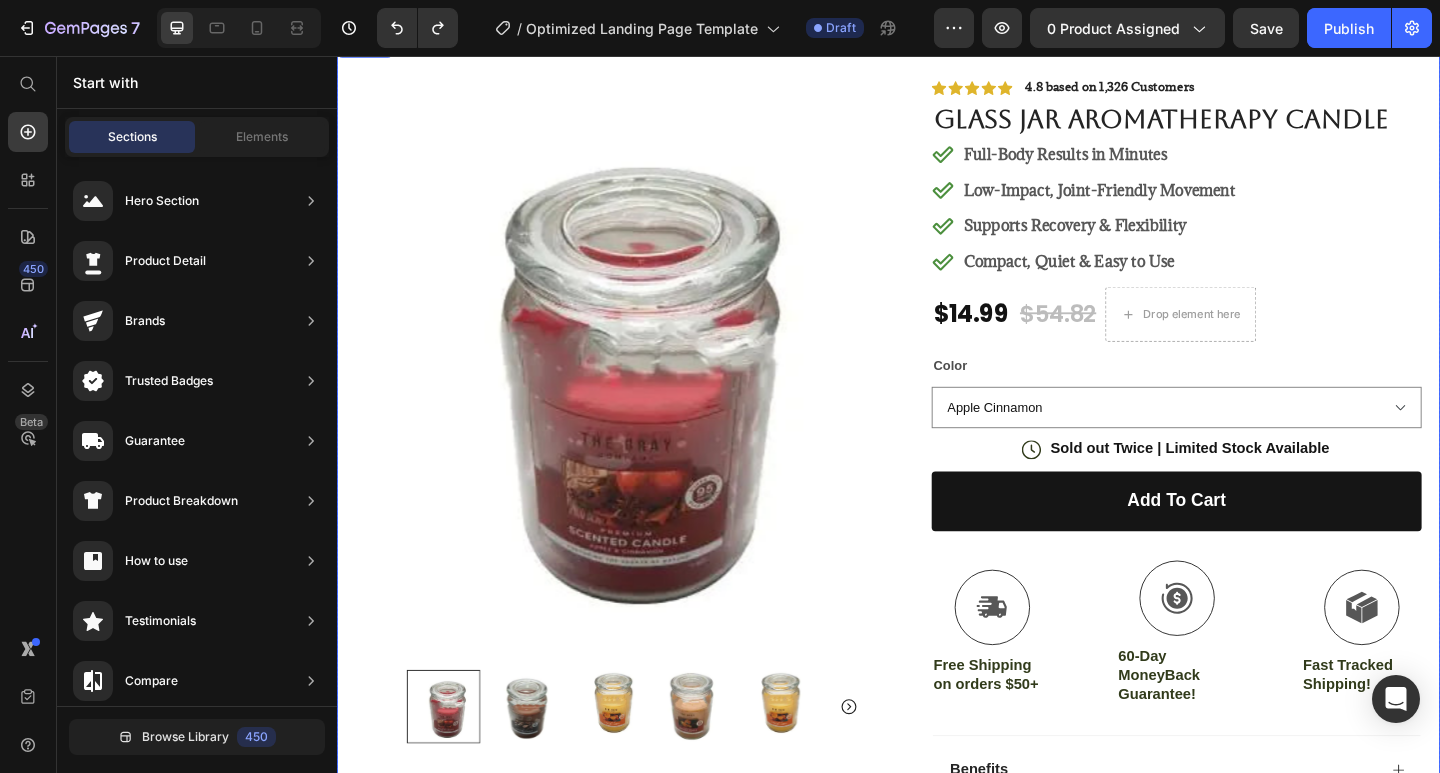 scroll, scrollTop: 0, scrollLeft: 0, axis: both 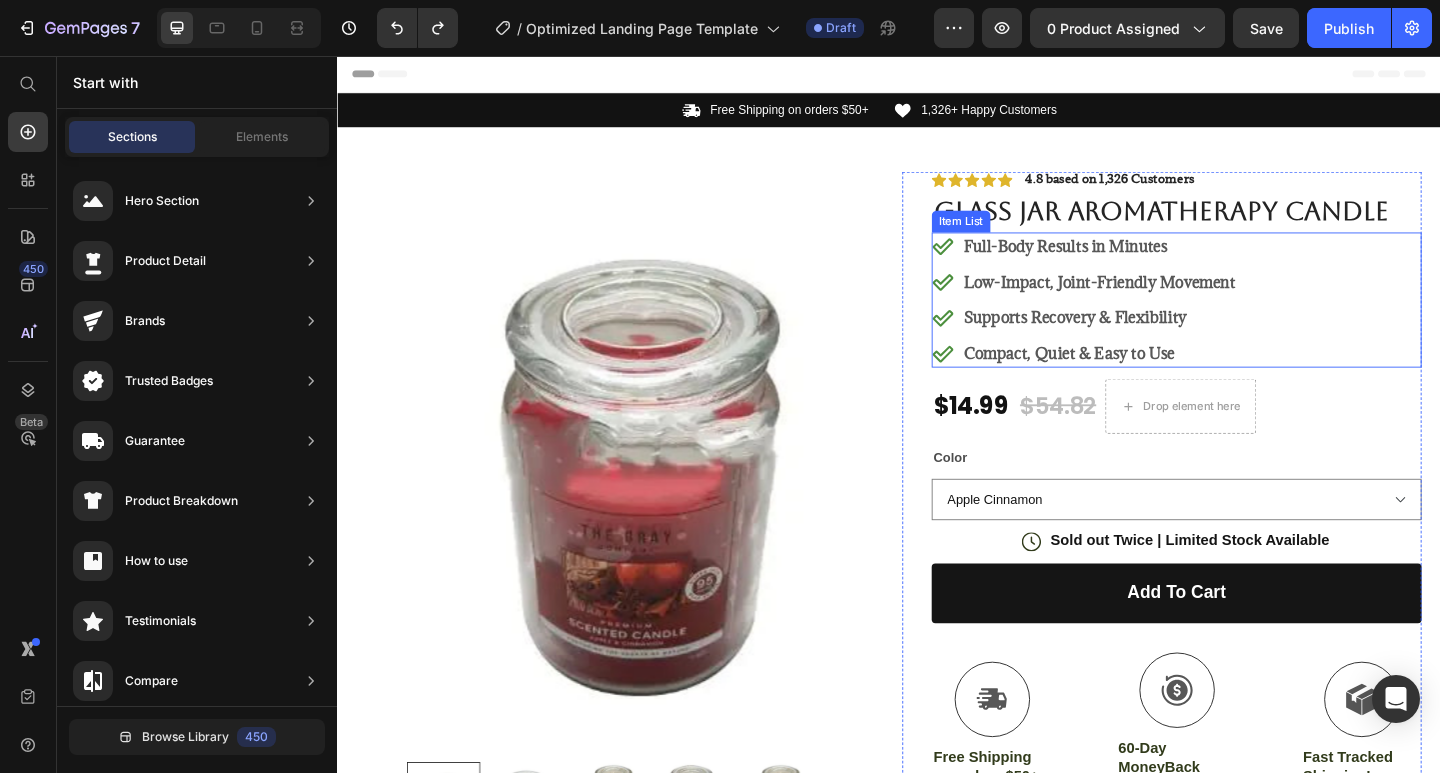 click on "Full-Body Results in Minutes" at bounding box center (1166, 263) 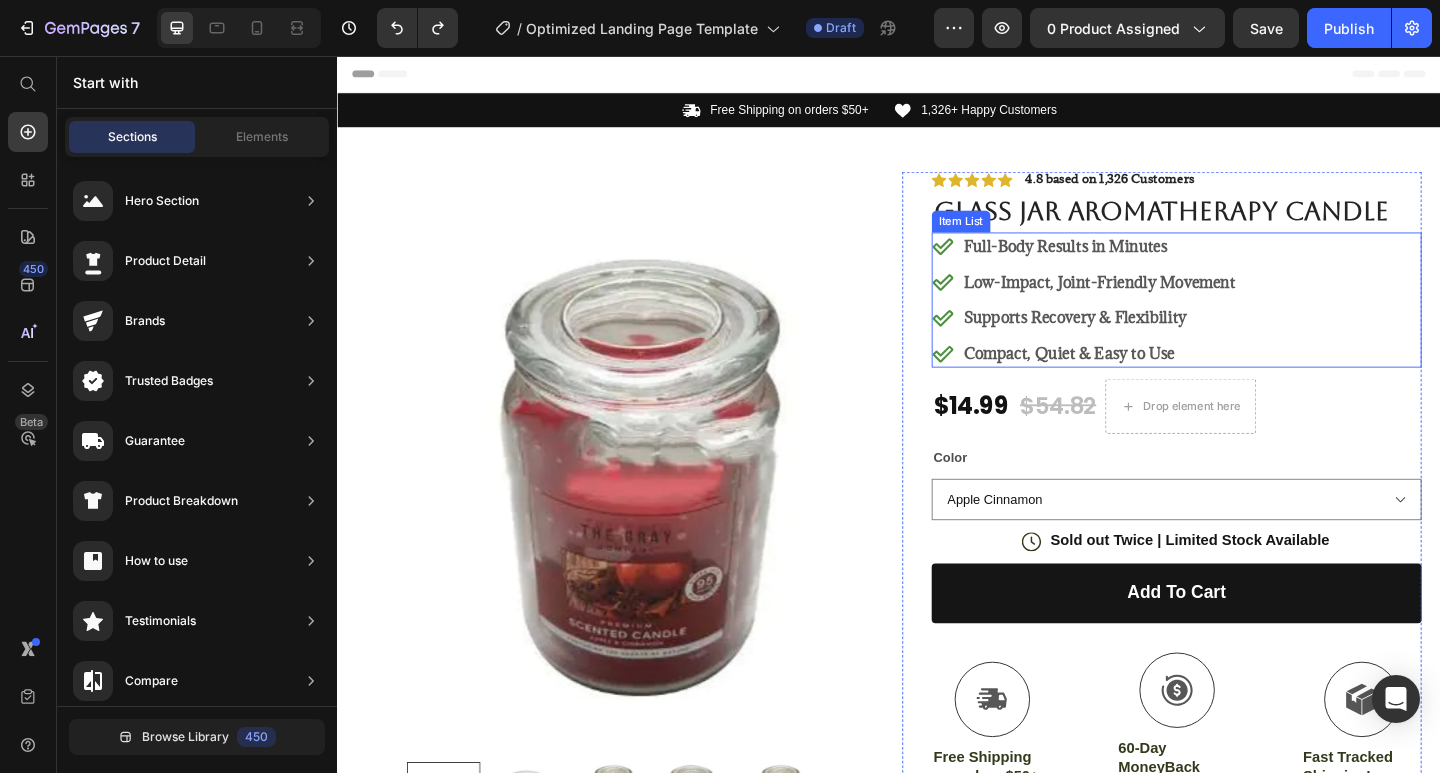click on "Full-Body Results in Minutes" at bounding box center (1166, 263) 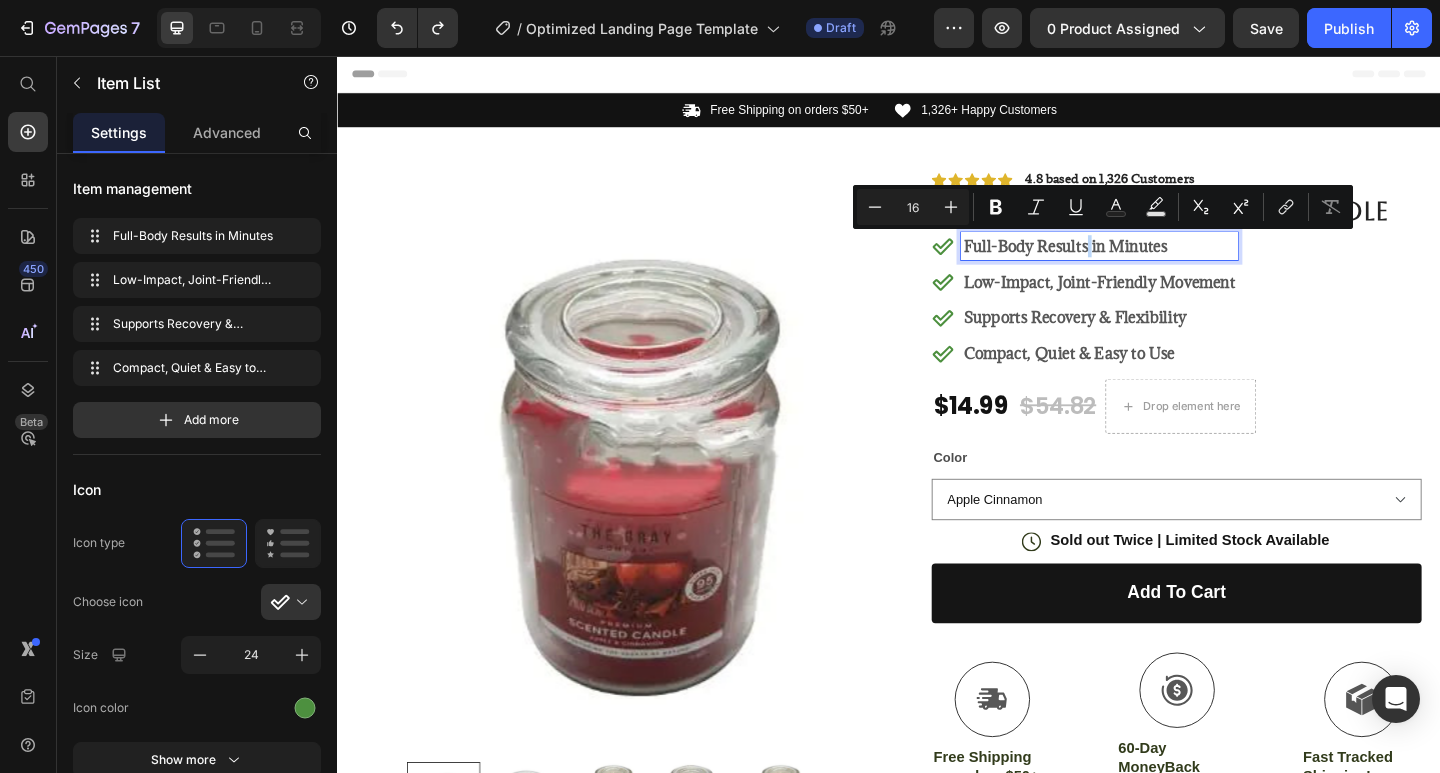 click on "Full-Body Results in Minutes" at bounding box center (1166, 263) 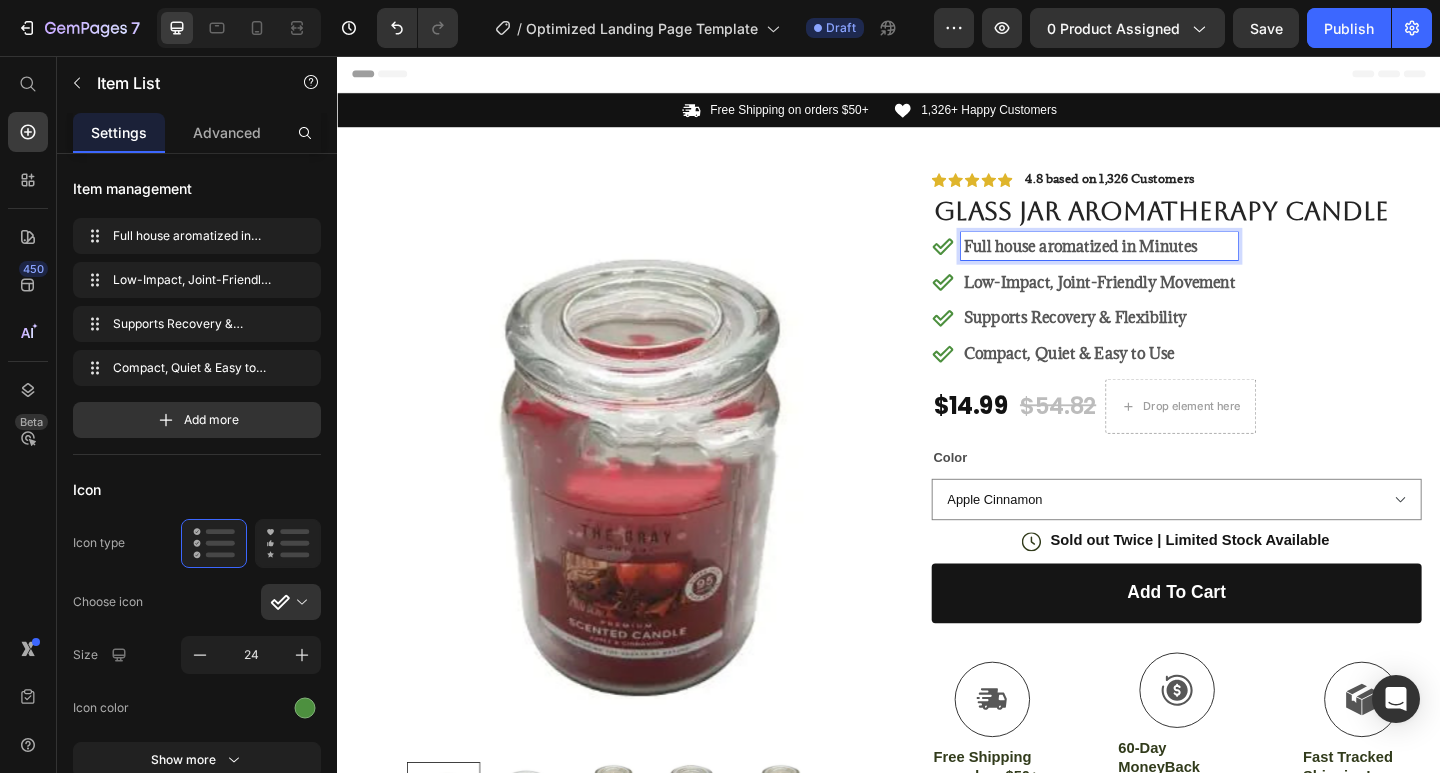 click on "Full house aromatized in Minutes" at bounding box center [1166, 263] 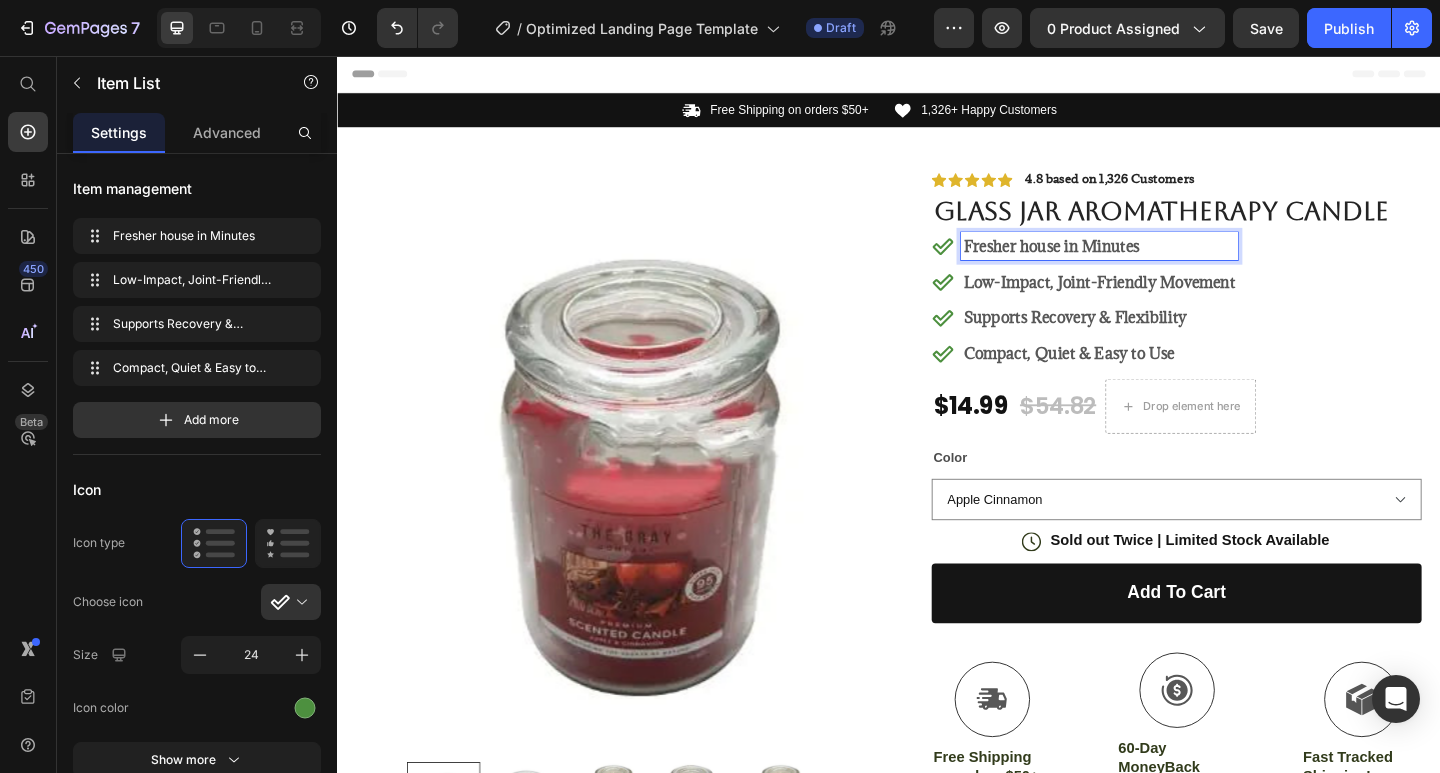 click on "Fresher house in Minutes" at bounding box center (1166, 263) 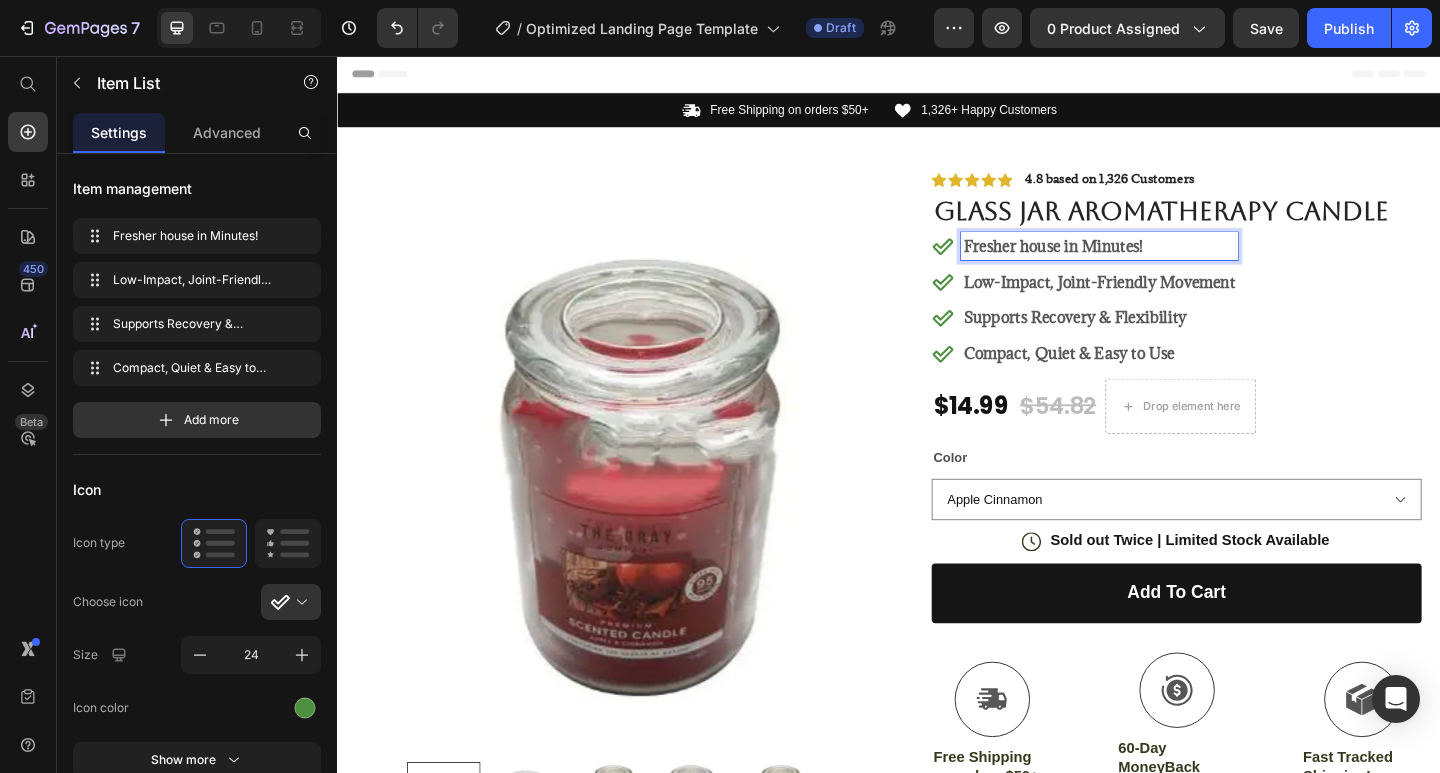 click on "Low-Impact, Joint-Friendly Movement" at bounding box center (1166, 302) 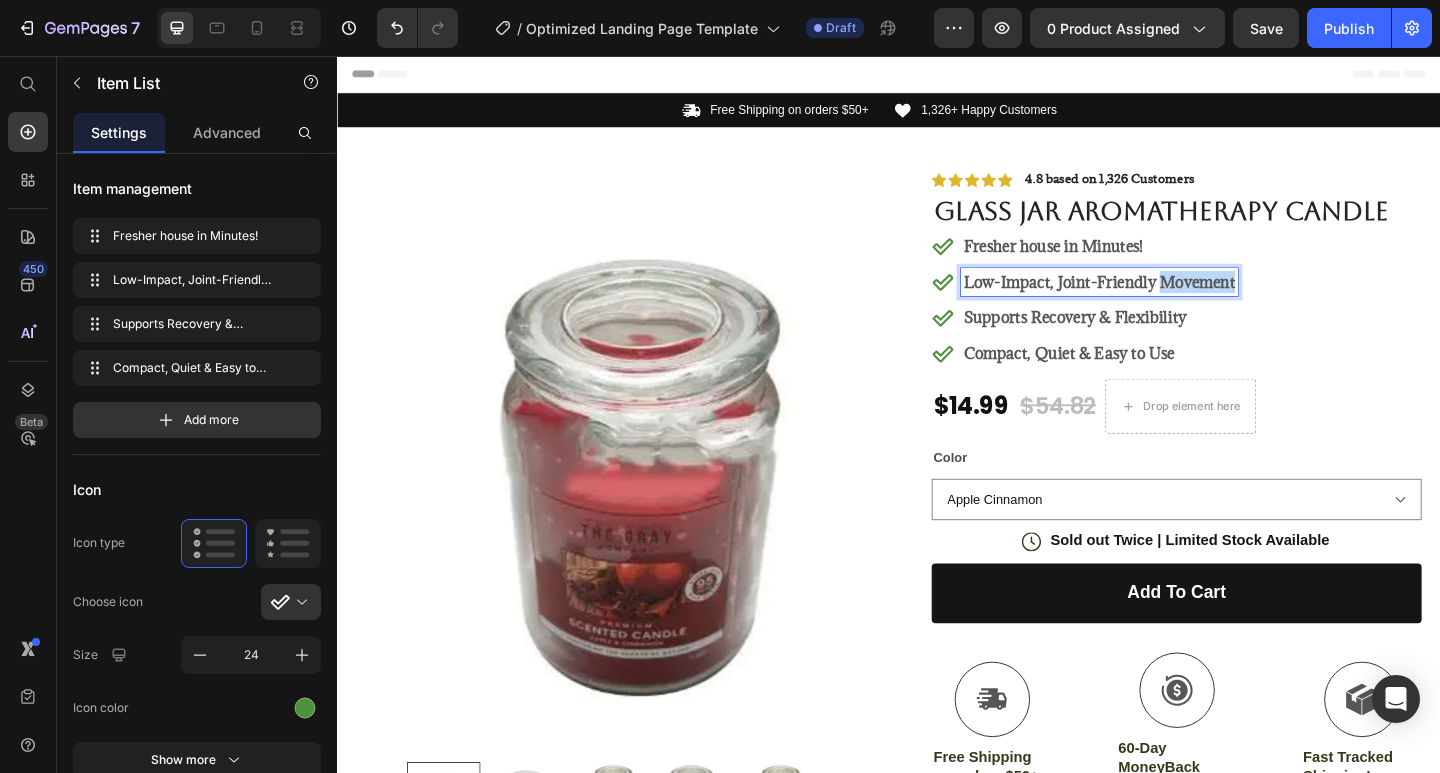 click on "Low-Impact, Joint-Friendly Movement" at bounding box center [1166, 302] 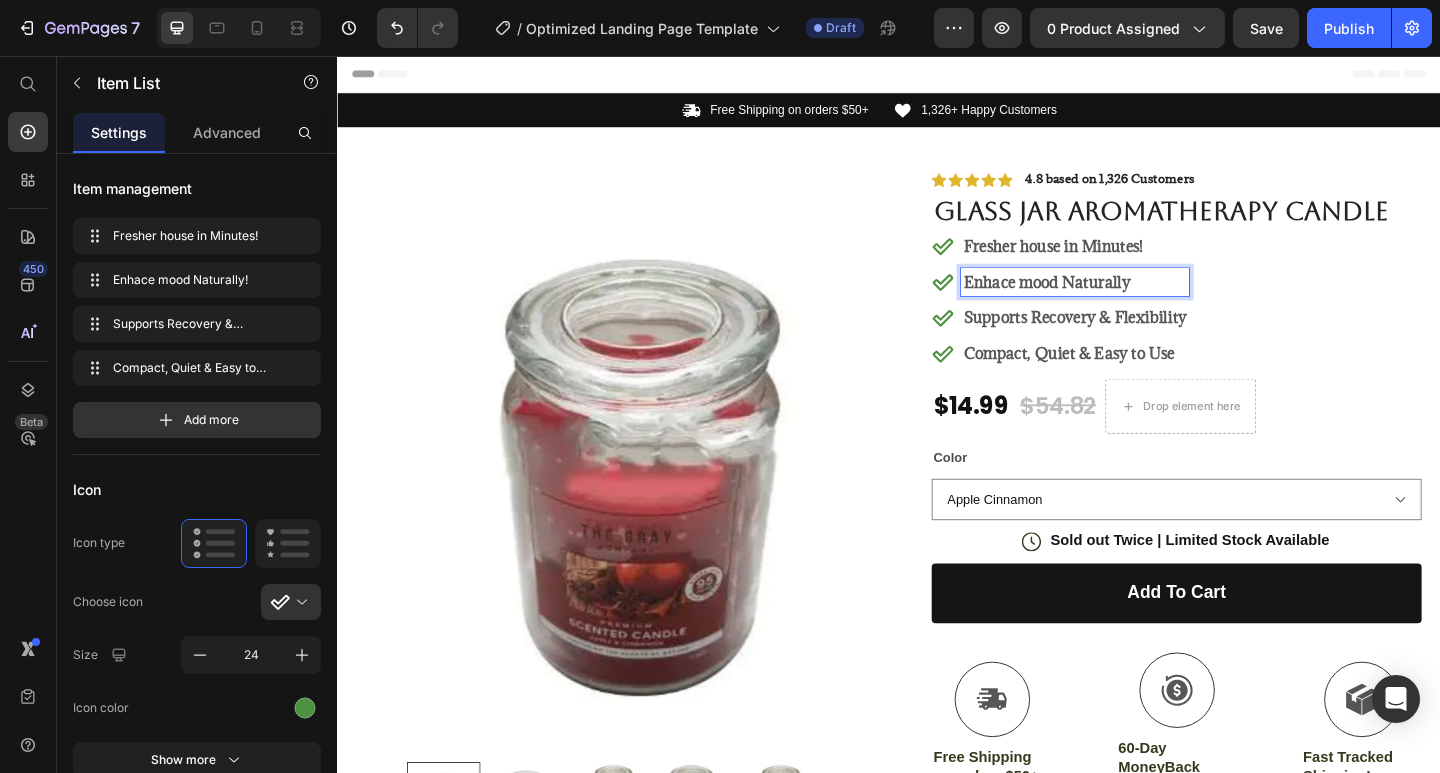 click on "Fresher house in Minutes!" at bounding box center [1140, 263] 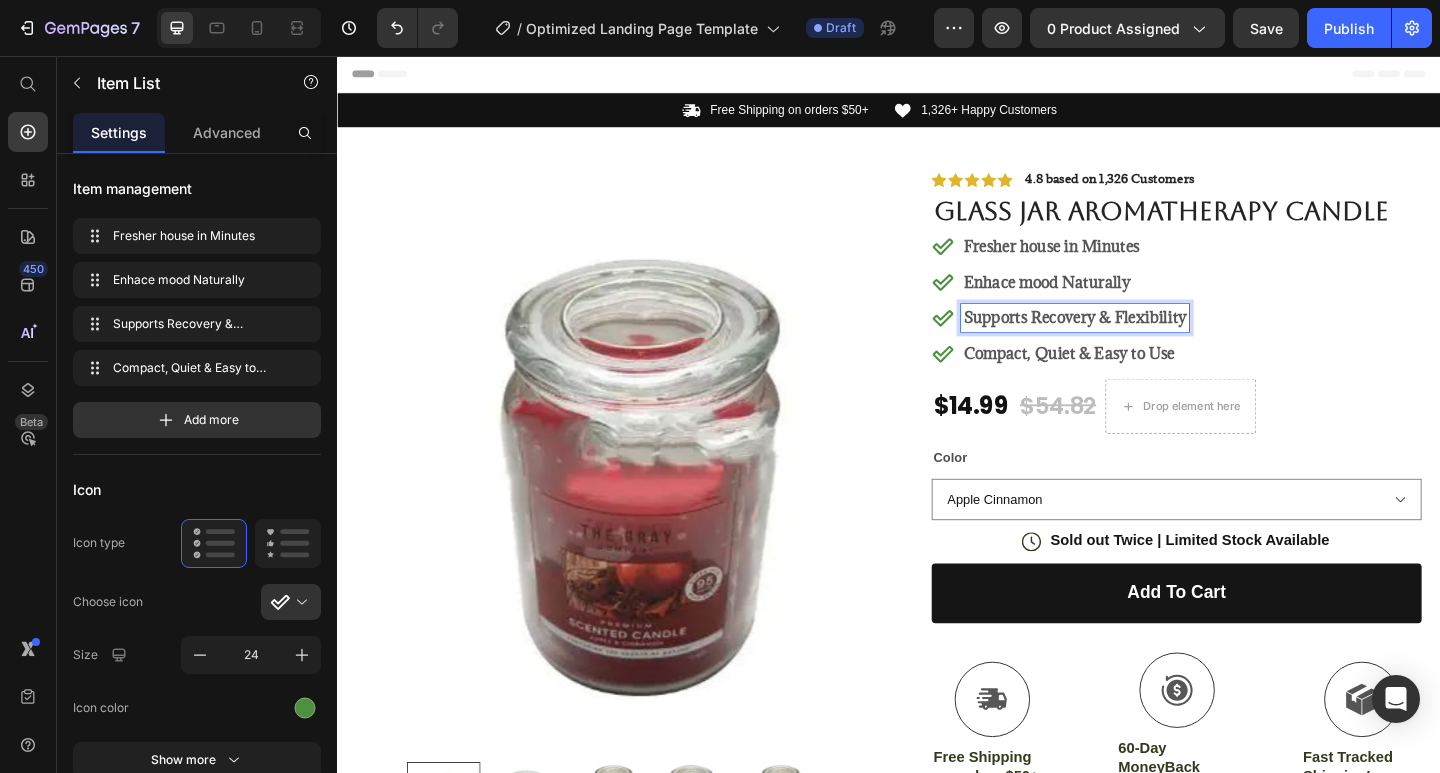 click on "Supports Recovery & Flexibility" at bounding box center [1140, 341] 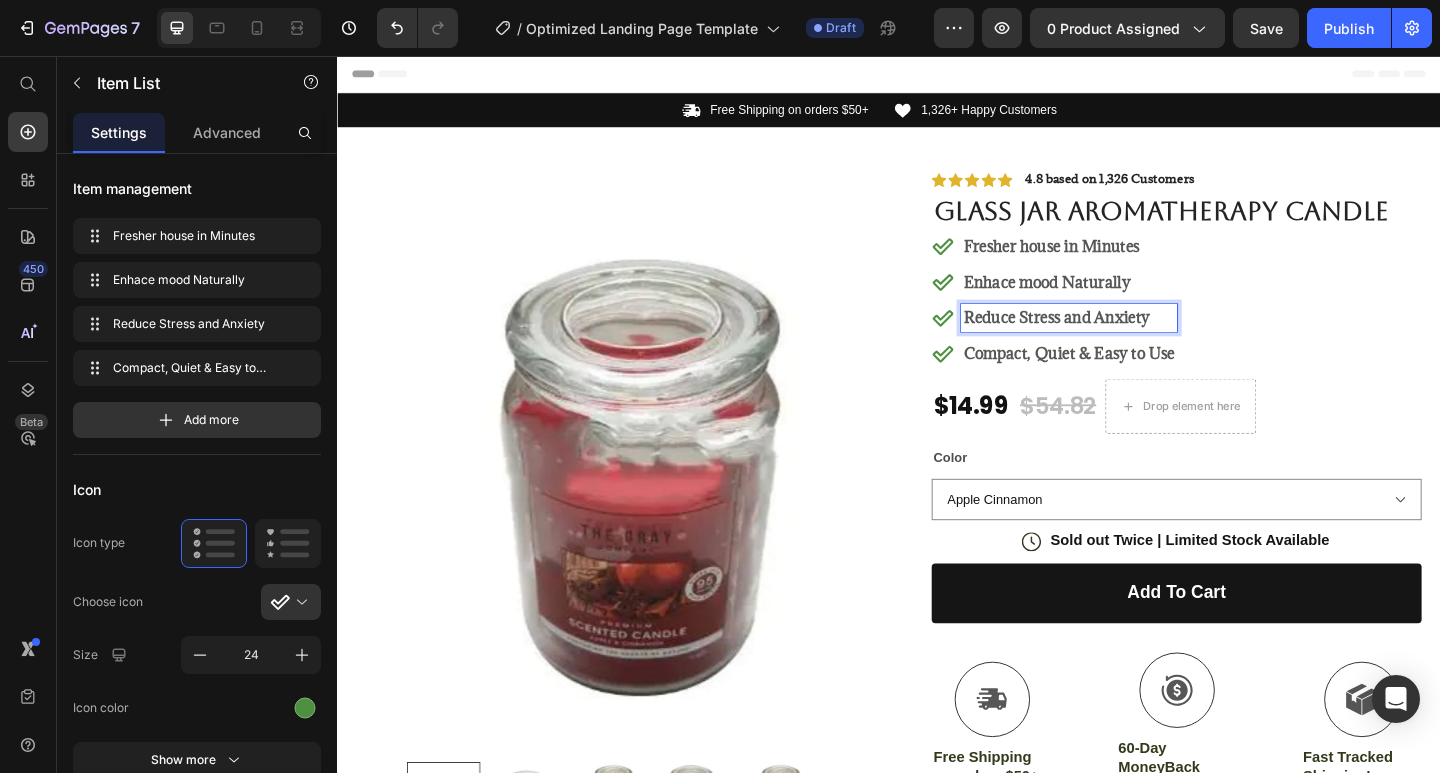 click on "Compact, Quiet & Easy to Use" at bounding box center [1133, 380] 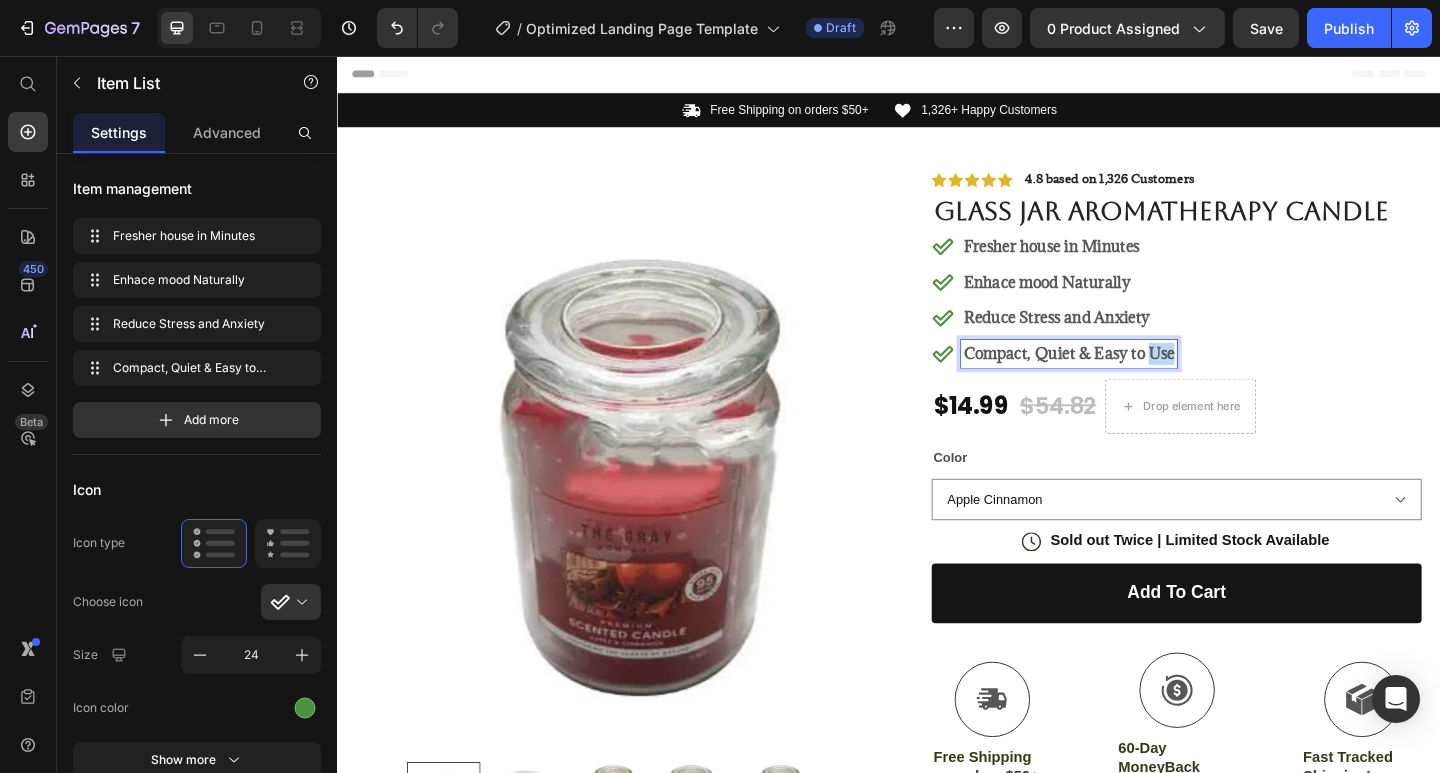click on "Compact, Quiet & Easy to Use" at bounding box center [1133, 380] 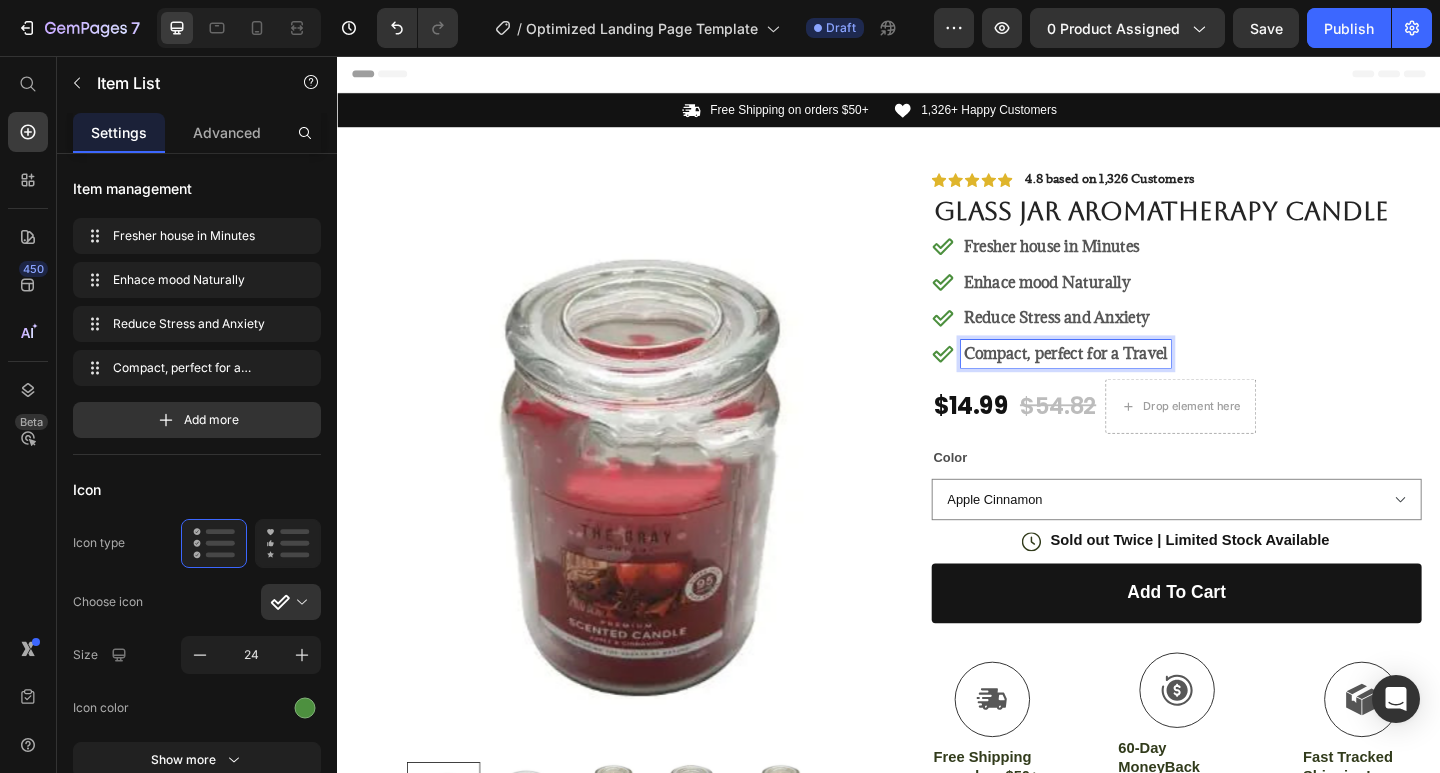 click on "Enhace mood Naturally" at bounding box center (1130, 302) 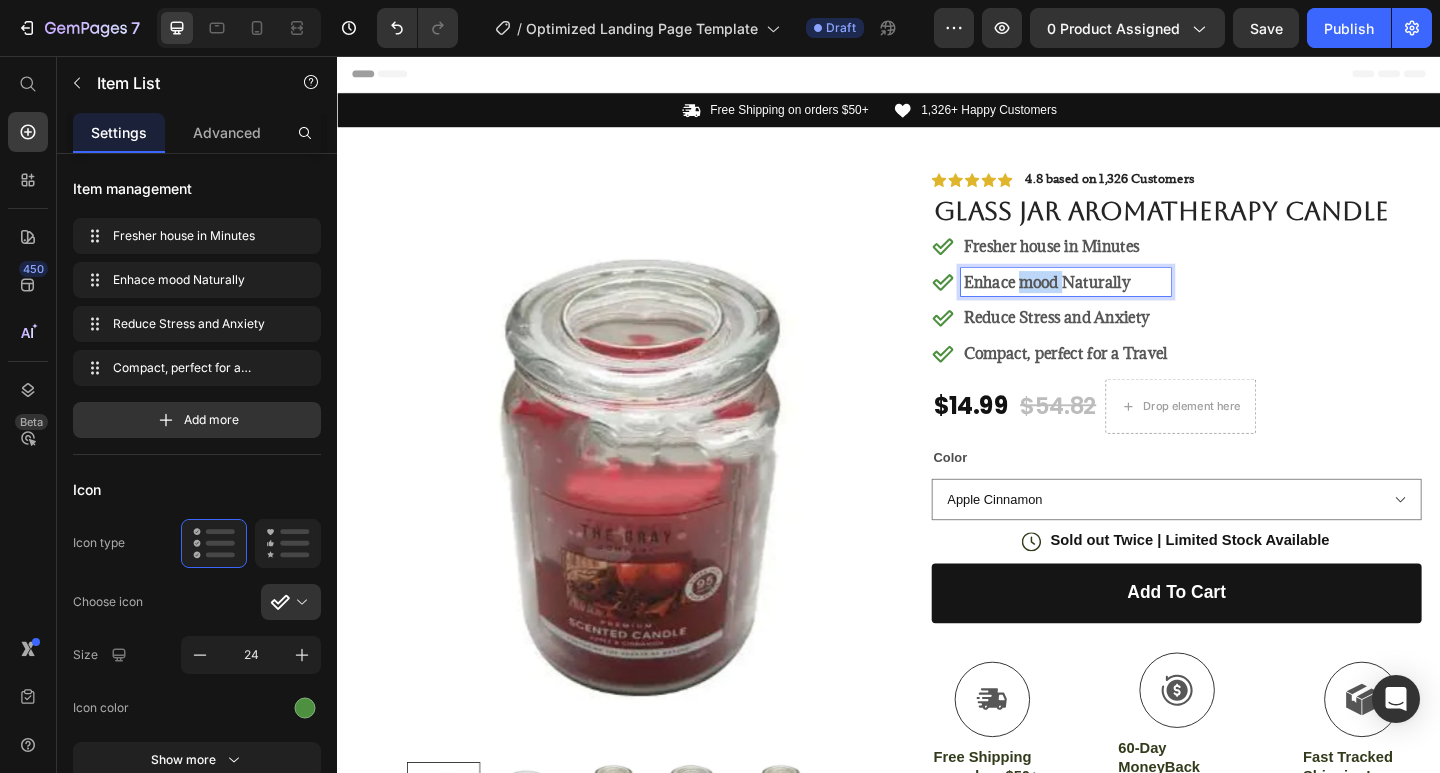 click on "Enhace mood Naturally" at bounding box center (1130, 302) 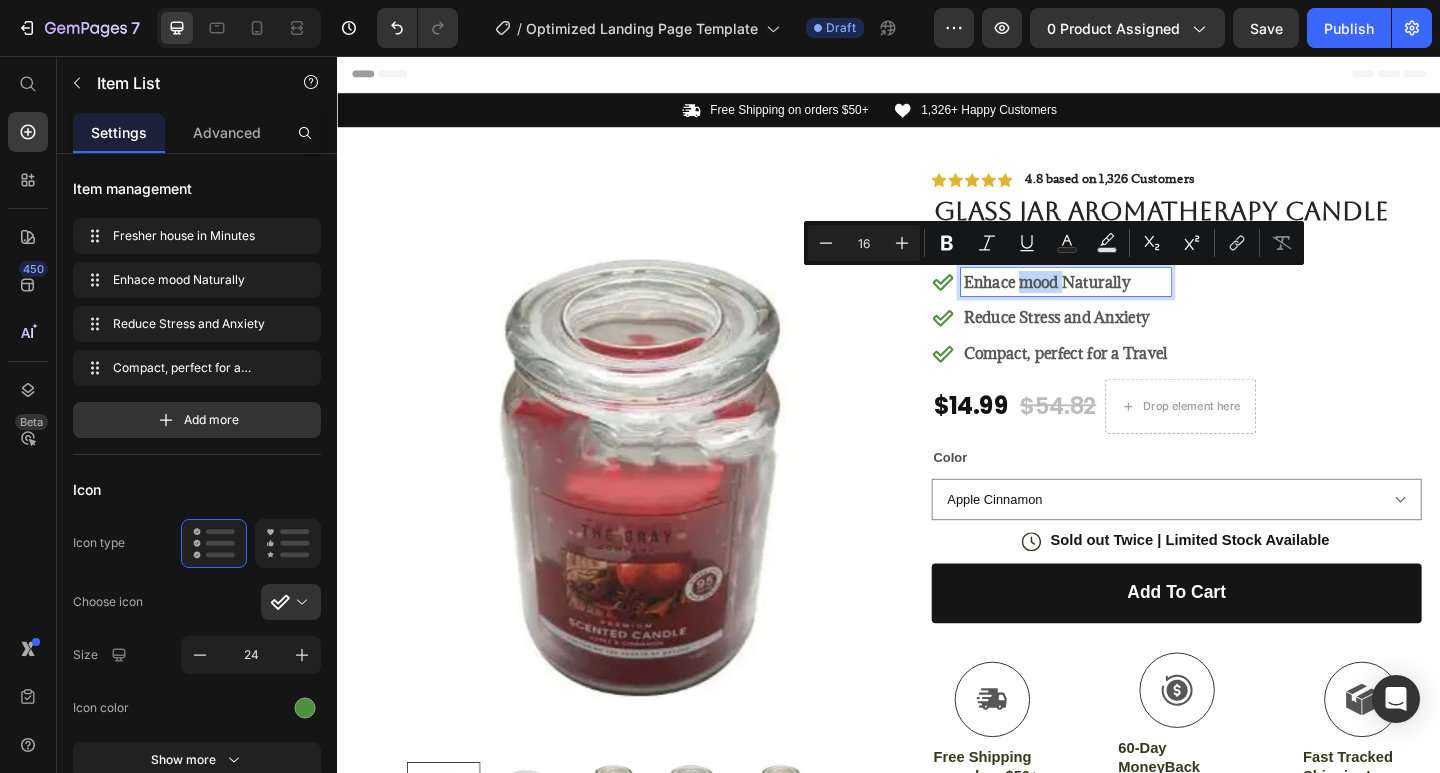 click on "Enhace mood Naturally" at bounding box center [1130, 302] 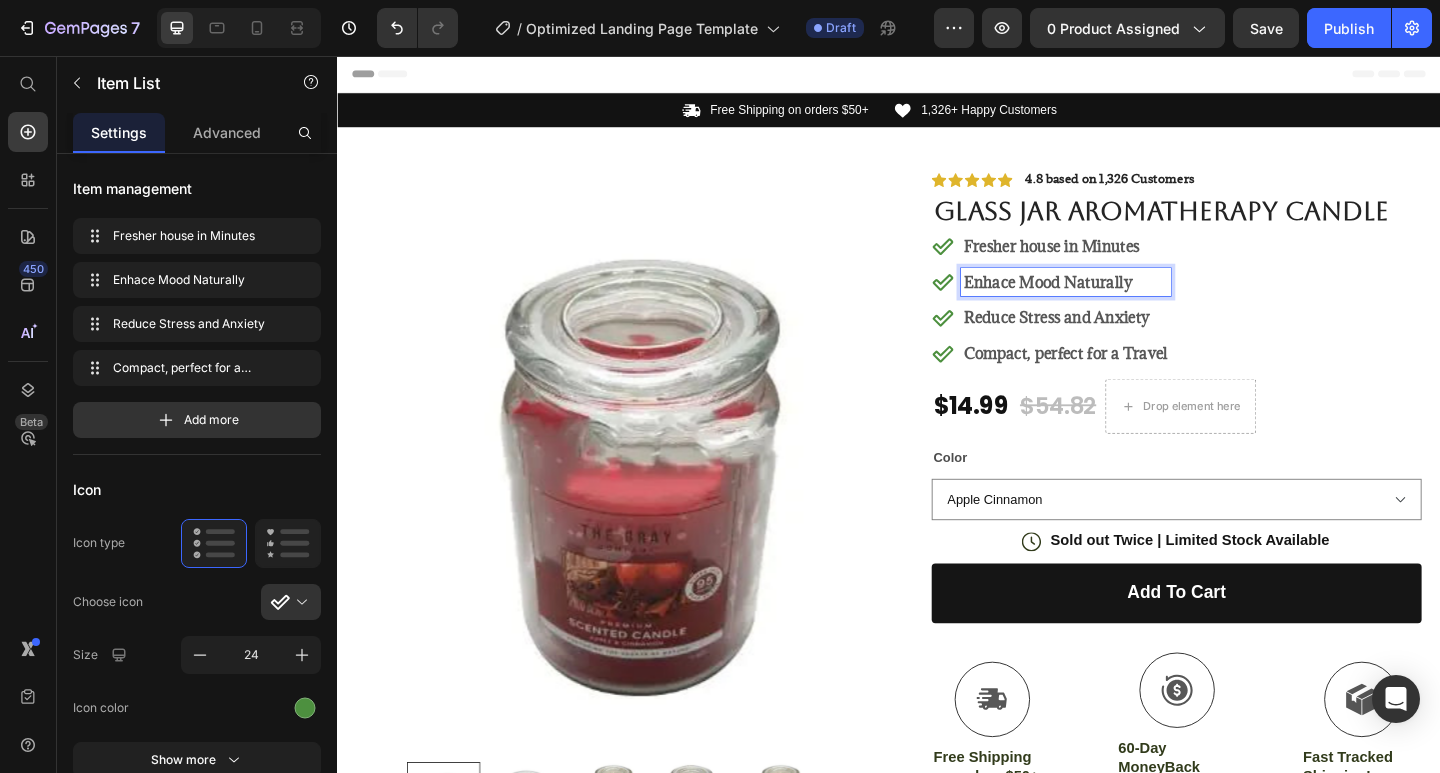 click on "Fresher house in Minutes" at bounding box center [1130, 263] 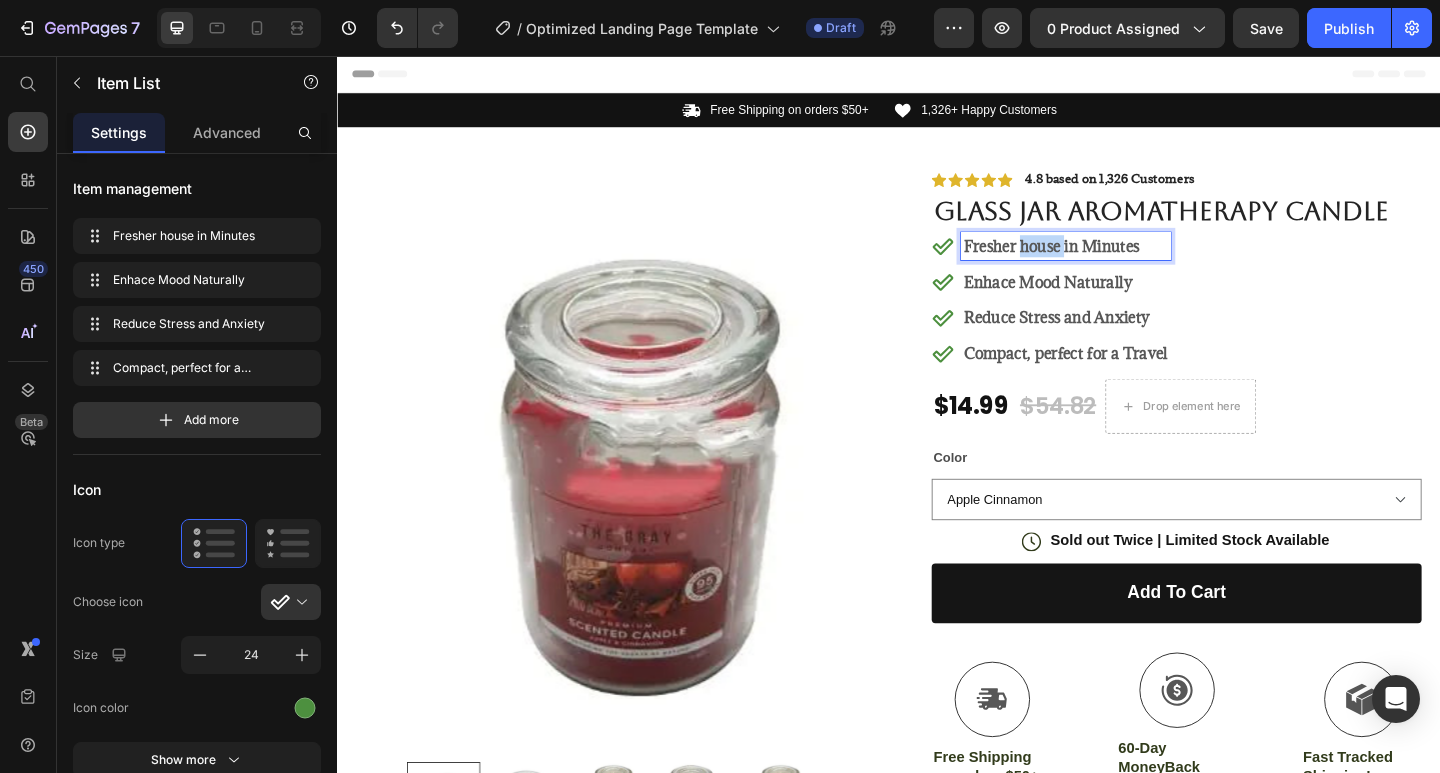 click on "Fresher house in Minutes" at bounding box center [1130, 263] 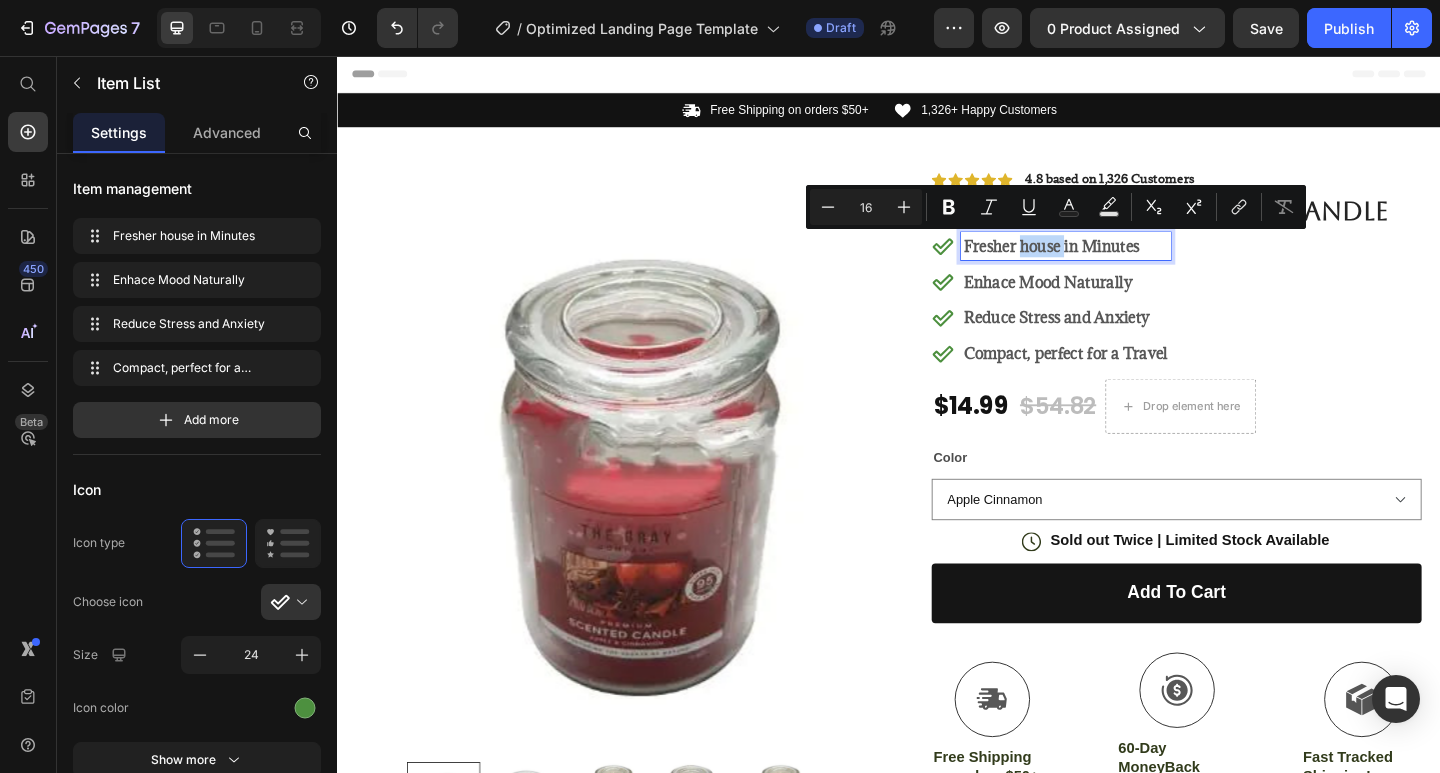 click on "Fresher house in Minutes" at bounding box center (1130, 263) 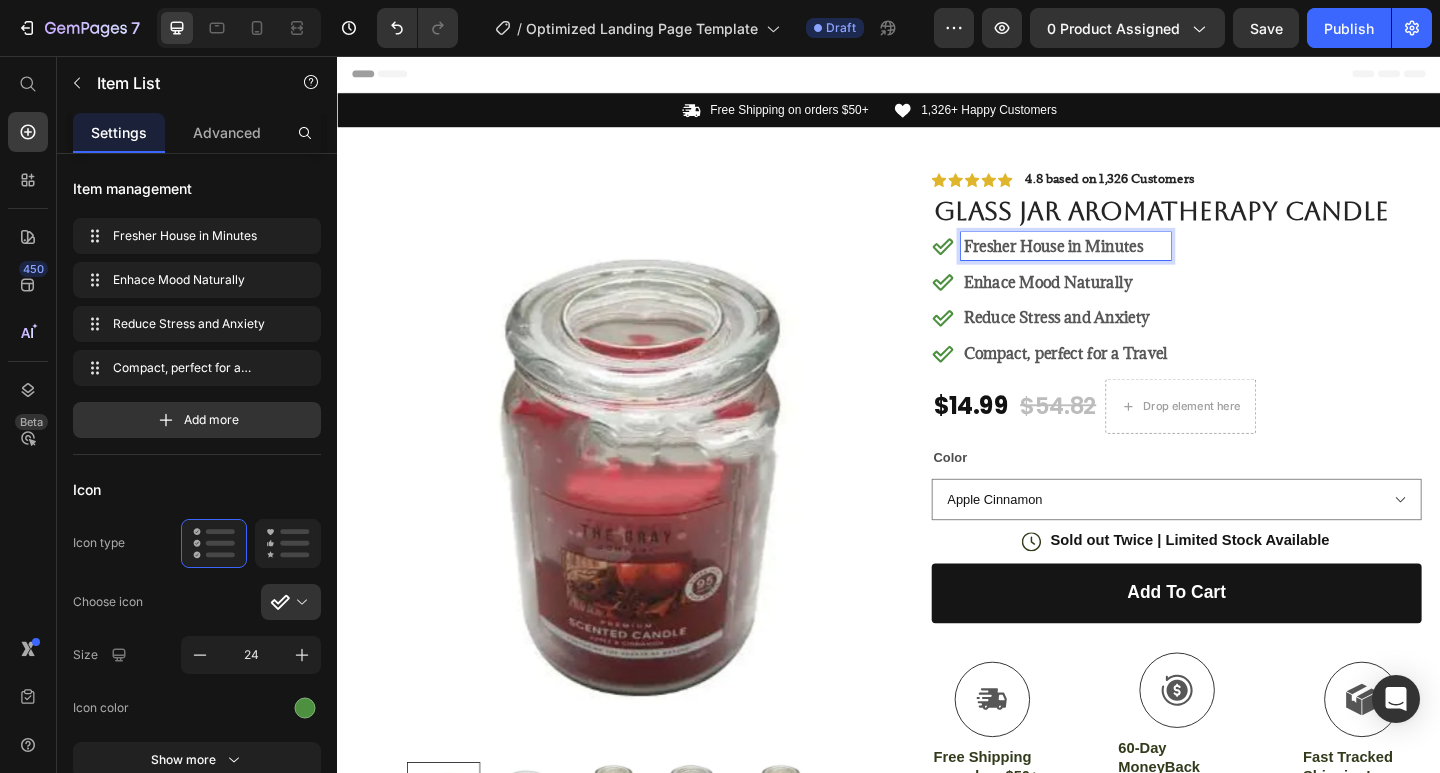 click on "Compact, perfect for a Travel" at bounding box center (1130, 380) 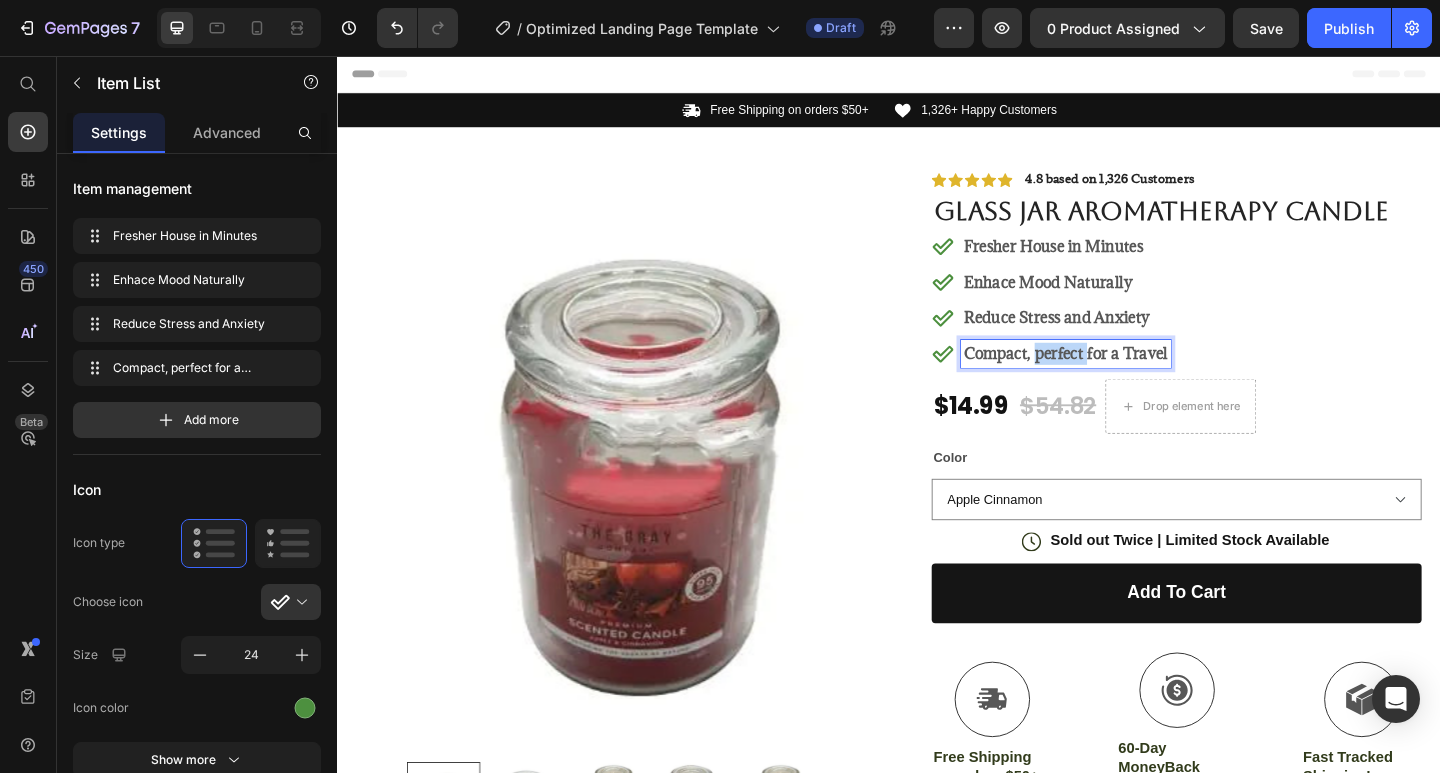 click on "Compact, perfect for a Travel" at bounding box center (1130, 380) 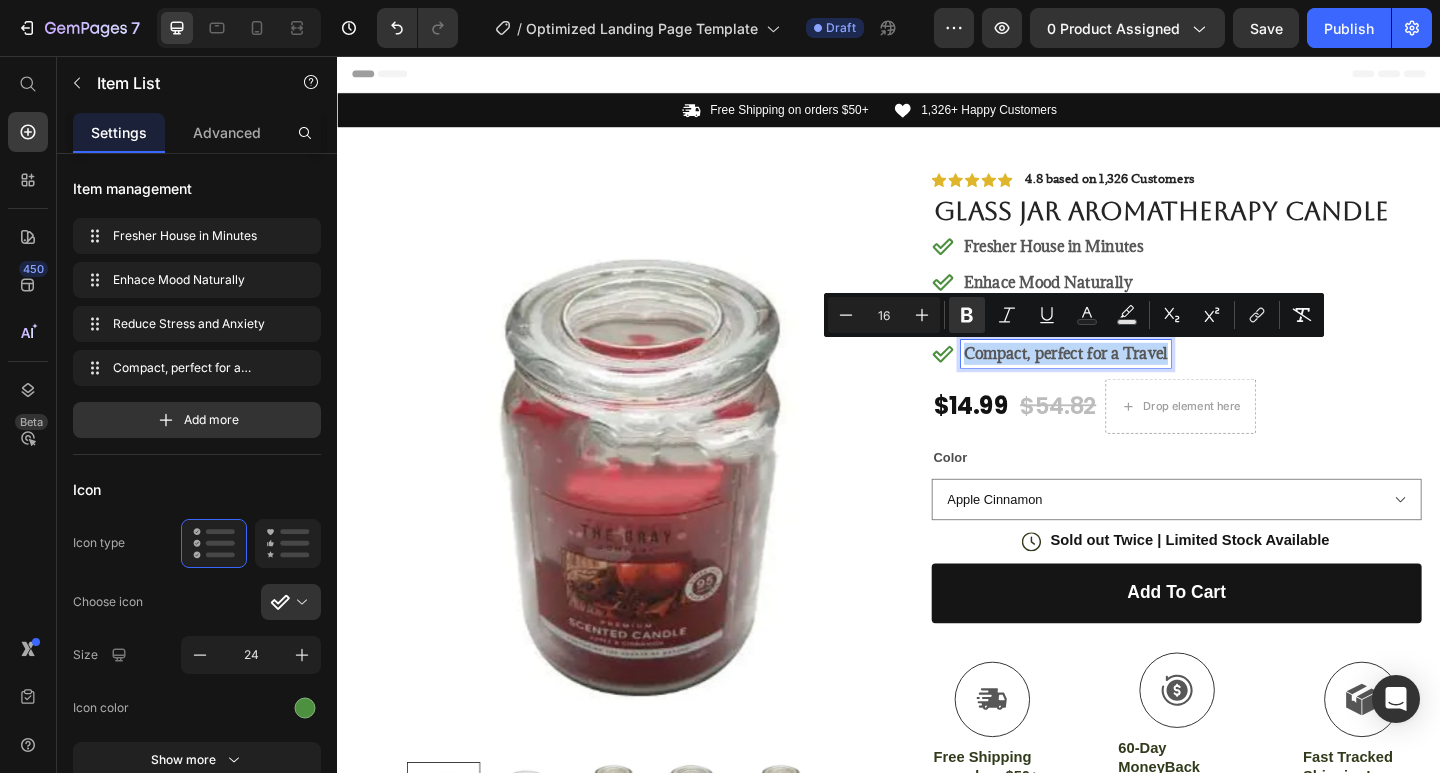 click on "Compact, perfect for a Travel" at bounding box center [1130, 380] 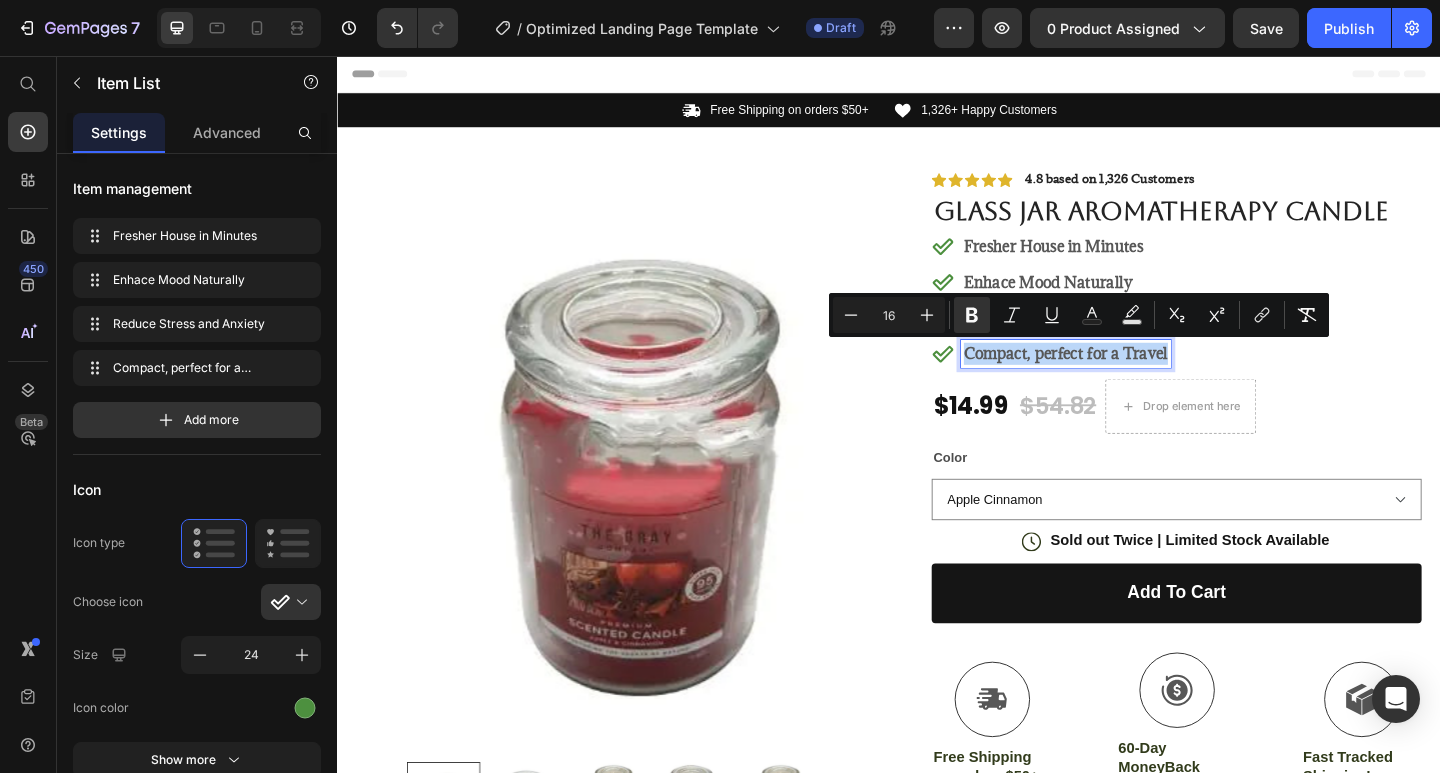 click on "Compact, perfect for a Travel" at bounding box center (1130, 380) 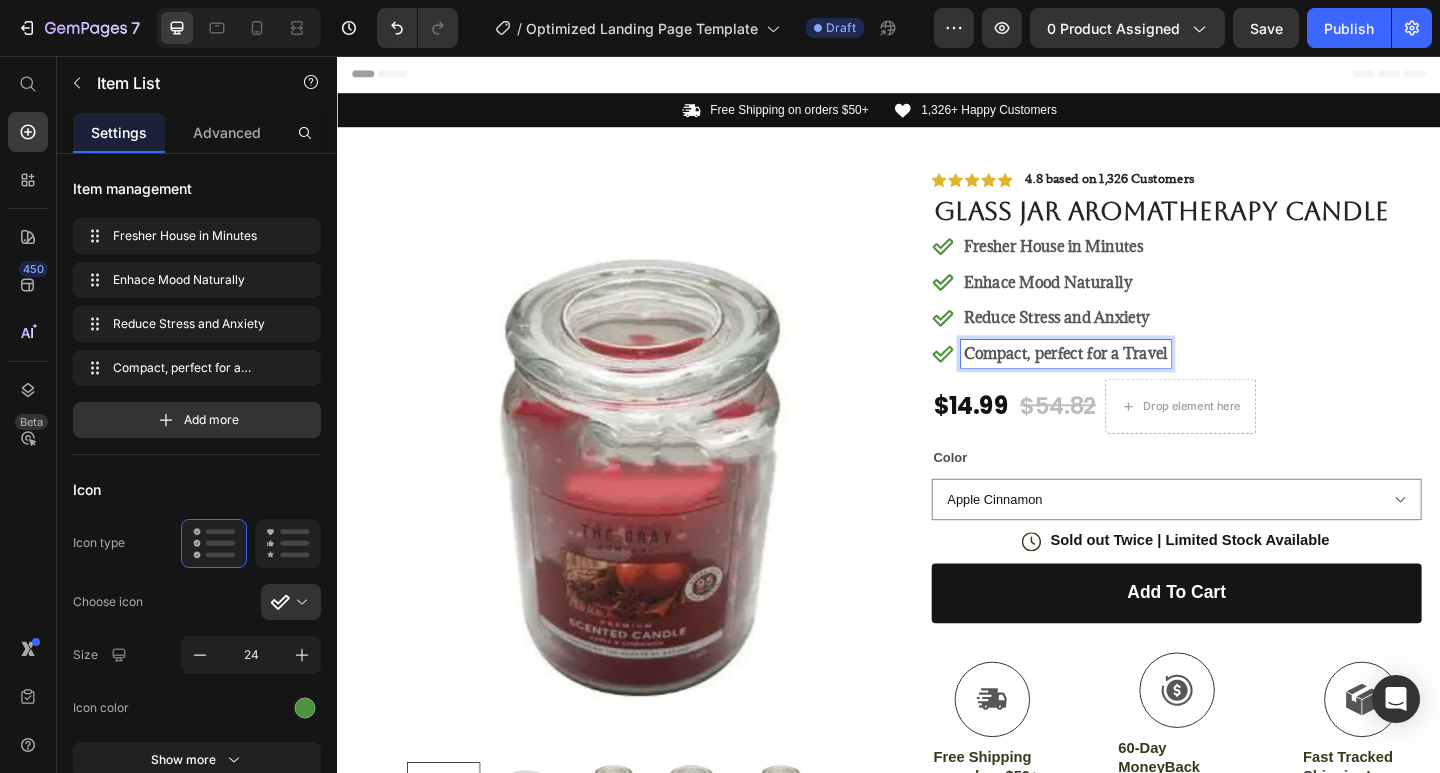 click on "Compact, perfect for a Travel" at bounding box center [1130, 380] 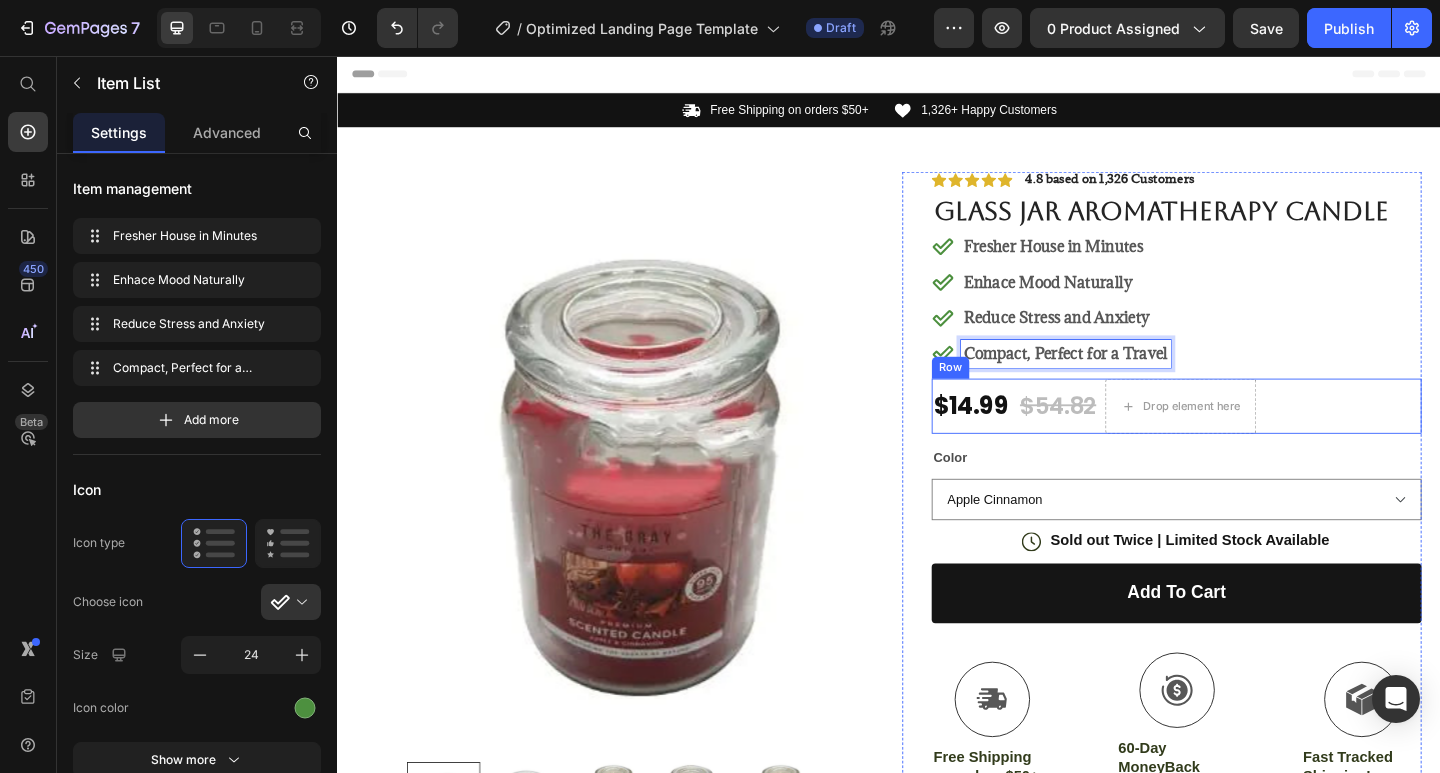 click on "$54.82" at bounding box center [1121, 437] 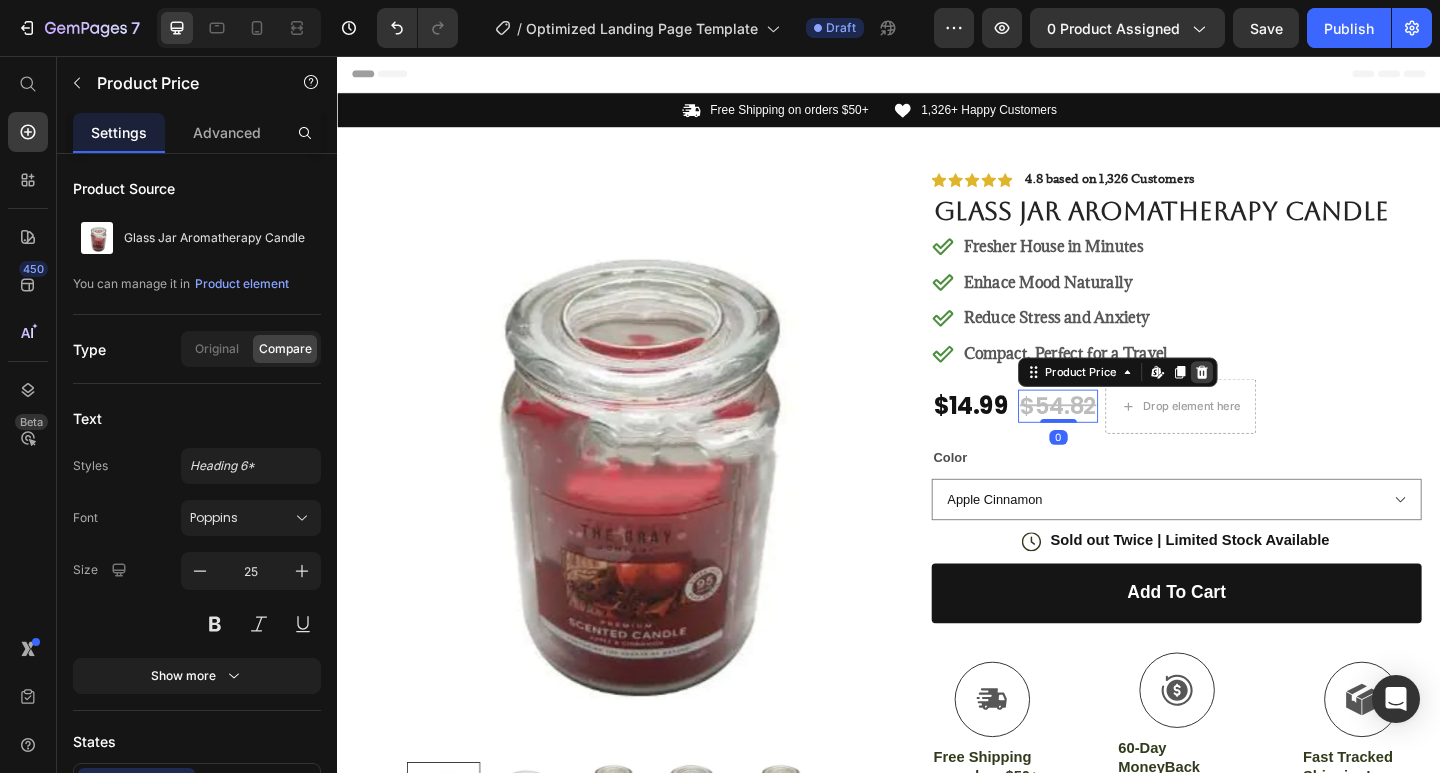 click 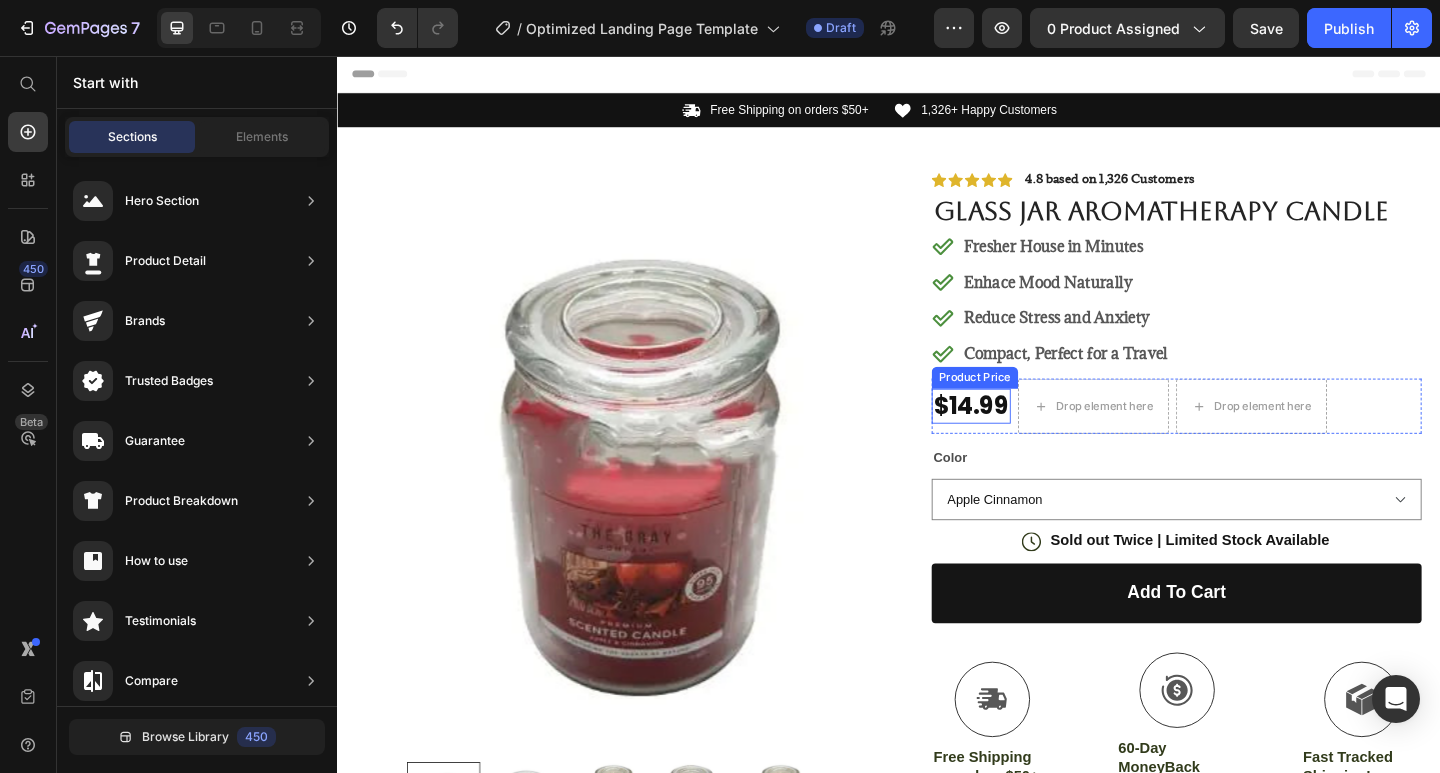 click on "$14.99" at bounding box center [1027, 437] 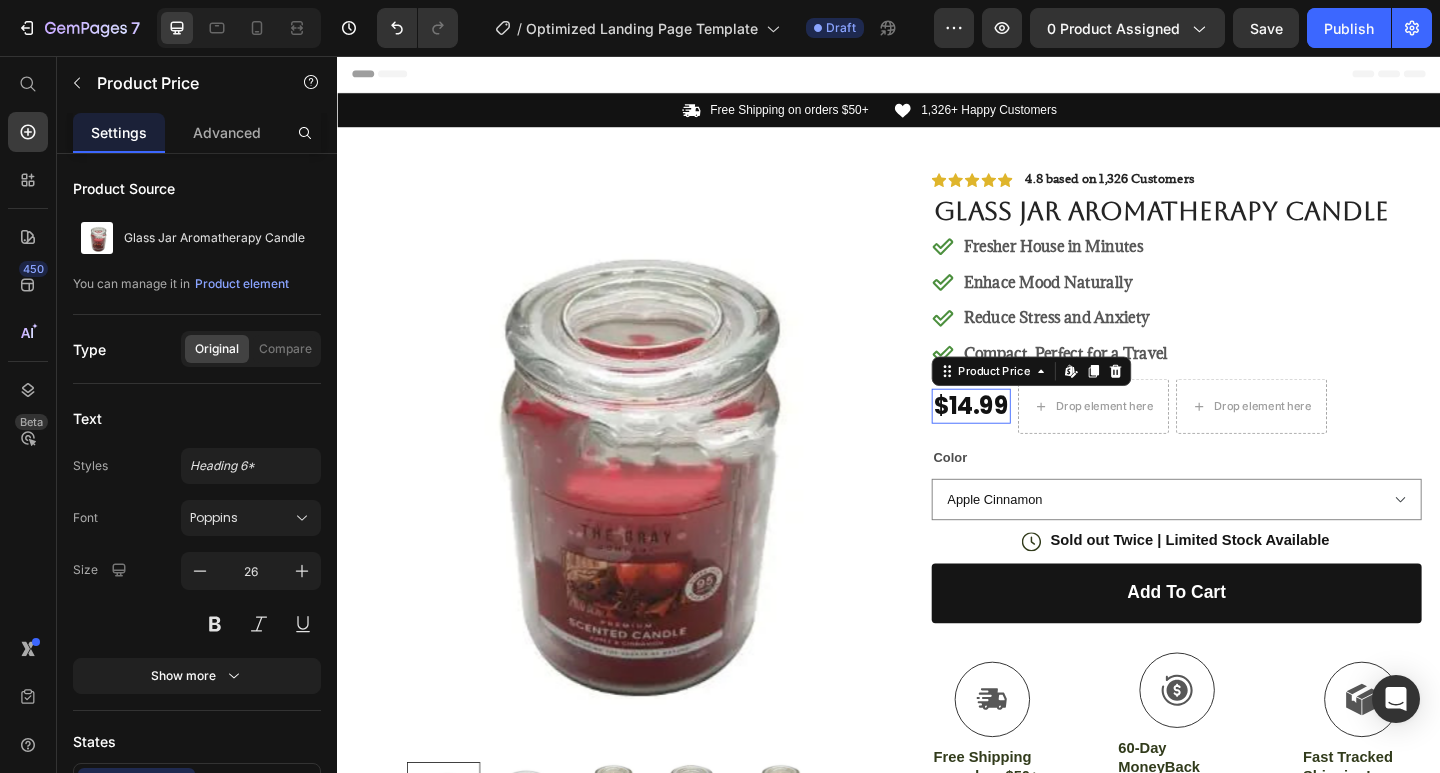 click on "$14.99" at bounding box center (1027, 437) 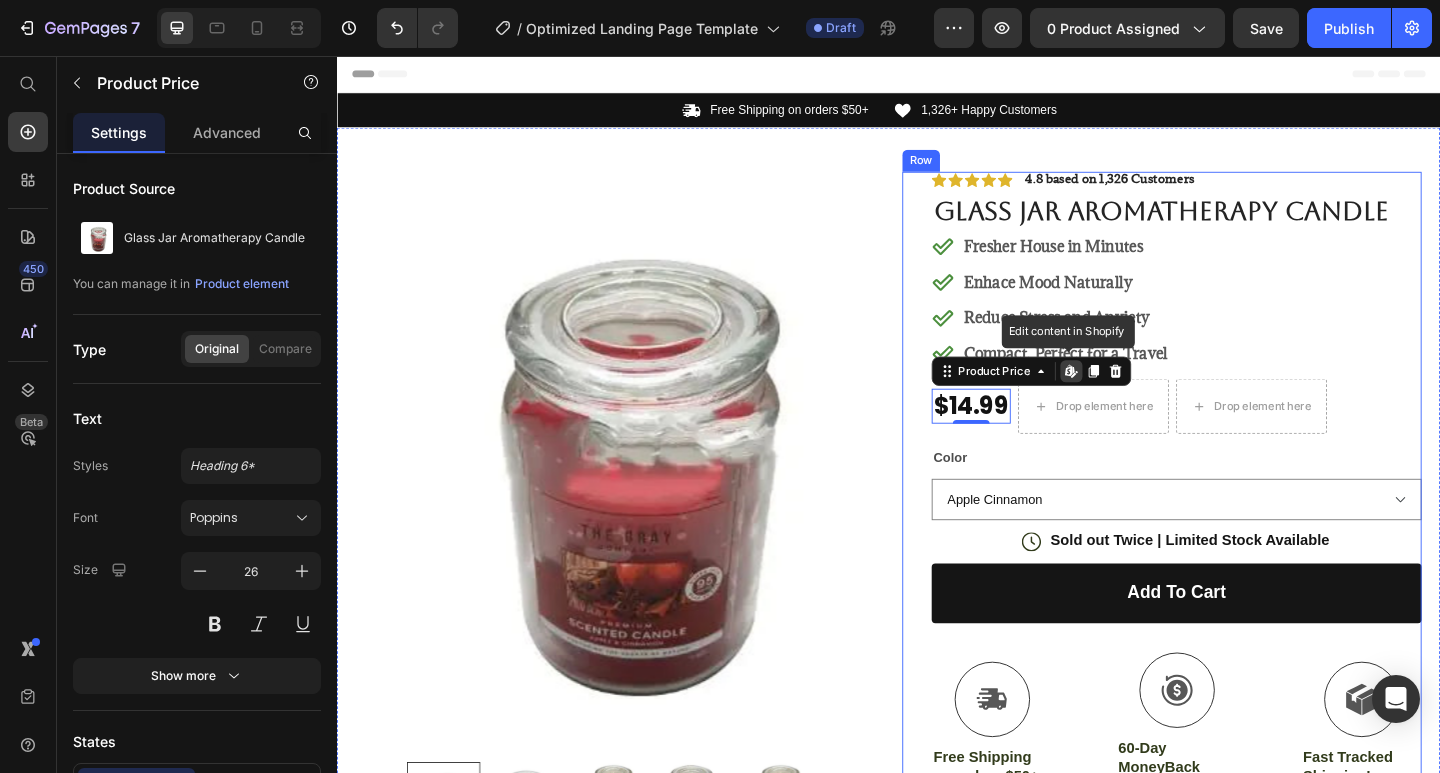click on "Icon Icon Icon Icon Icon Icon List 4.8 based on 1,326 Customers Text Block Row Glass Jar Aromatherapy Candle Product Title
Fresher House in Minutes
Enhace Mood Naturally
Reduce Stress and Anxiety
Compact, Perfect for a Travel Item List $14.99 Product Price   Edit content in Shopify 0
Drop element here
Drop element here Row Color Apple Cinnamon Cherry bread Citrus Cherry Coffee Ginger cake Product Variants & Swatches
Icon Sold out Twice | Limited Stock Available Text Block Row add to cart Add to Cart
Icon Free Shipping on orders $50+ Text Block
Icon 60-Day MoneyBack Guarantee! Text Block
Icon Fast Tracked Shipping! Text Block Row Image Icon Icon Icon Icon Icon Icon List “I knew the Nurvani Plate was working when my friends started asking, ‘What are you doing? You look stronger and more toned!’ Text Block
Icon Text Block Row" at bounding box center (1250, 629) 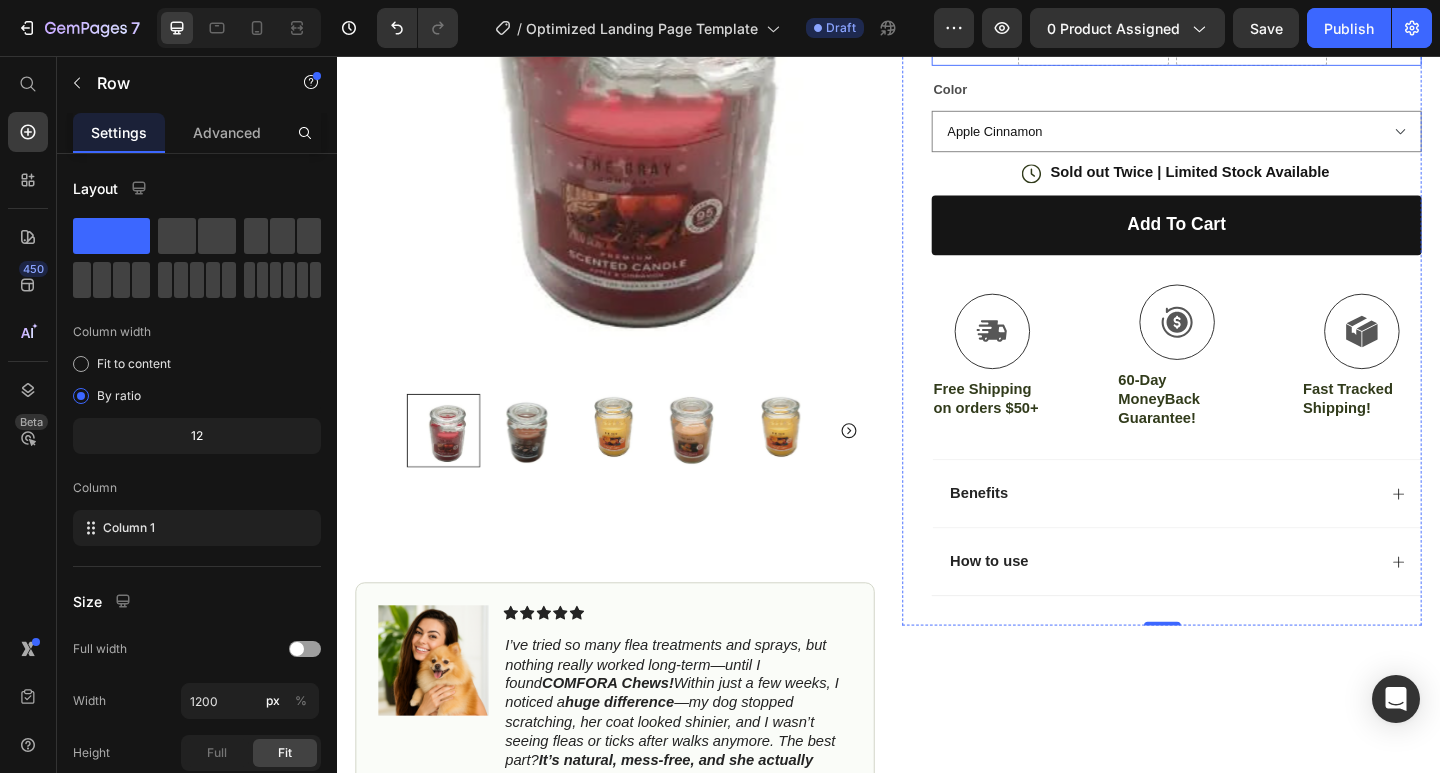 scroll, scrollTop: 200, scrollLeft: 0, axis: vertical 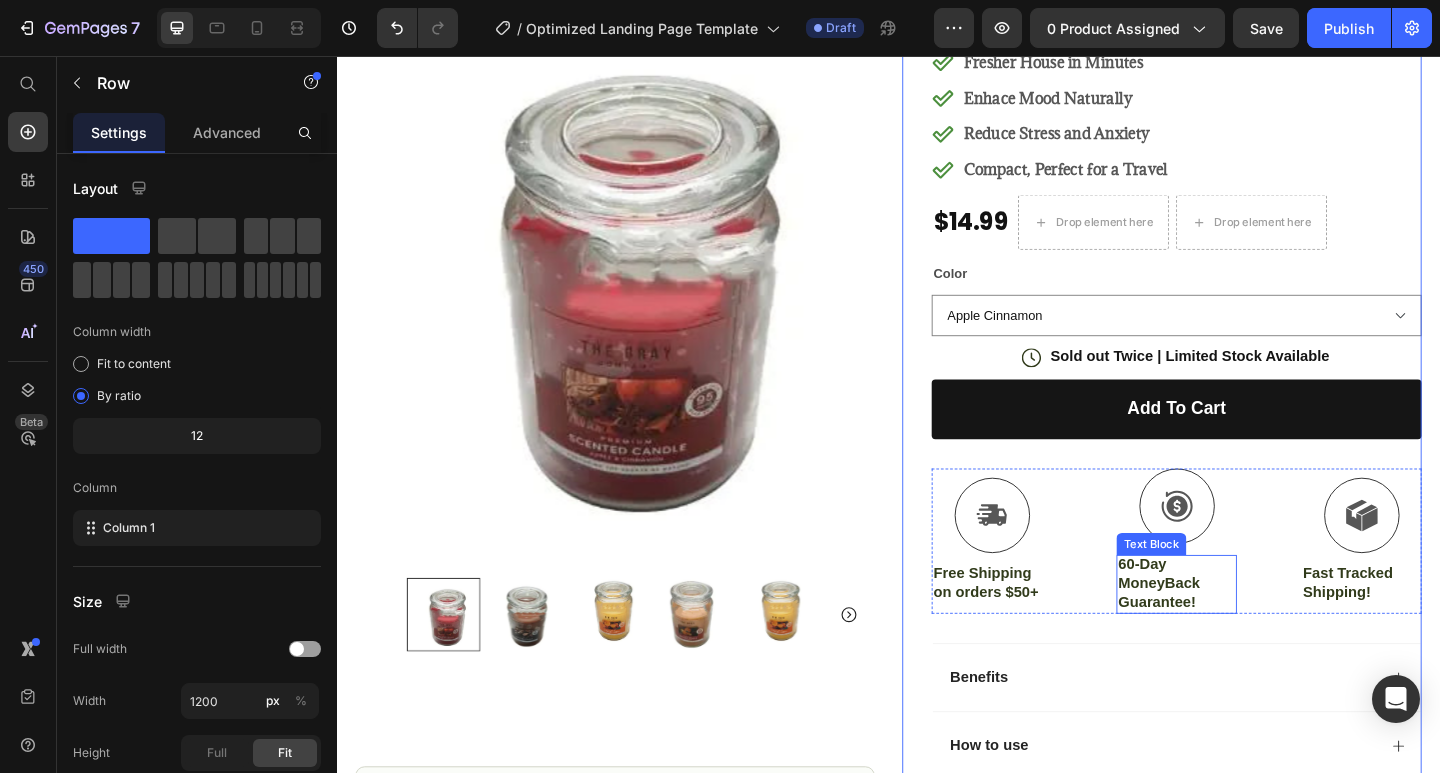 click on "60-Day MoneyBack Guarantee!" at bounding box center (1250, 630) 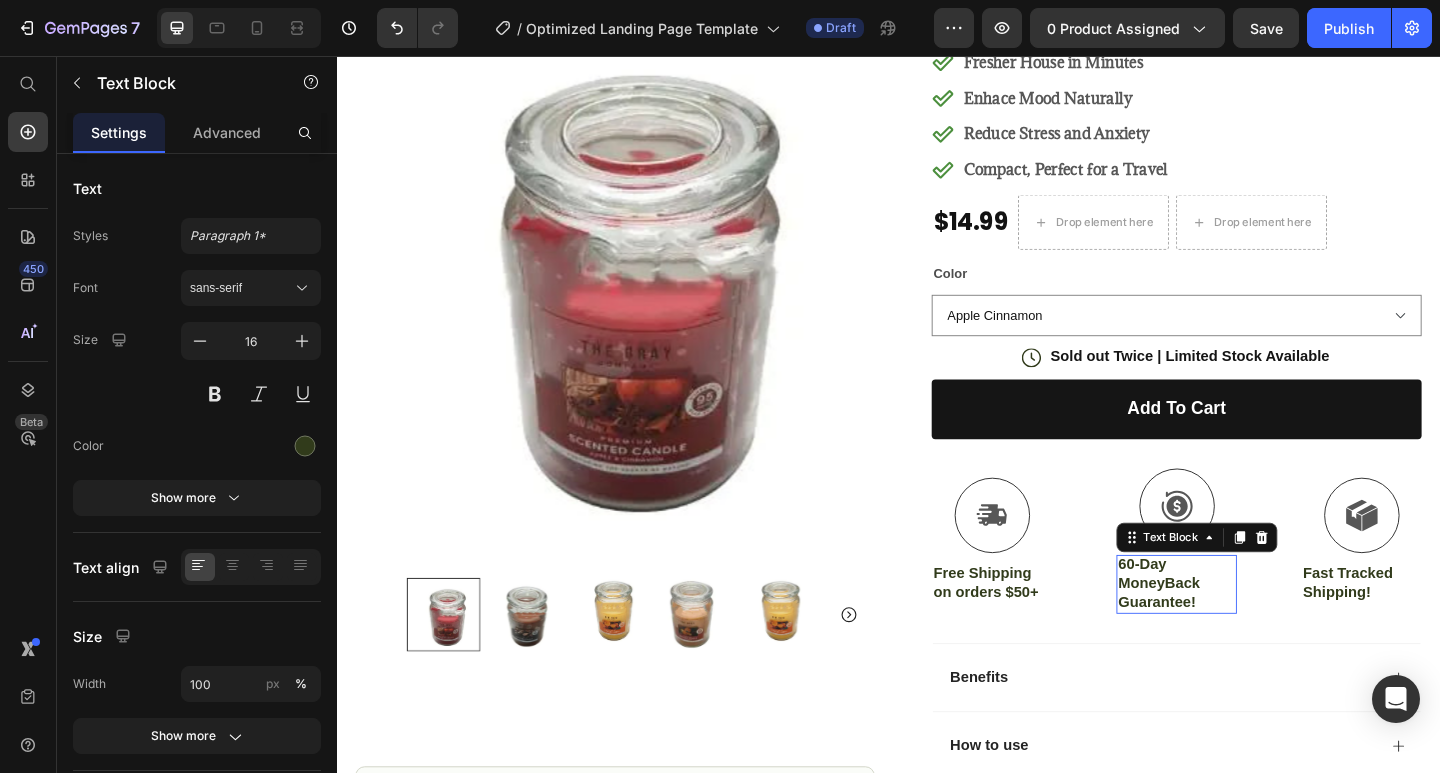 click on "60-Day MoneyBack Guarantee!" at bounding box center (1250, 630) 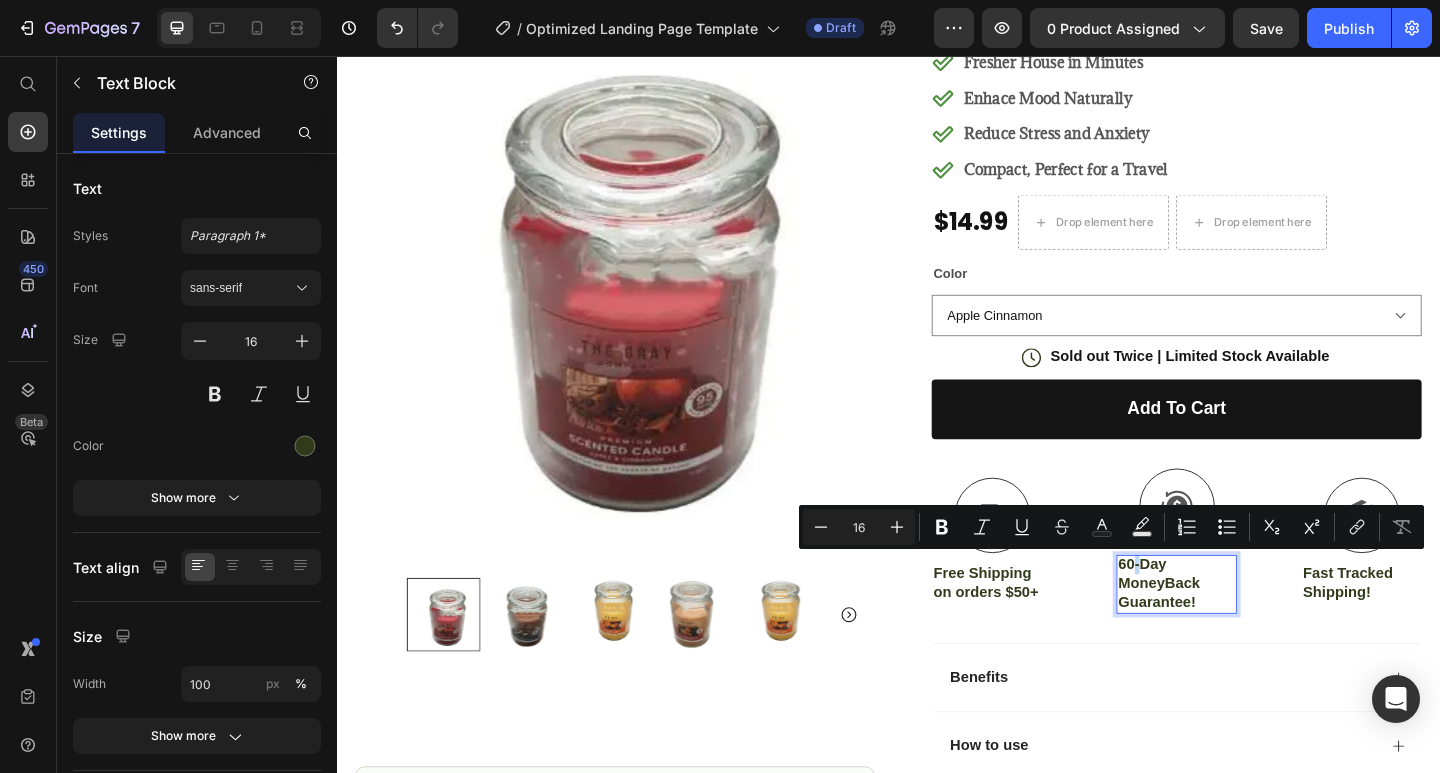 click on "60-Day MoneyBack Guarantee!" at bounding box center (1250, 630) 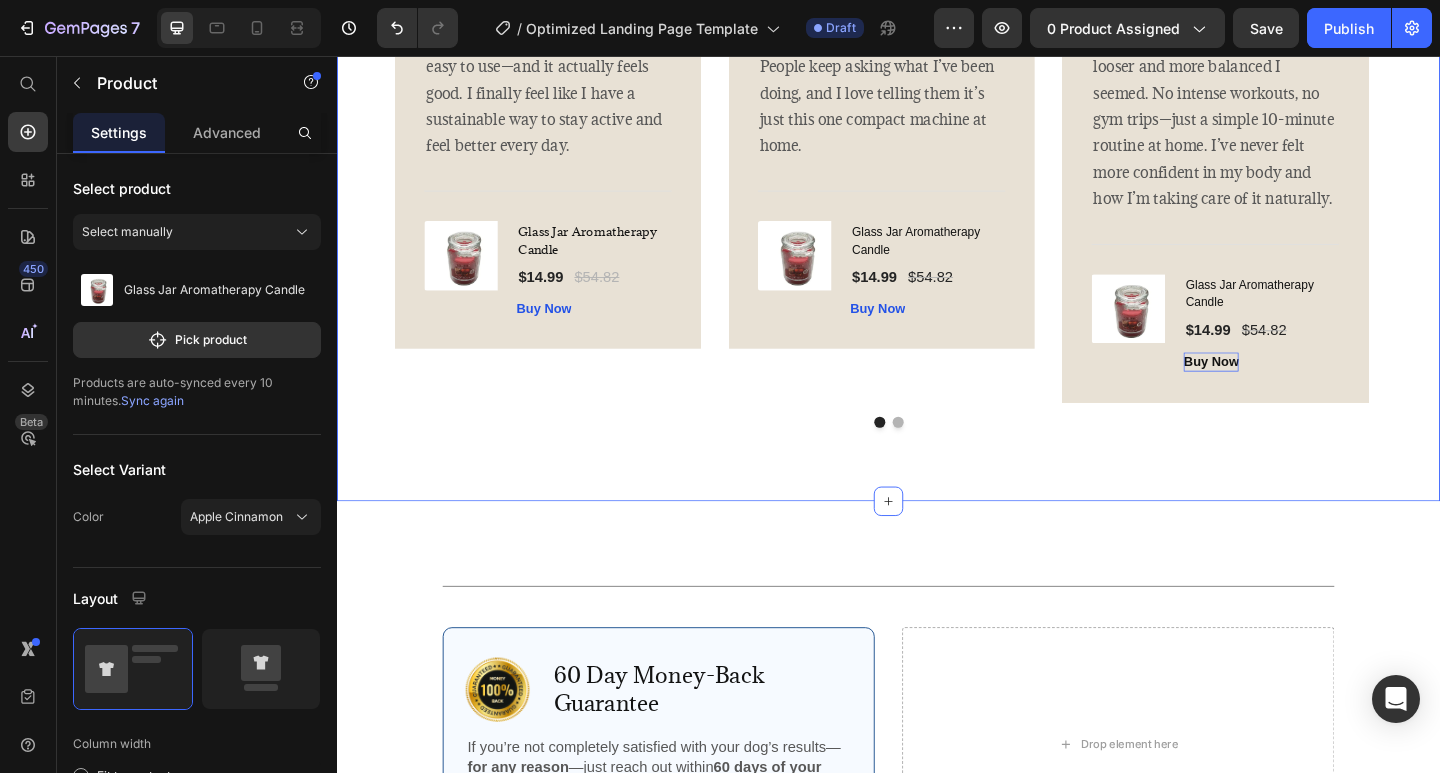 scroll, scrollTop: 4100, scrollLeft: 0, axis: vertical 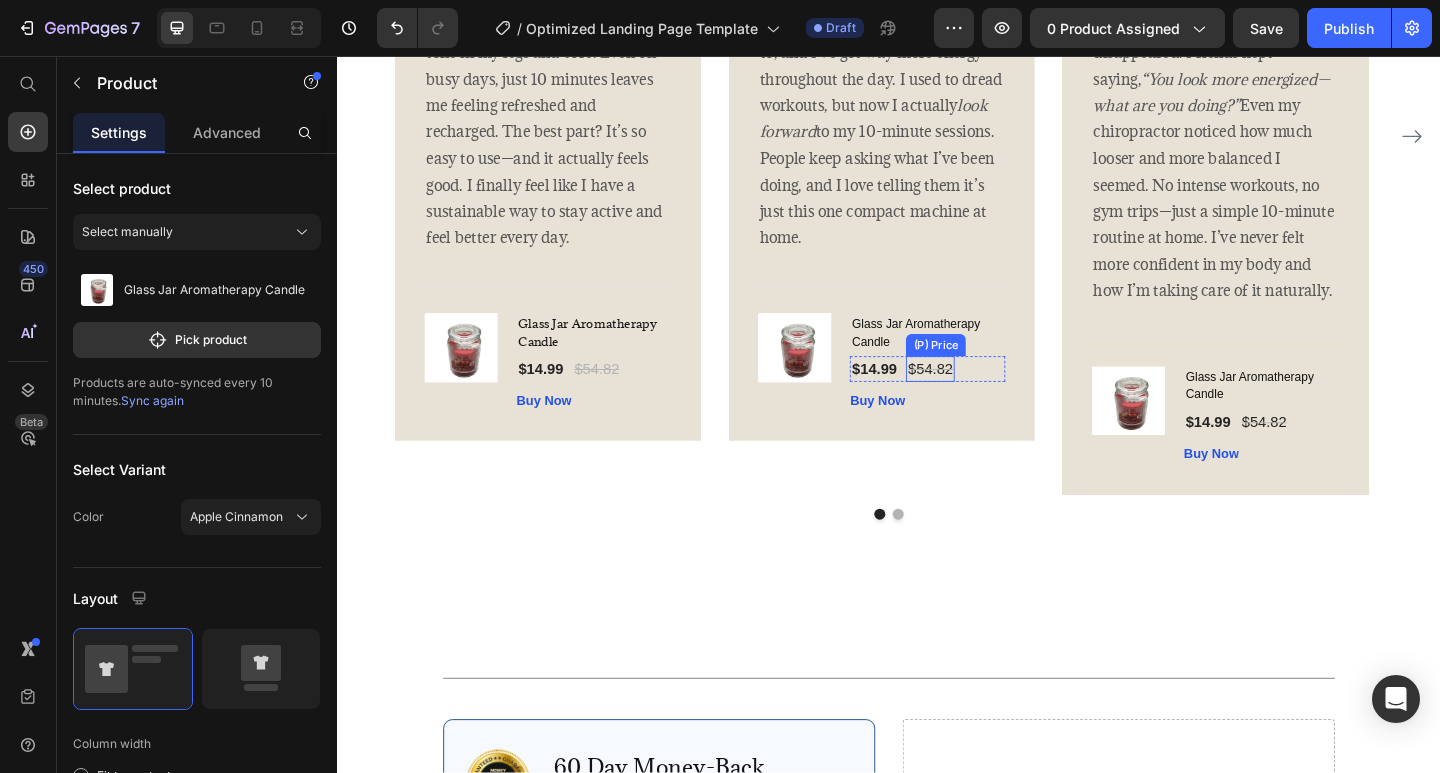 click on "$54.82" at bounding box center (982, 397) 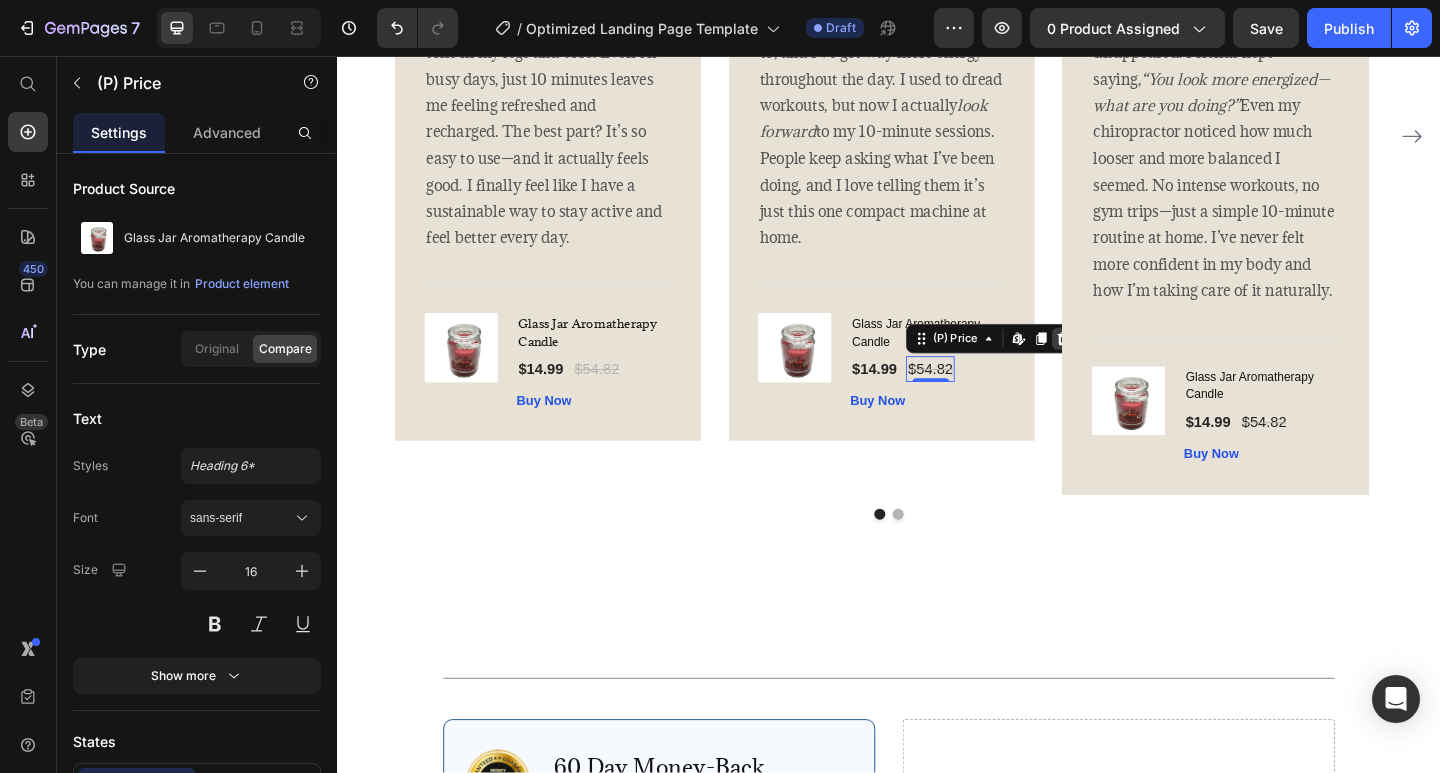click 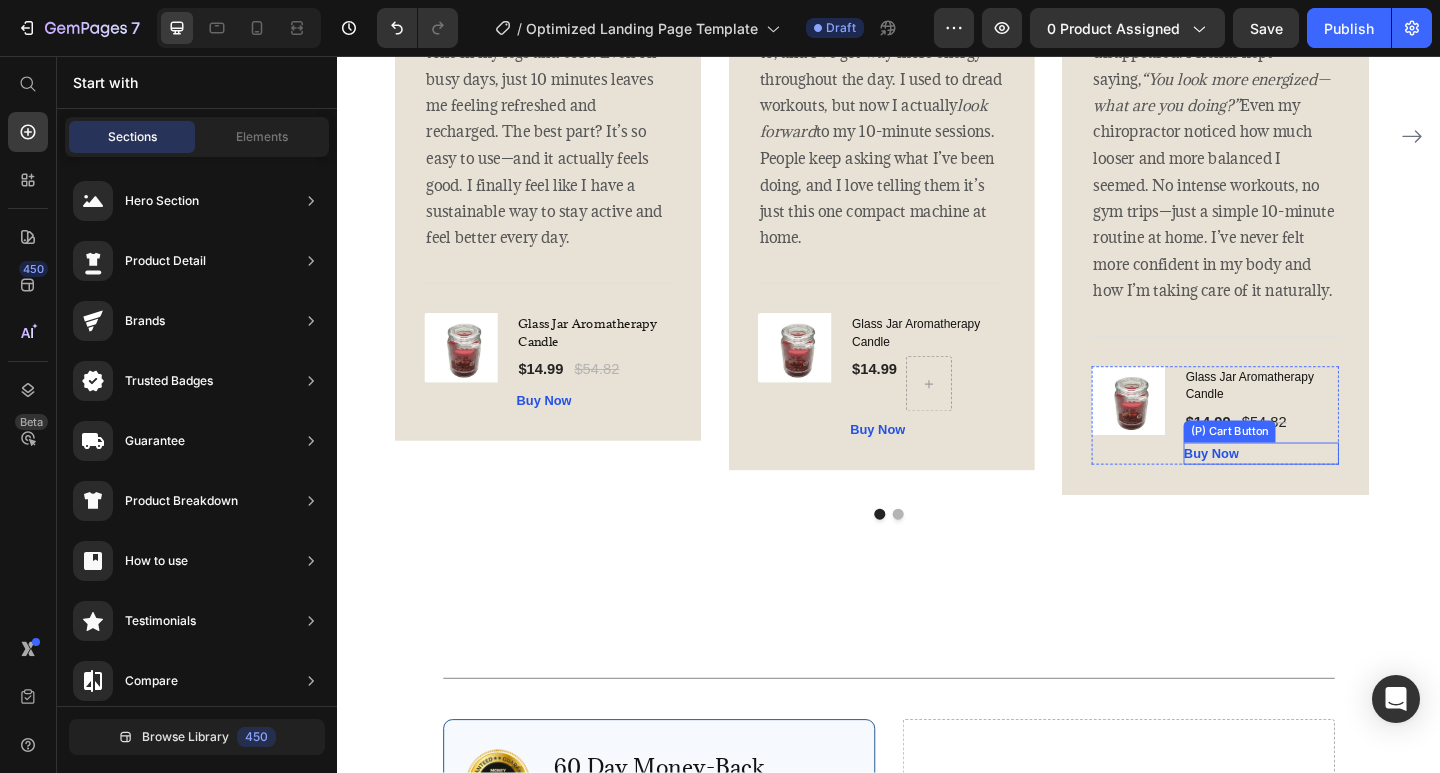 click on "(P) Cart Button" at bounding box center [1308, 465] 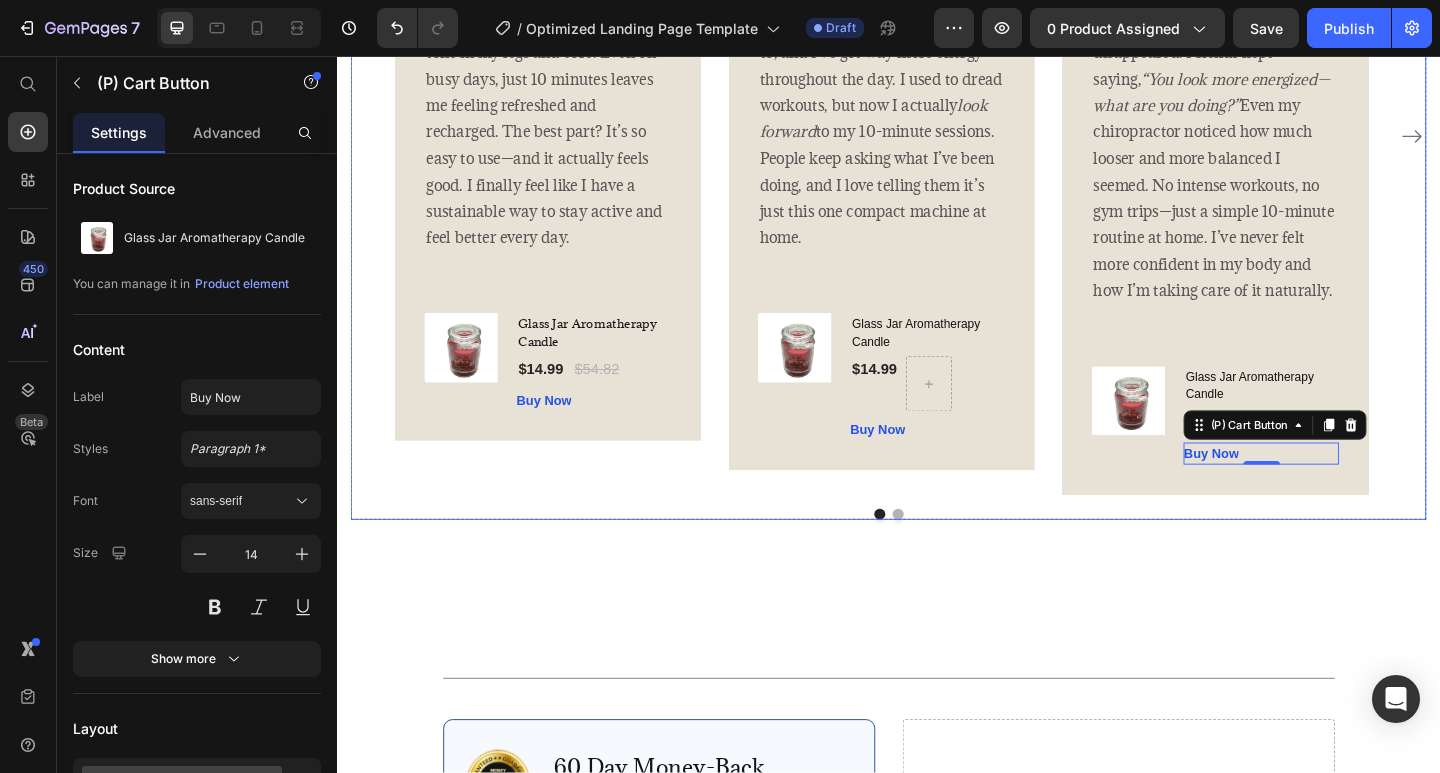 click at bounding box center (937, 555) 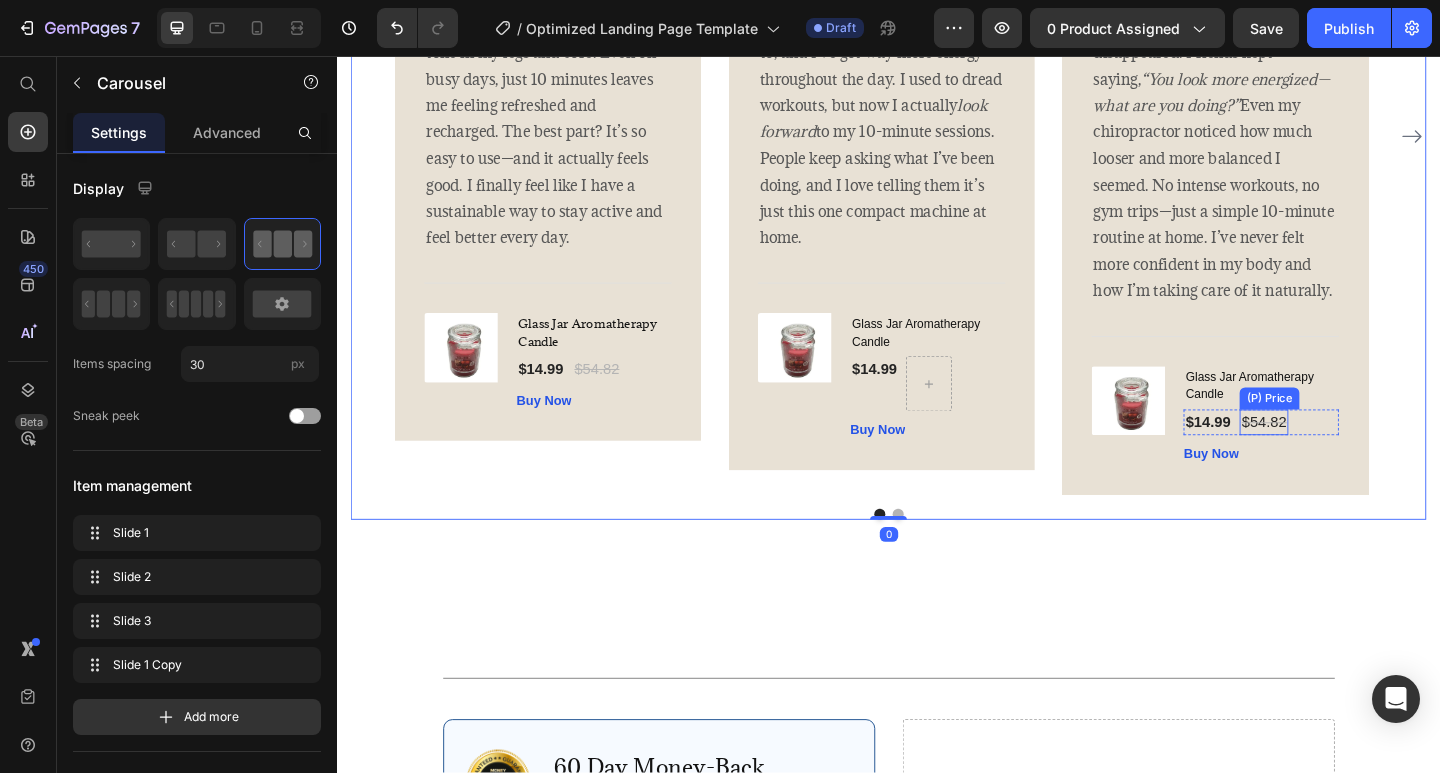 click on "$54.82" at bounding box center [1345, 455] 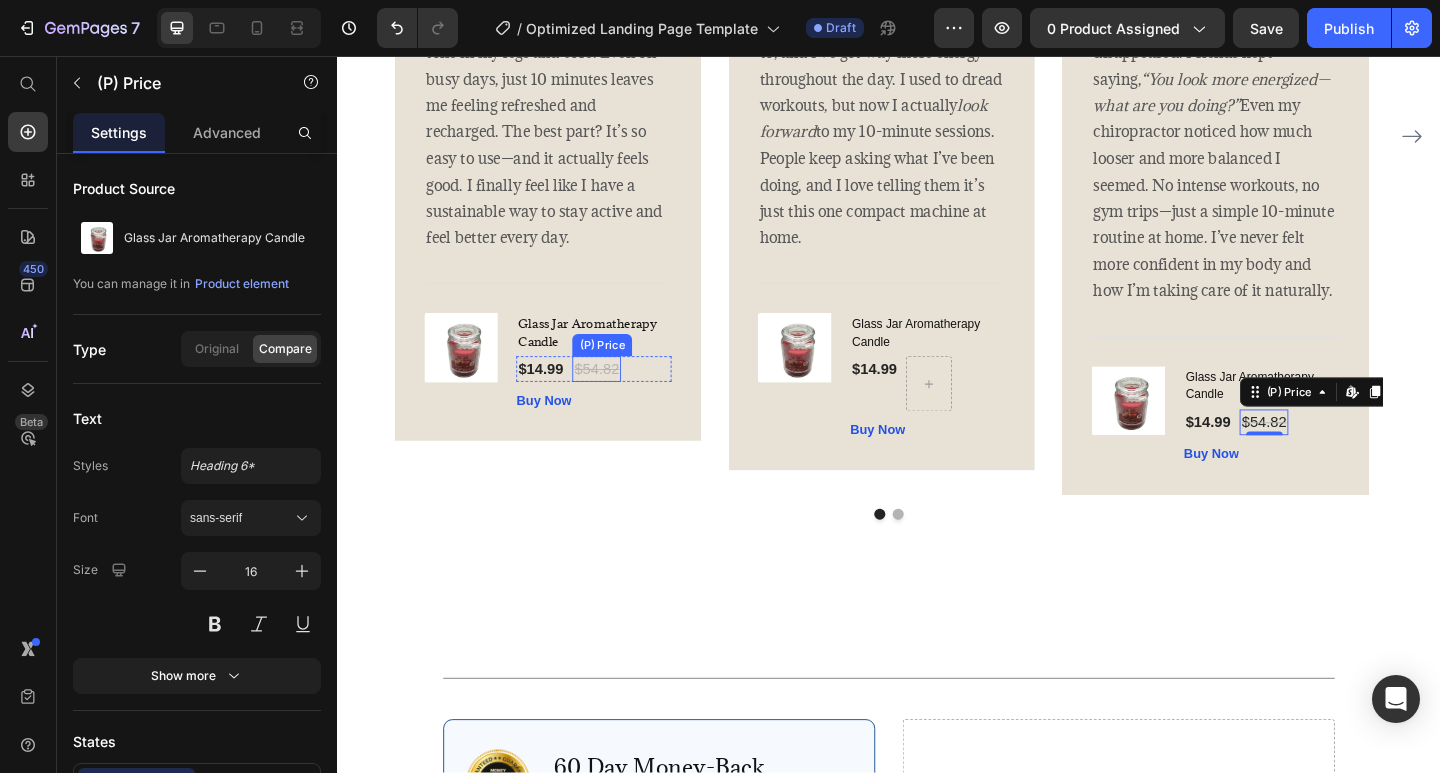 click on "$54.82" at bounding box center [619, 397] 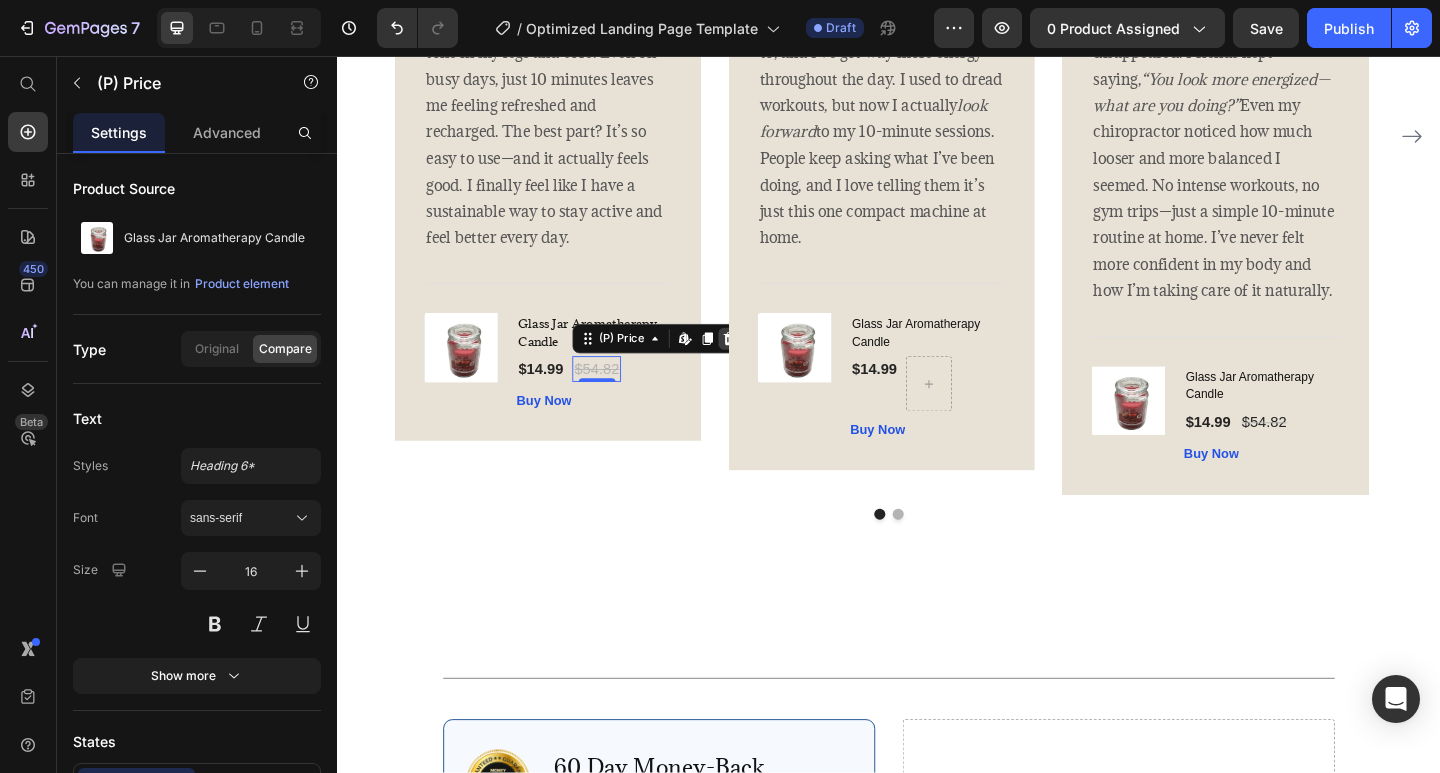 click at bounding box center (764, 364) 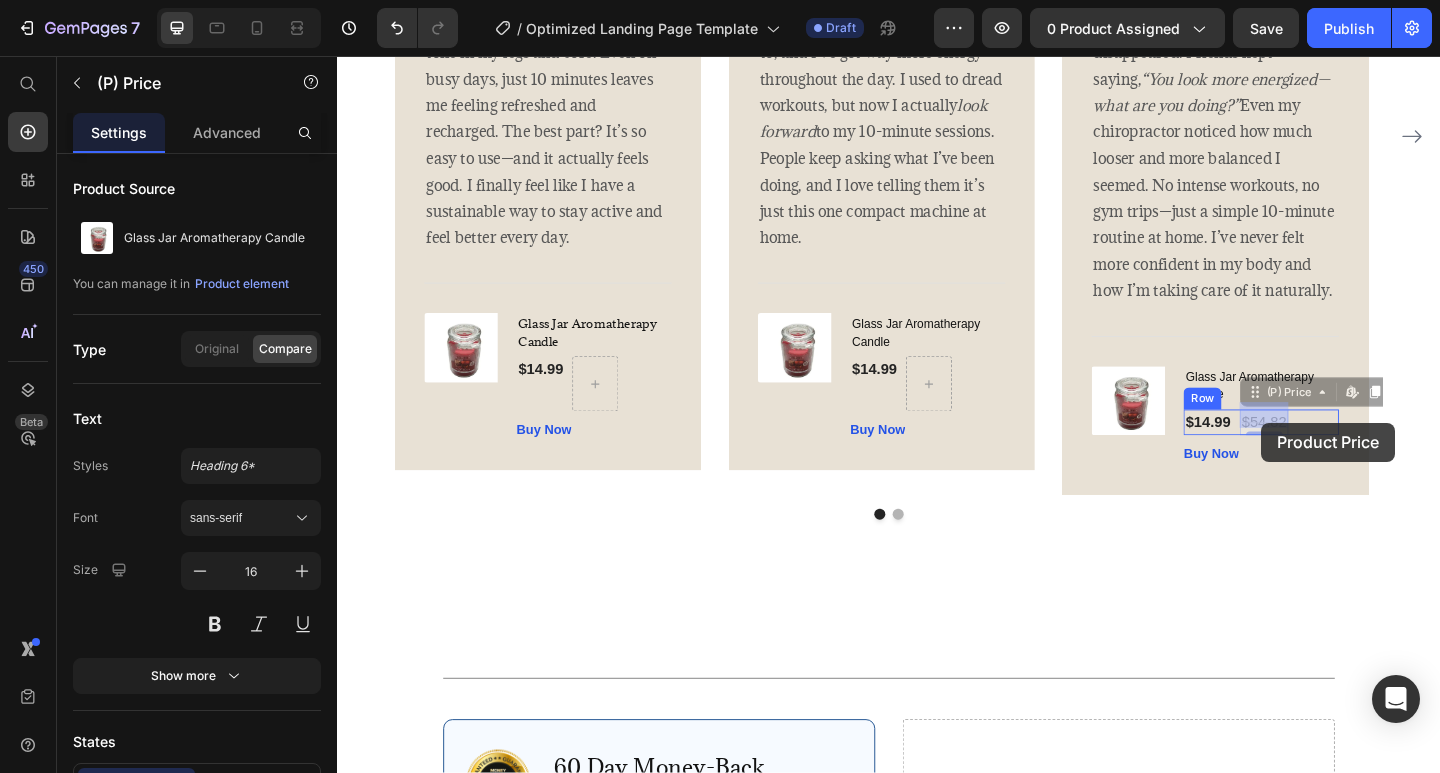 drag, startPoint x: 1349, startPoint y: 444, endPoint x: 1342, endPoint y: 455, distance: 13.038404 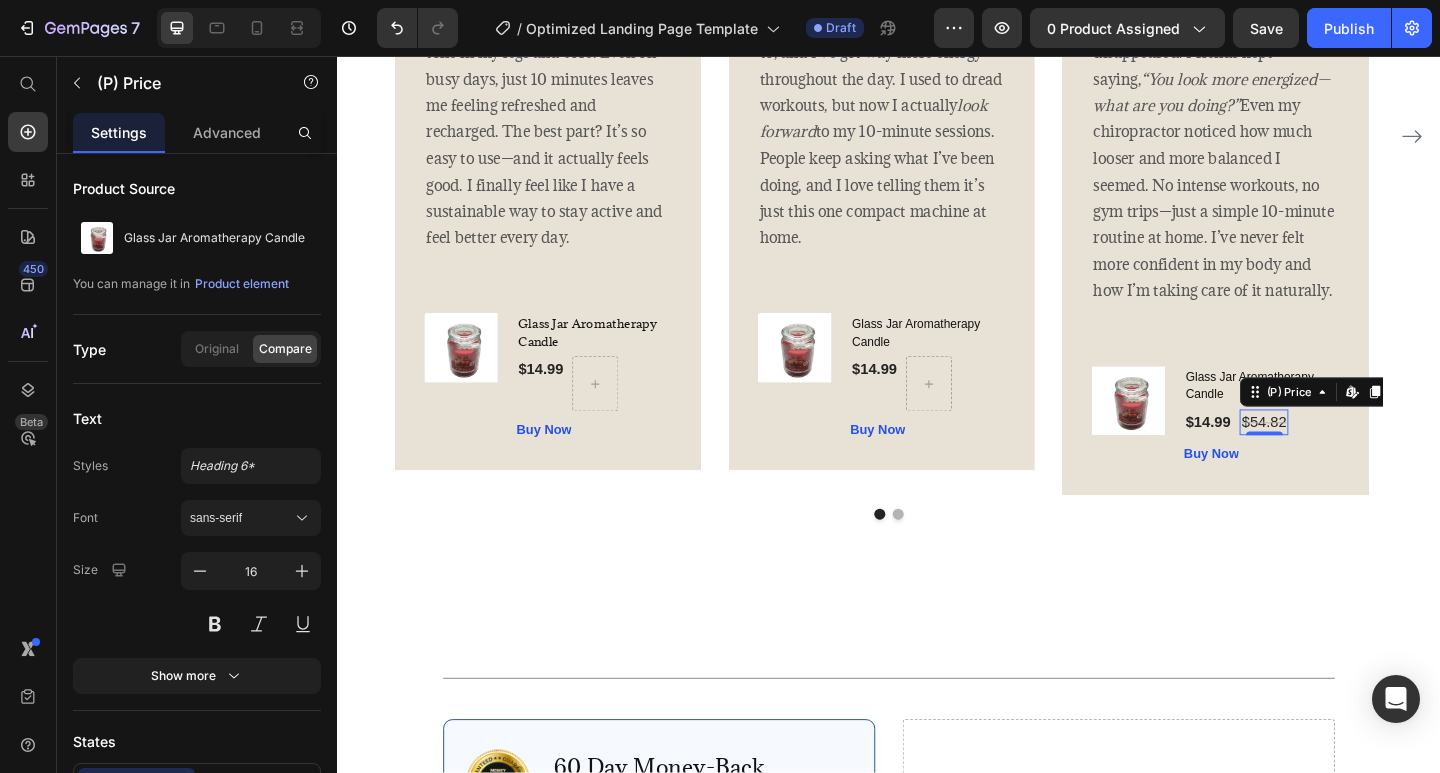 click on "$54.82" at bounding box center (1345, 455) 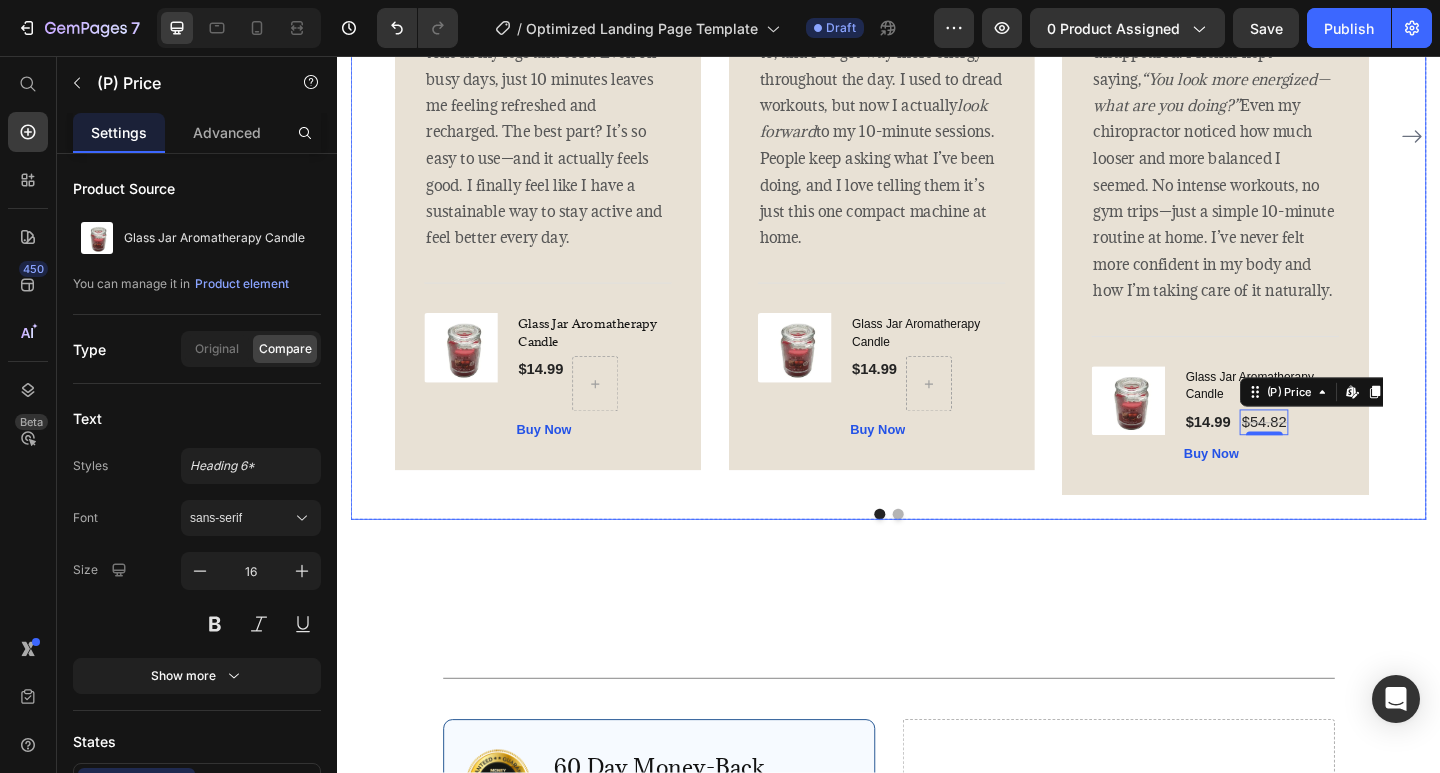 click on "Image
Icon
Icon
Icon
Icon
Icon Row Rita Carroll Text block Row I knew the Nurvani Plate was working when friends started saying,  “You’re looking stronger—what have you been doing?”  Within just a couple of weeks, I noticed less stiffness, more energy, and real tone in my legs and core. Even on busy days, just 10 minutes leaves me feeling refreshed and recharged. The best part? It’s so easy to use—and it actually feels good. I finally feel like I have a sustainable way to stay active and feel better every day. Text block                Title Line (P) Images & Gallery Glass Jar Aromatherapy Candle (P) Title $14.99 (P) Price
Row Buy Now (P) Cart Button Product Row Image
Icon
Icon
Icon
Icon
Icon Row Olivia Rowse Text block Row look forward Text block                Title Line (P) Images & Gallery (P) Title Row" at bounding box center (937, 144) 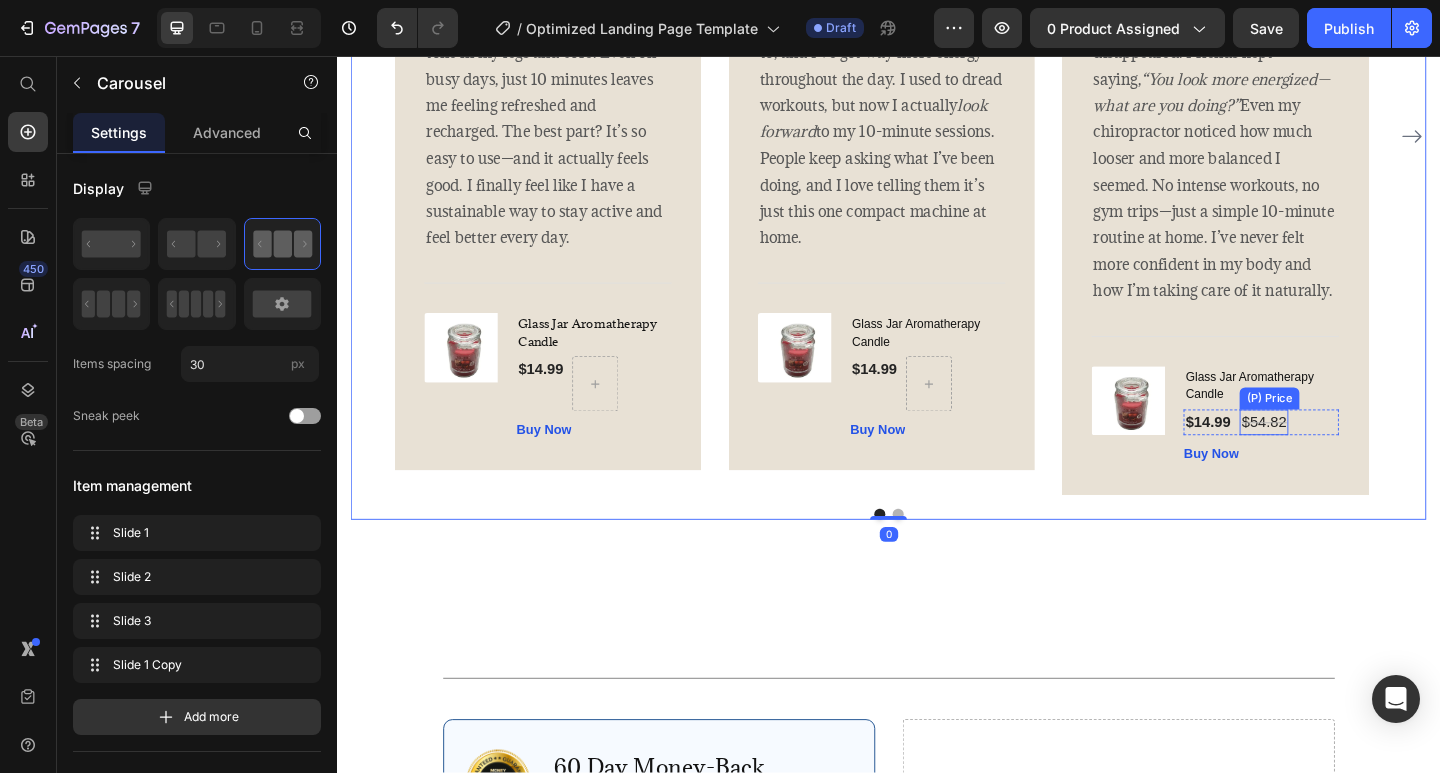 click on "$54.82" at bounding box center (1345, 455) 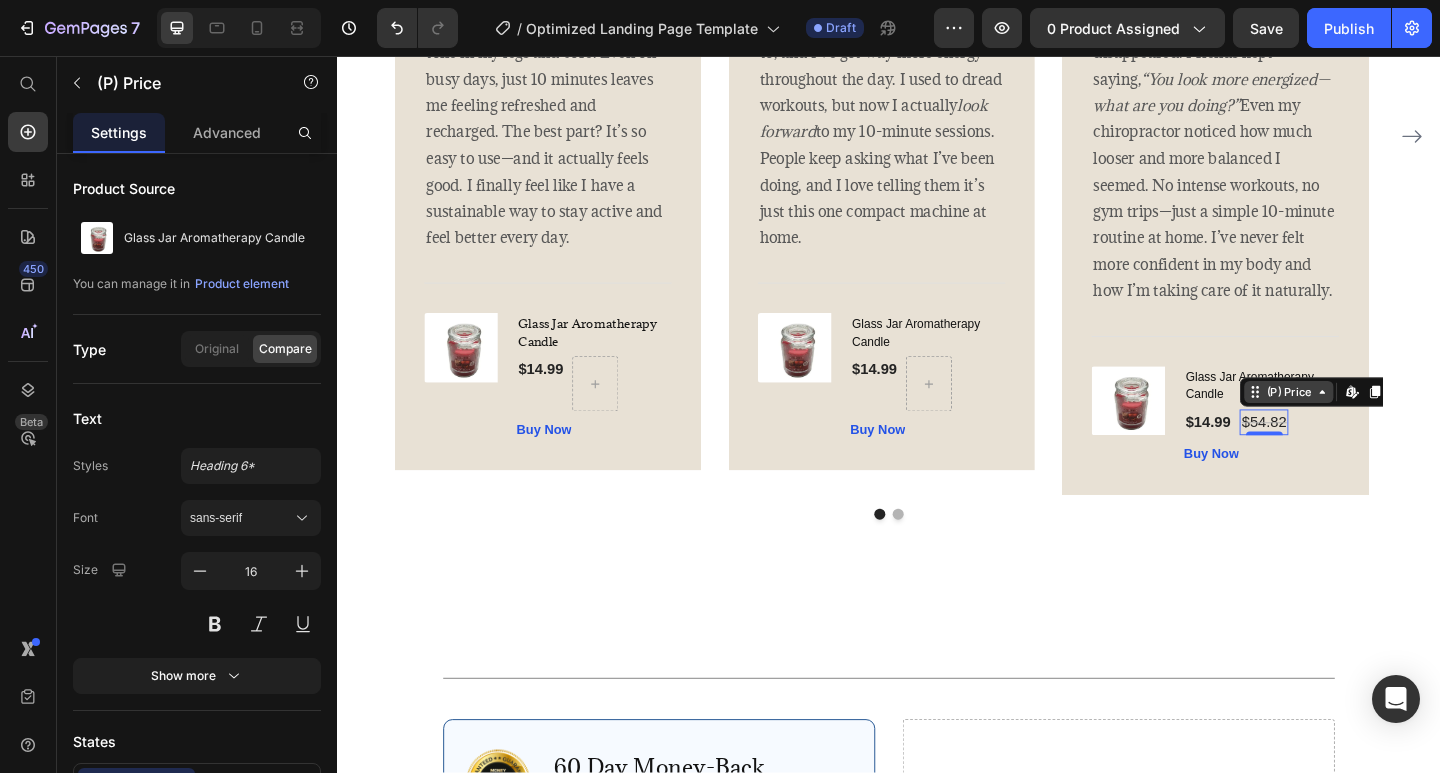 click 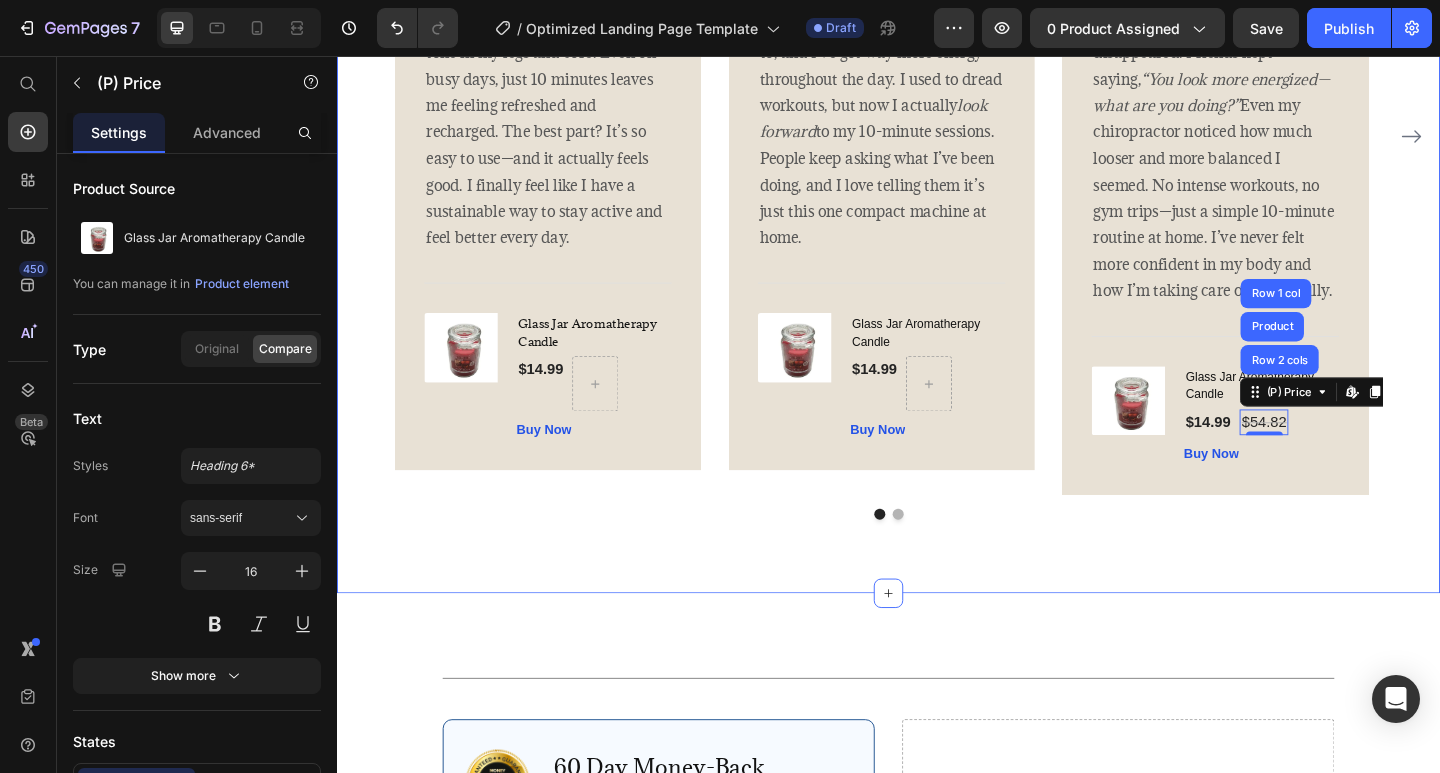 click on "What Our Customers Are Saying Heading Image Icon Icon Icon Icon Icon Row Rita Carroll Text block Row I knew the Nurvani Plate was working when friends started saying, “You’re looking stronger—what have you been doing?” Within just a couple of weeks, I noticed less stiffness, more energy, and real tone in my legs and core. Even on busy days, just 10 minutes leaves me feeling refreshed and recharged. The best part? It’s so easy to use—and it actually feels good. I finally feel like I have a sustainable way to stay active and feel better every day. Text block Title Line (P) Images Gallery Glass Jar Aromatherapy Candle (P) Title $14.99 (P) Price Row Buy Now (P) Cart Button Product Row Image Icon Icon Icon Icon Icon Row Olivia Rowse Text block Row look forward Text block Title" at bounding box center [937, 122] 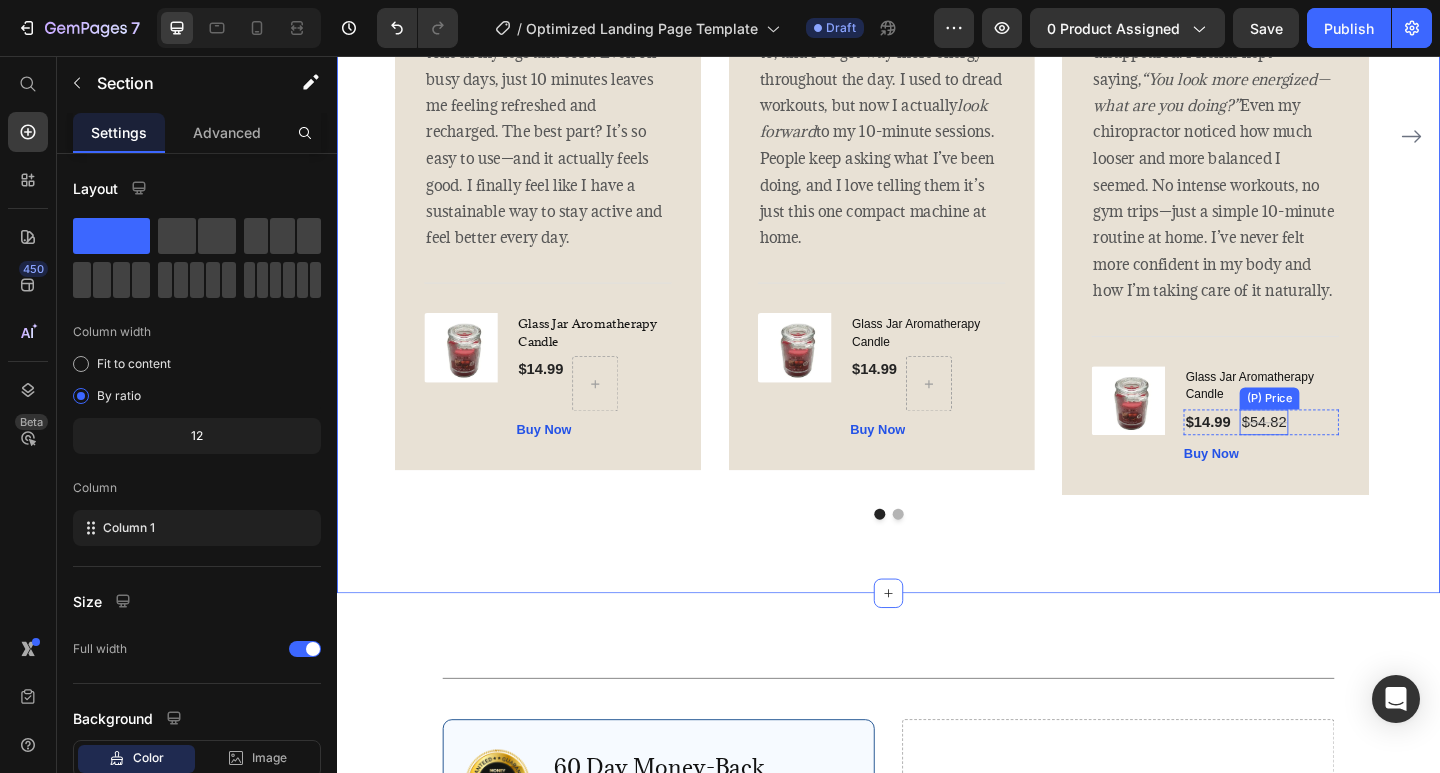 click on "$54.82" at bounding box center (1345, 455) 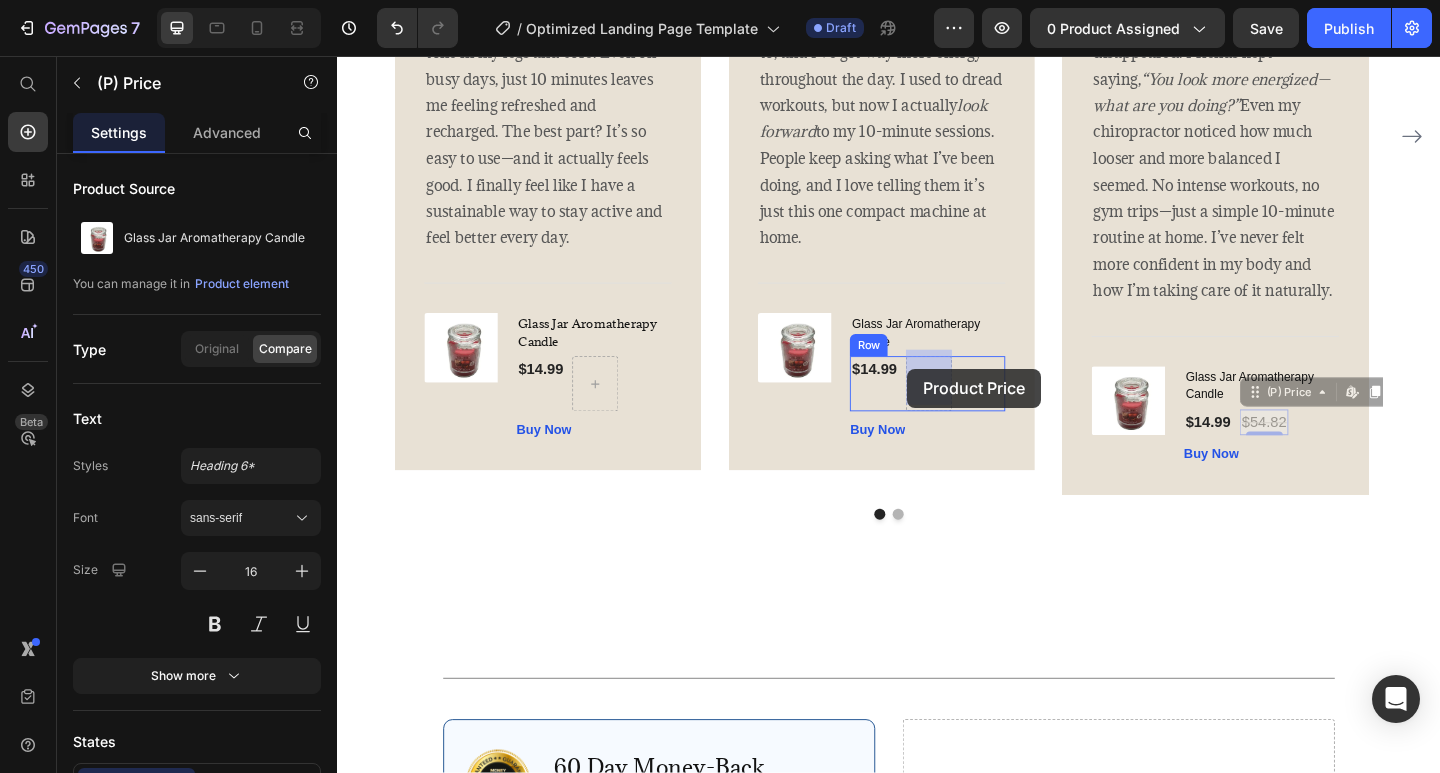 drag, startPoint x: 1353, startPoint y: 449, endPoint x: 957, endPoint y: 396, distance: 399.53098 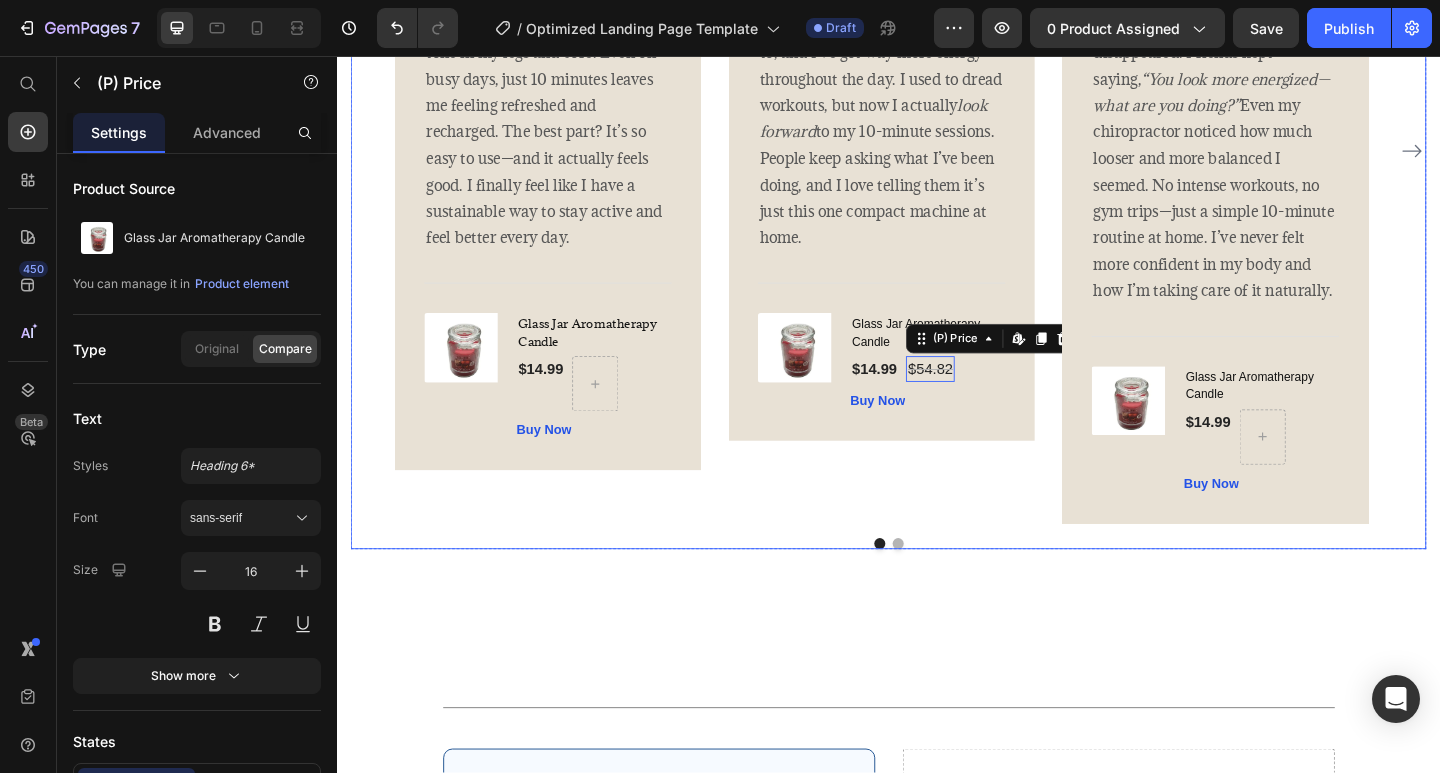 scroll, scrollTop: 4116, scrollLeft: 0, axis: vertical 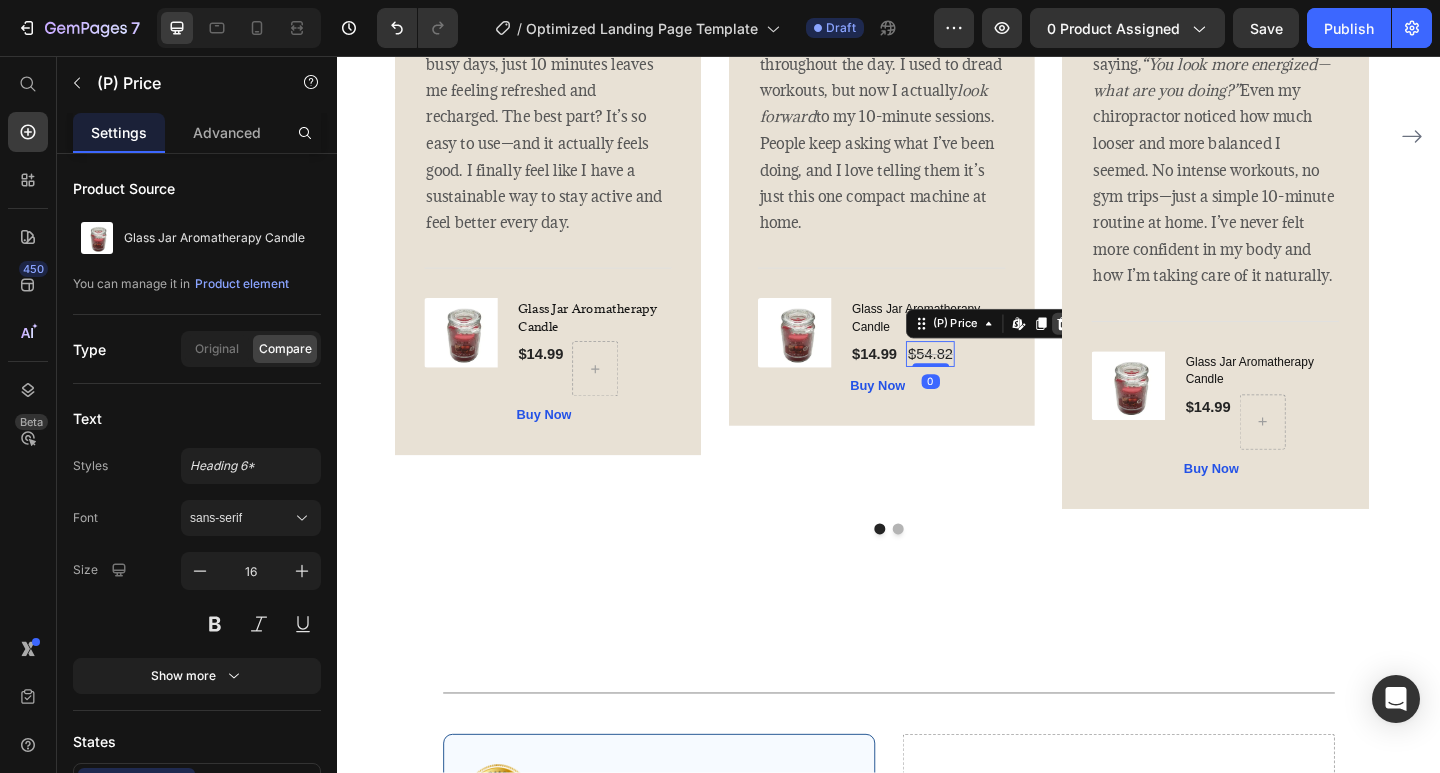 click 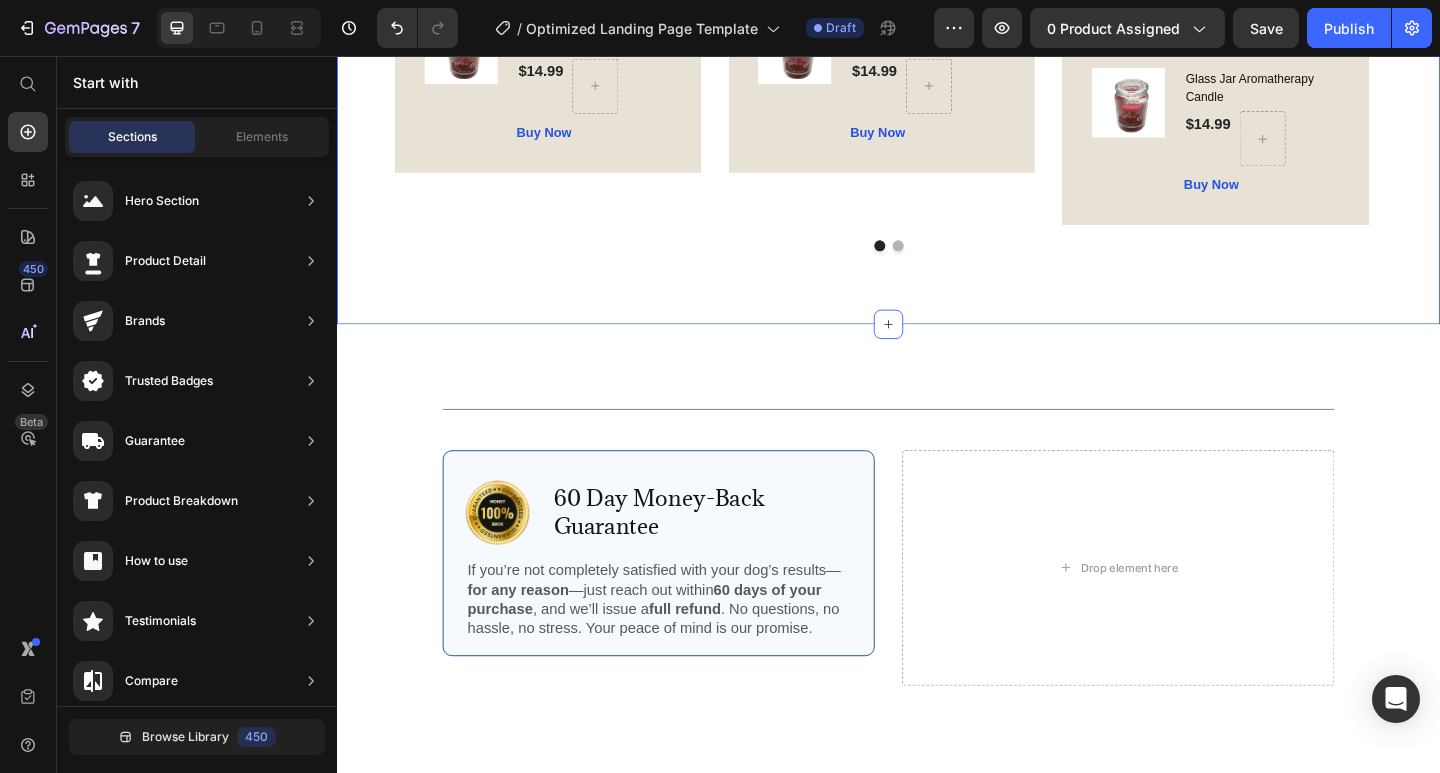 scroll, scrollTop: 4816, scrollLeft: 0, axis: vertical 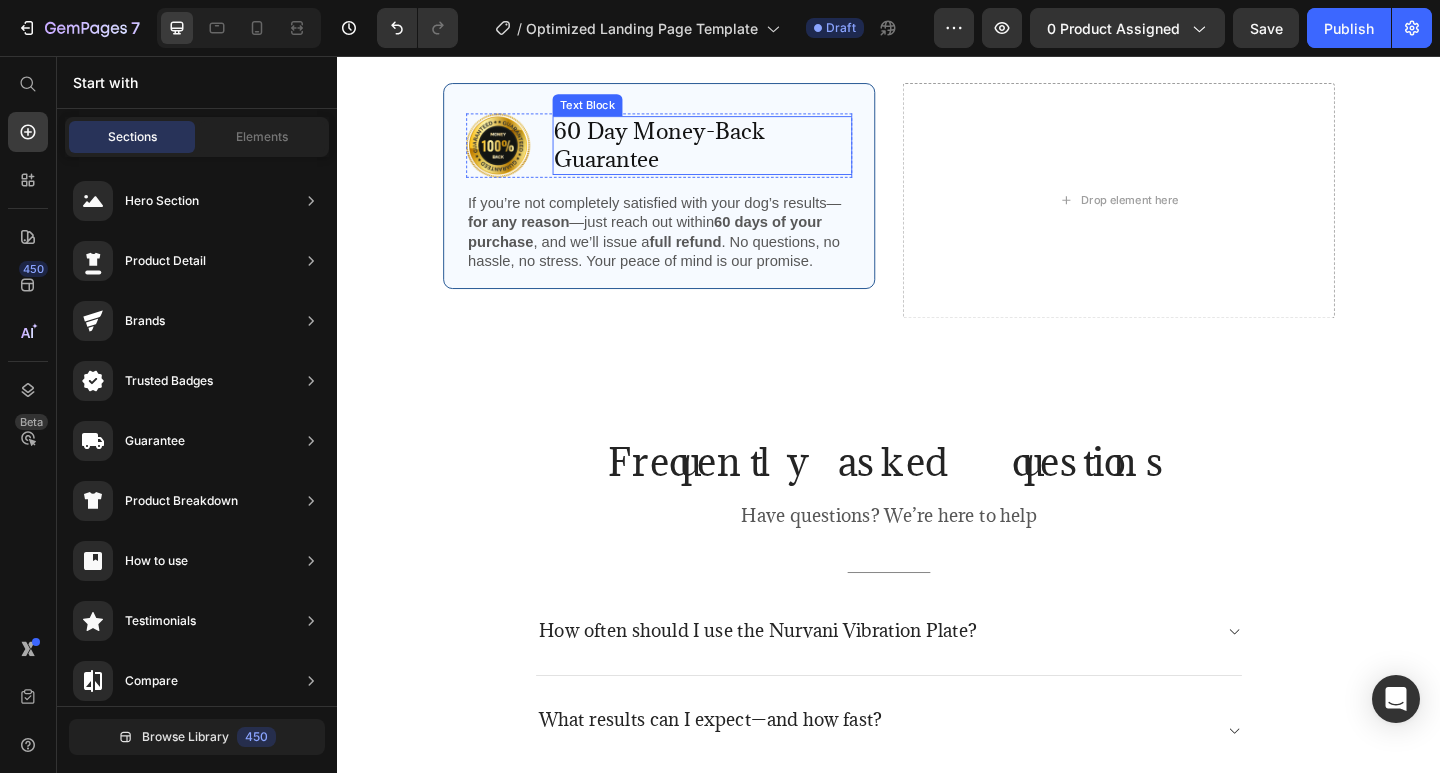 click on "60 Day Money-Back Guarantee Text Block" at bounding box center (734, 154) 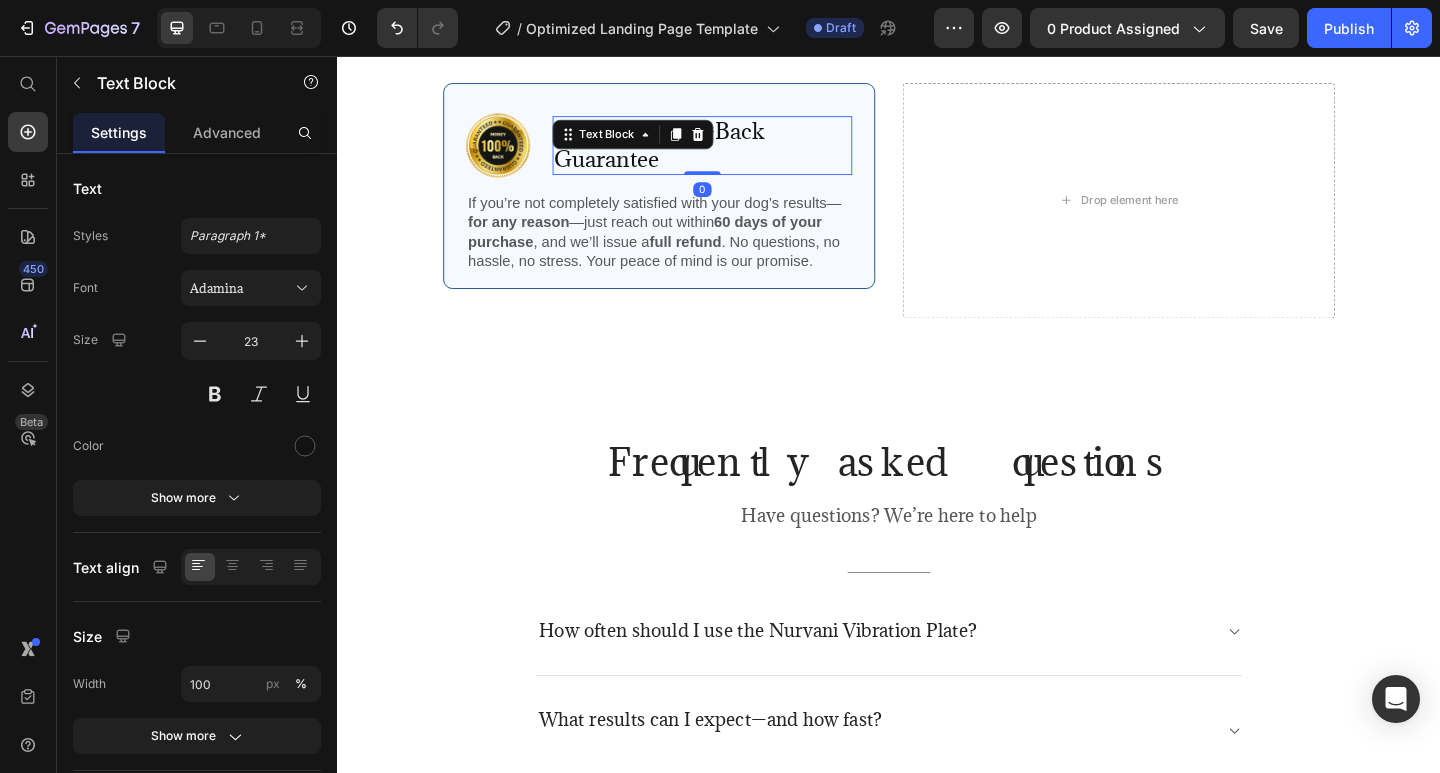 click on "Text Block" at bounding box center (630, 142) 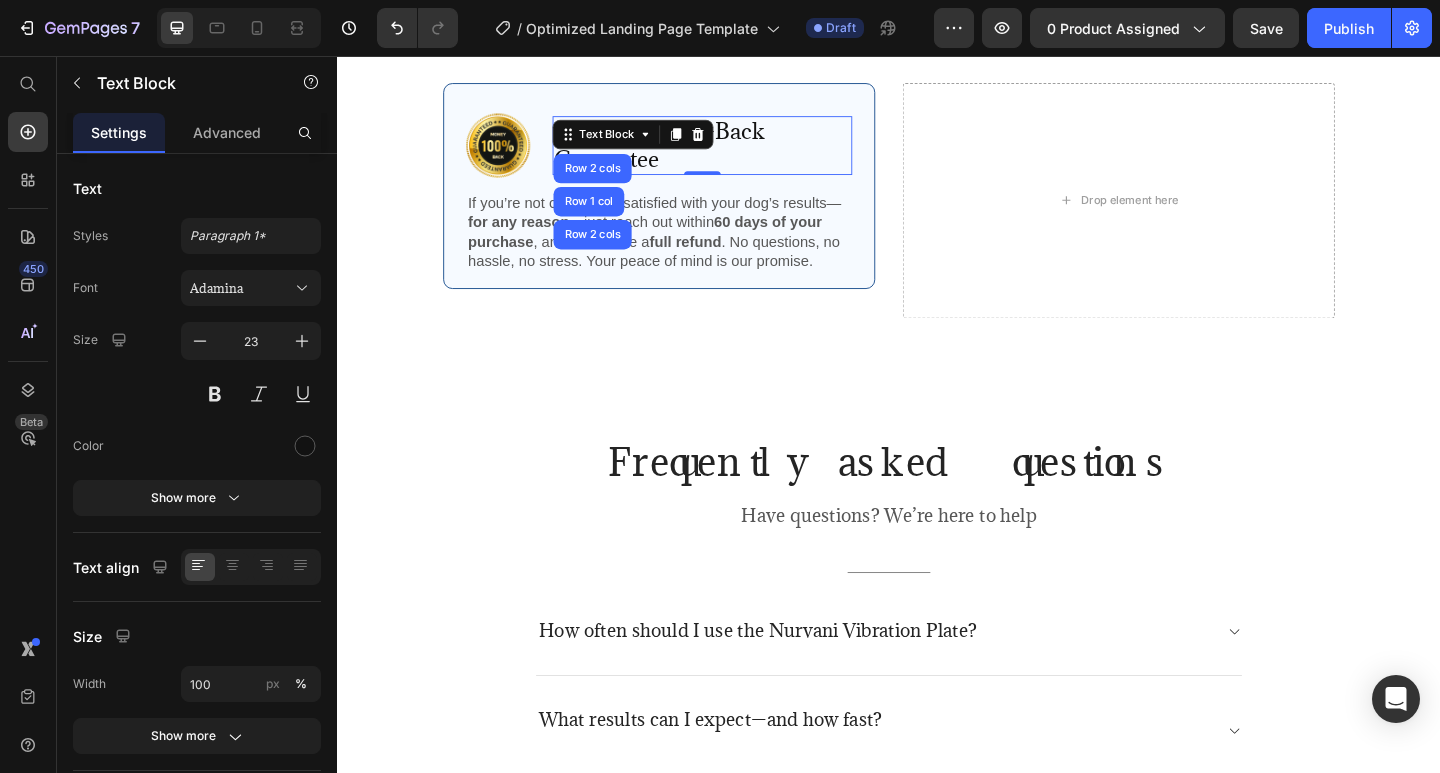 click on "60 Day Money-Back Guarantee" at bounding box center (734, 154) 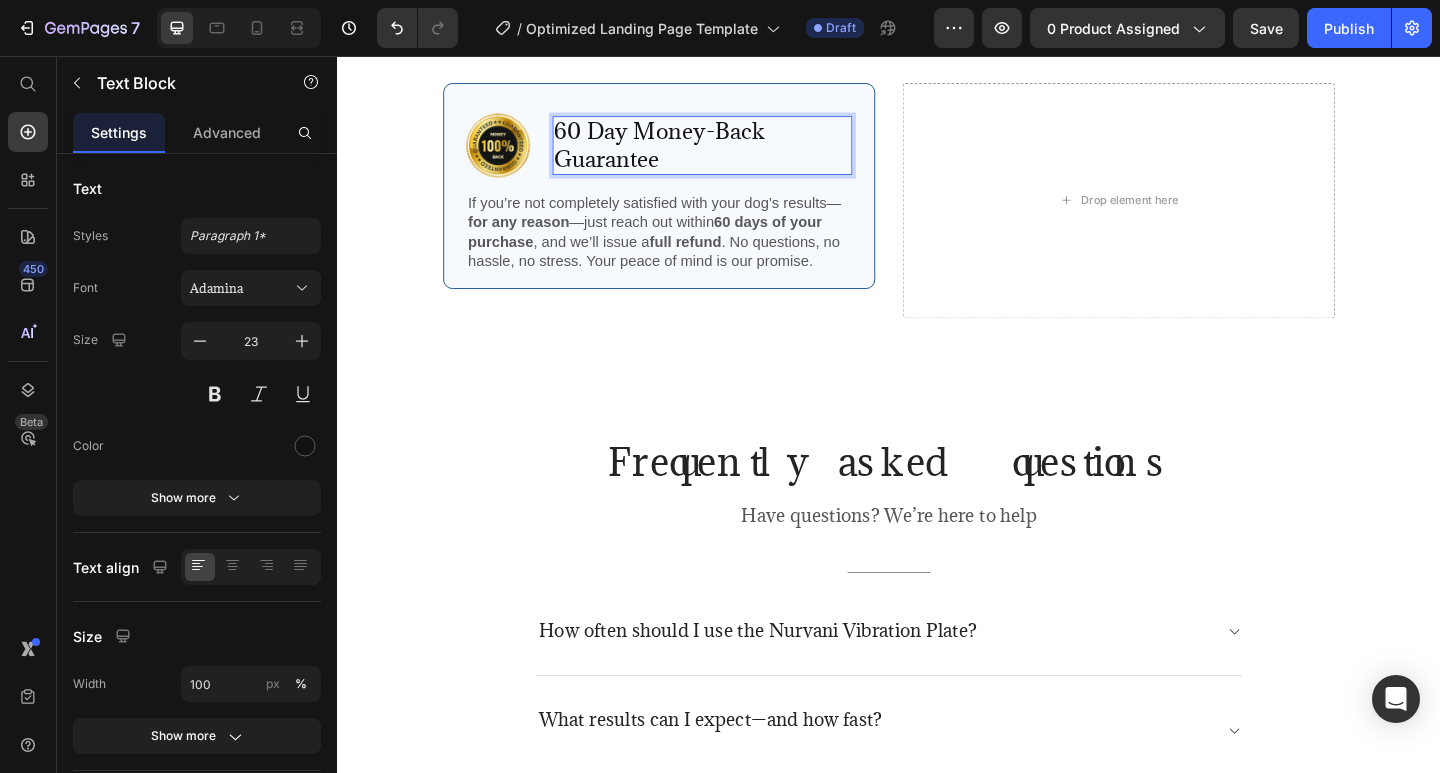 click on "60 Day Money-Back Guarantee" at bounding box center [734, 154] 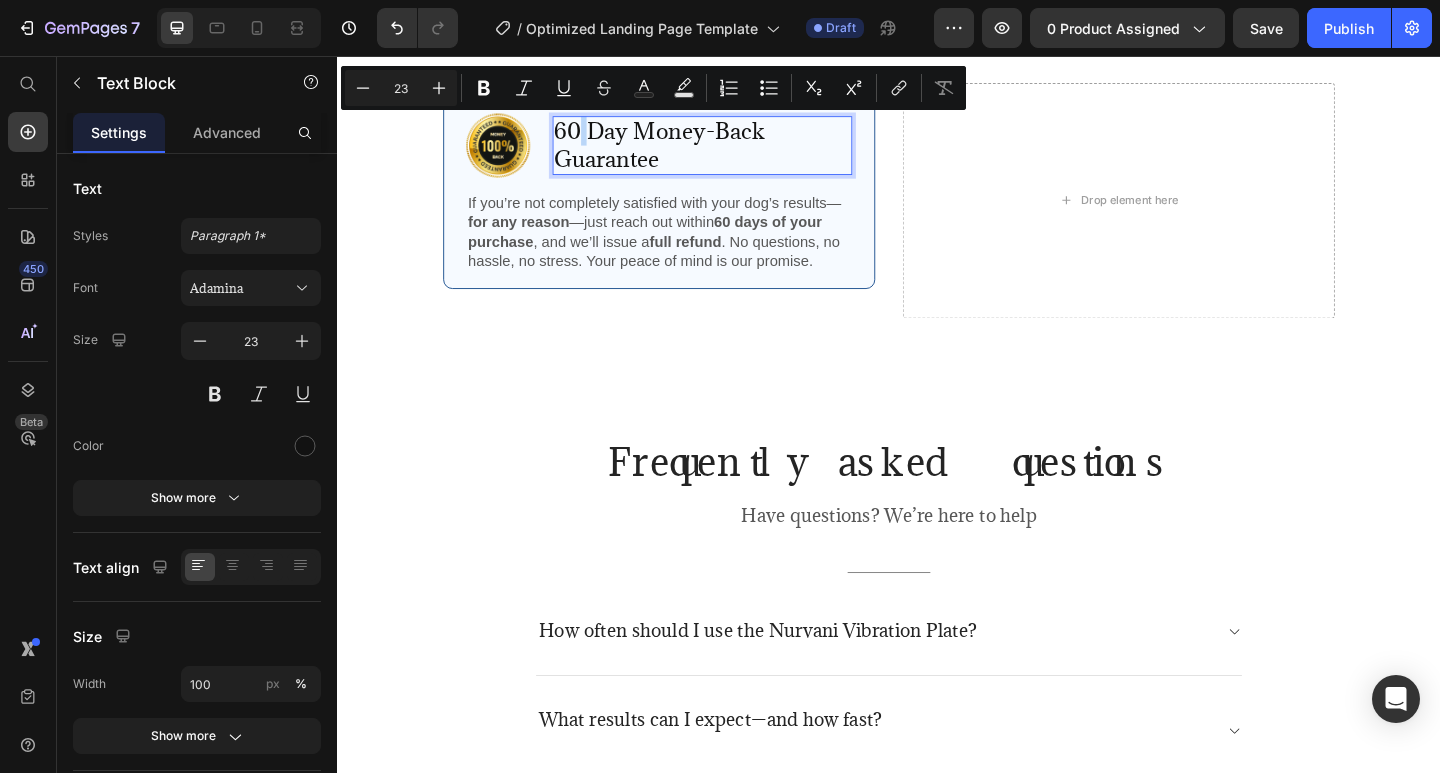 click on "60 Day Money-Back Guarantee" at bounding box center [734, 154] 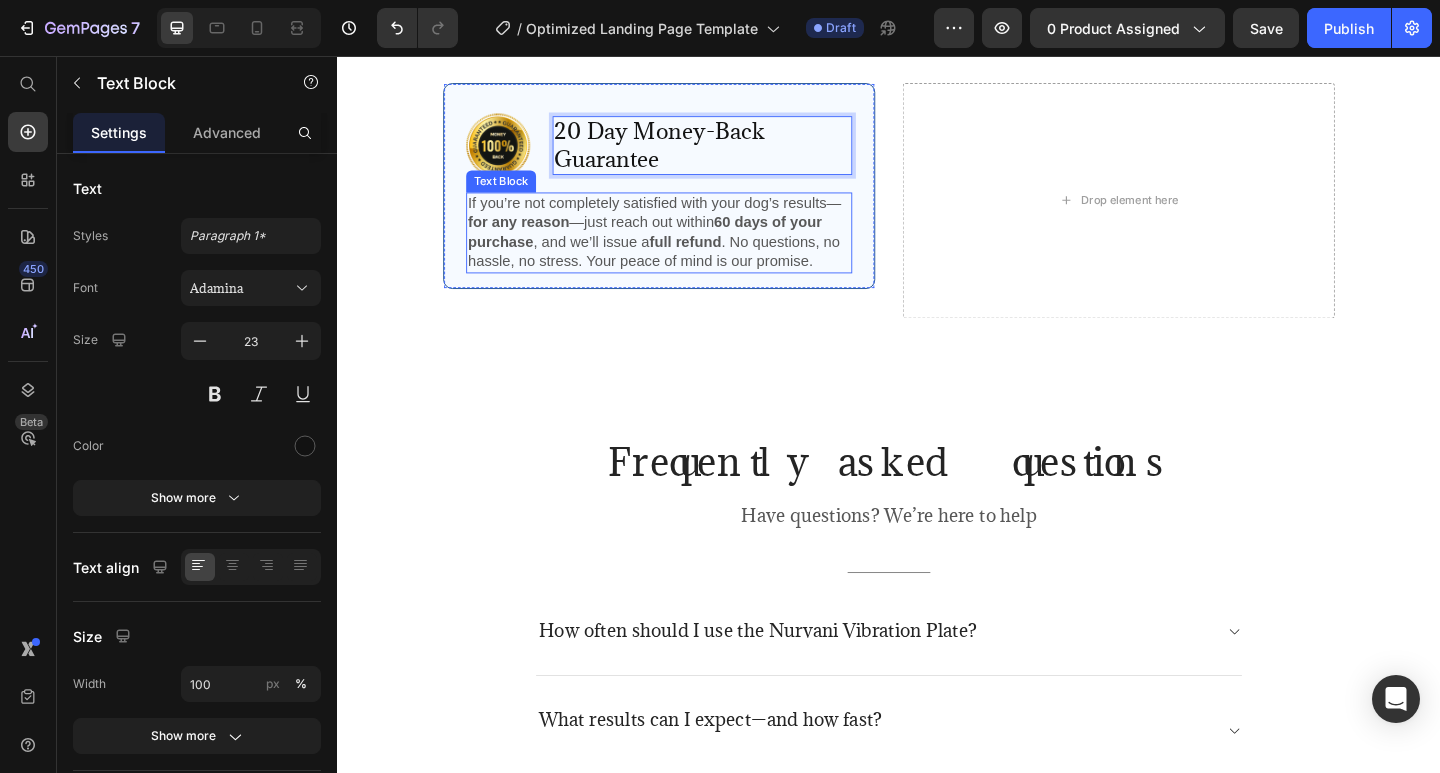 click on "60 days of your purchase" at bounding box center (671, 248) 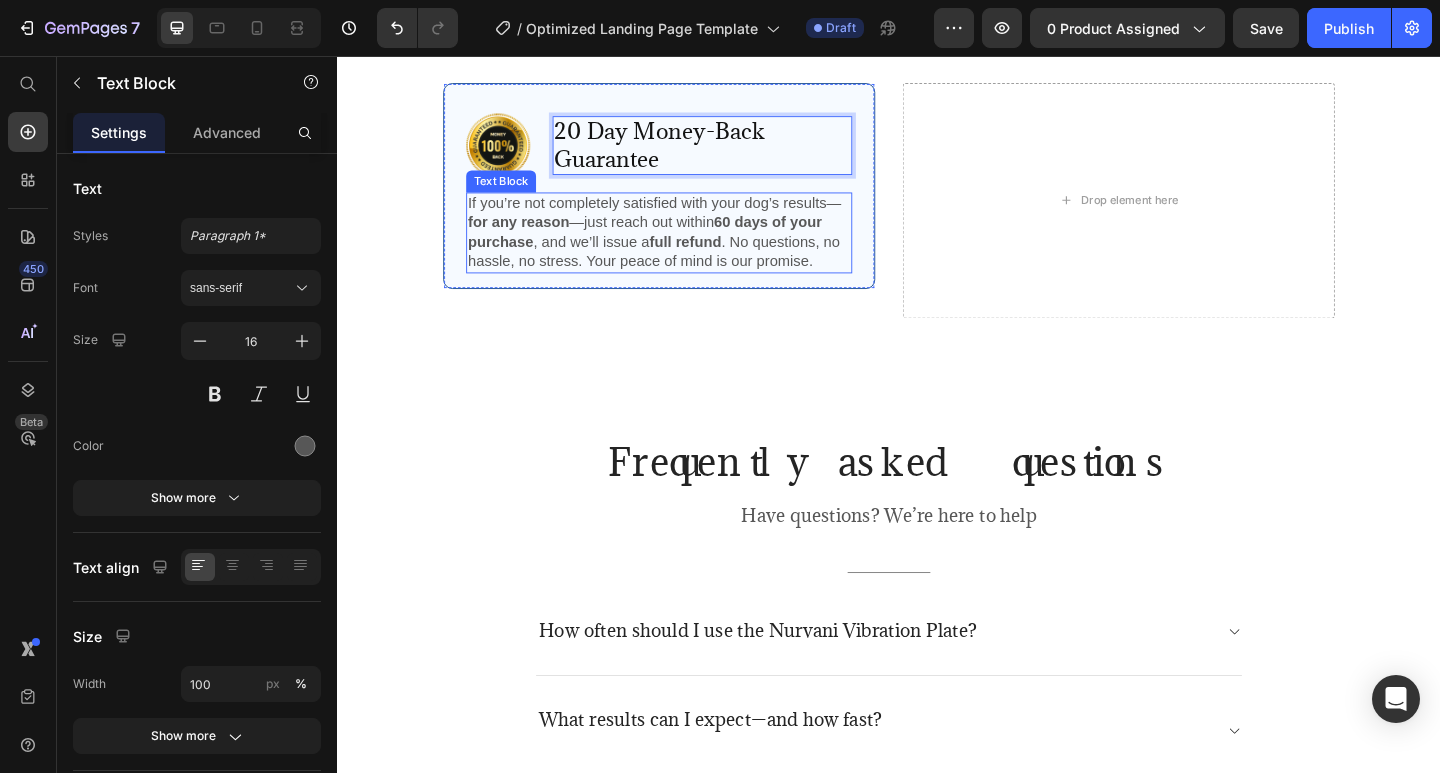 click on "60 days of your purchase" at bounding box center (671, 248) 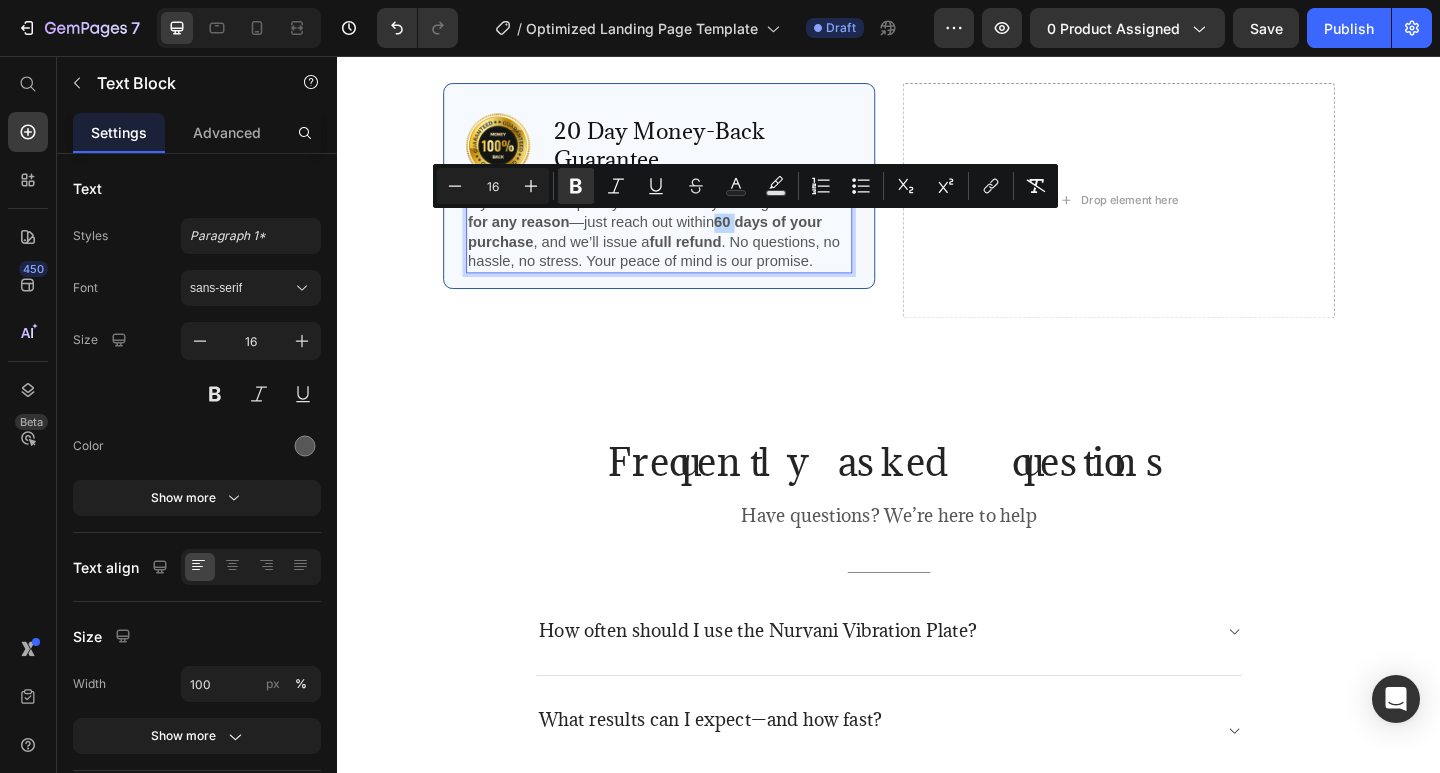 click on "60 days of your purchase" at bounding box center (671, 248) 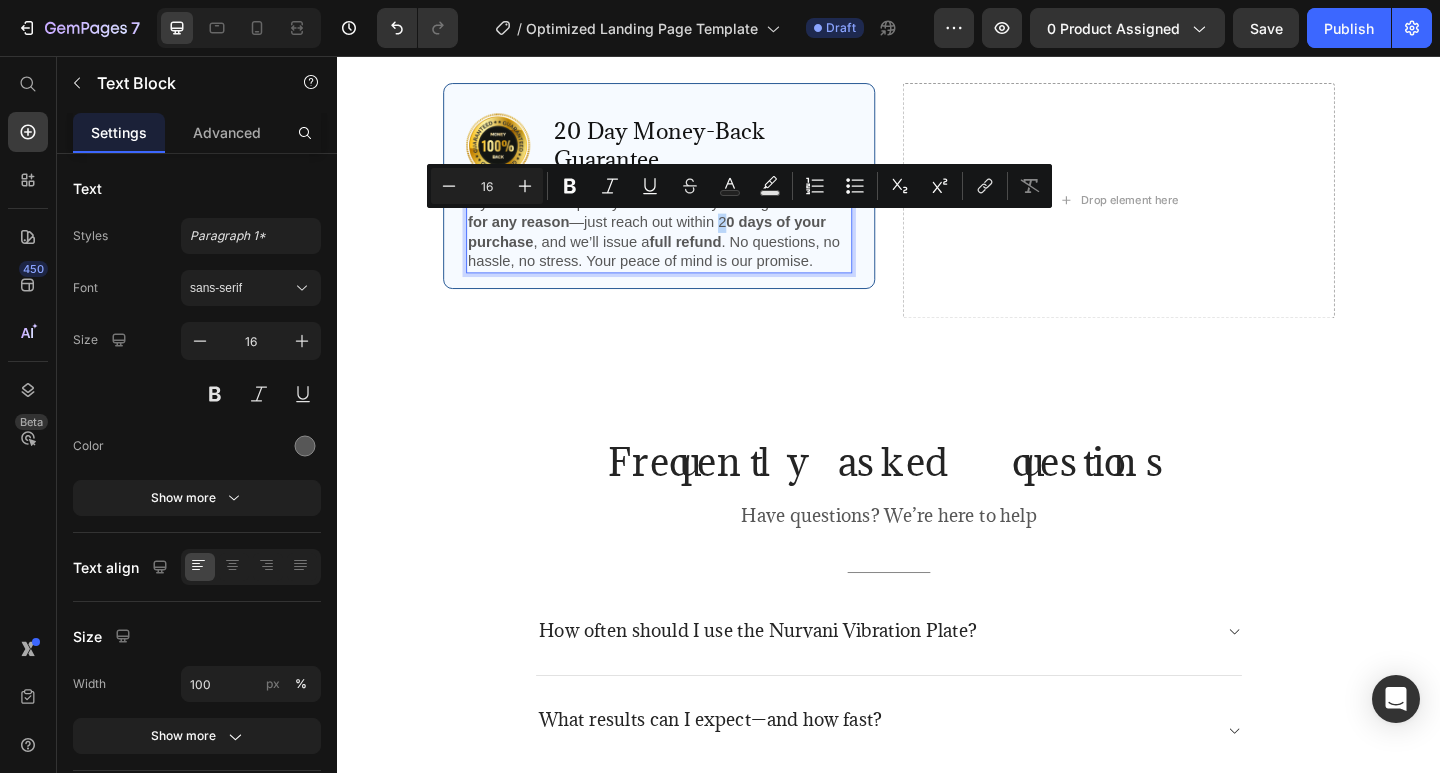 click on "If you’re not completely satisfied with your dog’s results— for any reason —just reach out within 2 0 days of your purchase , and we’ll issue a full refund . No questions, no hassle, no stress. Your peace of mind is our promise." at bounding box center (687, 248) 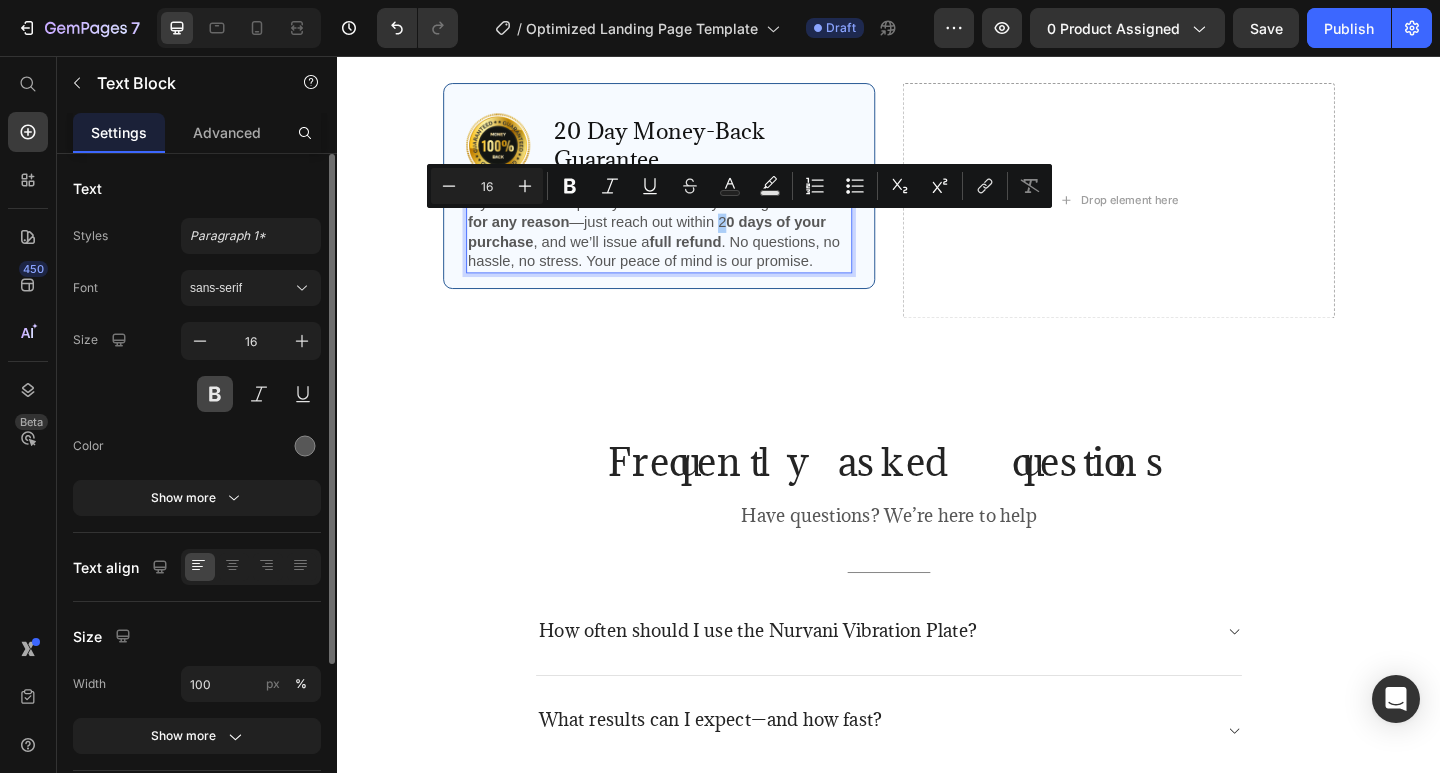 drag, startPoint x: 461, startPoint y: 315, endPoint x: 205, endPoint y: 402, distance: 270.37936 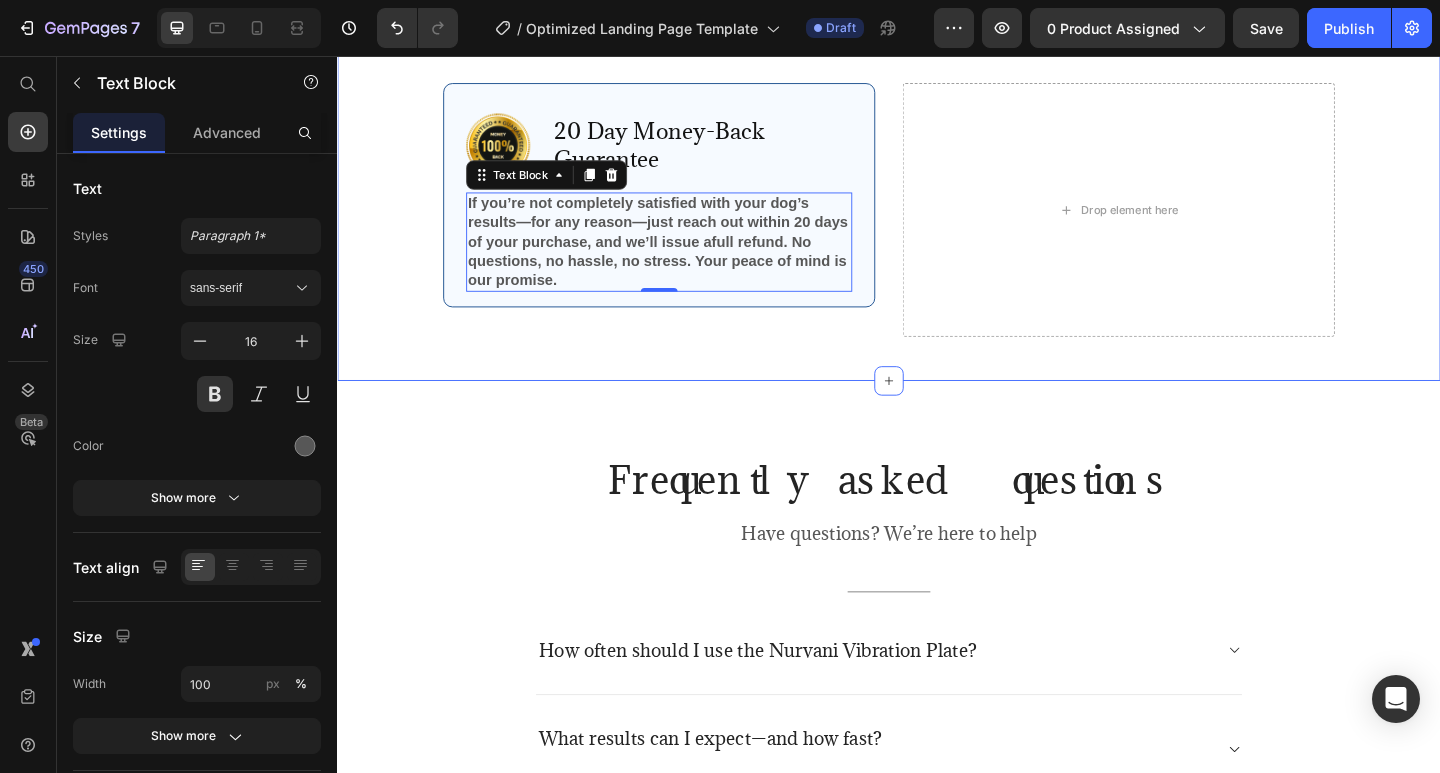 type 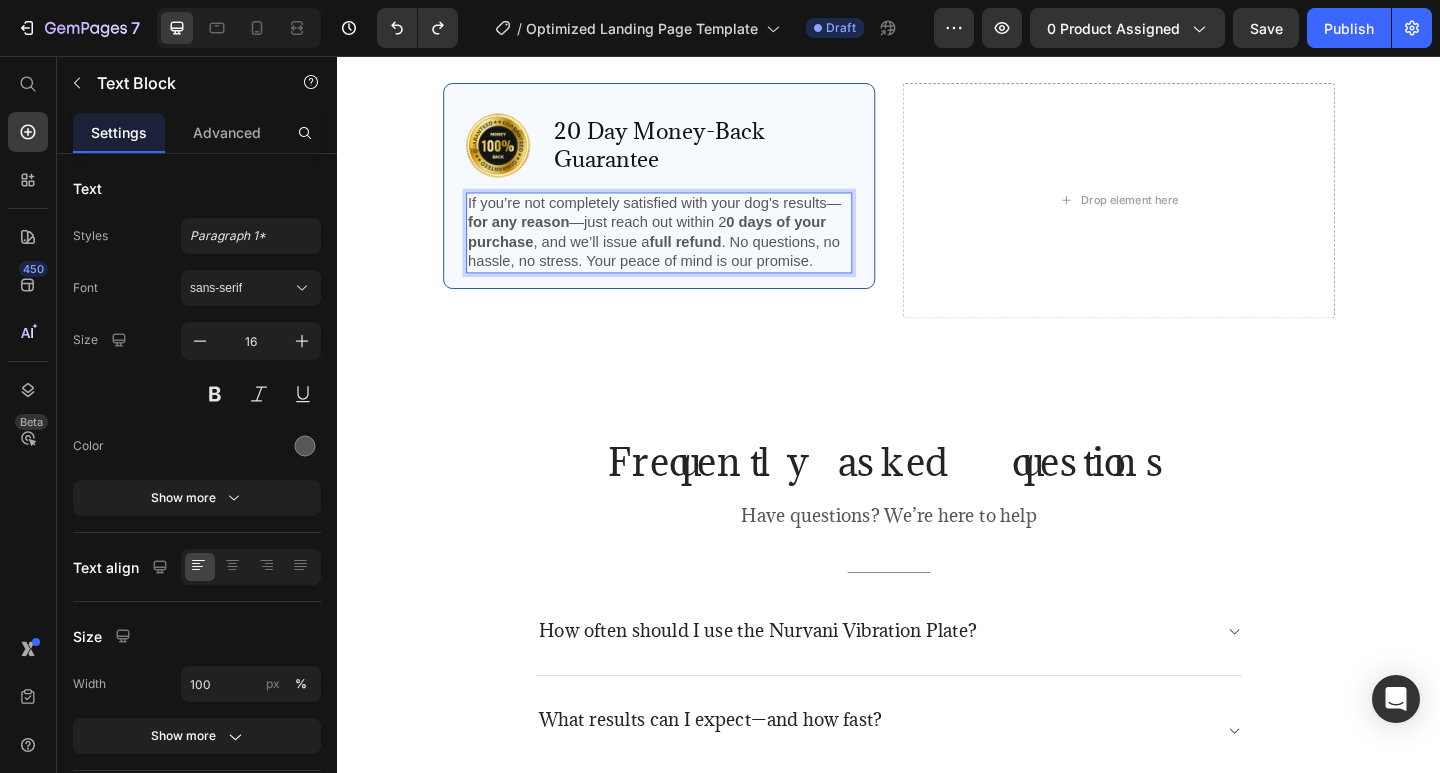 click on "If you’re not completely satisfied with your dog’s results— for any reason —just reach out within 2 0 days of your purchase , and we’ll issue a full refund . No questions, no hassle, no stress. Your peace of mind is our promise." at bounding box center (687, 248) 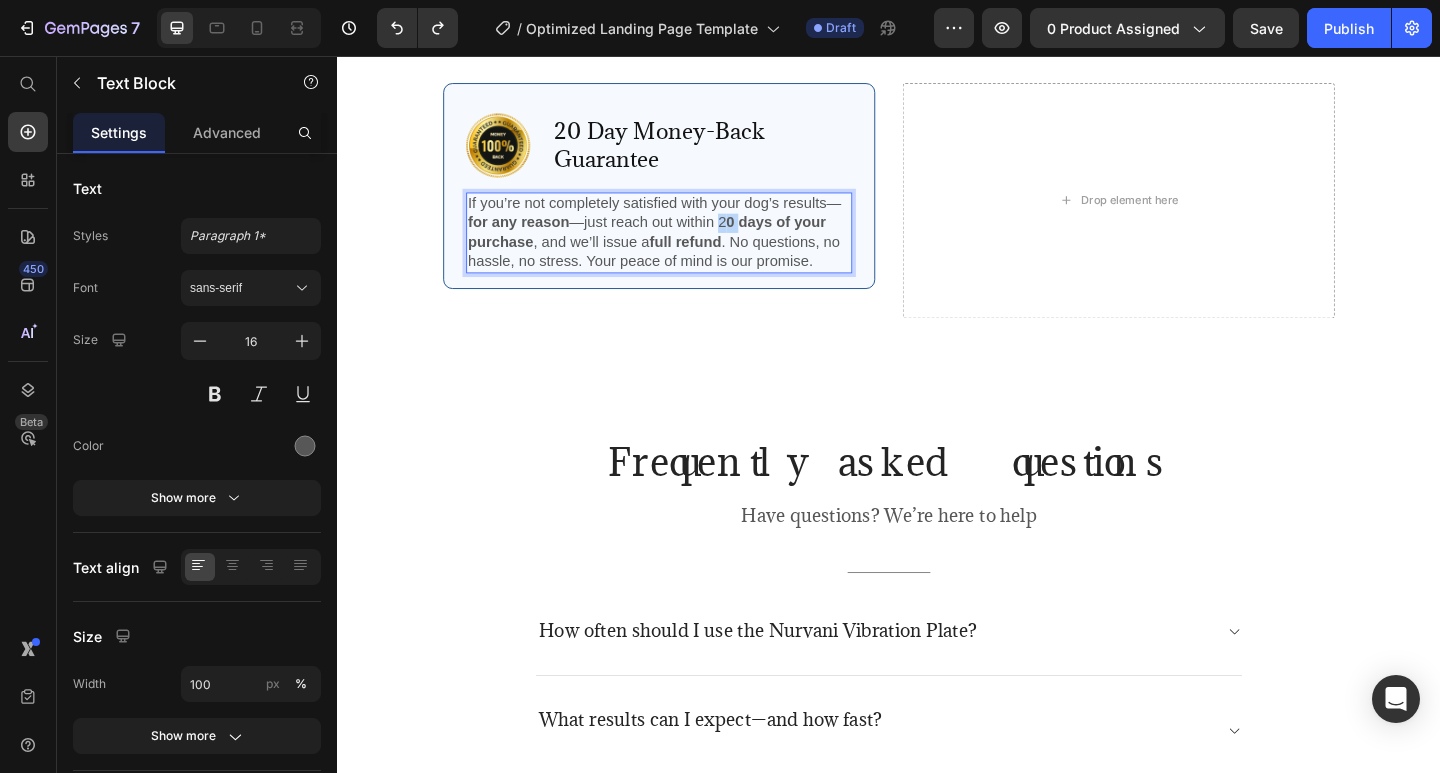 click on "If you’re not completely satisfied with your dog’s results— for any reason —just reach out within 2 0 days of your purchase , and we’ll issue a full refund . No questions, no hassle, no stress. Your peace of mind is our promise." at bounding box center [687, 248] 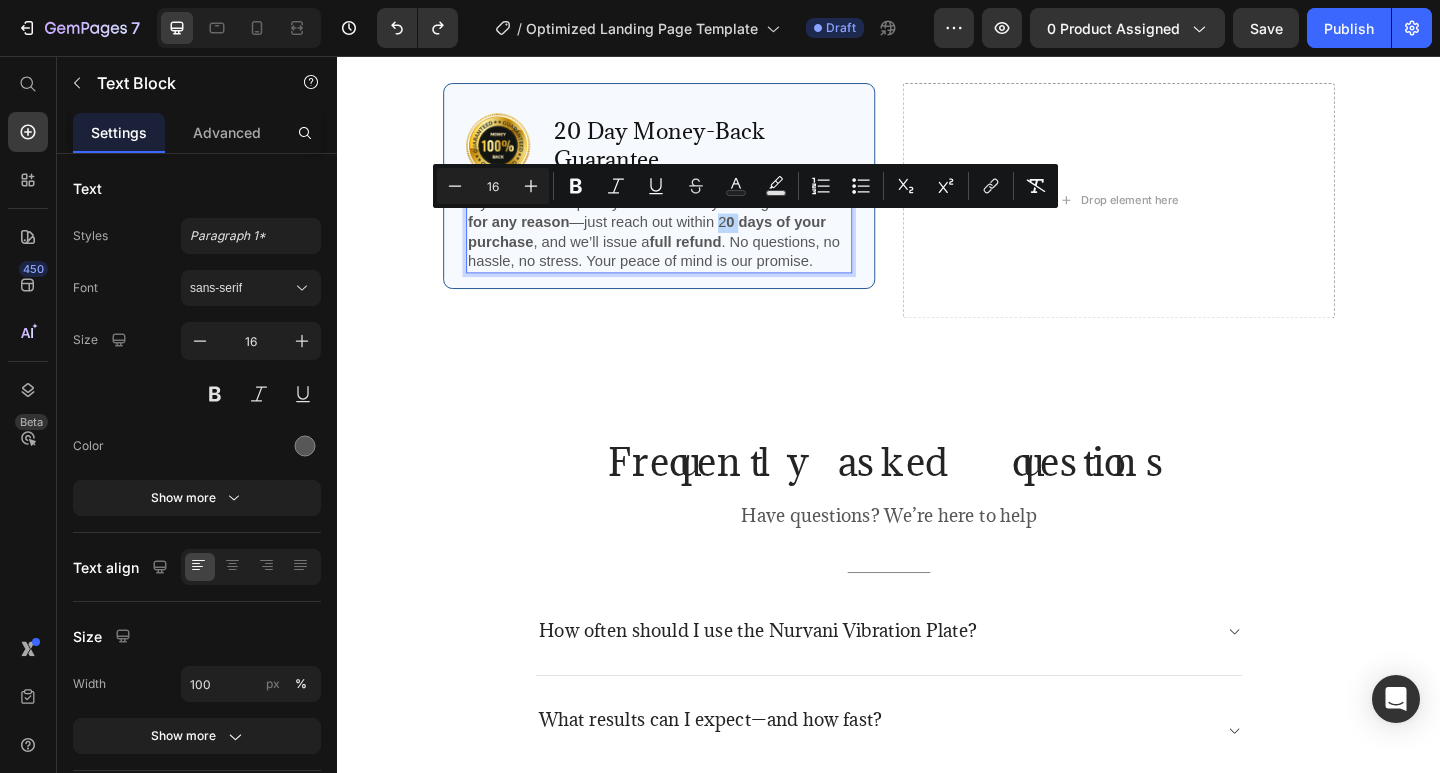 click on "0 days of your purchase" at bounding box center [674, 248] 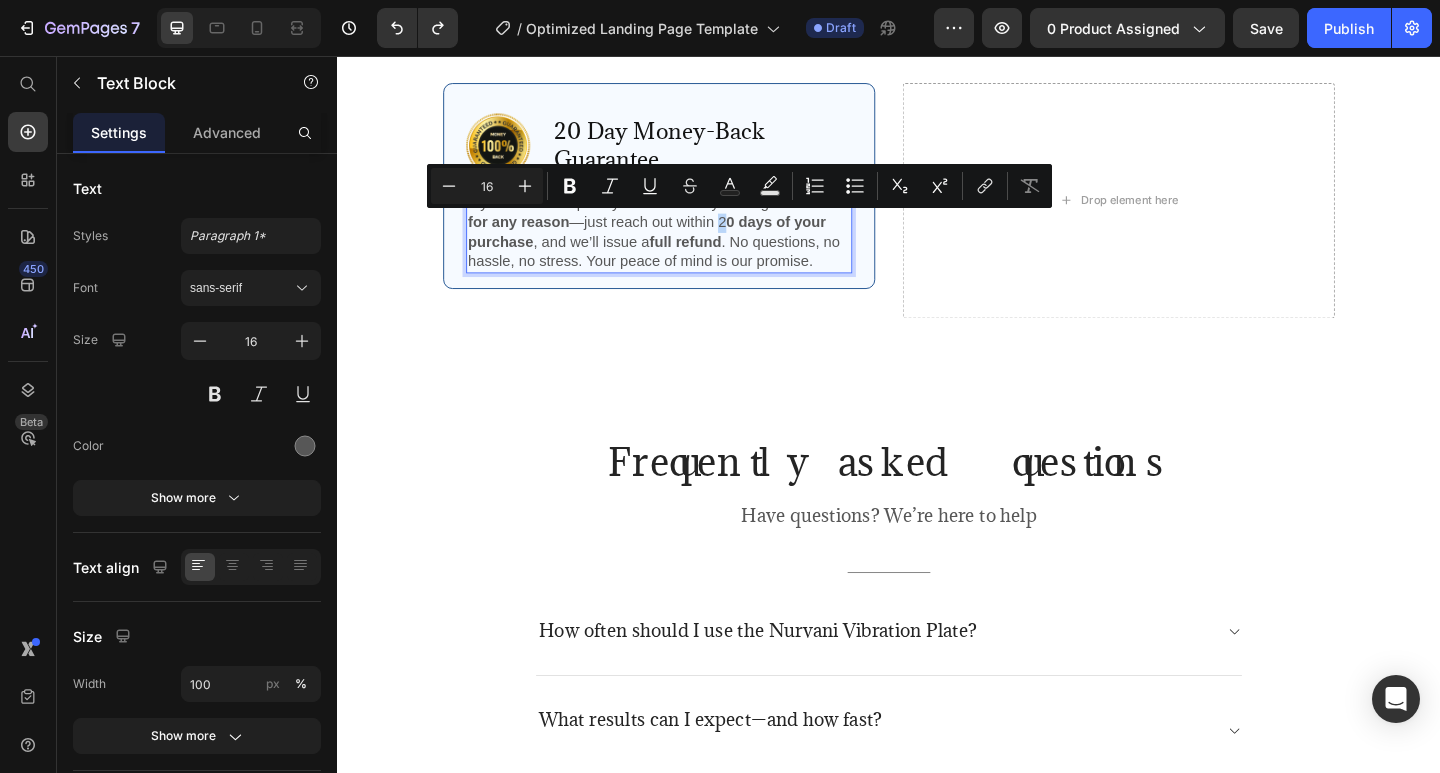 click on "If you’re not completely satisfied with your dog’s results— for any reason —just reach out within 2 0 days of your purchase , and we’ll issue a full refund . No questions, no hassle, no stress. Your peace of mind is our promise." at bounding box center (687, 248) 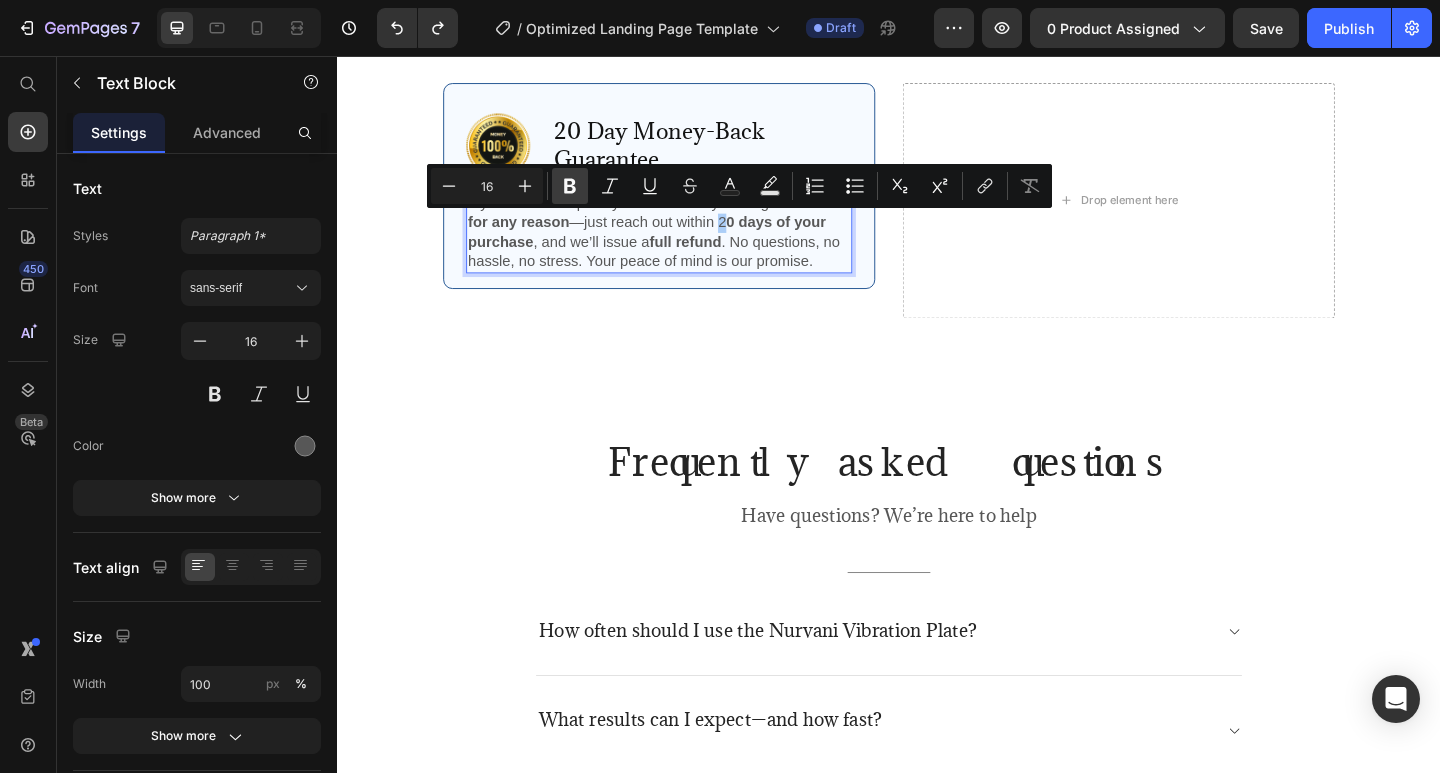 click 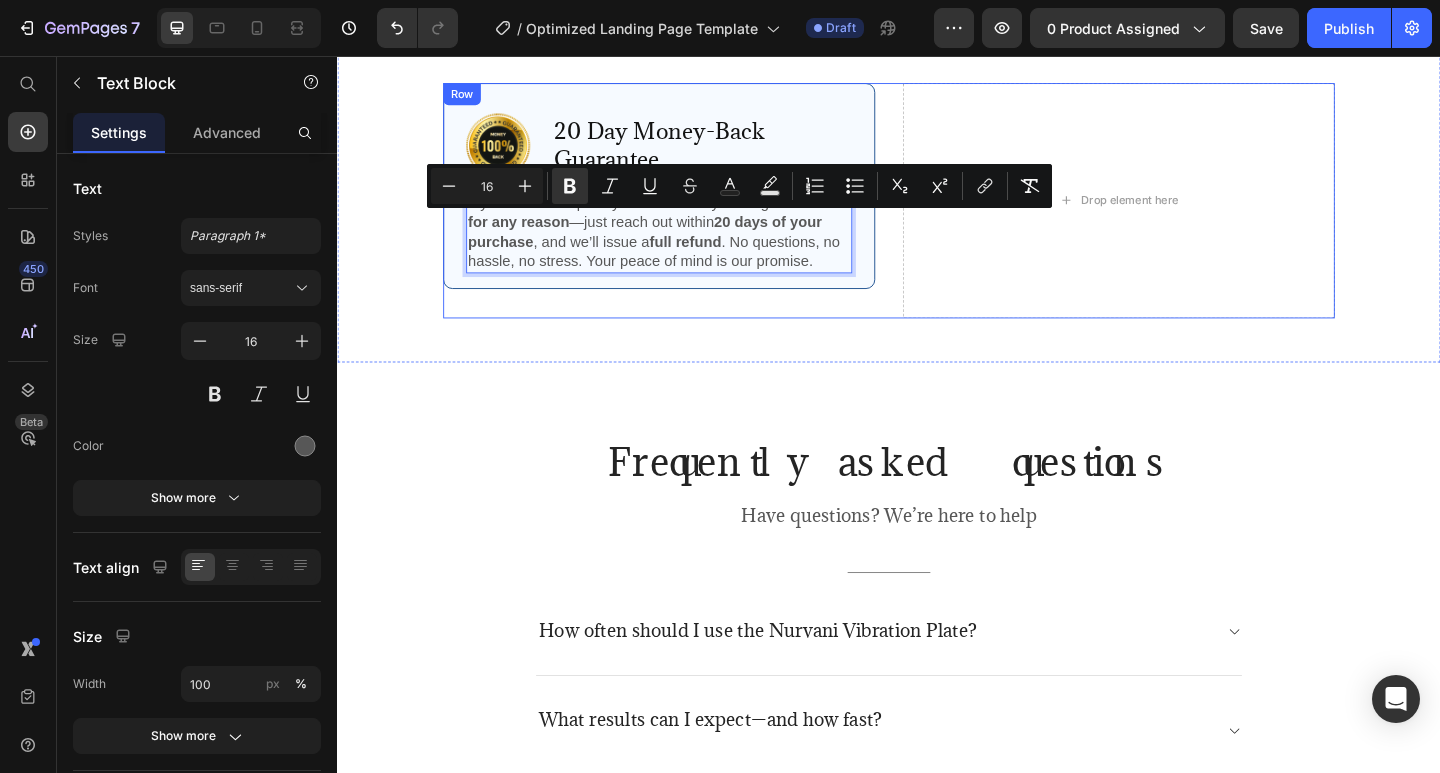 click on "Title Line Row Image 20 Day Money-Back Guarantee Text Block Row If you’re not completely satisfied with your dog’s results— for any reason —just reach out within 20 days of your purchase , and we’ll issue a full refund . No questions, no hassle, no stress. Your peace of mind is our promise. Text Block 0 Row" at bounding box center (937, 193) 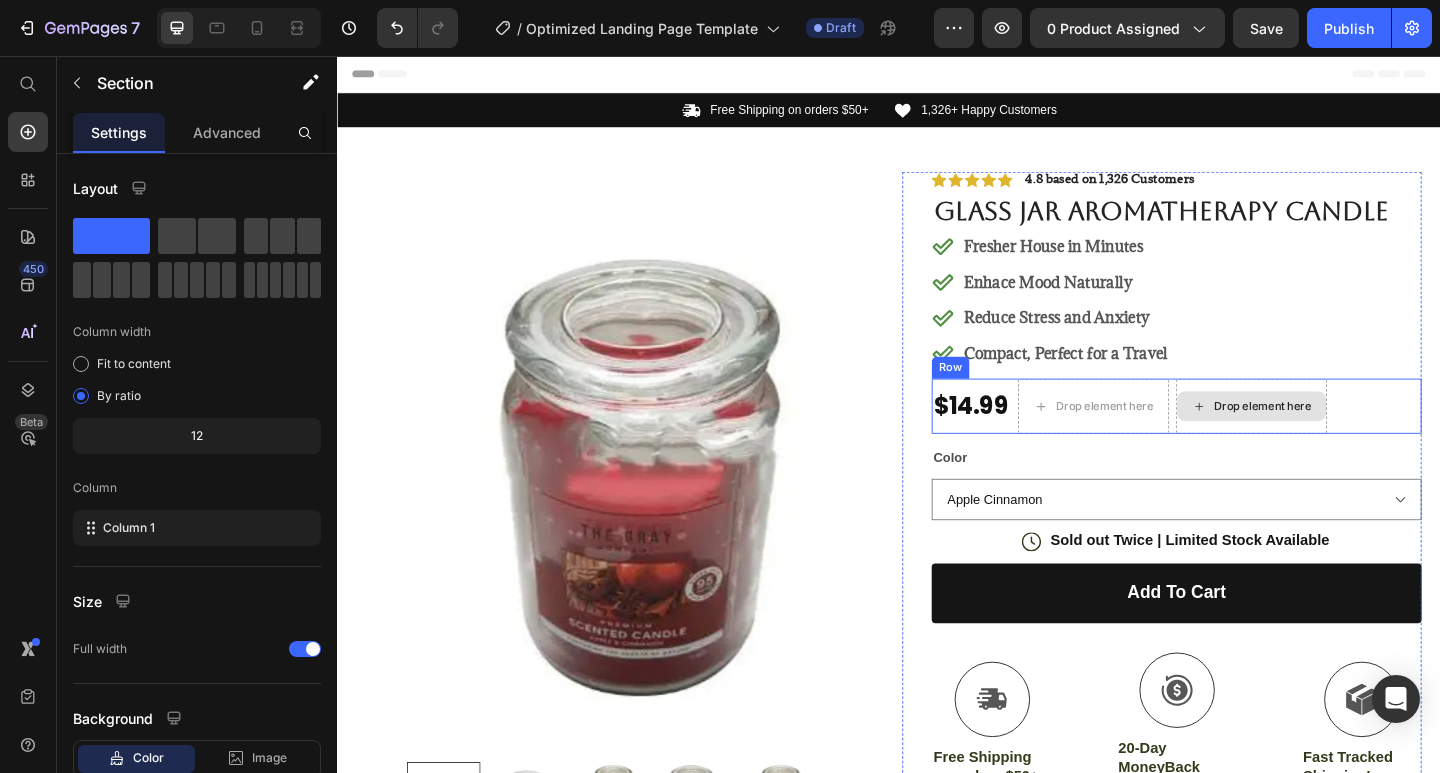 scroll, scrollTop: 200, scrollLeft: 0, axis: vertical 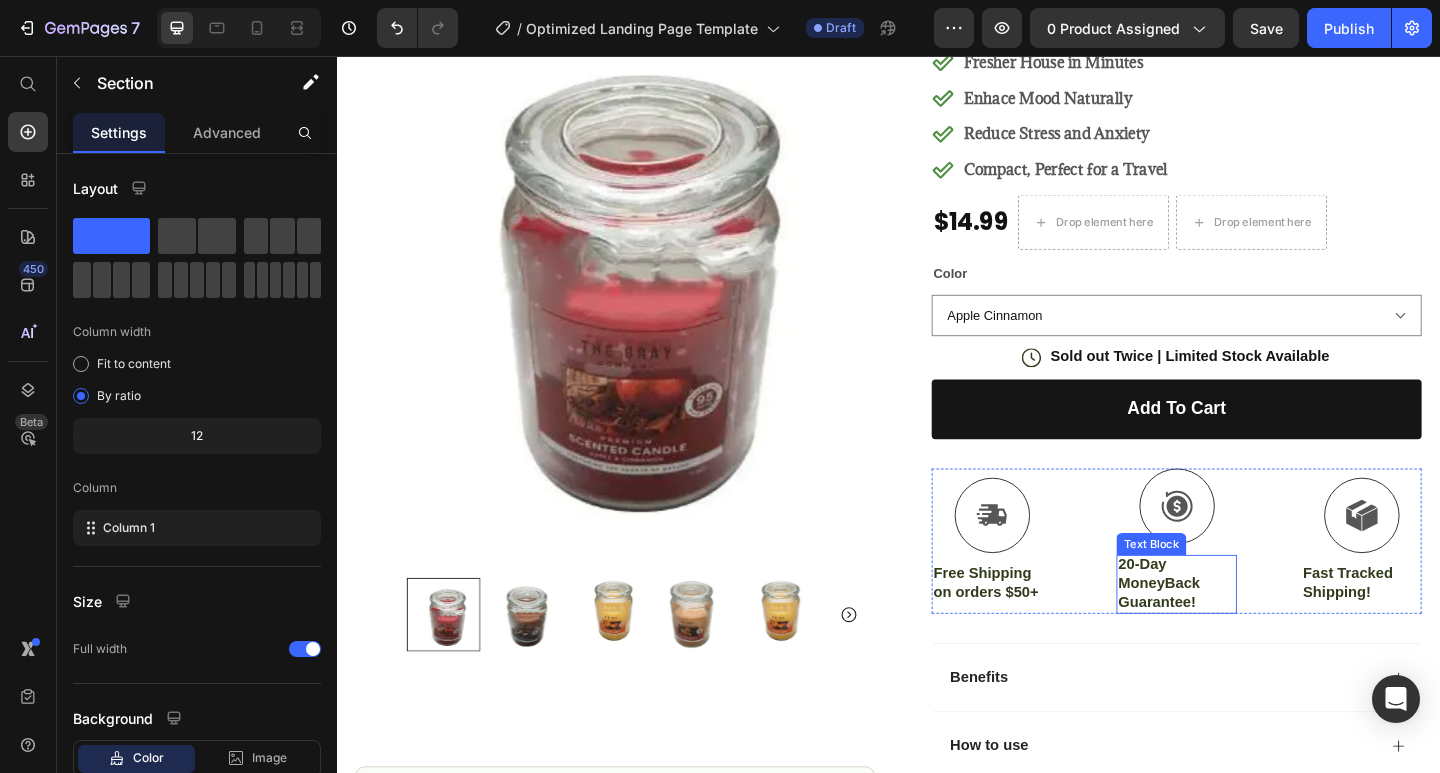 click on "20-Day MoneyBack Guarantee!" at bounding box center (1250, 630) 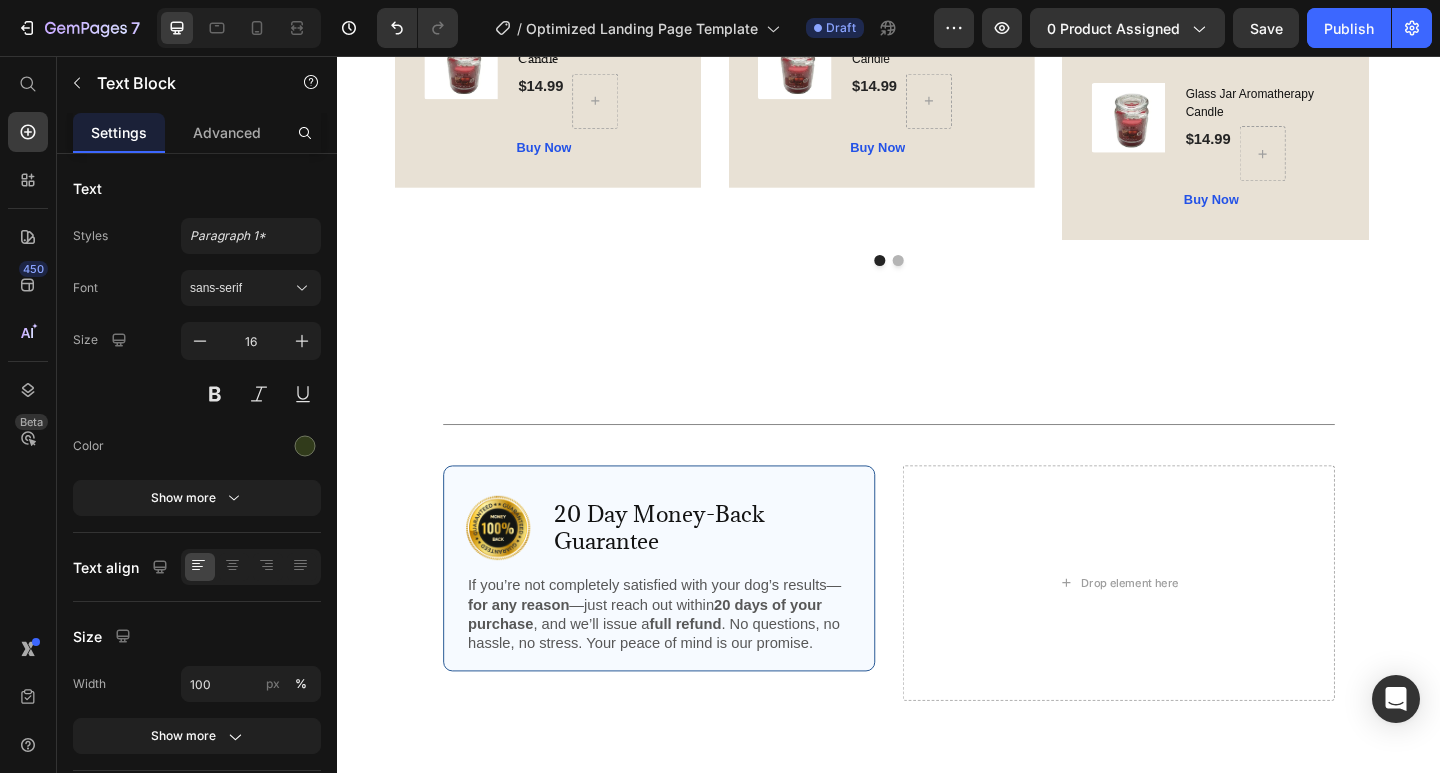 scroll, scrollTop: 4500, scrollLeft: 0, axis: vertical 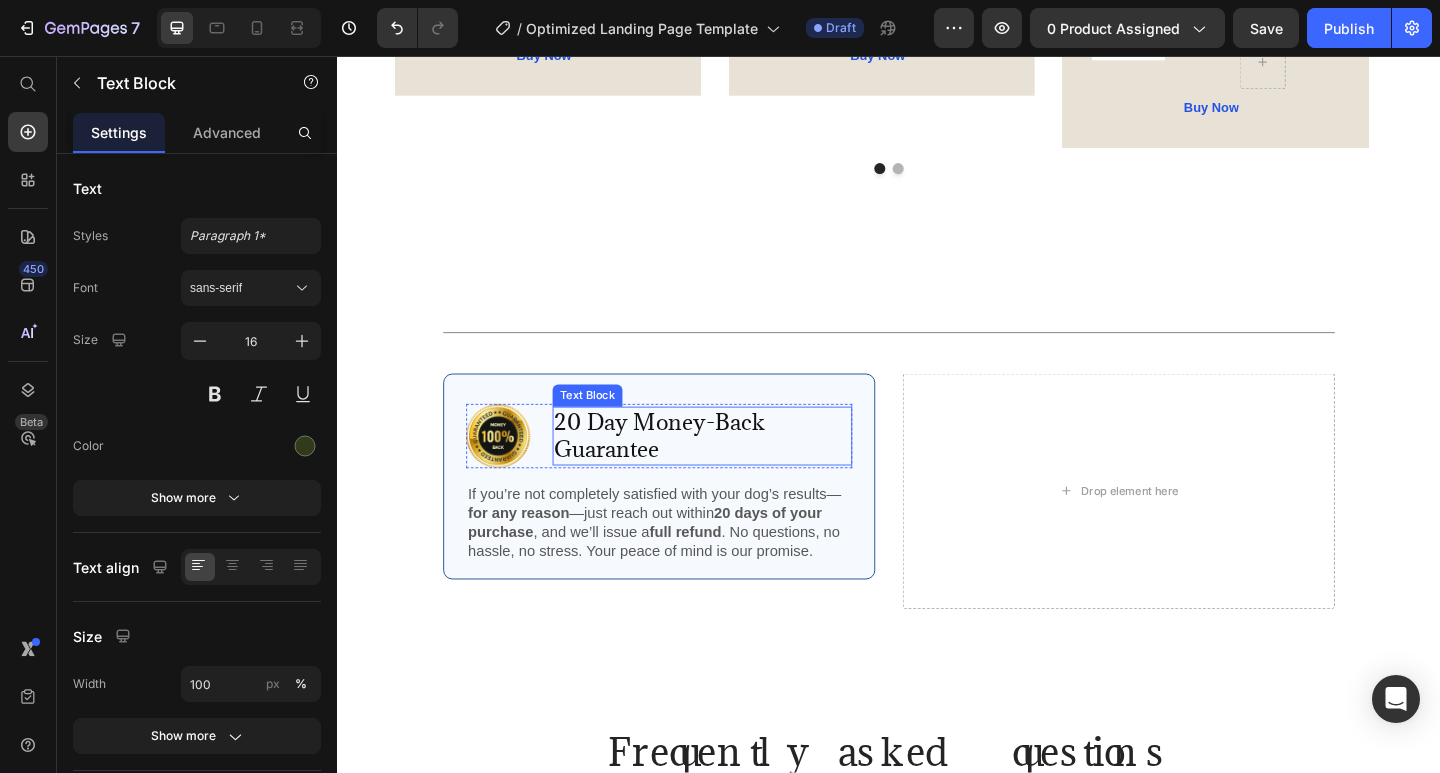 click on "20 Day Money-Back Guarantee" at bounding box center (734, 470) 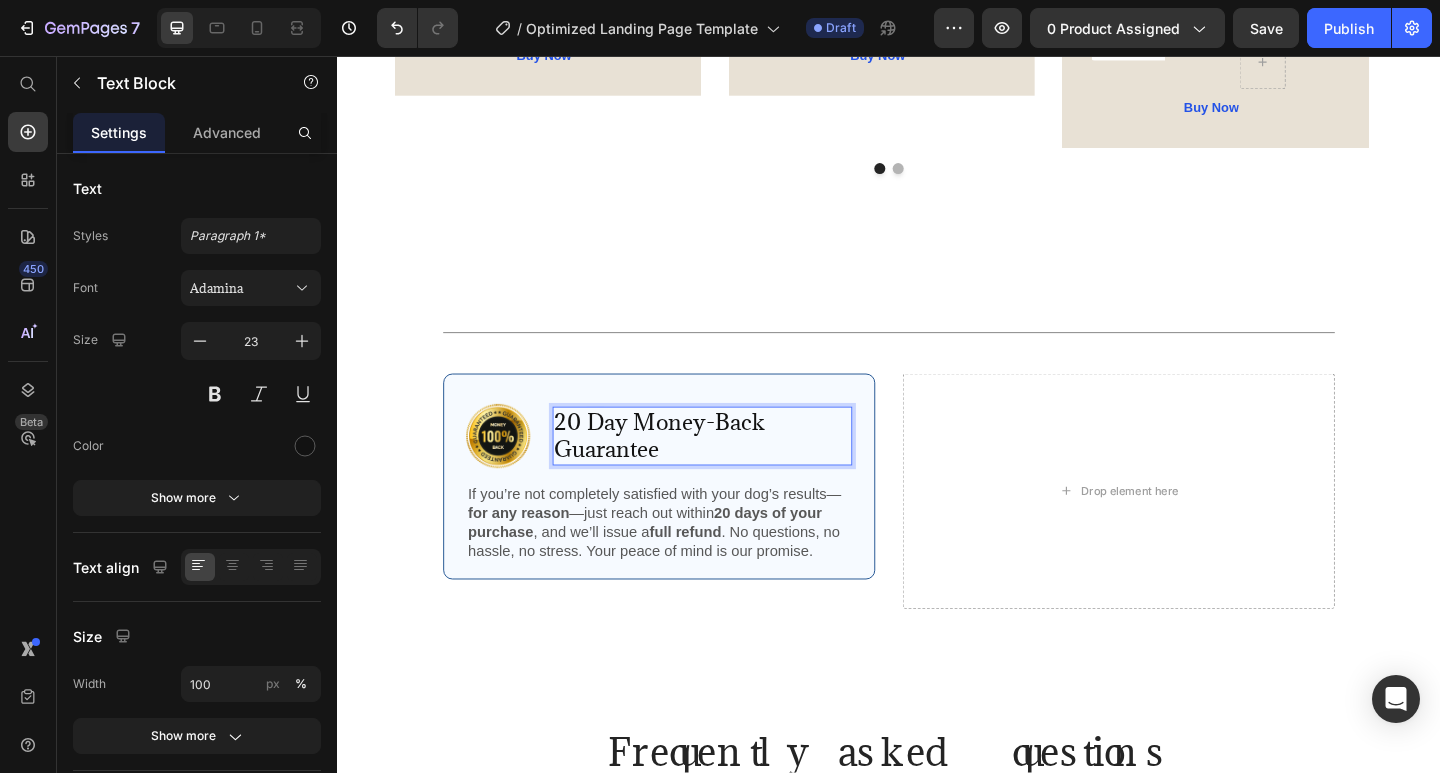 click on "20 Day Money-Back Guarantee" at bounding box center [734, 470] 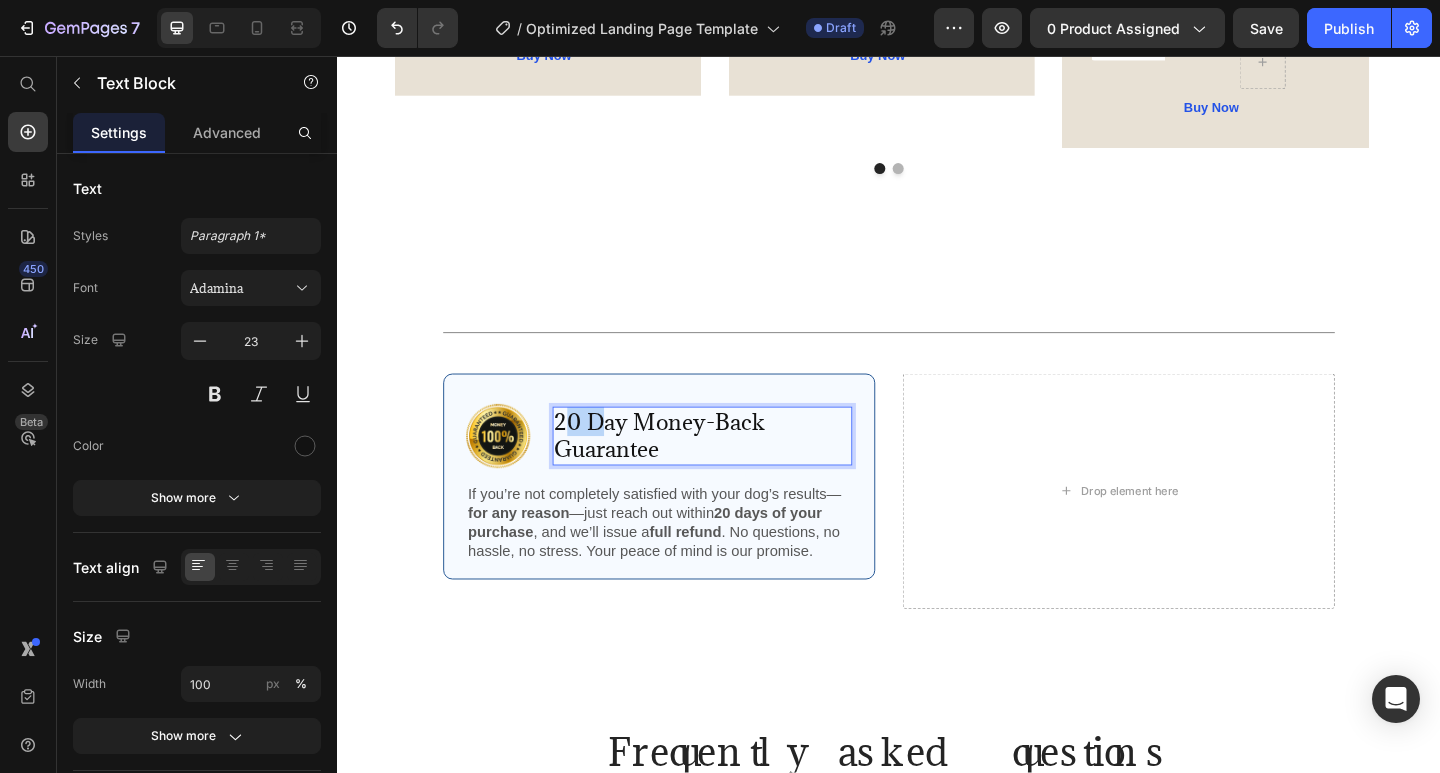 click on "20 Day Money-Back Guarantee" at bounding box center (734, 470) 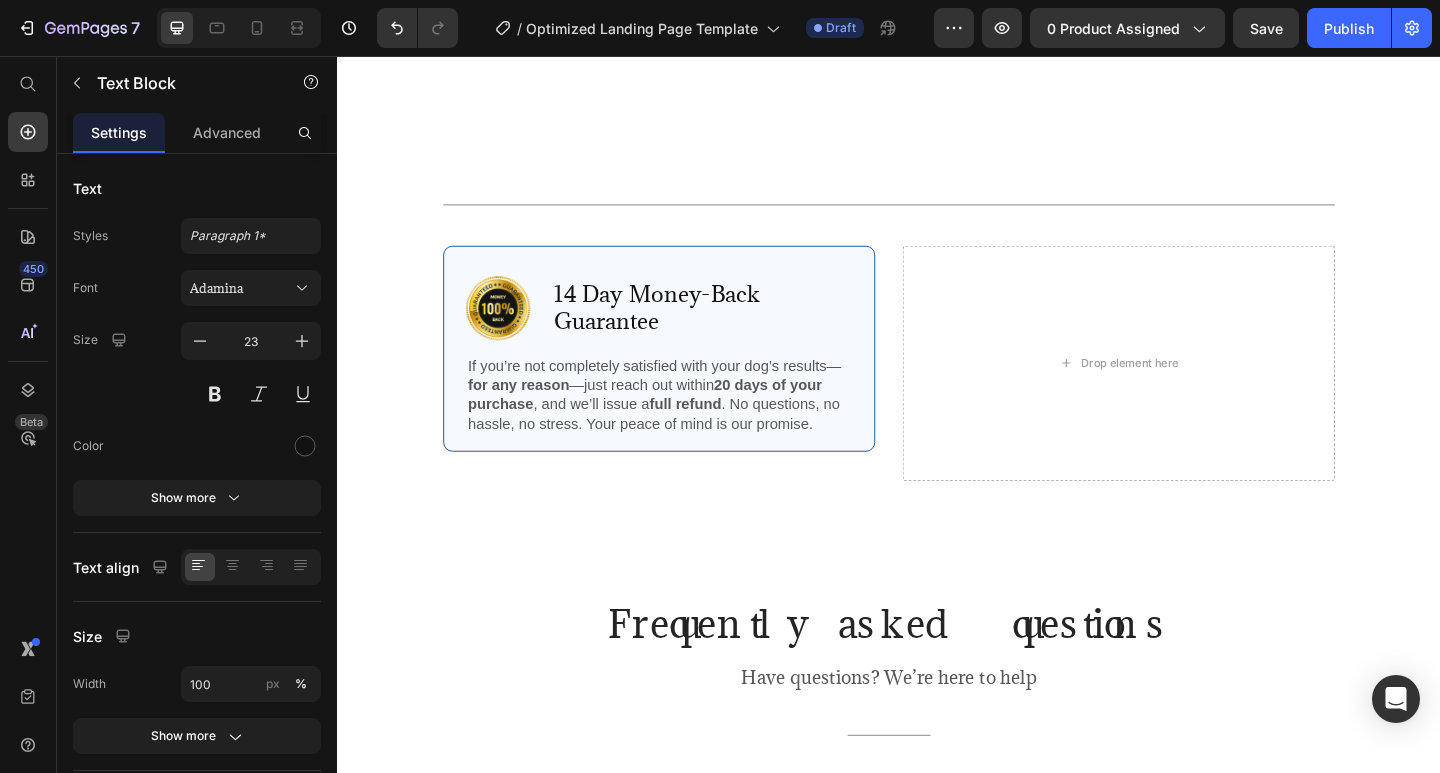 scroll, scrollTop: 5239, scrollLeft: 0, axis: vertical 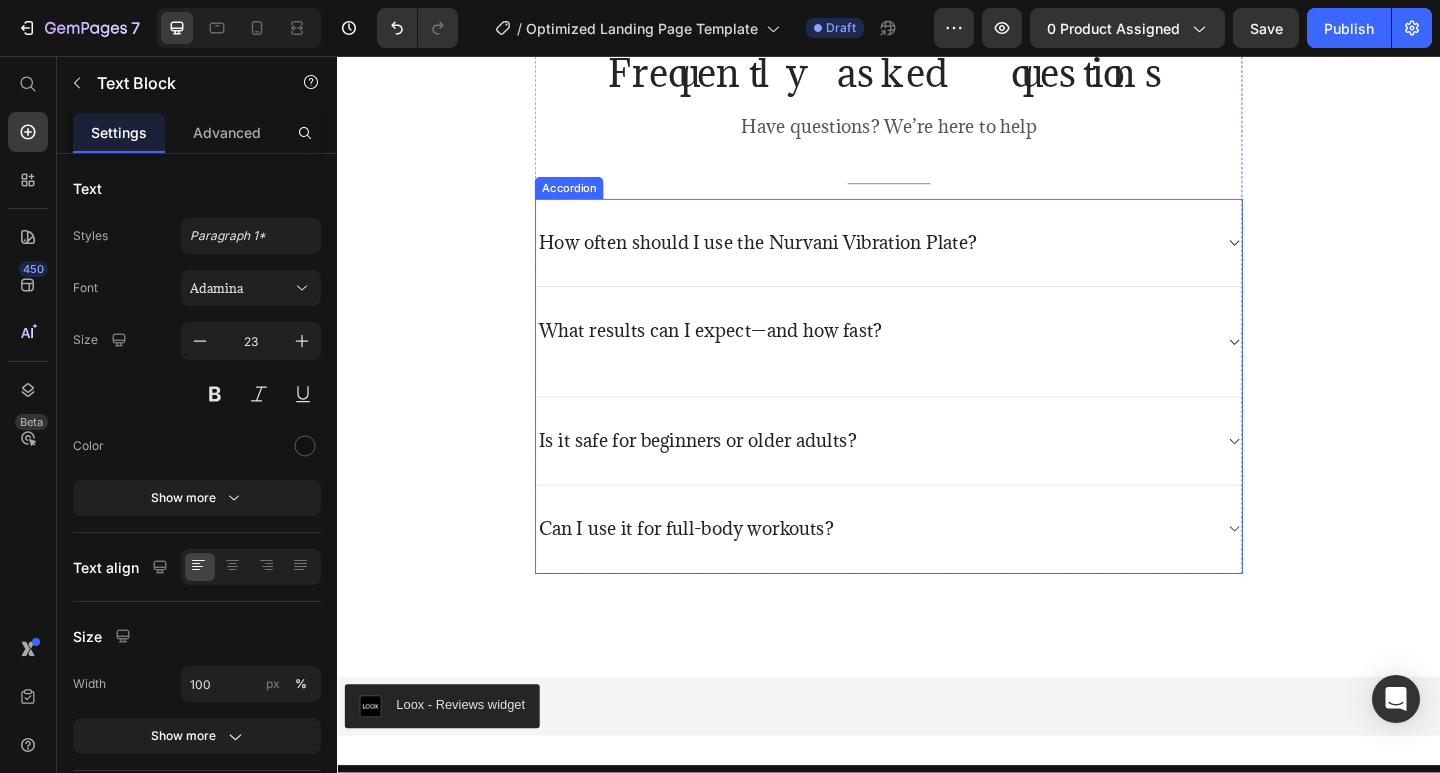 click on "How often should I use the Nurvani Vibration Plate?" at bounding box center (794, 259) 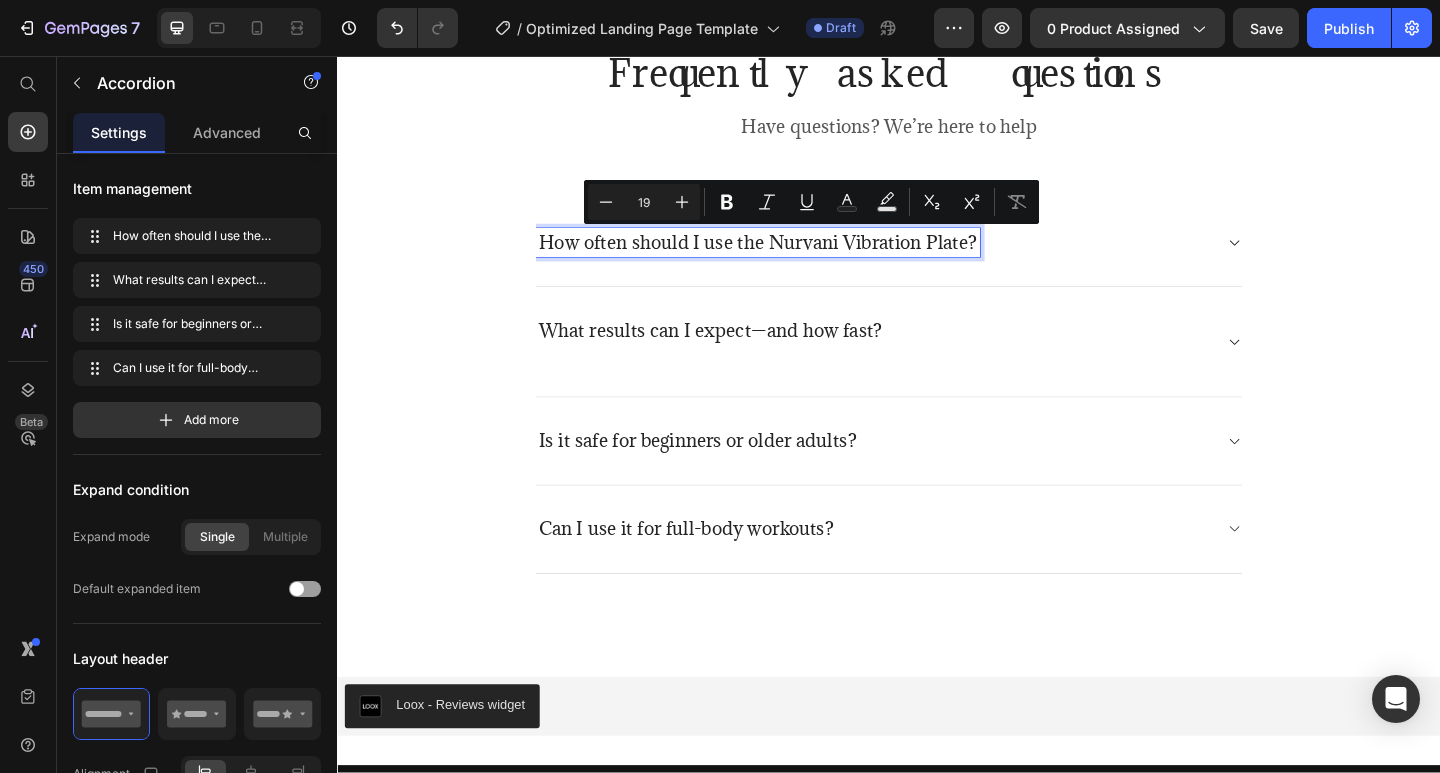 drag, startPoint x: 966, startPoint y: 252, endPoint x: 997, endPoint y: 247, distance: 31.400637 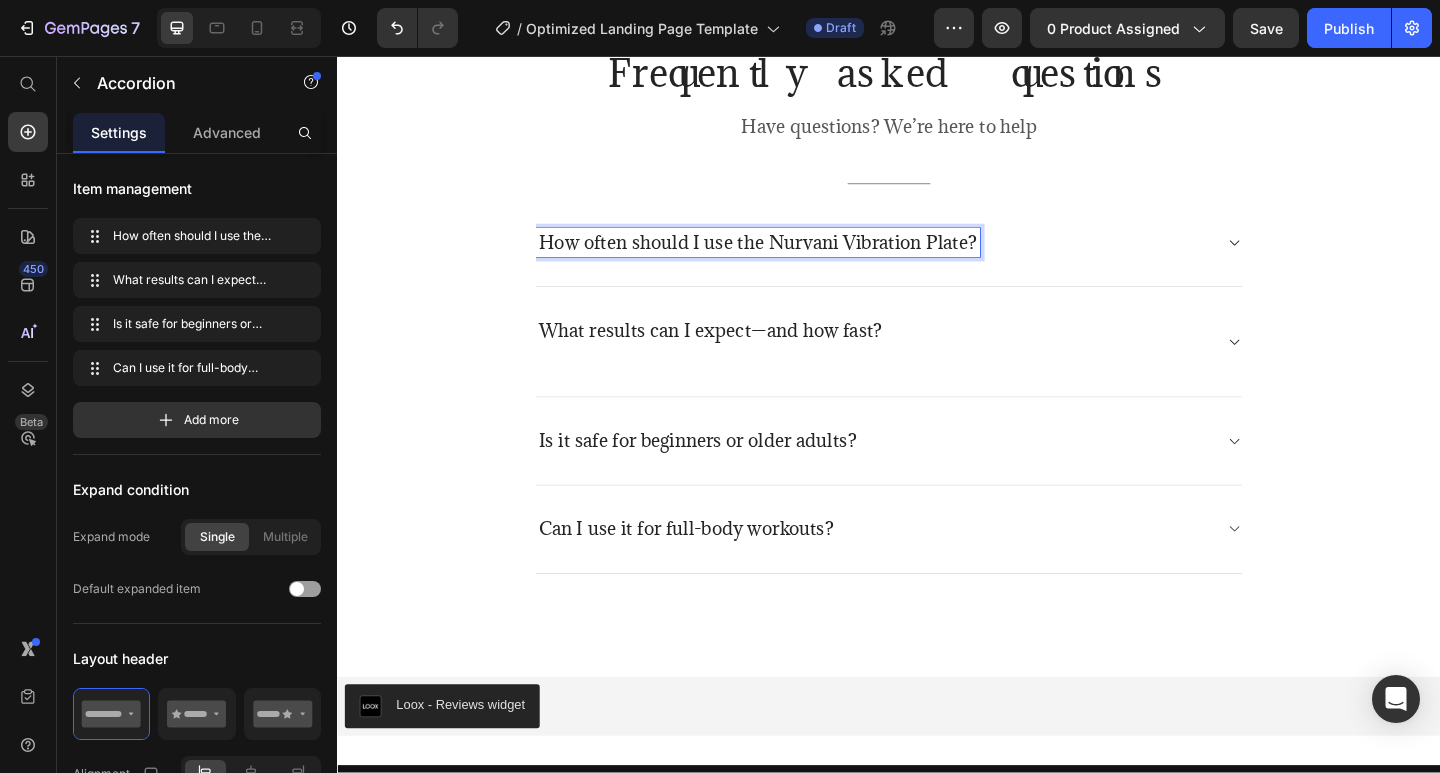 click on "How often should I use the Nurvani Vibration Plate?" at bounding box center (794, 259) 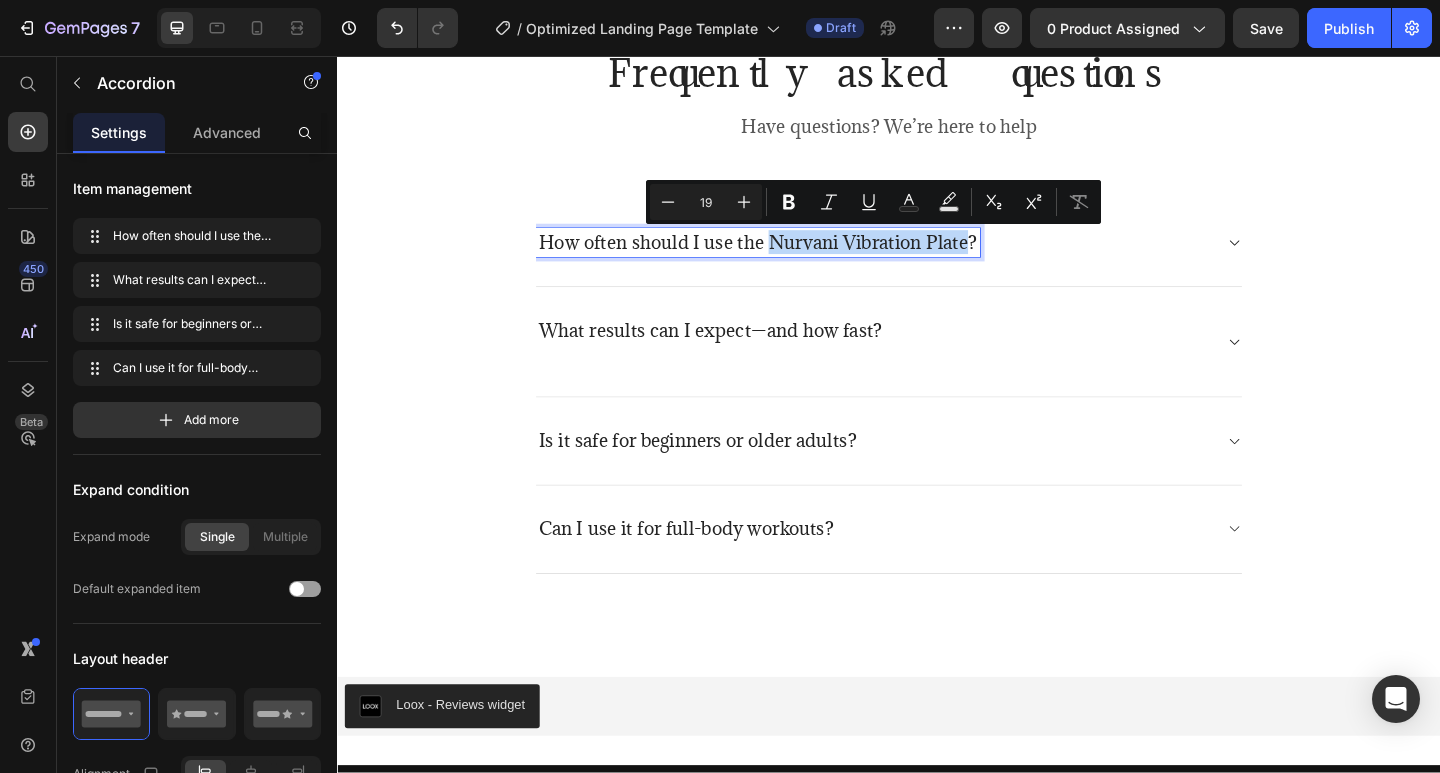 drag, startPoint x: 1006, startPoint y: 259, endPoint x: 792, endPoint y: 257, distance: 214.00934 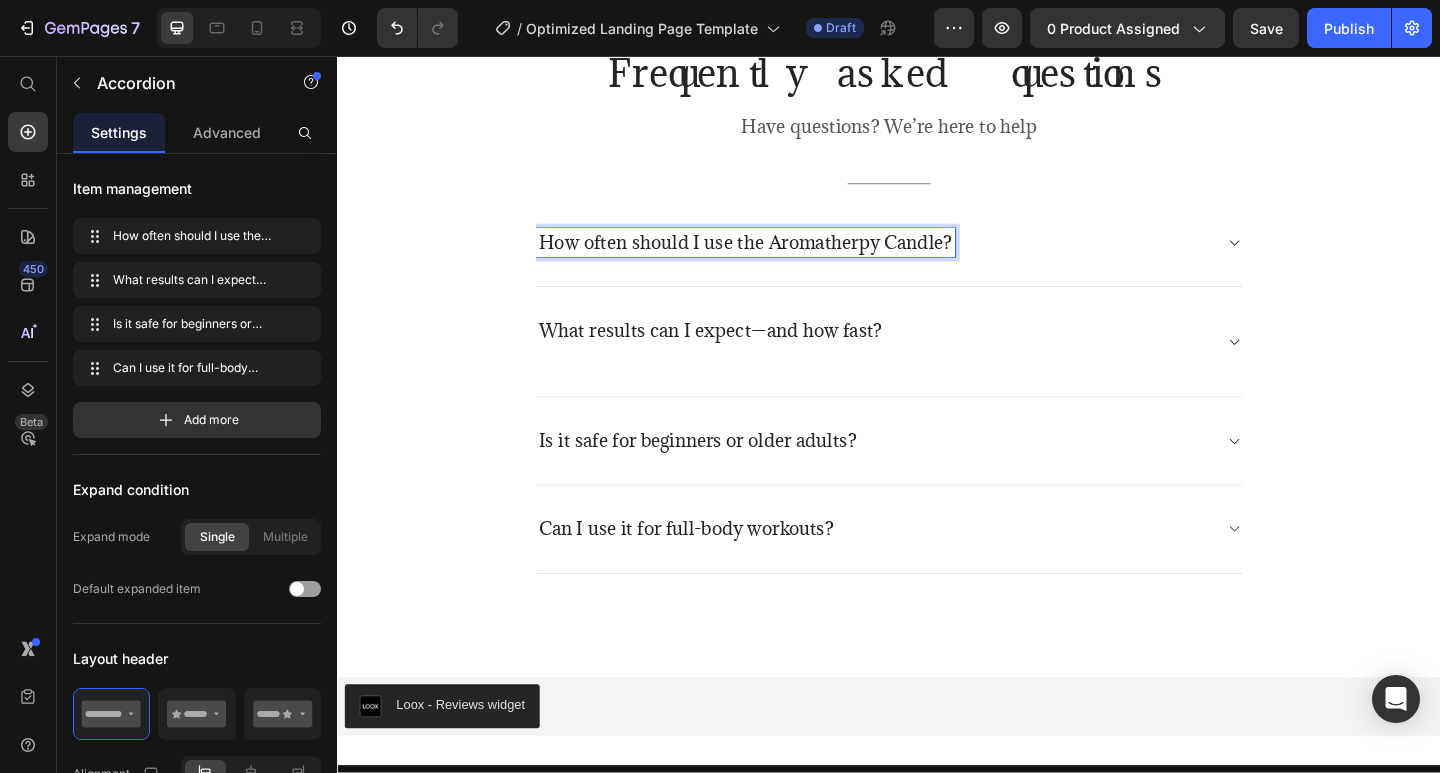 click on "Frequently asked questions Heading Have questions? We’re here to help Text block Title Line How often should I use the Aromatherpy Candle? What results can I expect—and how fast? Is it safe for beginners or older adults? Can I use it for full-body workouts? Accordion 0 Row" at bounding box center (937, 333) 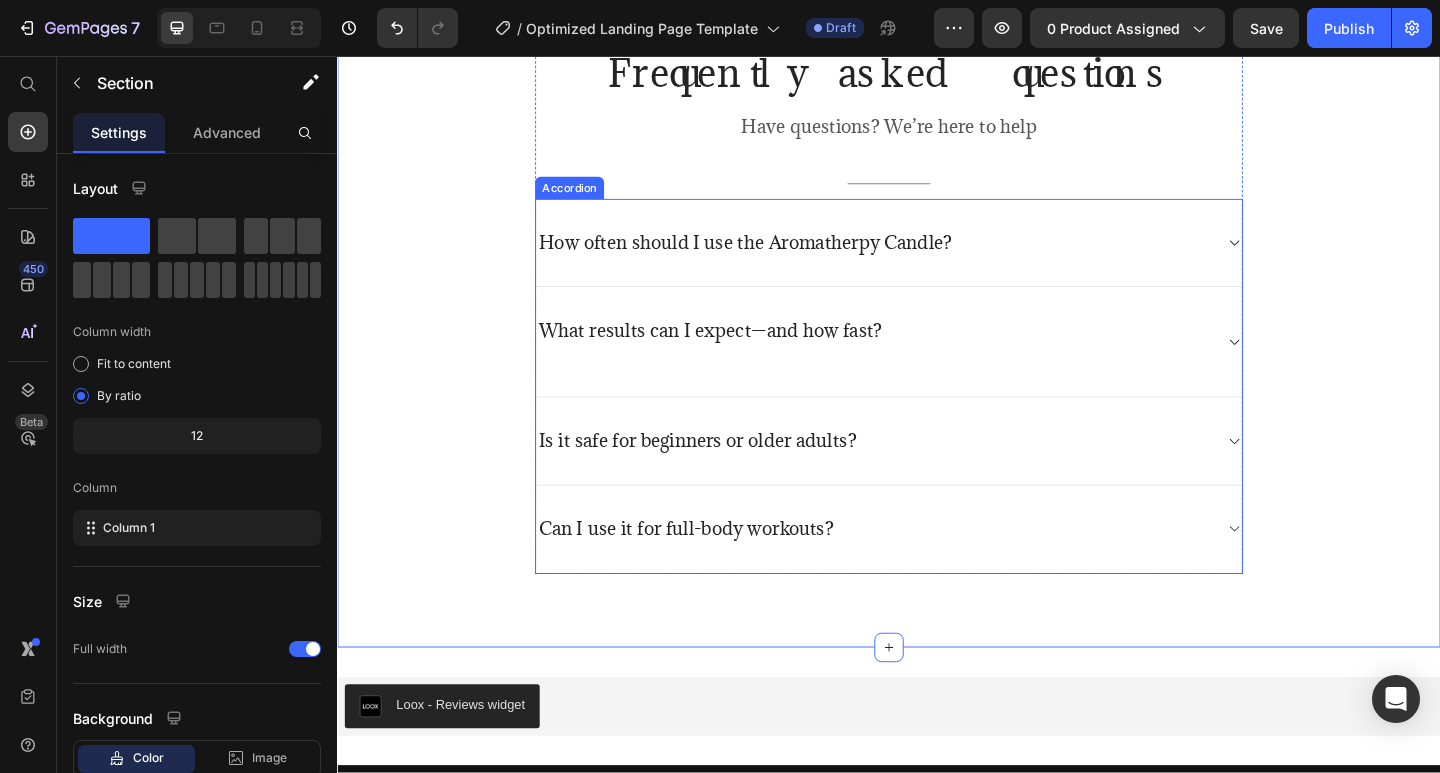 click 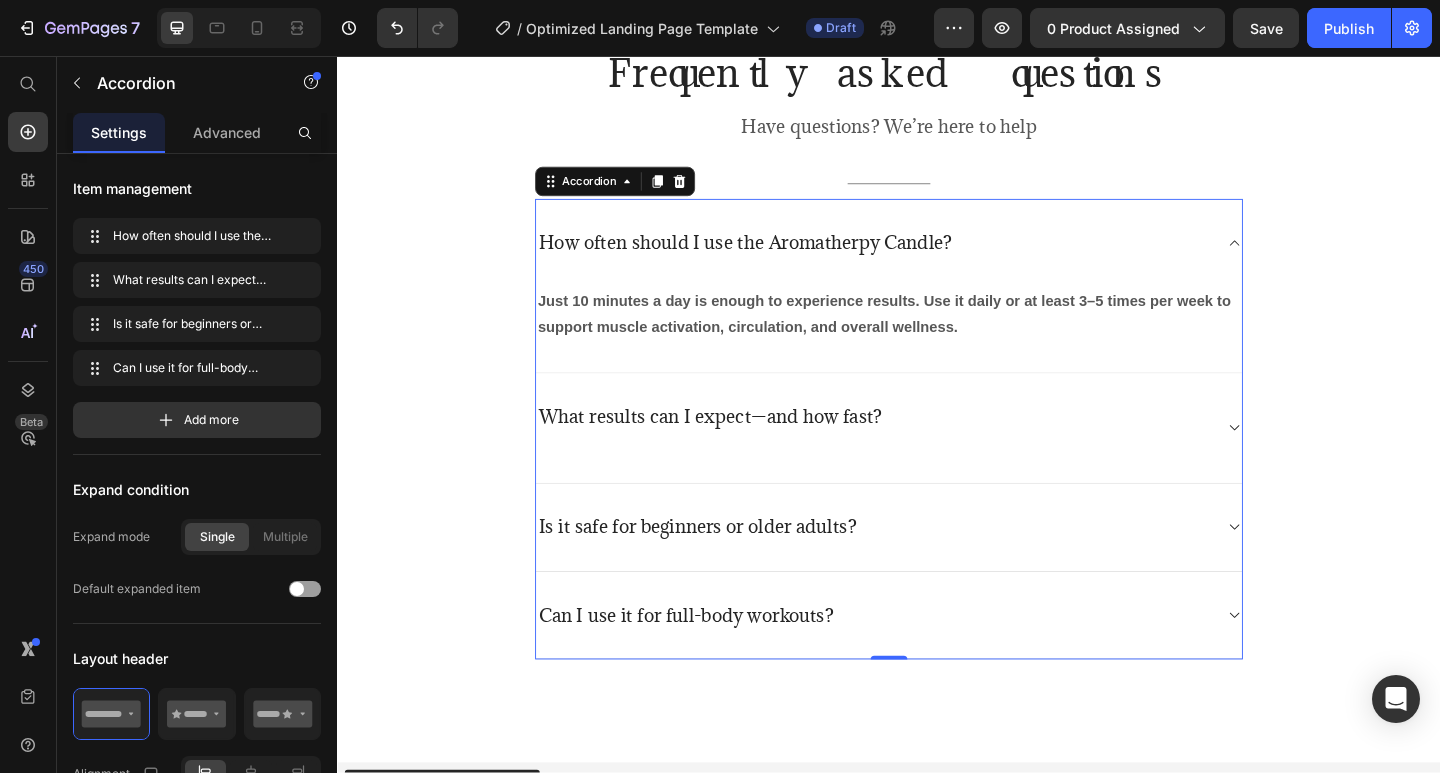 click 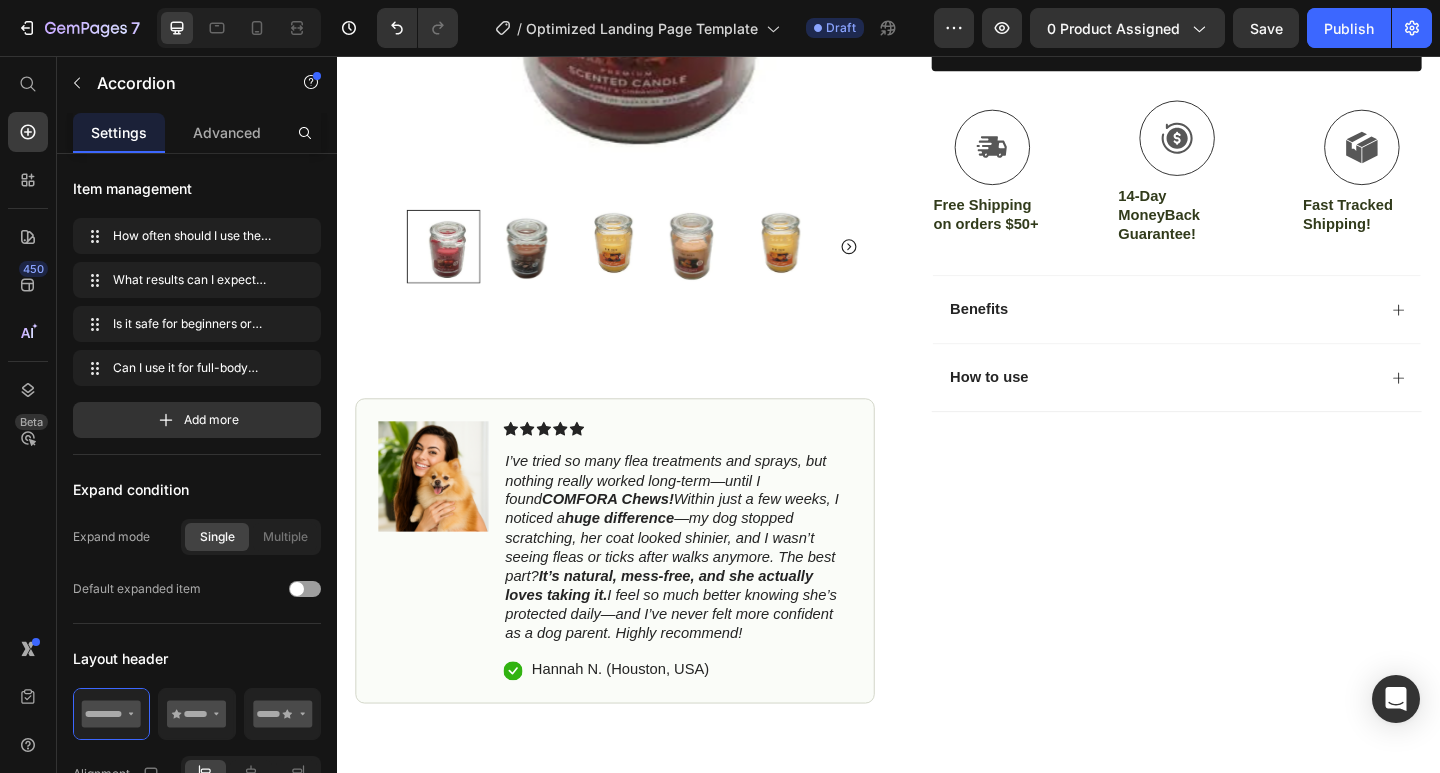 scroll, scrollTop: 700, scrollLeft: 0, axis: vertical 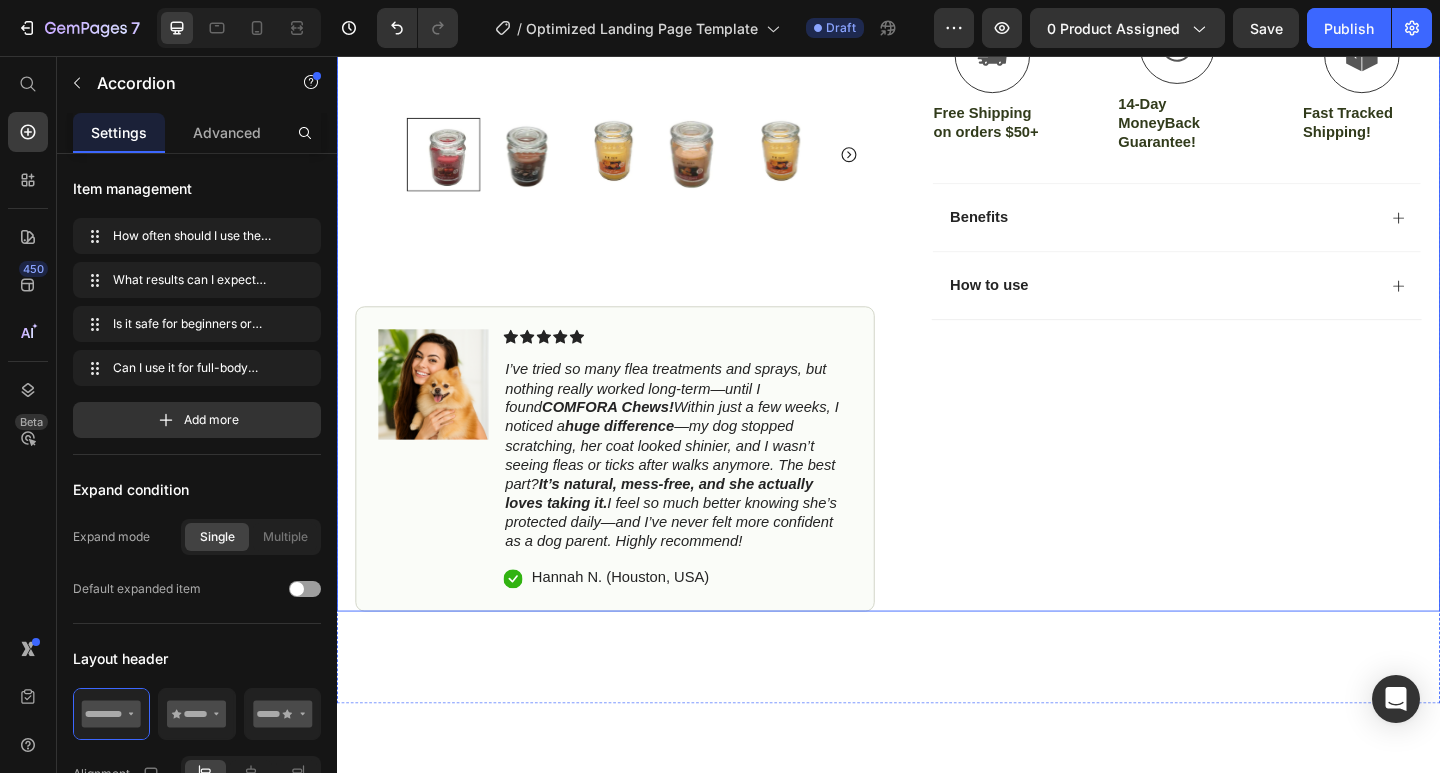 click on "huge difference" at bounding box center [644, 459] 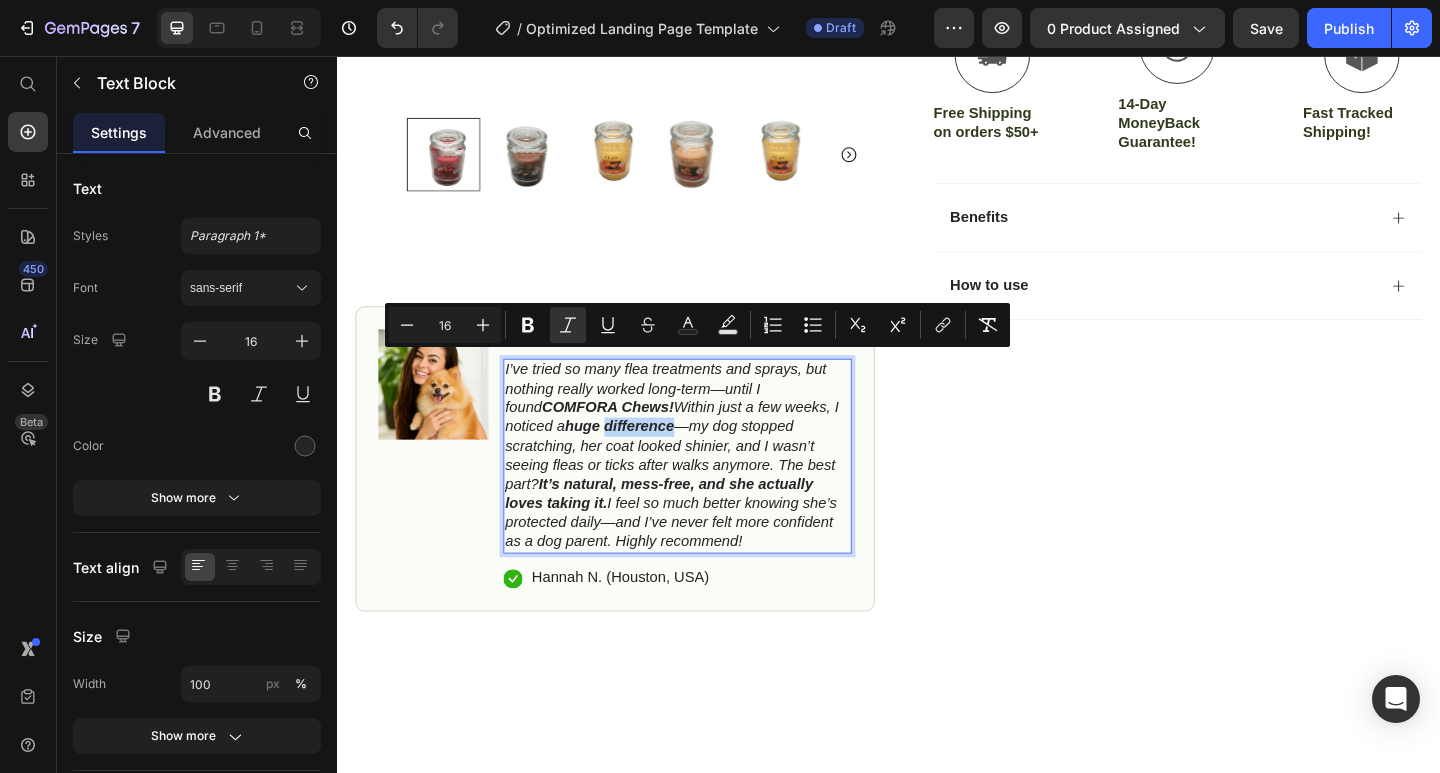 drag, startPoint x: 796, startPoint y: 567, endPoint x: 651, endPoint y: 388, distance: 230.36058 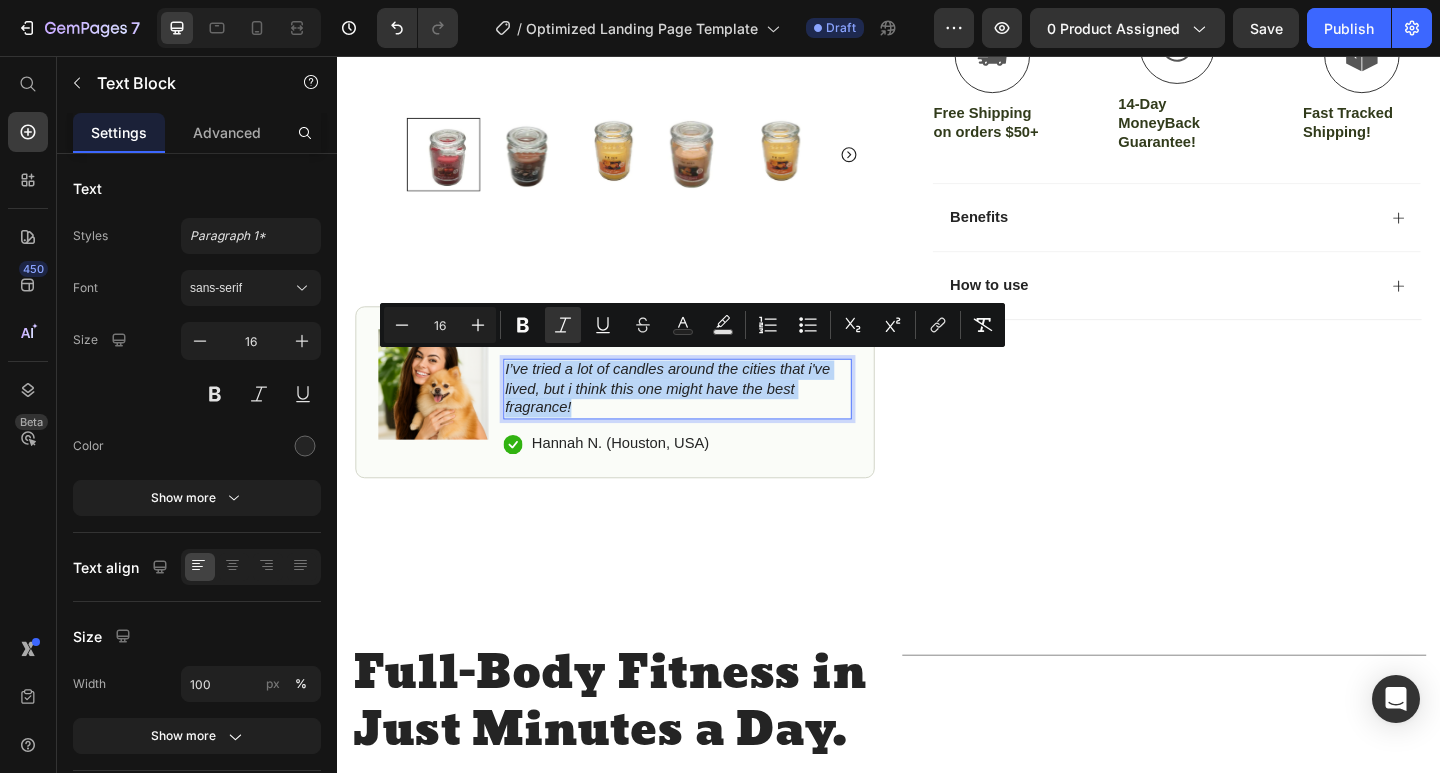 drag, startPoint x: 605, startPoint y: 424, endPoint x: 521, endPoint y: 385, distance: 92.61209 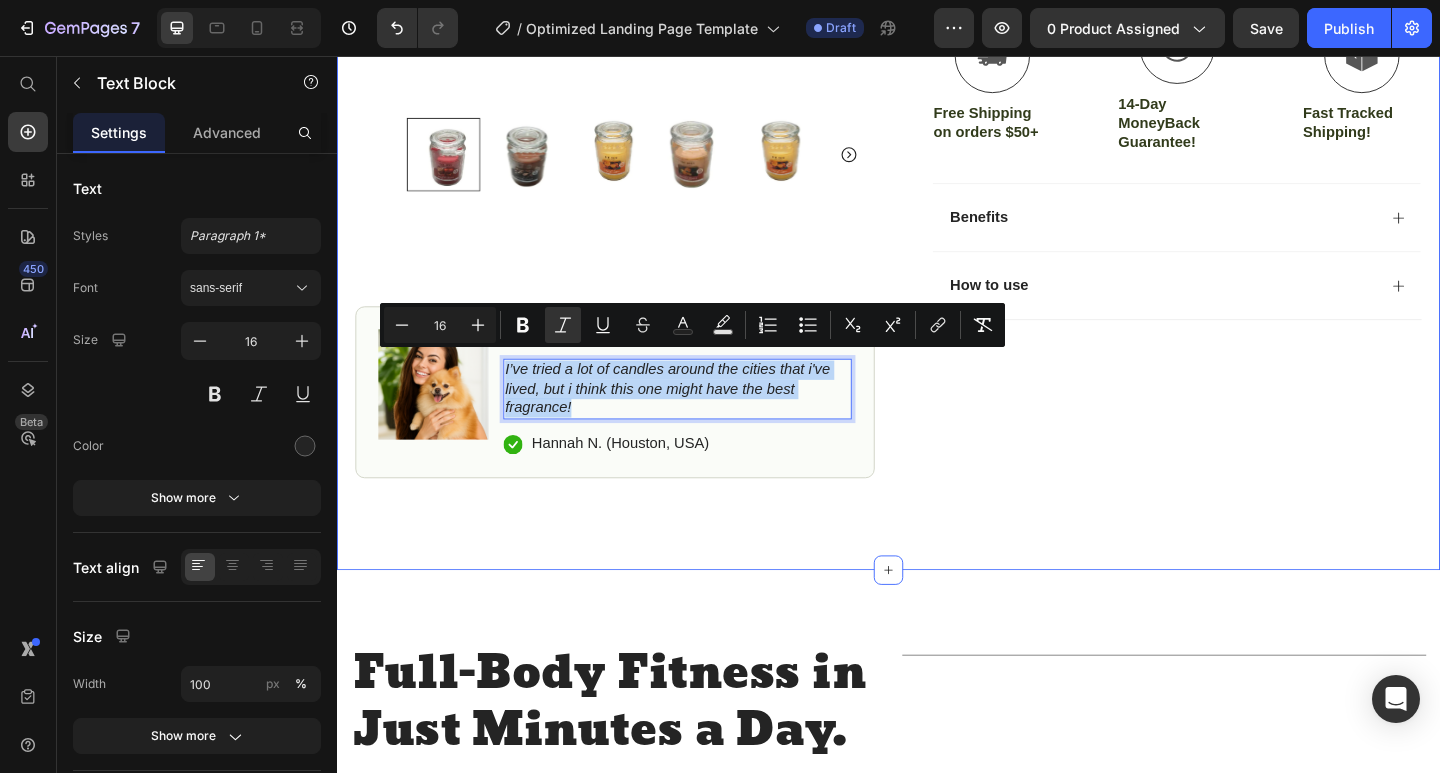 copy on "I’ve tried a lot of candles around the cities that i've lived, but i think this one might have the best fragrance!" 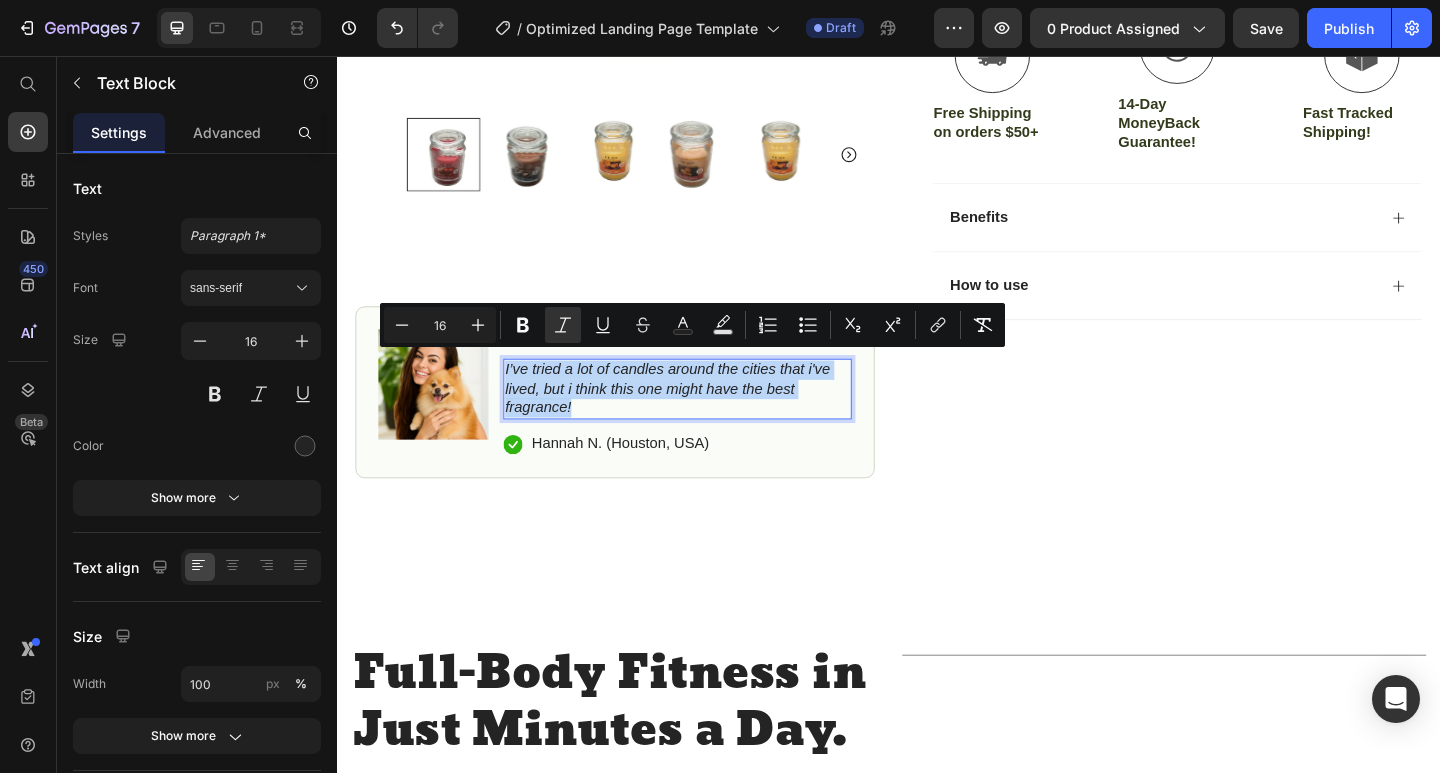 click on "I’ve tried a lot of candles around the cities that i've lived, but i think this one might have the best fragrance!" at bounding box center (707, 419) 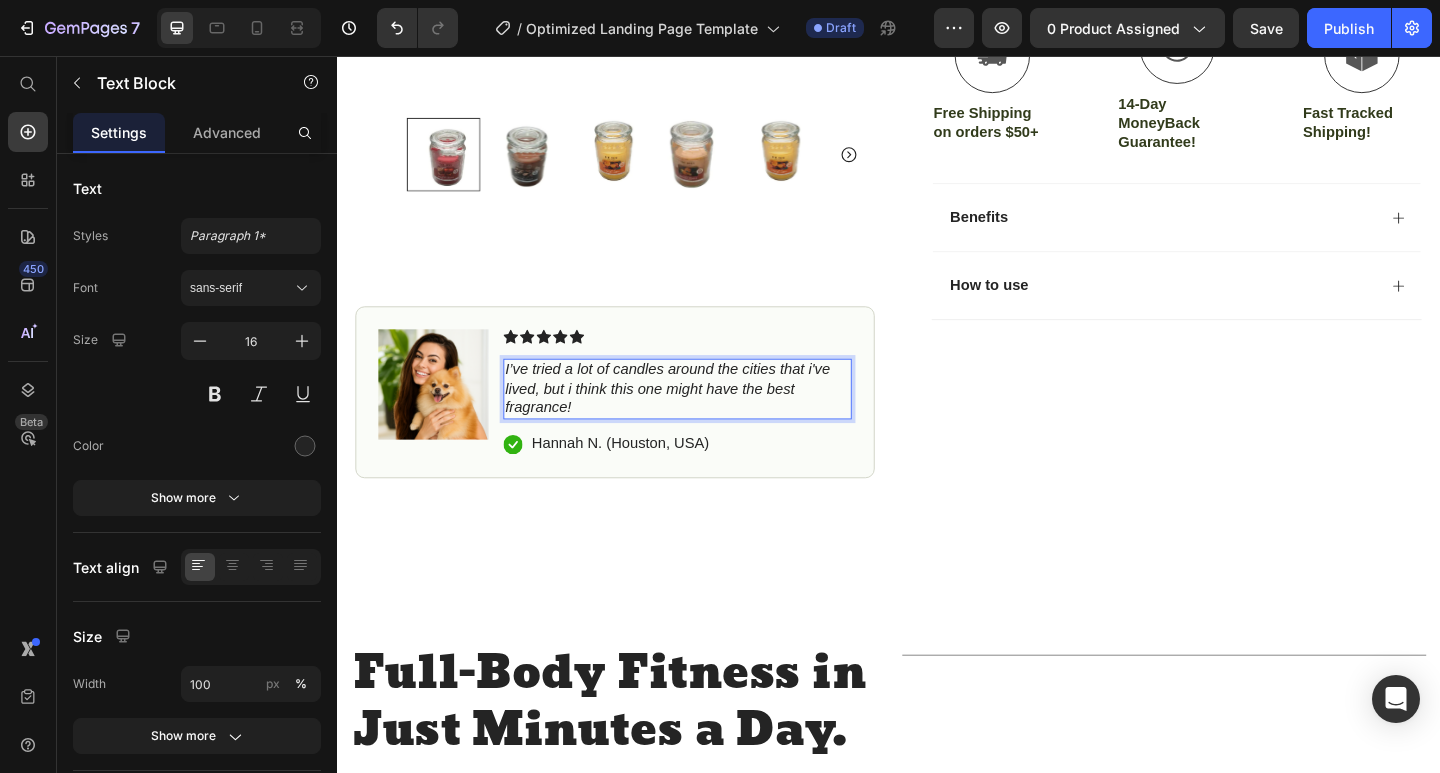 click on "I’ve tried a lot of candles around the cities that i've lived, but i think this one might have the best fragrance!" at bounding box center (707, 419) 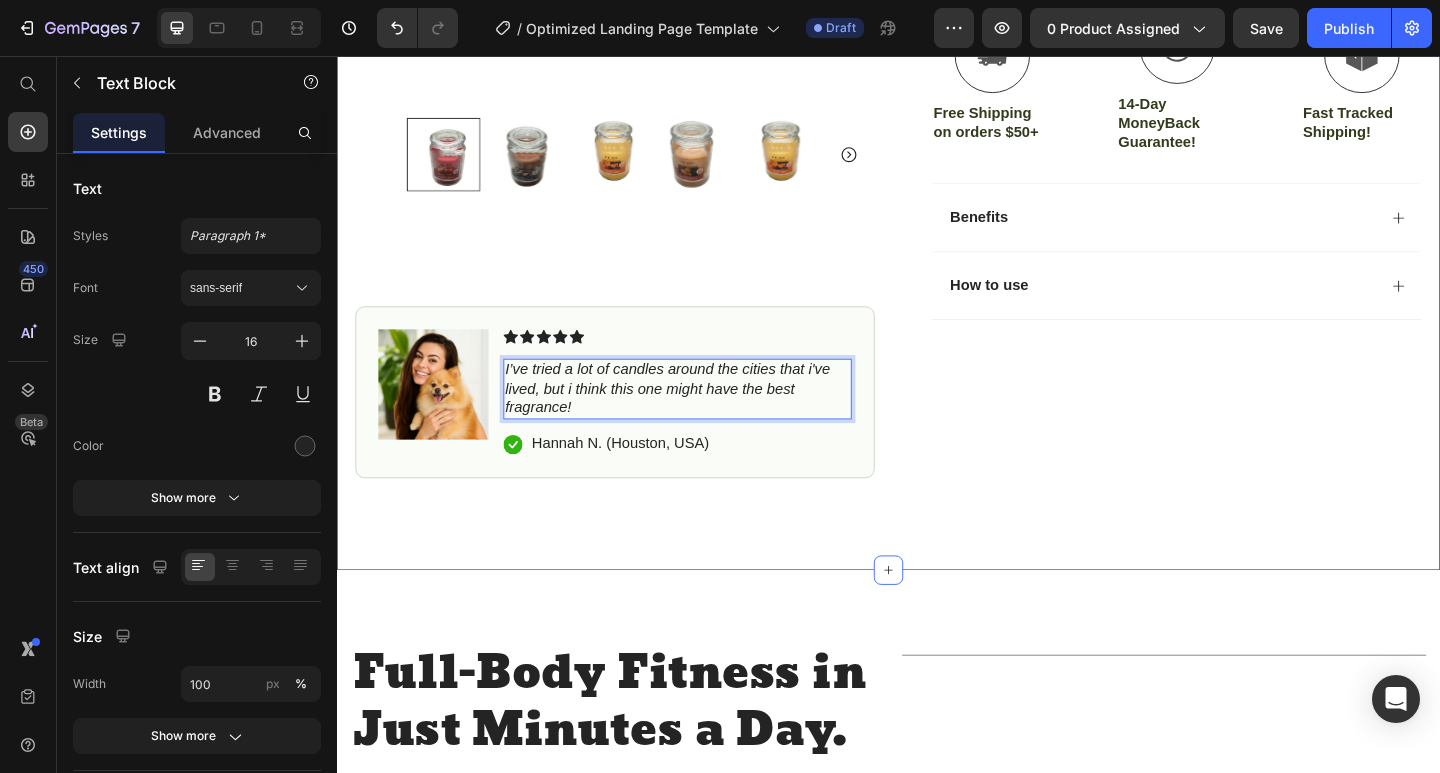 click on "Icon Free Shipping on orders $50+ Text Block Row Icon 1,326+ Happy Customers Text Block Row Carousel Row Product Images #1 Home fitness Product of 2024 Text Block Image Icon Icon Icon Icon Icon Icon List I’ve tried a lot of candles around the cities that i've lived, but i think this one might have the best fragrance! Text Block 16 Icon Hannah N. (Houston, USA) Text Block Row Row Row Icon Icon Icon Icon Icon Icon List 4.8 based on 1,326 Customers Text Block Row Glass Jar Aromatherapy Candle Product Title Fresher House in Minutes Enhace Mood Naturally Reduce Stress and Anxiety Compact, Perfect for a Travel Item List $14.99 Product Price Drop element here Drop element here Row Color Apple Cinnamon Cherry bread Citrus Cherry Coffee Ginger cake Product Variants Swatches Icon Sold out Twice | Limited Stock Available Text Block Row add to cart" at bounding box center [937, 6] 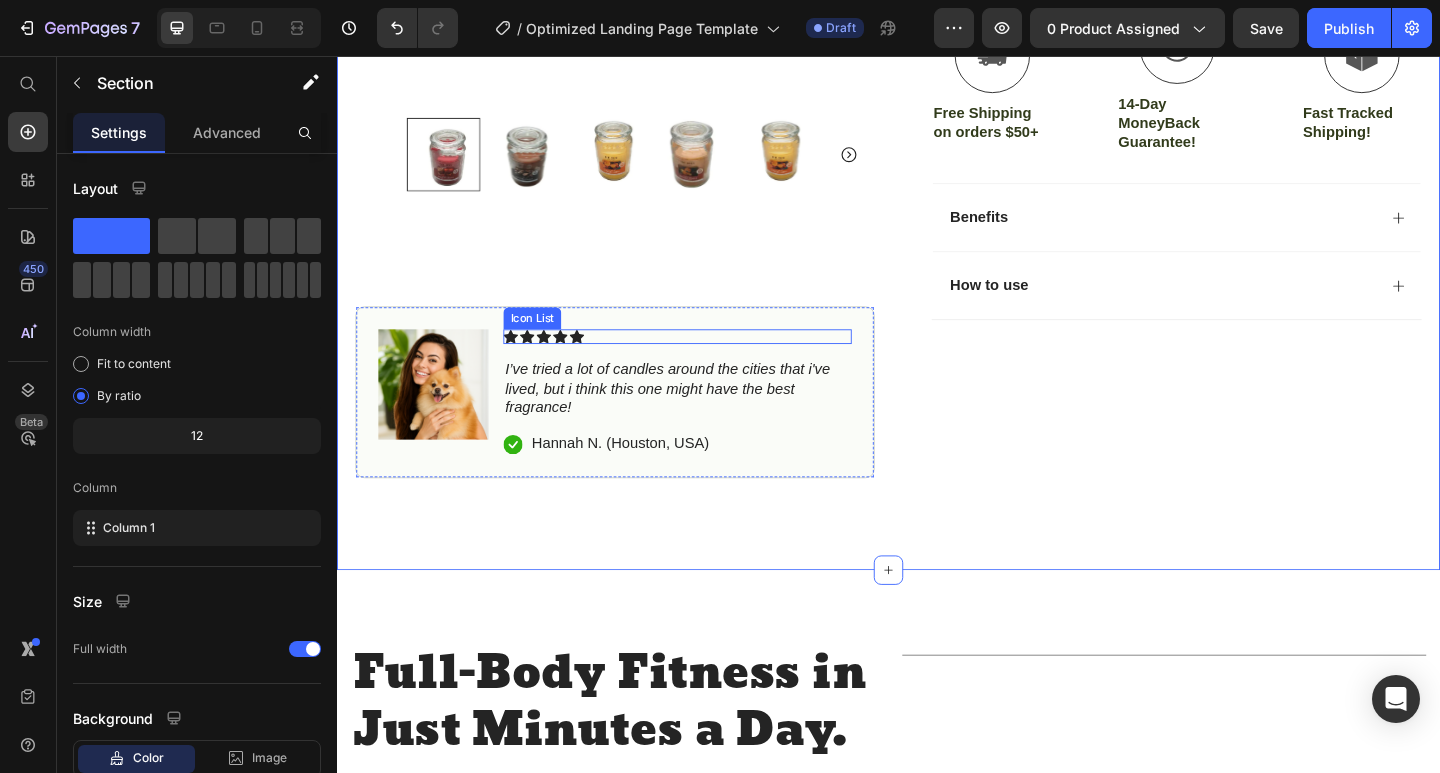 click 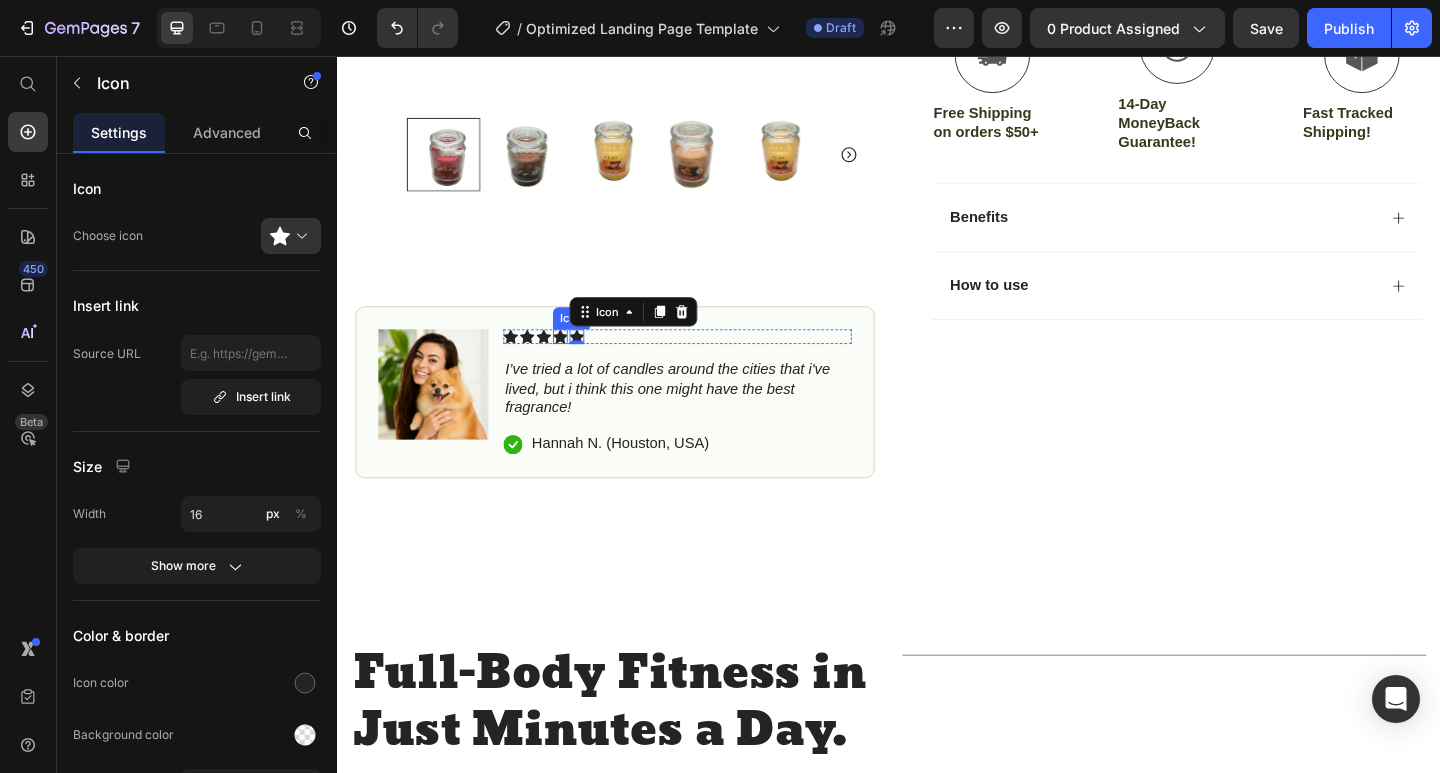 click 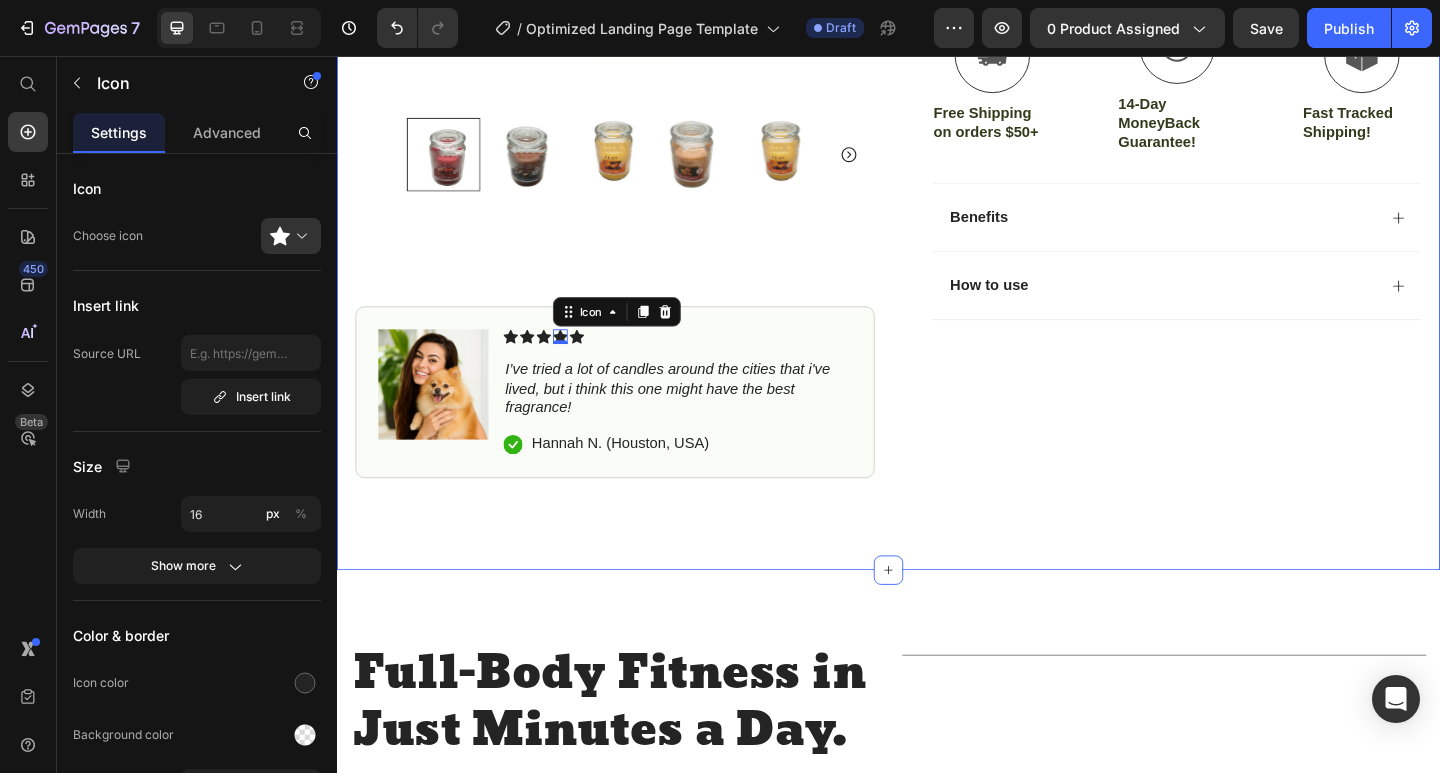 click on "Icon Icon Icon Icon Icon Icon List 4.8 based on 1,326 Customers Text Block Row Glass Jar Aromatherapy Candle Product Title
Fresher House in Minutes
Enhace Mood Naturally
Reduce Stress and Anxiety
Compact, Perfect for a Travel Item List $14.99 Product Price
Drop element here
Drop element here Row Color Apple Cinnamon Cherry bread Citrus Cherry Coffee Ginger cake Product Variants & Swatches
Icon Sold out Twice | Limited Stock Available Text Block Row add to cart" at bounding box center (937, 6) 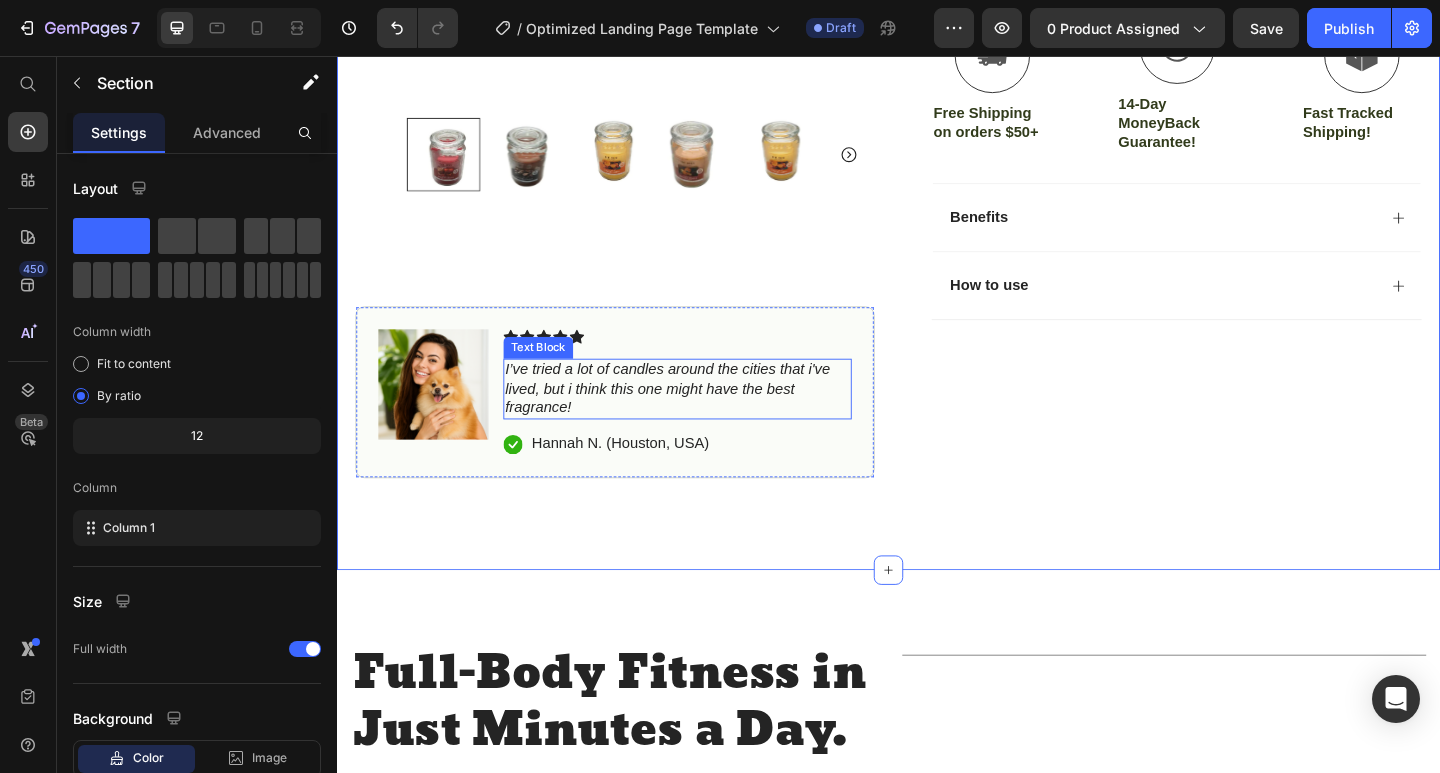 scroll, scrollTop: 1000, scrollLeft: 0, axis: vertical 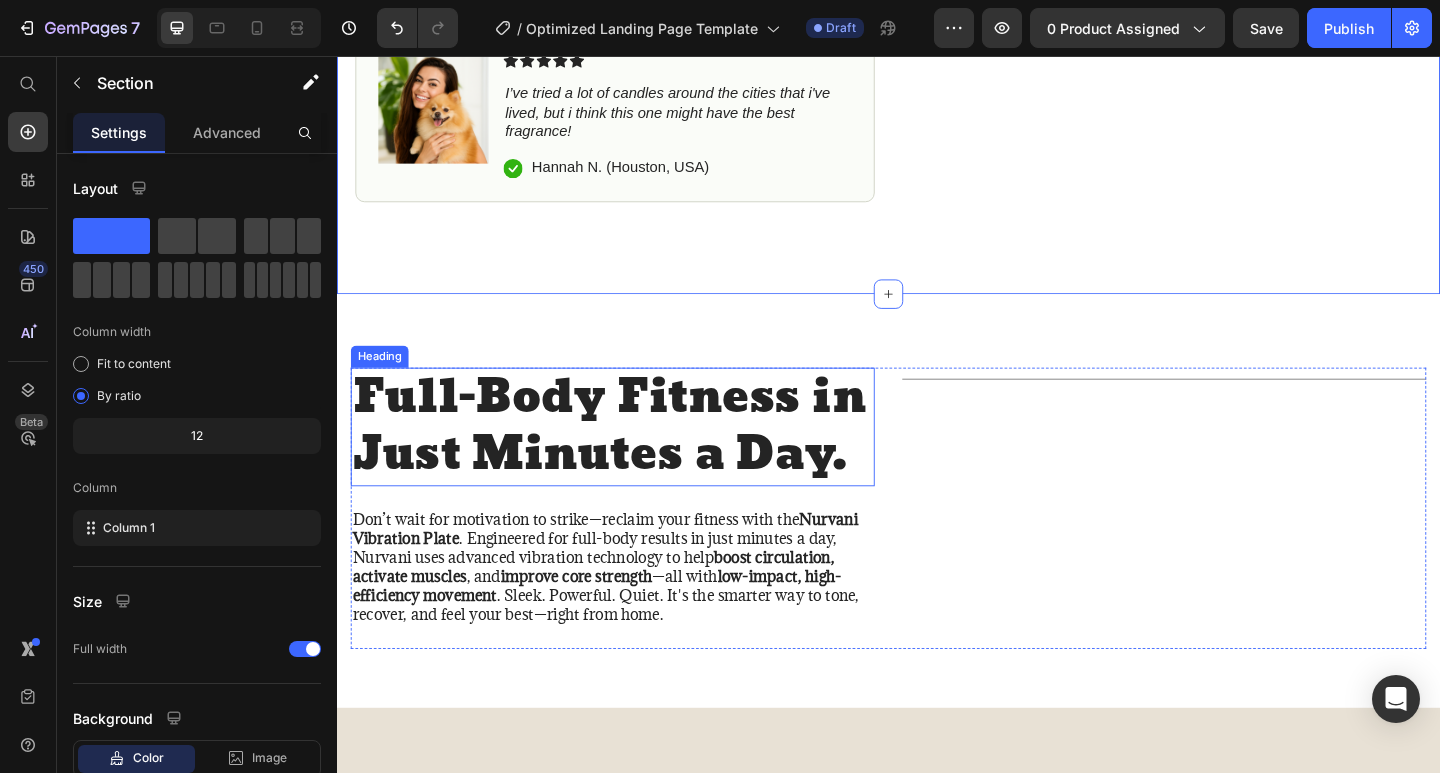 click on "Full-Body Fitness in Just Minutes a Day." at bounding box center (637, 460) 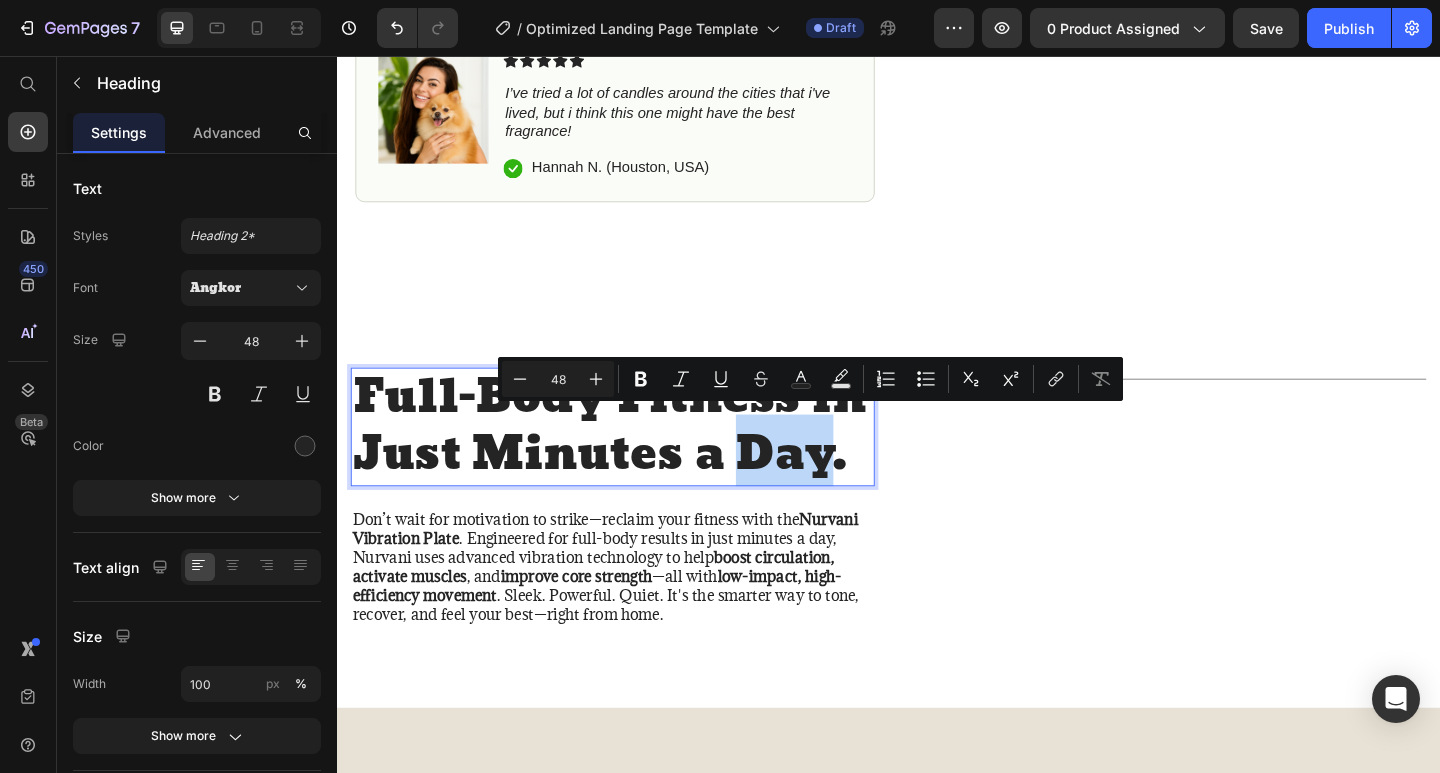 click on "Full-Body Fitness in Just Minutes a Day." at bounding box center [637, 460] 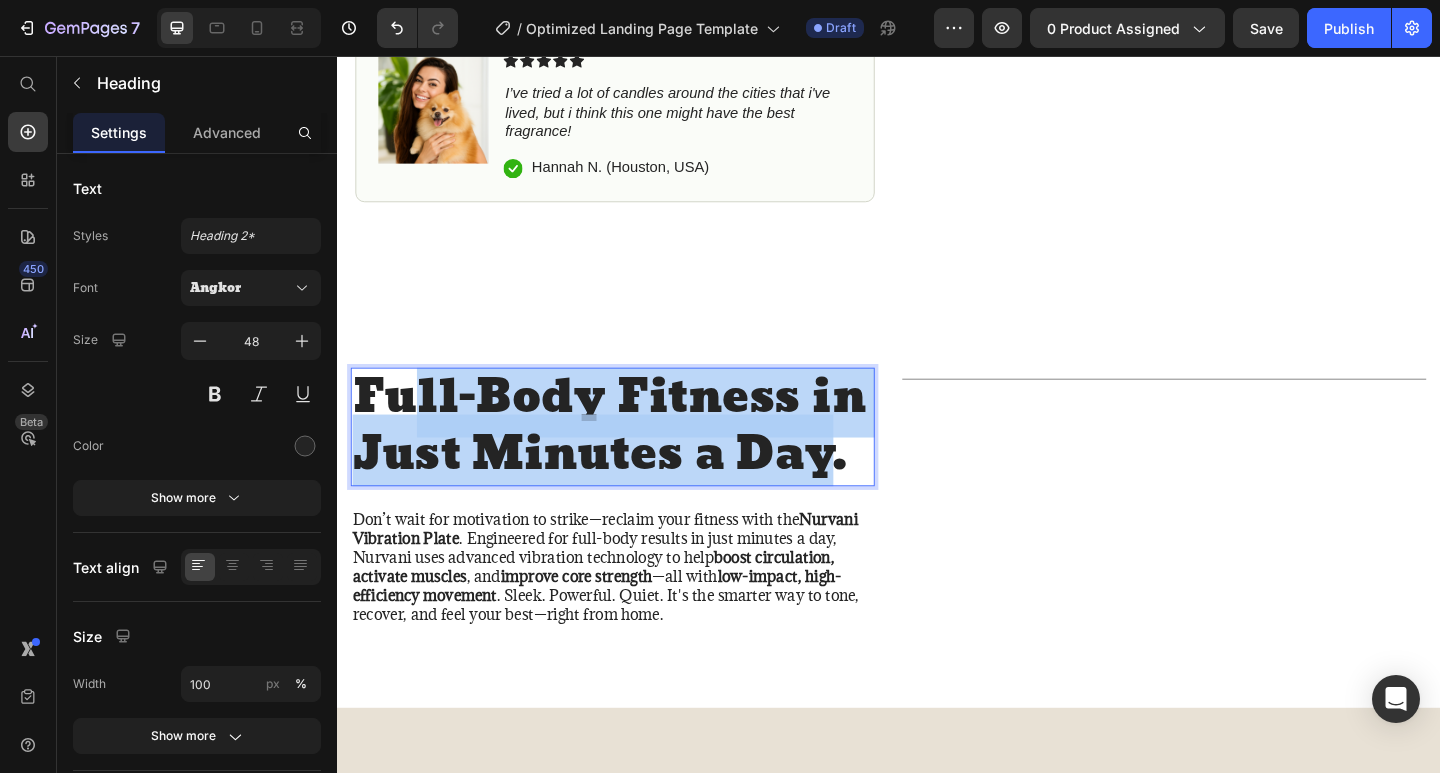 drag, startPoint x: 873, startPoint y: 485, endPoint x: 396, endPoint y: 409, distance: 483.01657 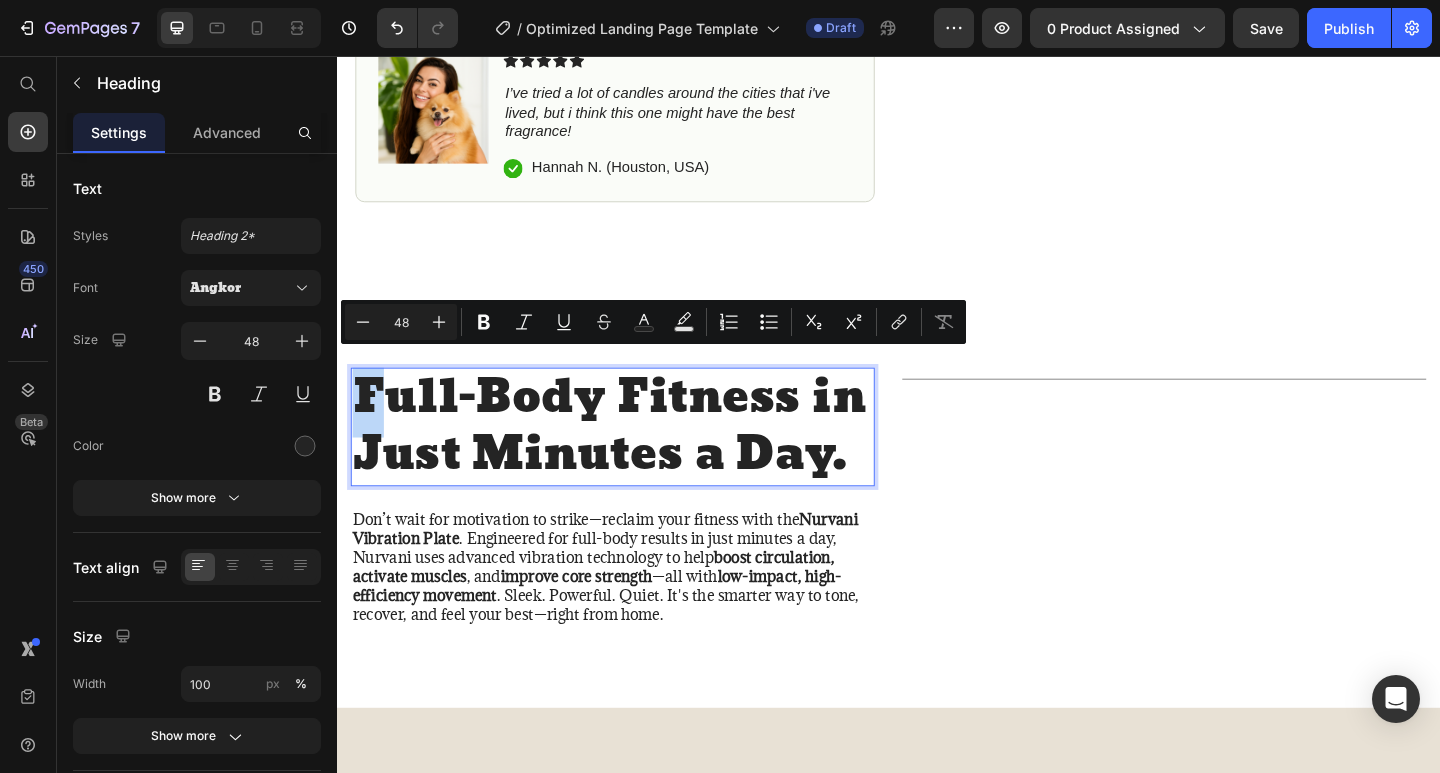 drag, startPoint x: 396, startPoint y: 409, endPoint x: 365, endPoint y: 409, distance: 31 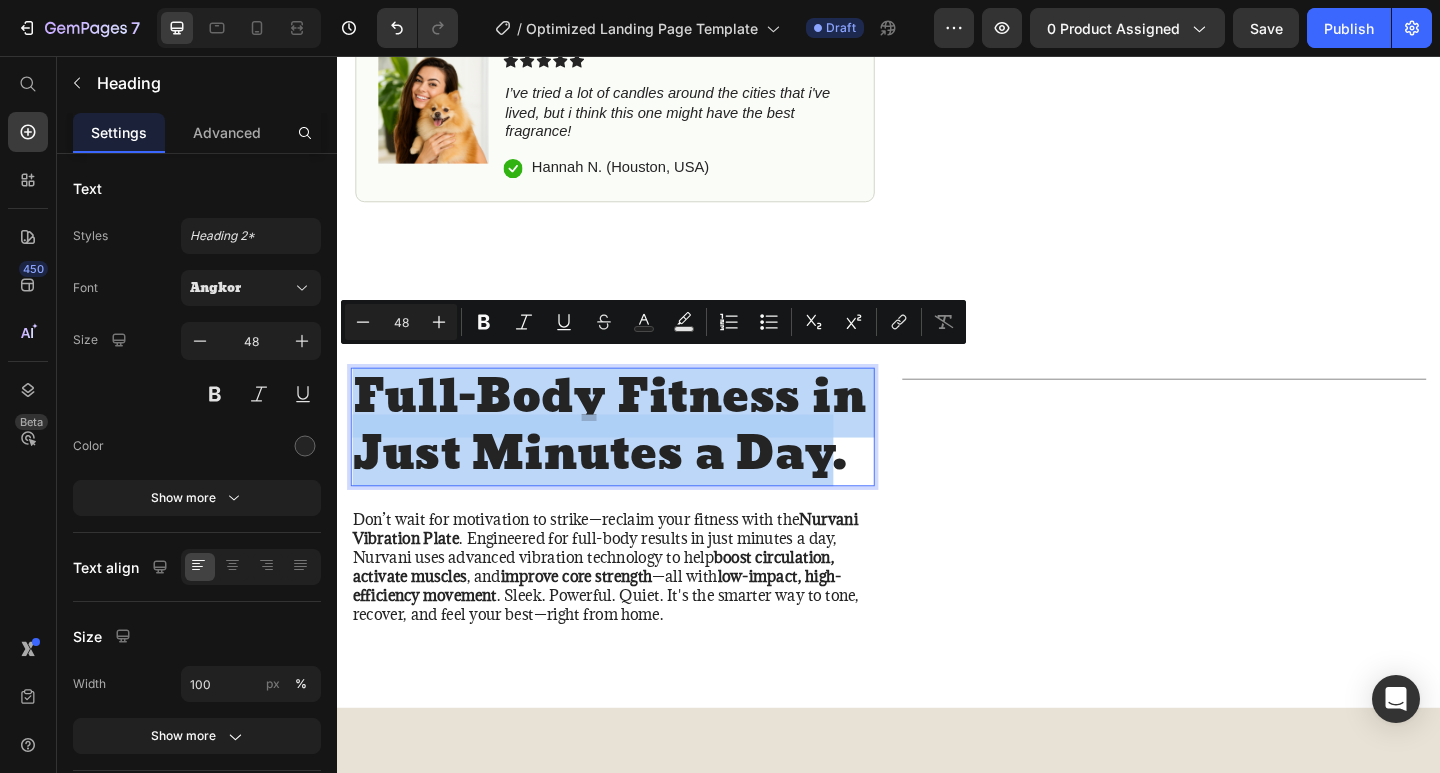 drag, startPoint x: 365, startPoint y: 415, endPoint x: 870, endPoint y: 485, distance: 509.8284 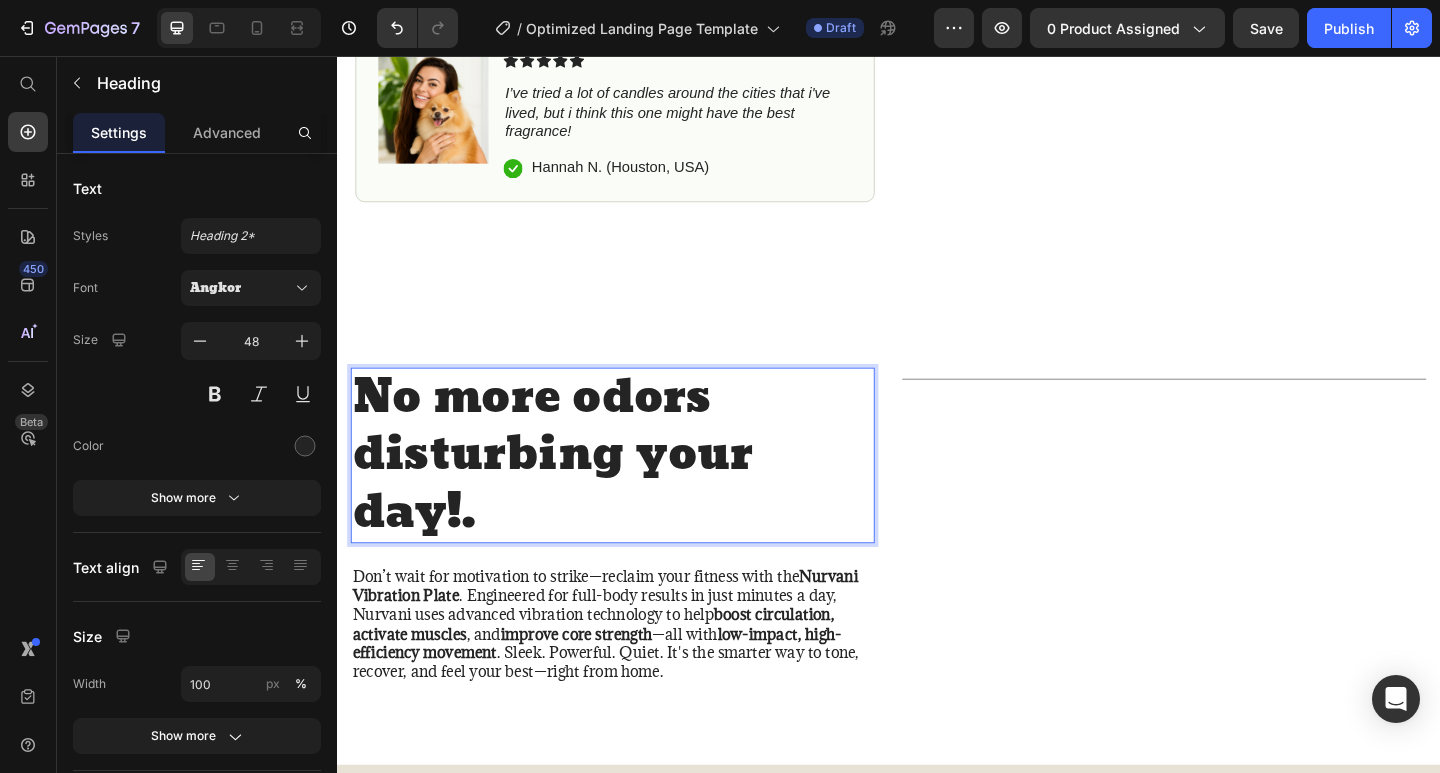 scroll, scrollTop: 10, scrollLeft: 0, axis: vertical 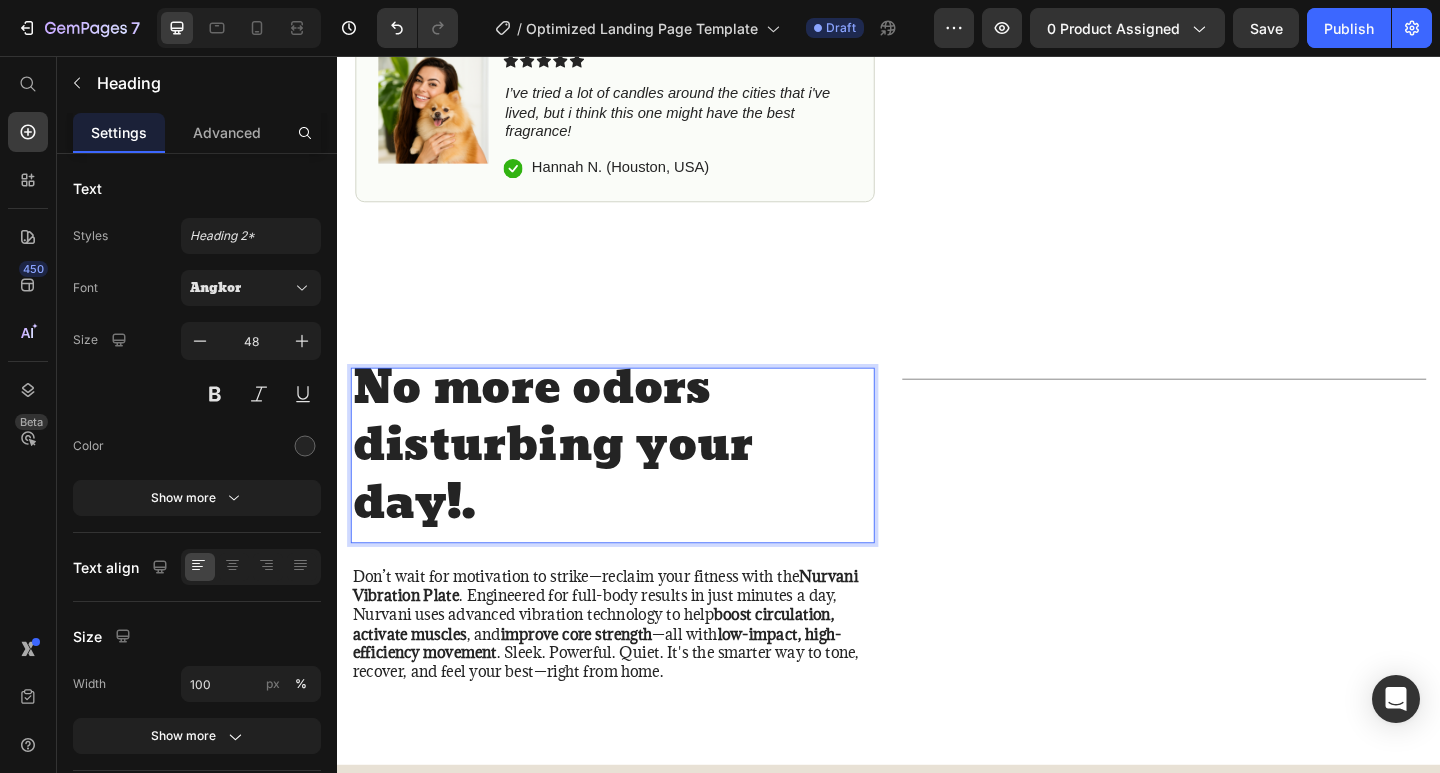 click on "No more odors disturbing your day!." at bounding box center [637, 481] 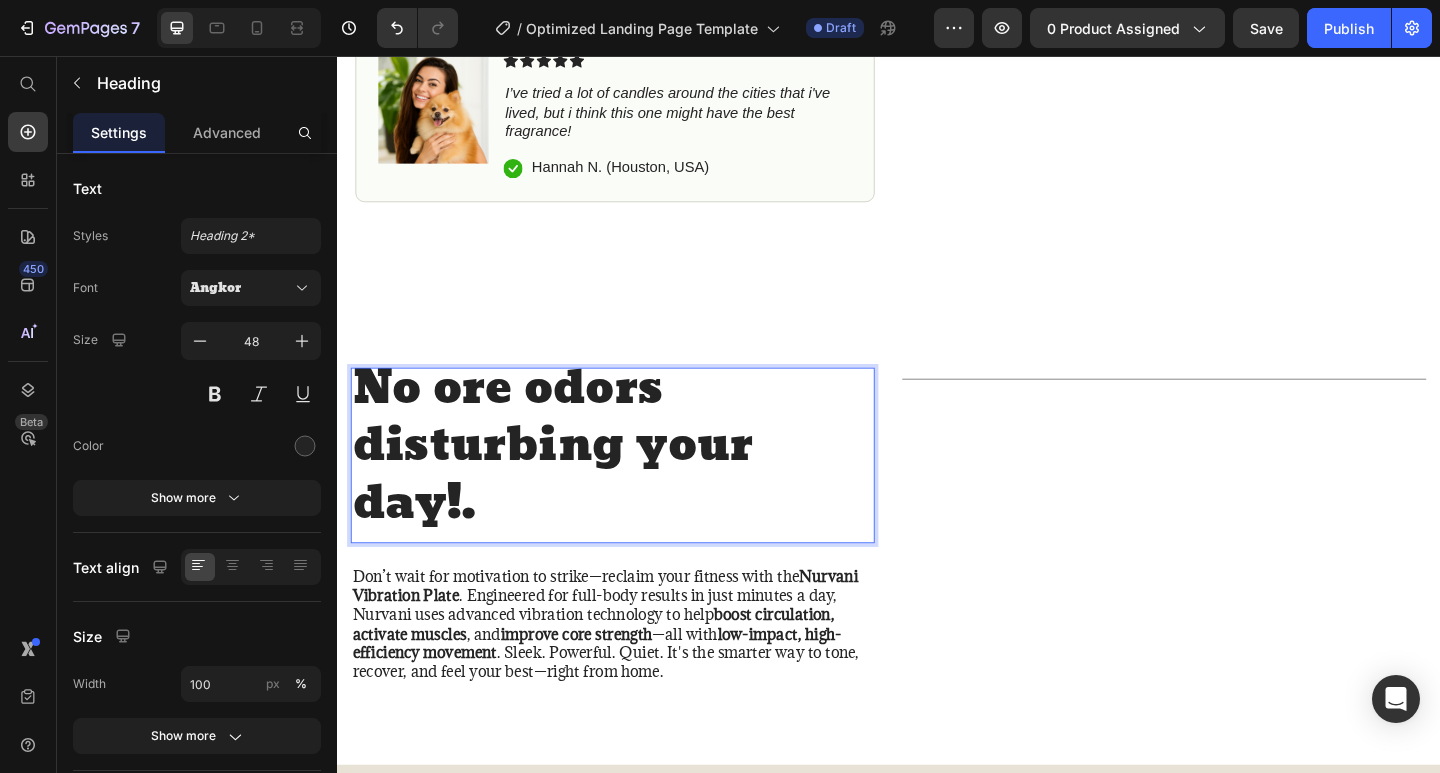 scroll, scrollTop: 0, scrollLeft: 0, axis: both 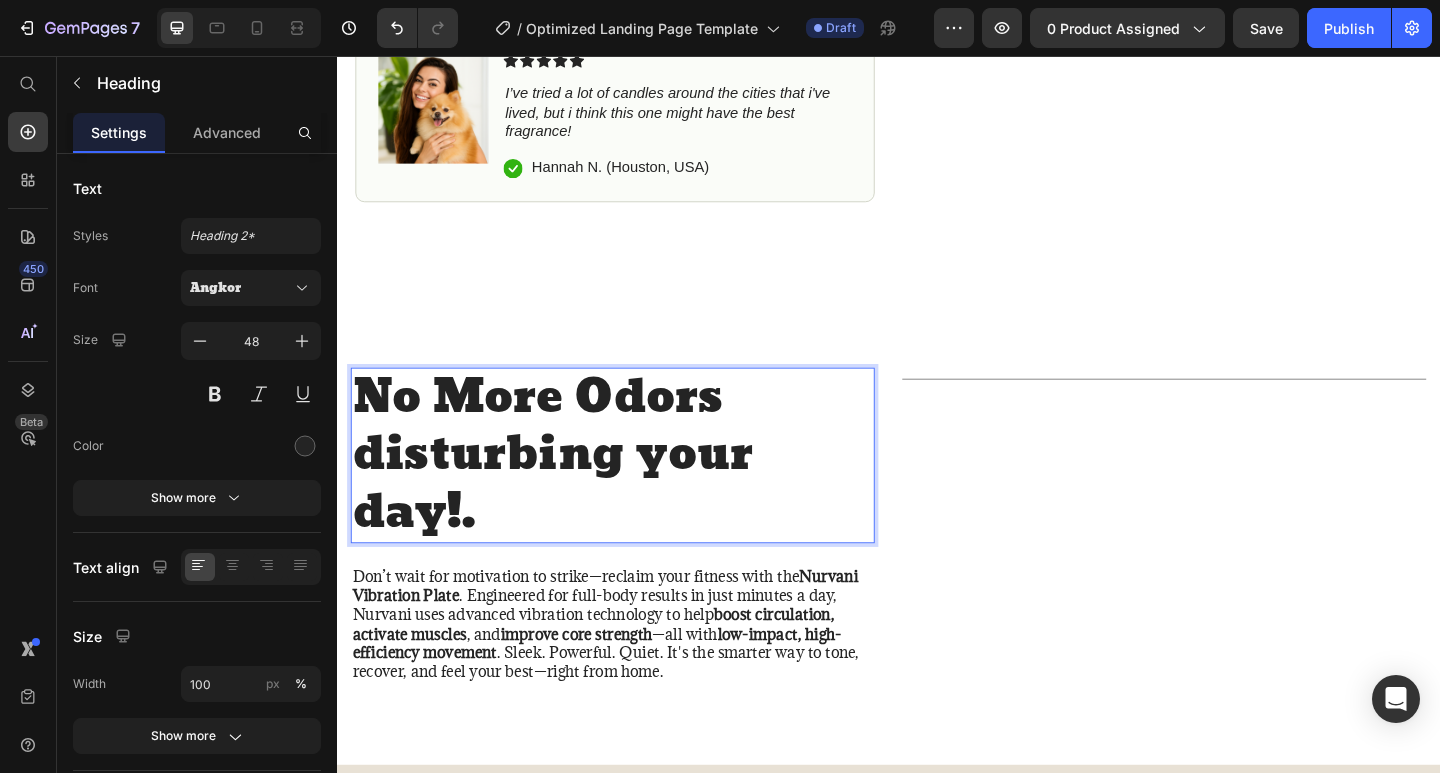 click on "No More Odors disturbing your day!." at bounding box center [637, 491] 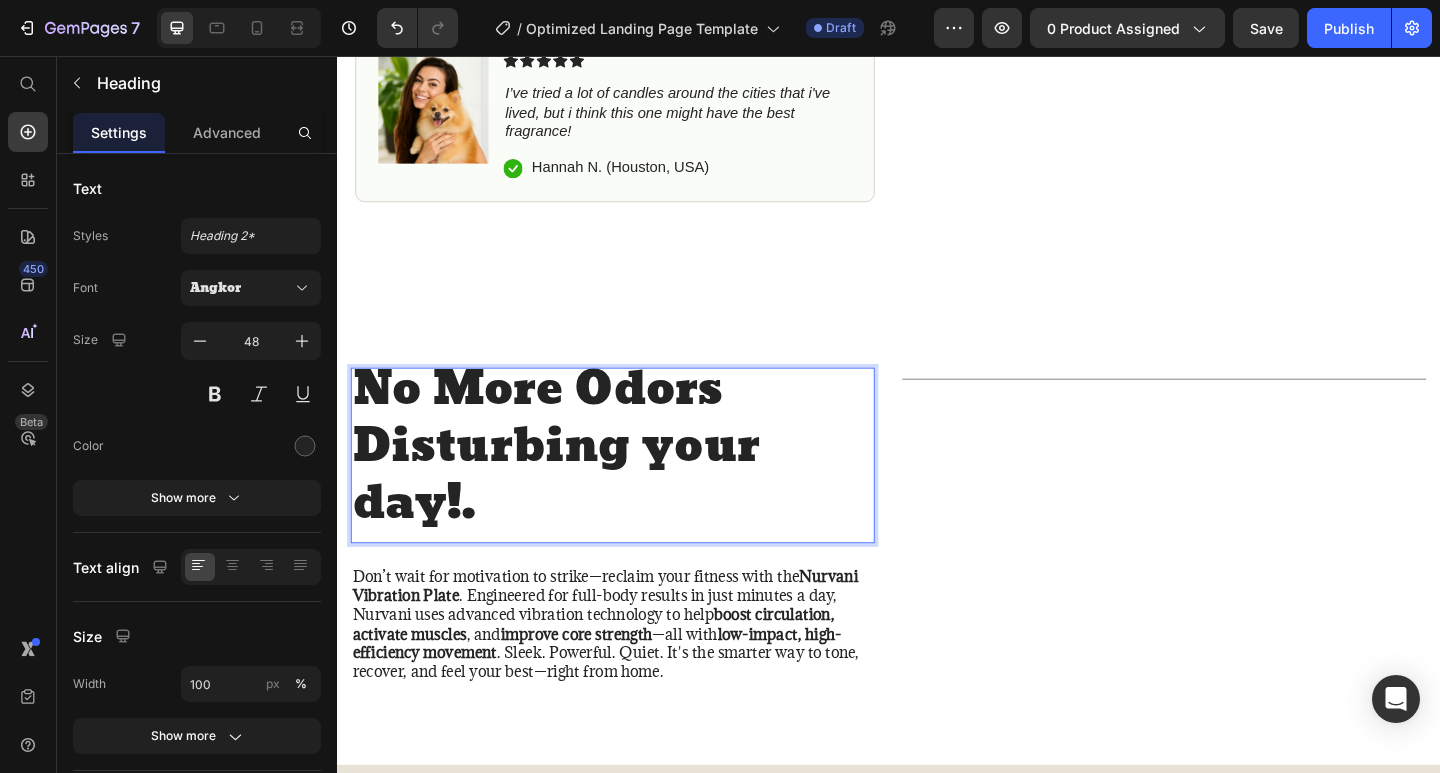 click on "No More Odors Disturbing your day!." at bounding box center [637, 482] 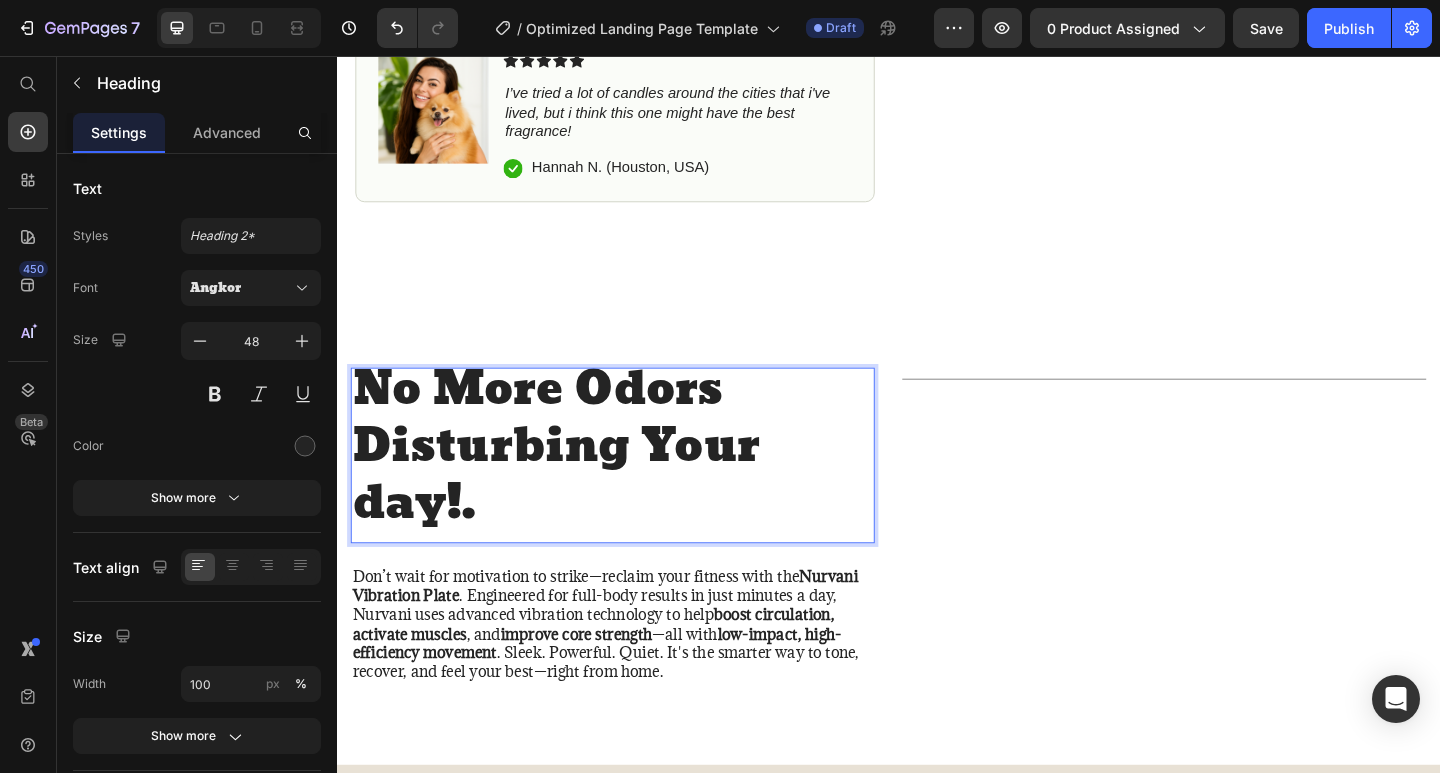 click on "No More Odors Disturbing Your day!." at bounding box center (637, 482) 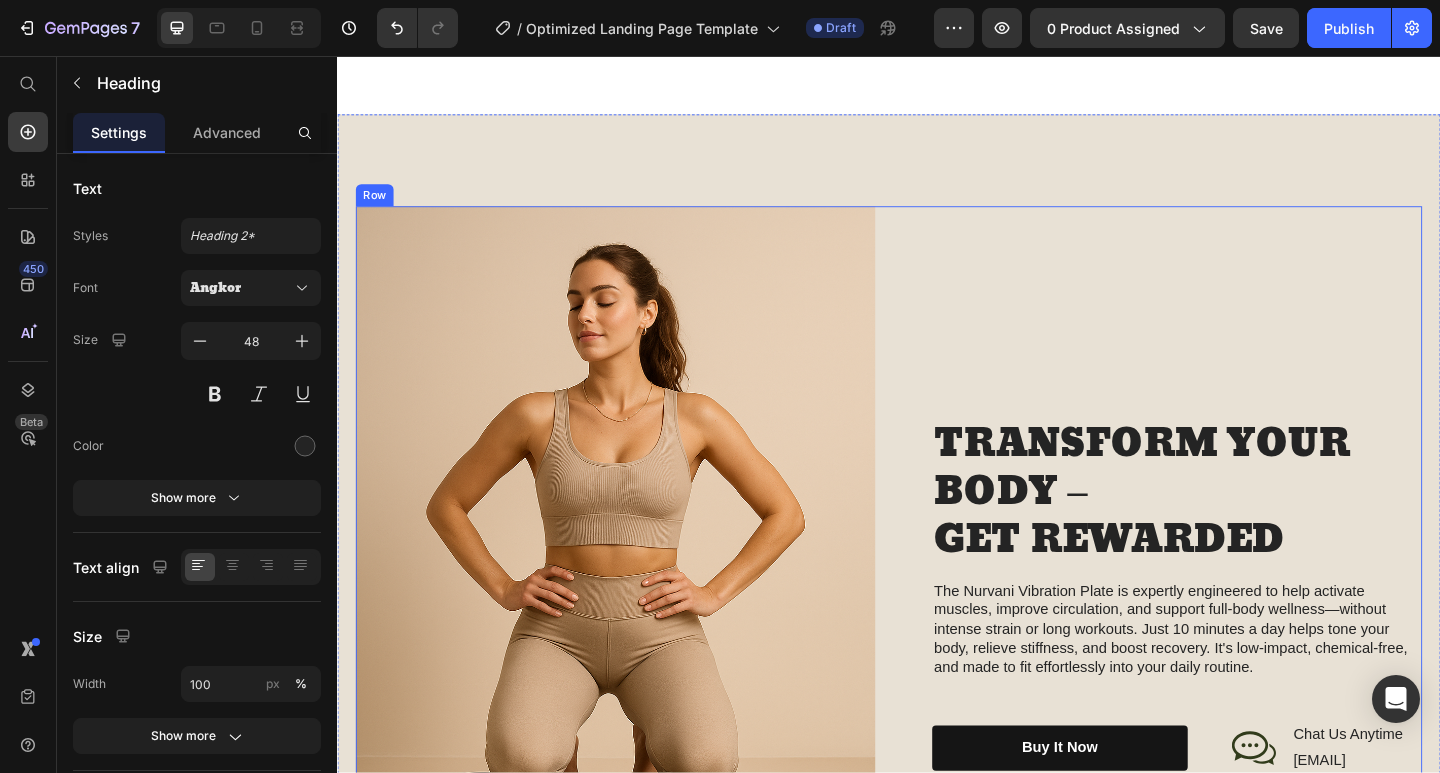 scroll, scrollTop: 1900, scrollLeft: 0, axis: vertical 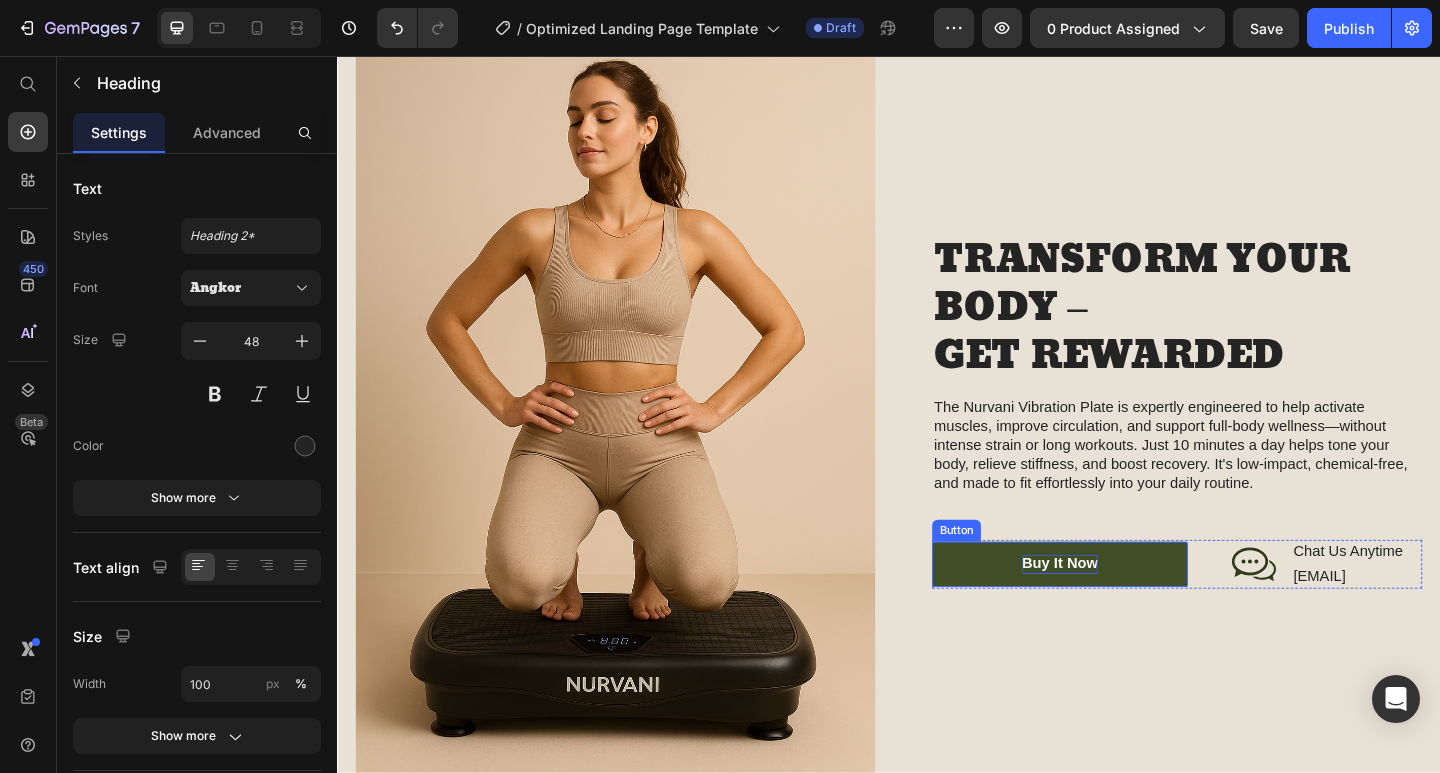 click on "buy it now" at bounding box center (1123, 609) 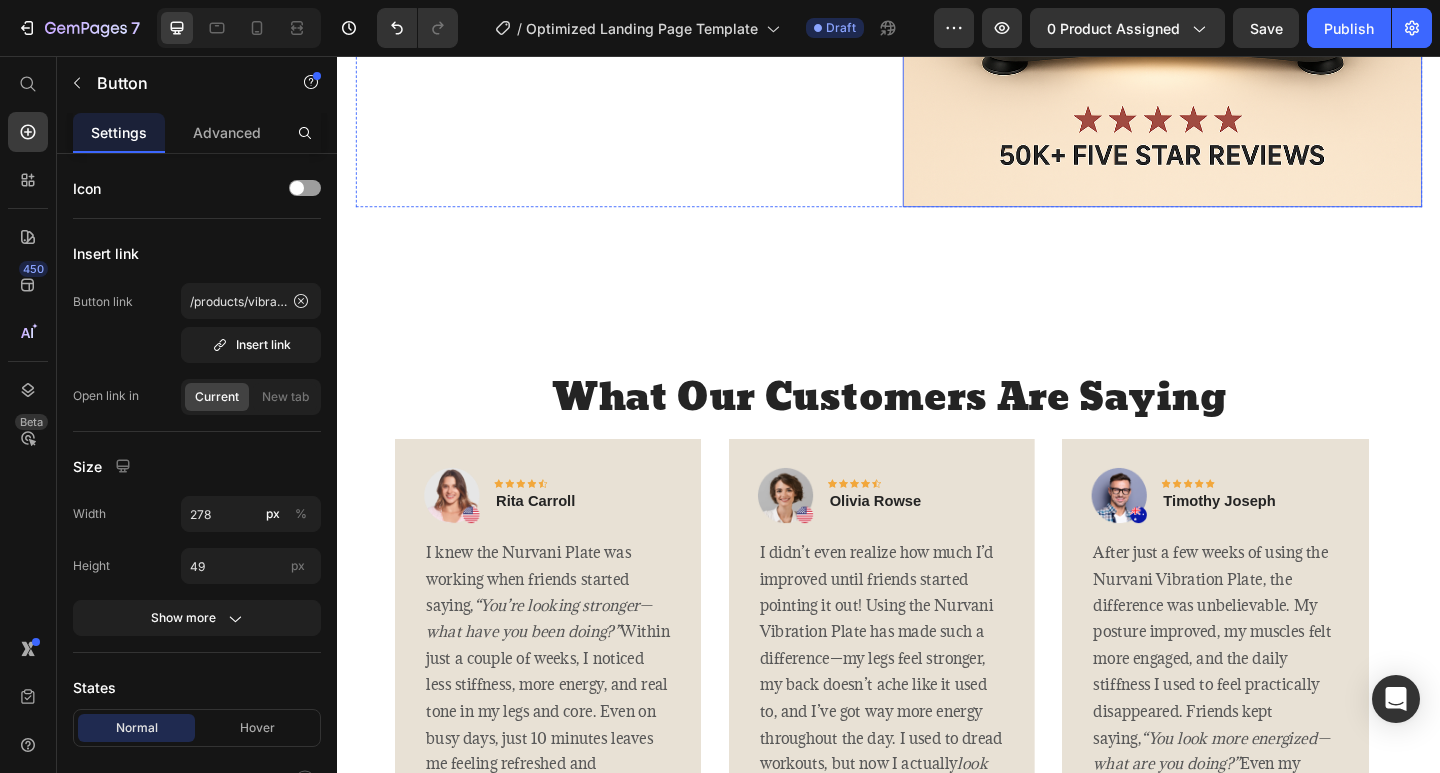 scroll, scrollTop: 3400, scrollLeft: 0, axis: vertical 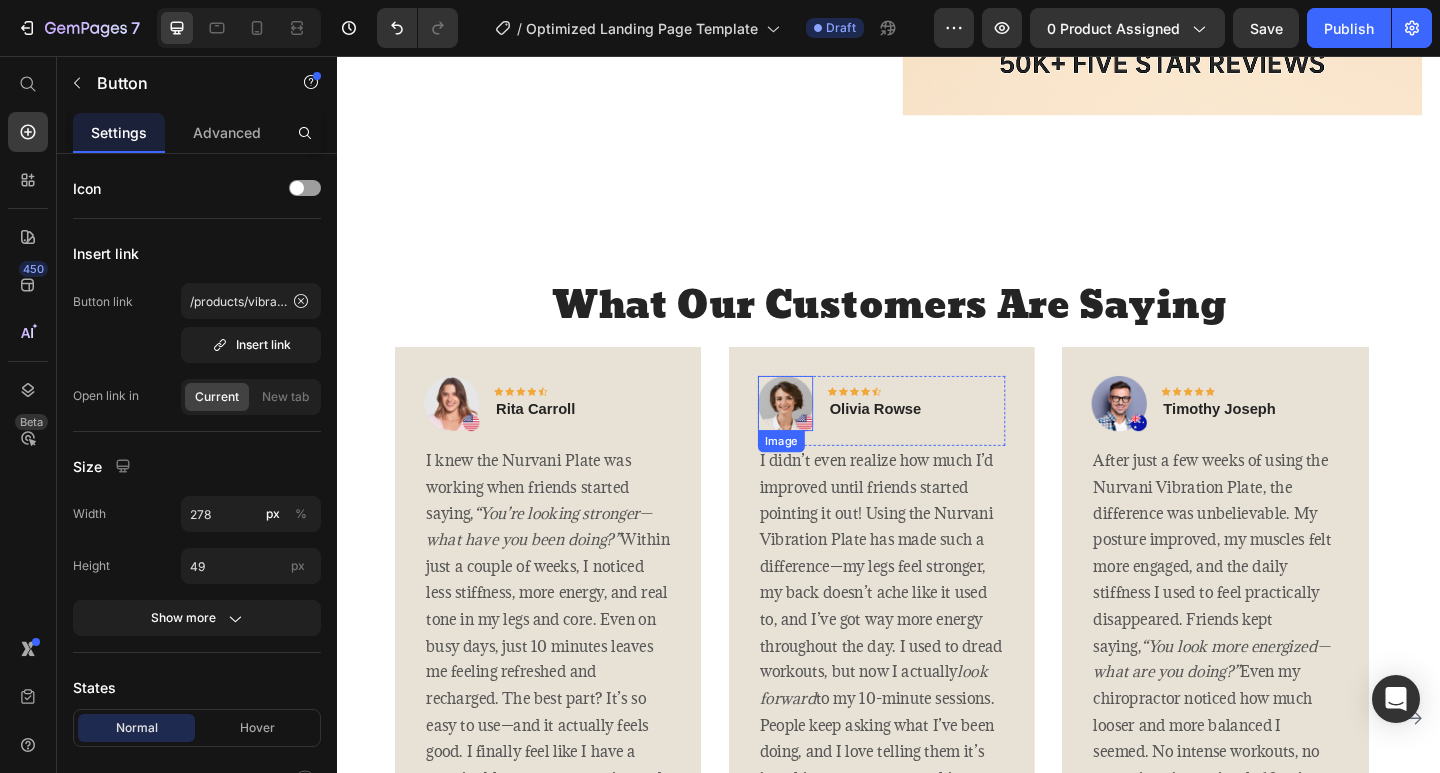 click at bounding box center [825, 435] 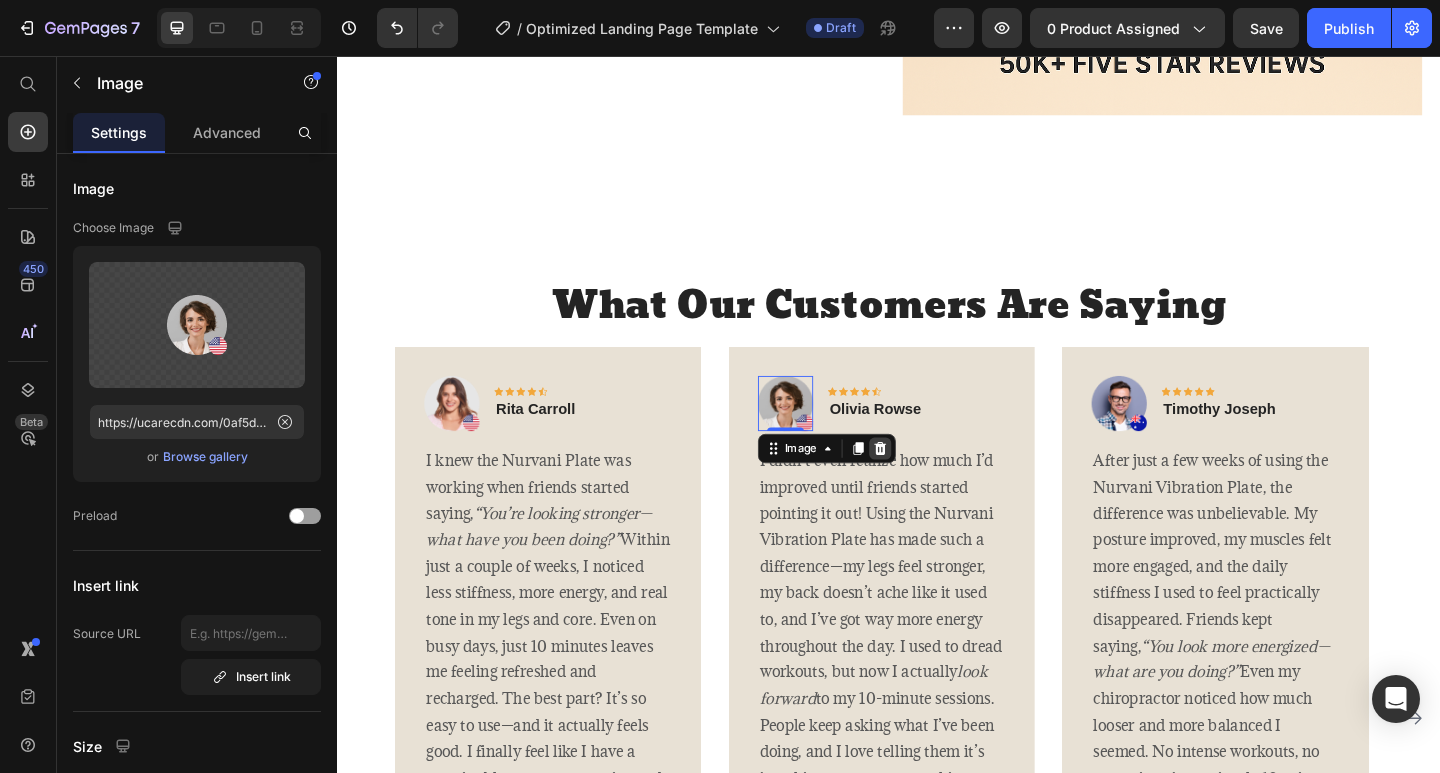 click at bounding box center (928, 484) 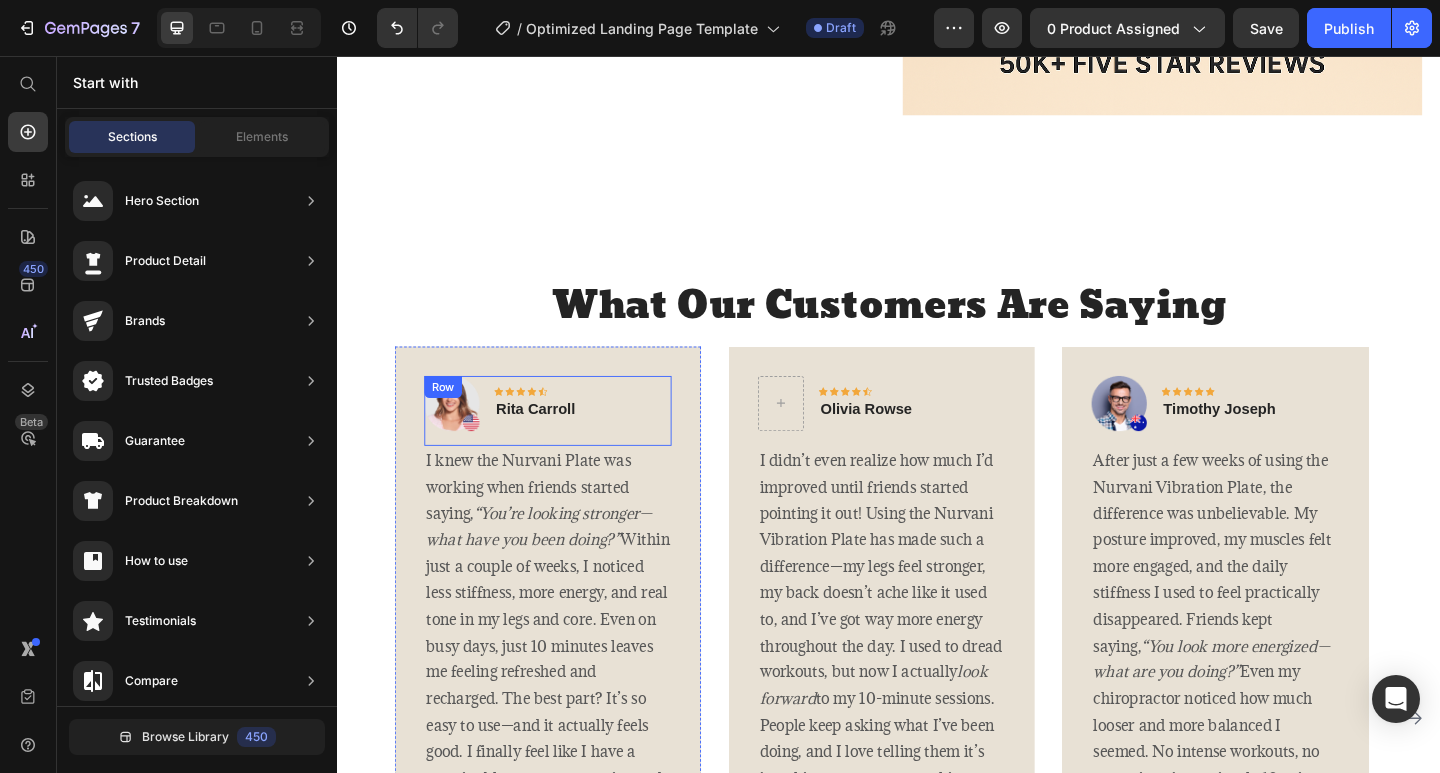 click at bounding box center (462, 435) 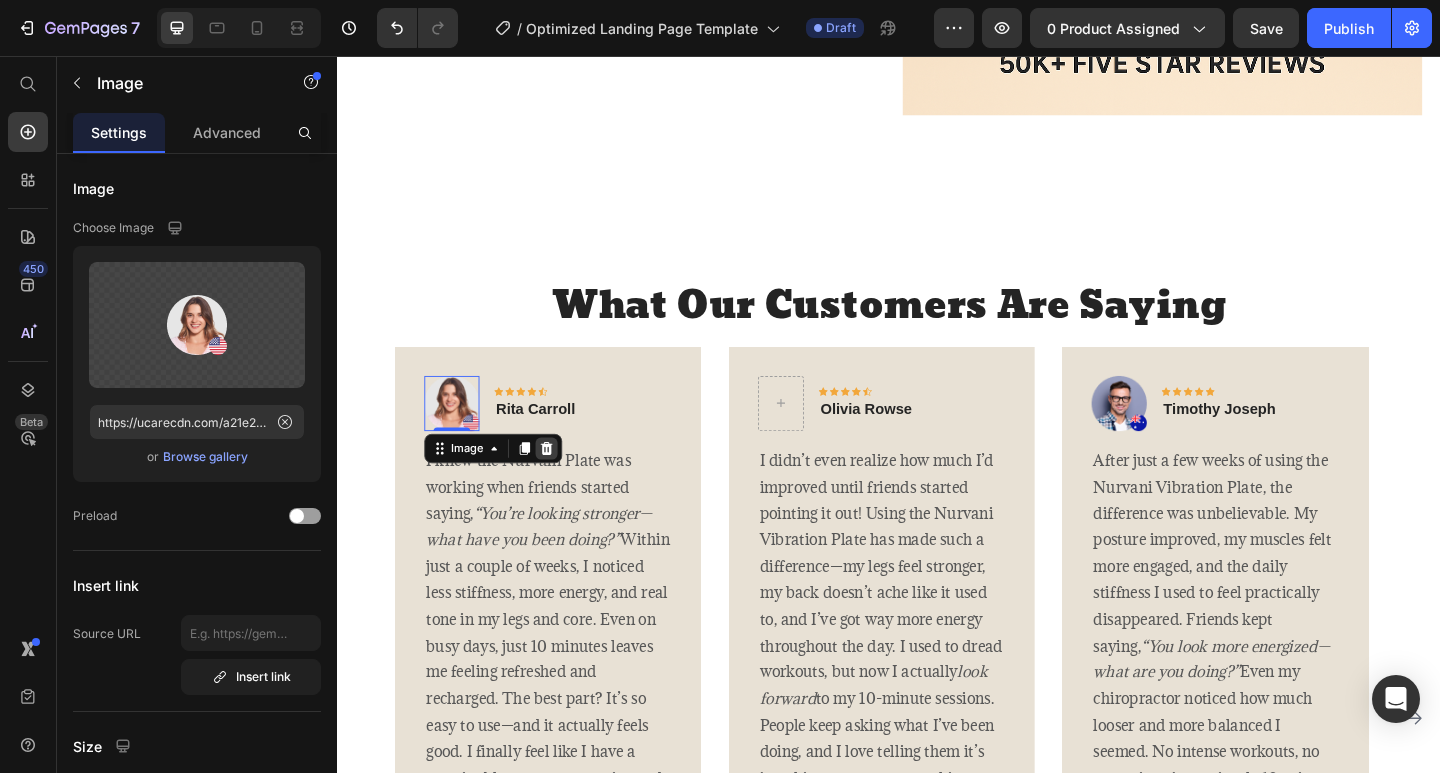 click 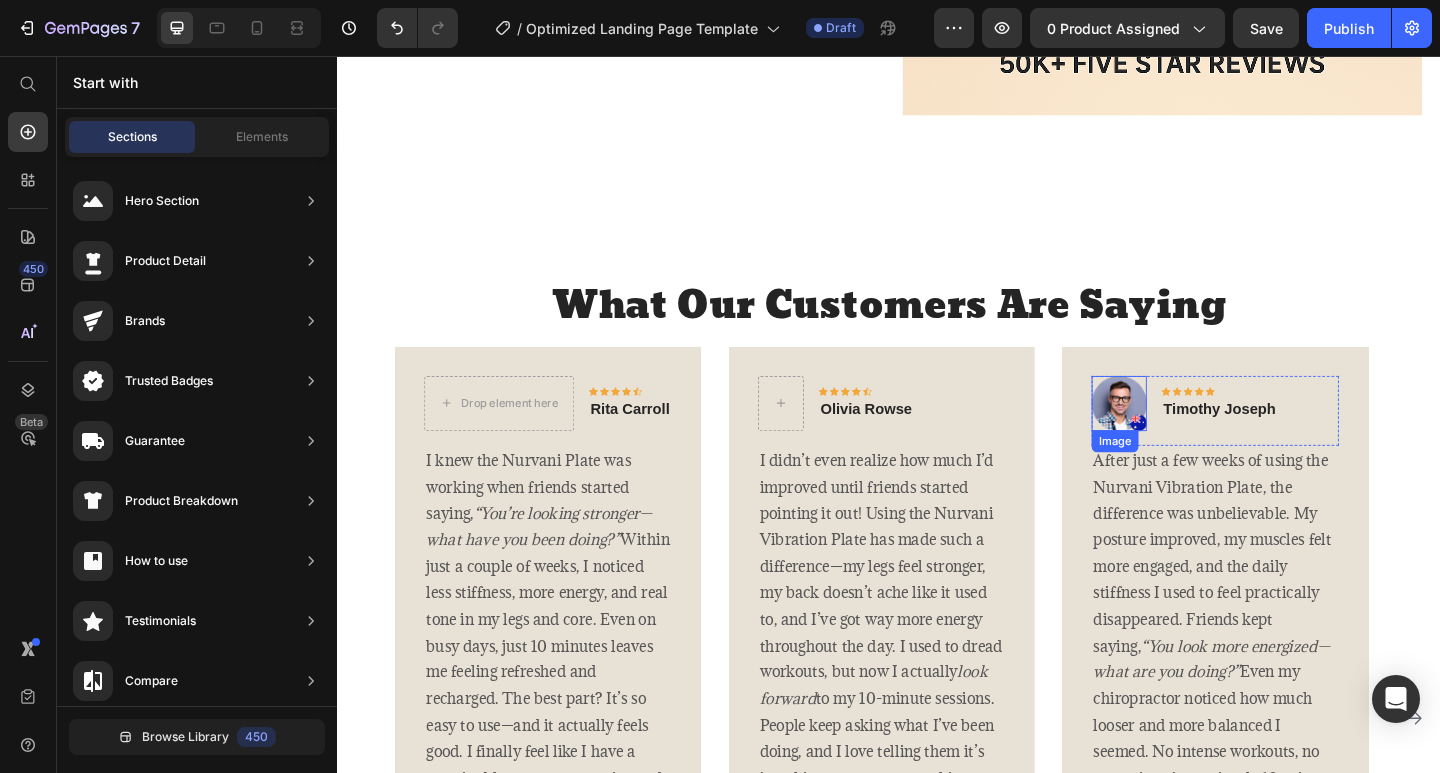 click at bounding box center [1188, 435] 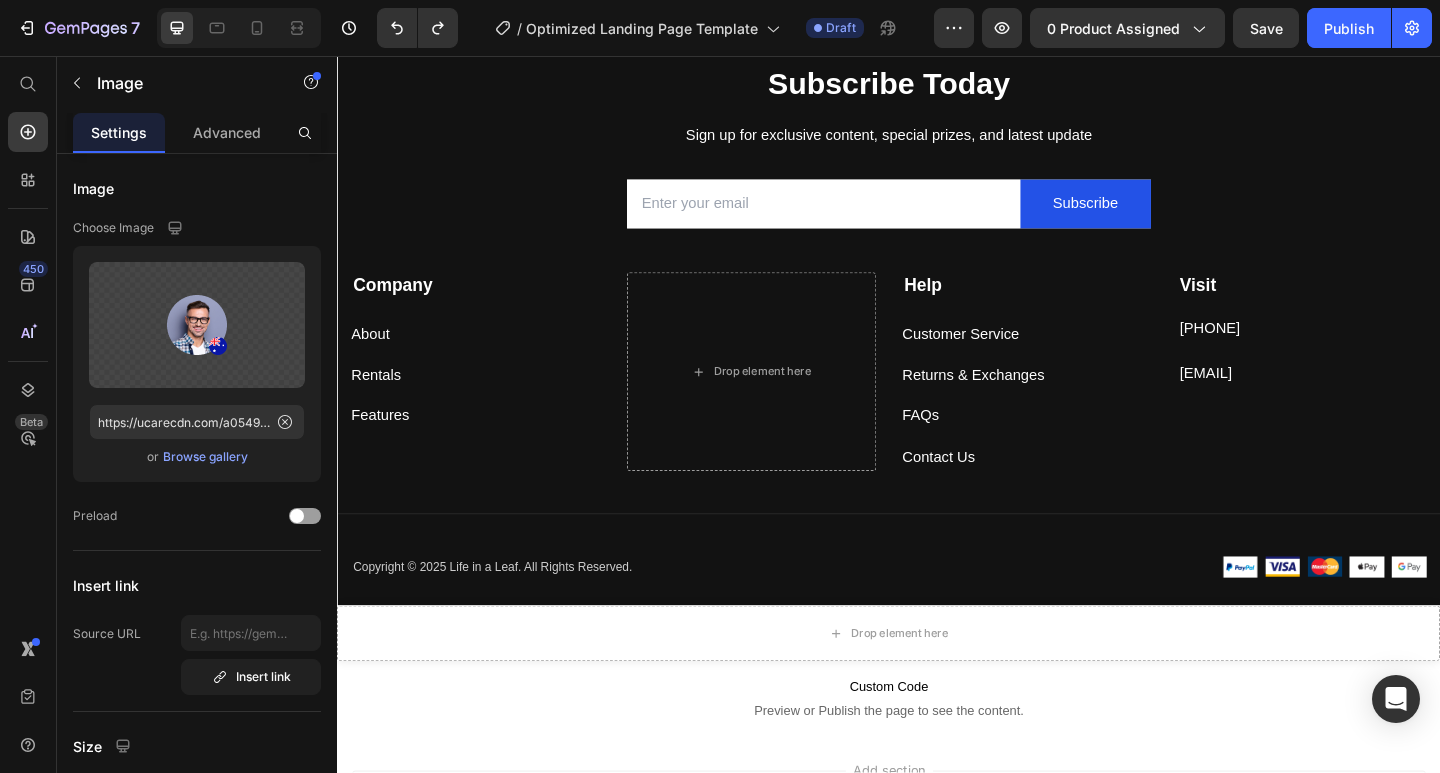 scroll, scrollTop: 5600, scrollLeft: 0, axis: vertical 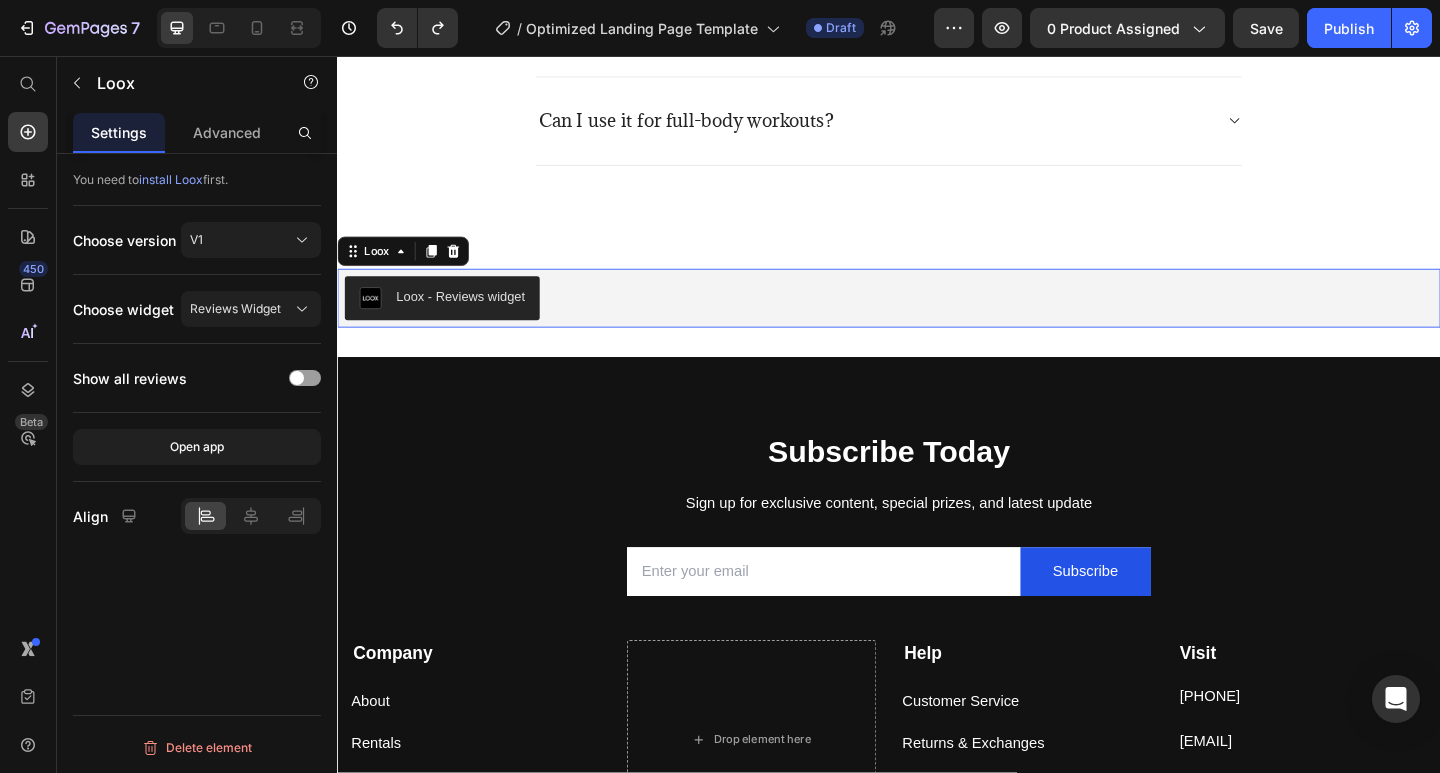 click on "Loox - Reviews widget" at bounding box center (471, 318) 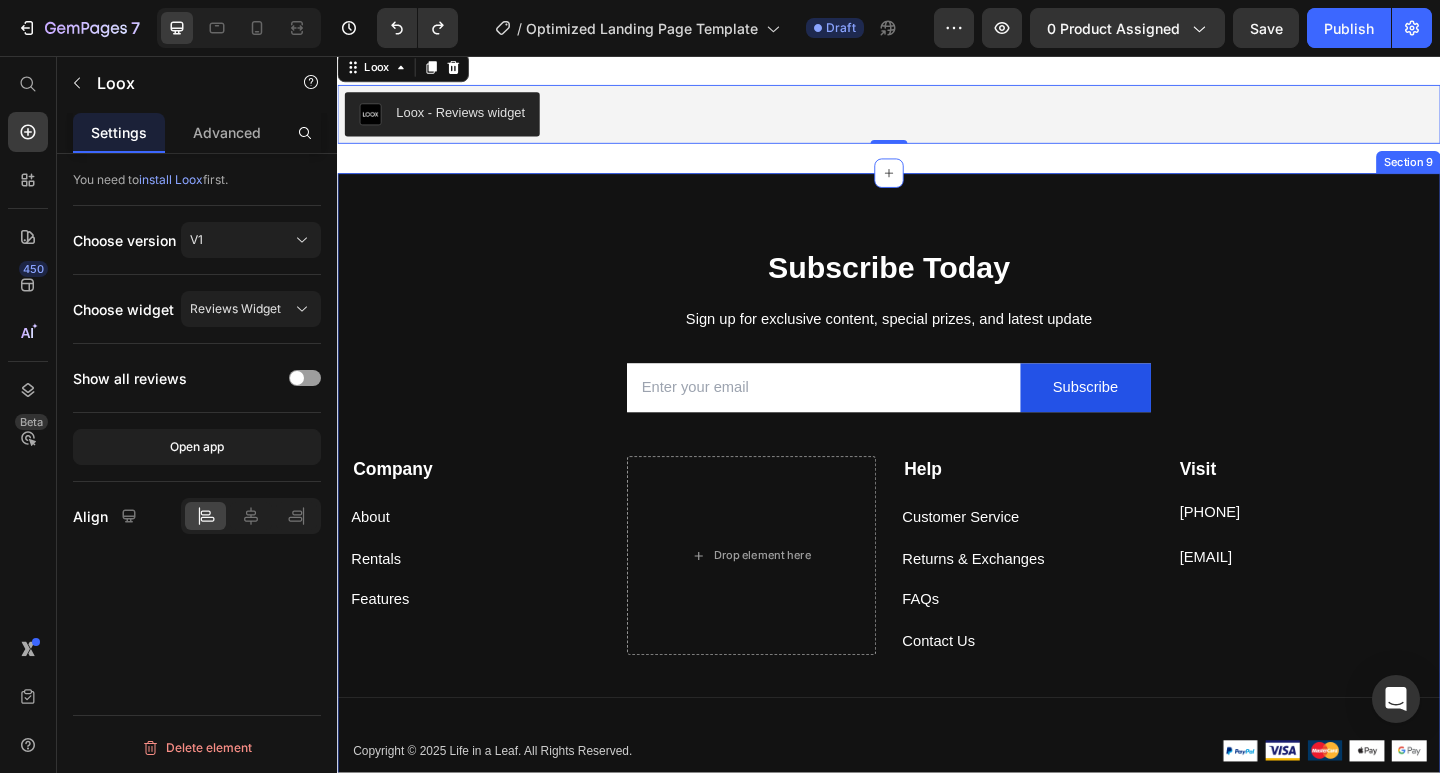 scroll, scrollTop: 5900, scrollLeft: 0, axis: vertical 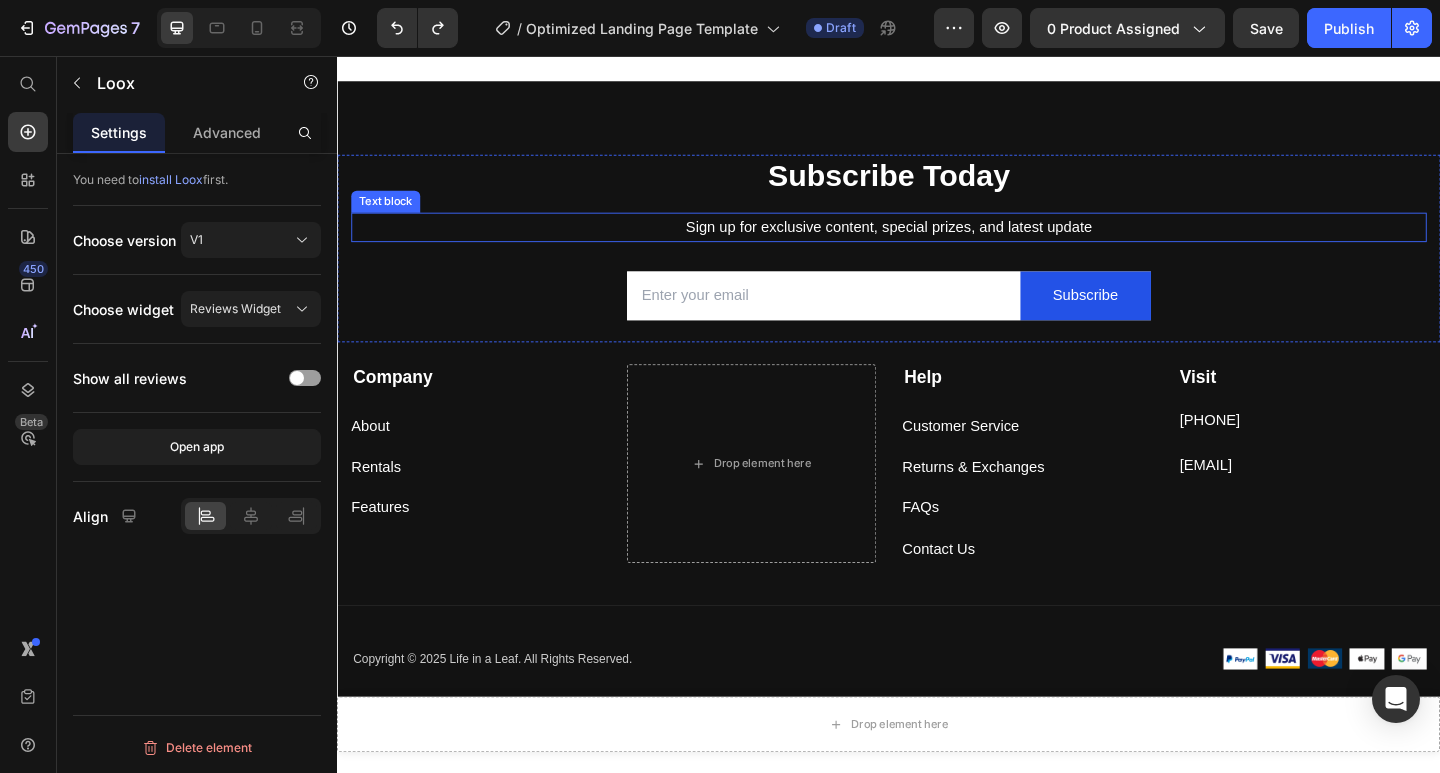 click on "Sign up for exclusive content, special prizes, and latest update" at bounding box center (937, 243) 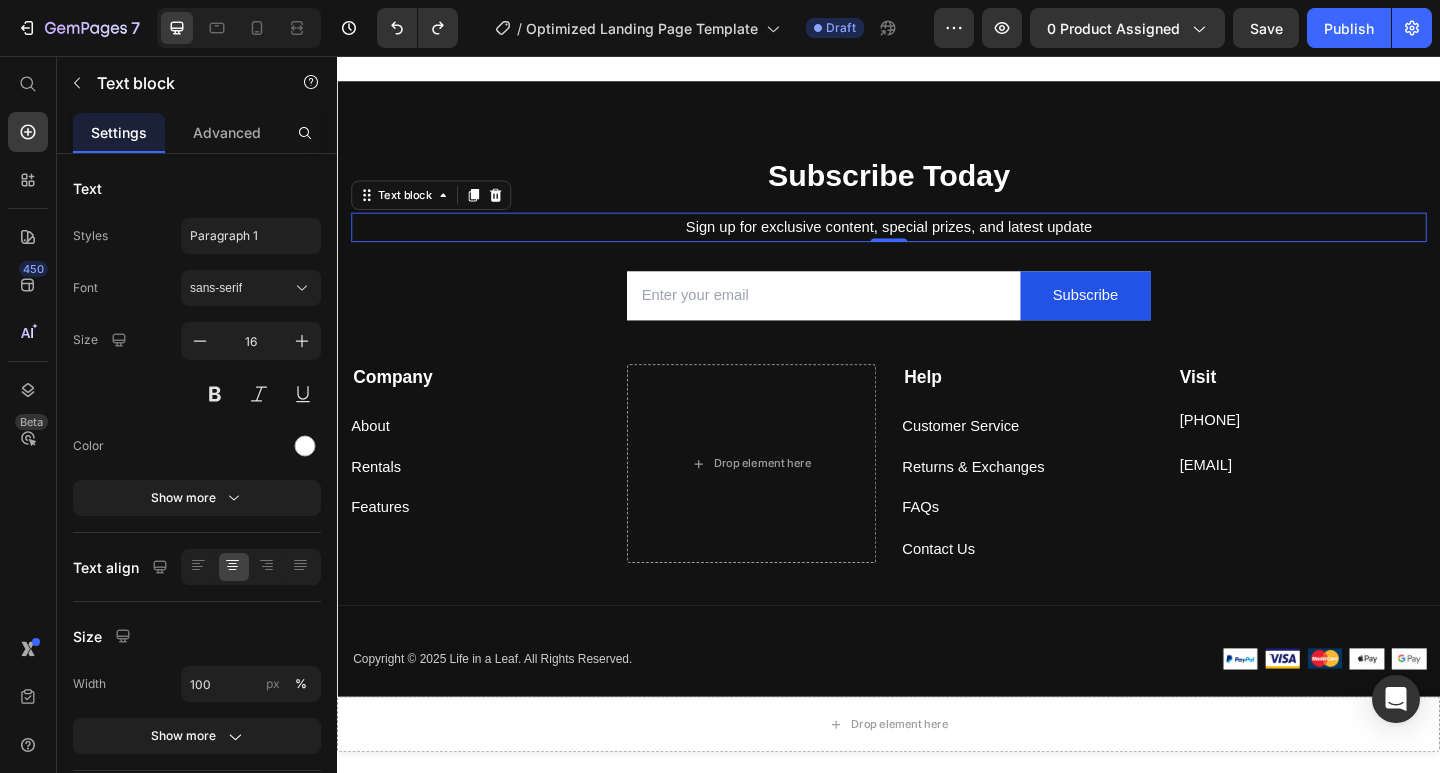 click on "Sign up for exclusive content, special prizes, and latest update" at bounding box center [937, 243] 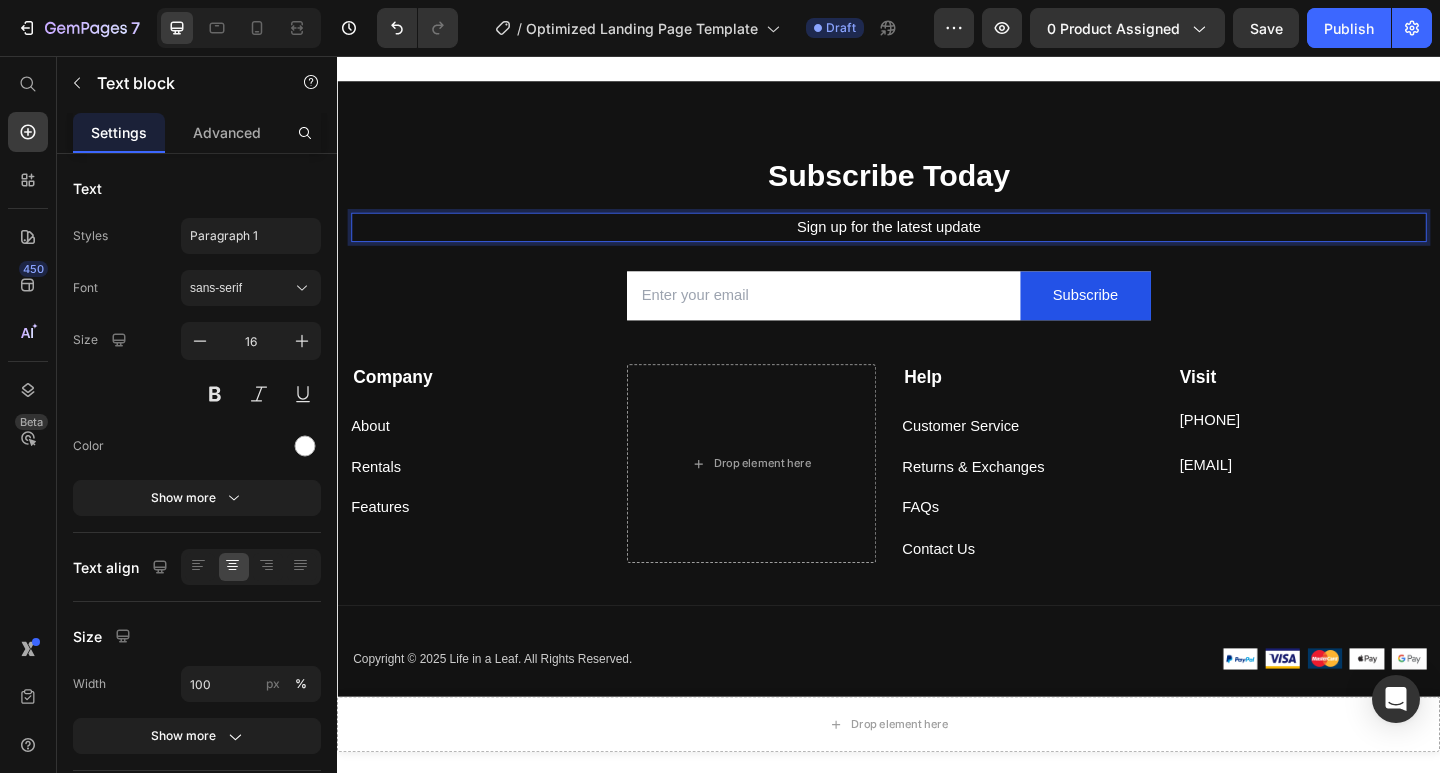 click on "Sign up for the latest update" at bounding box center (937, 243) 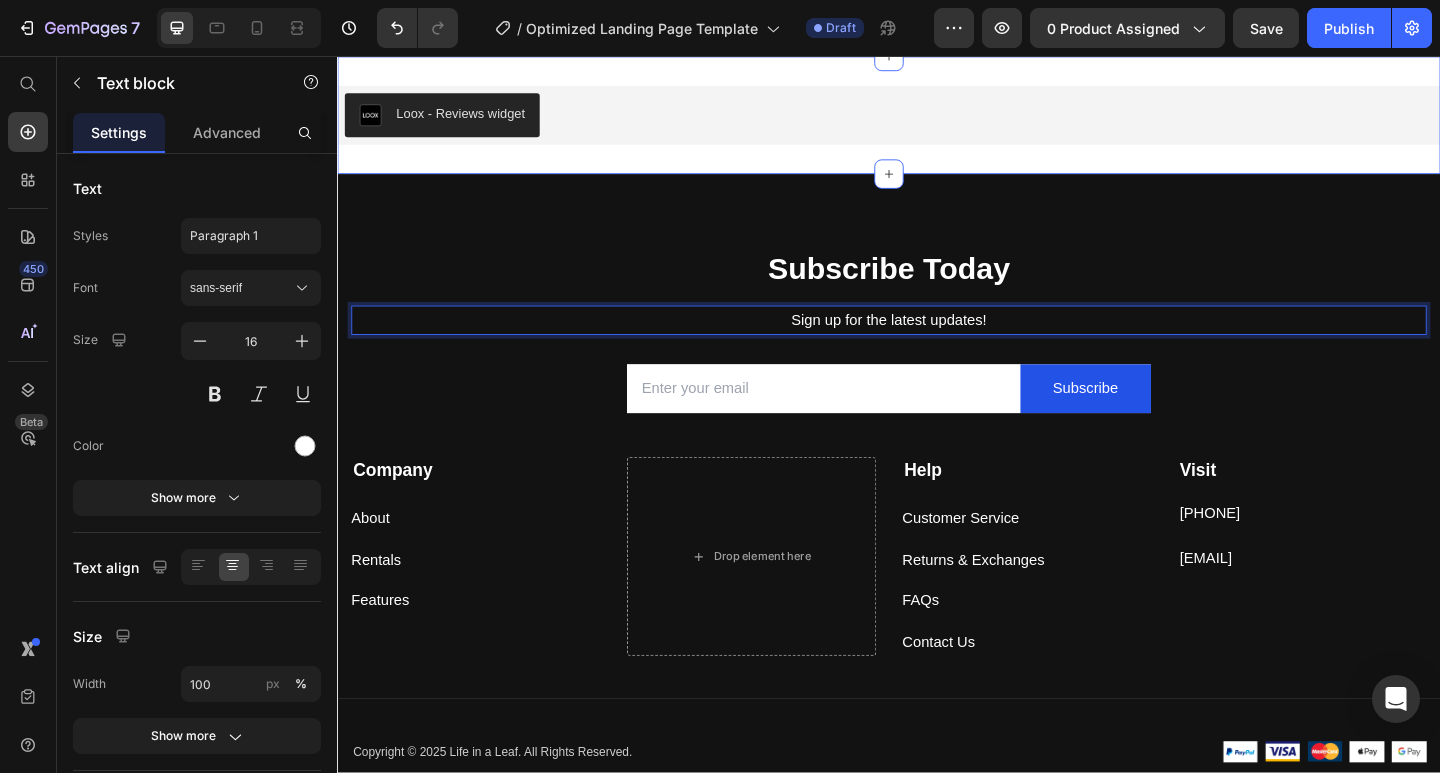 scroll, scrollTop: 5899, scrollLeft: 0, axis: vertical 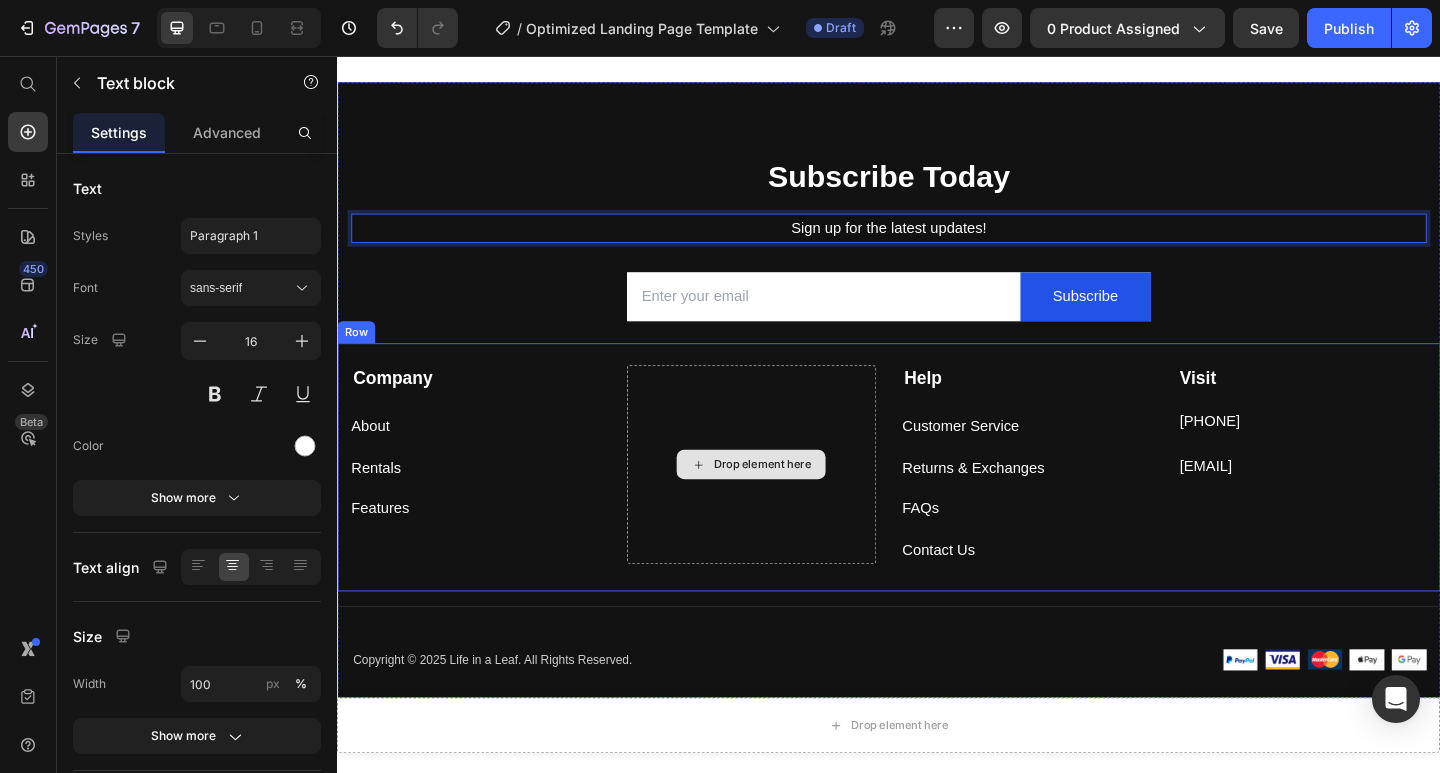 click on "Drop element here" at bounding box center (787, 501) 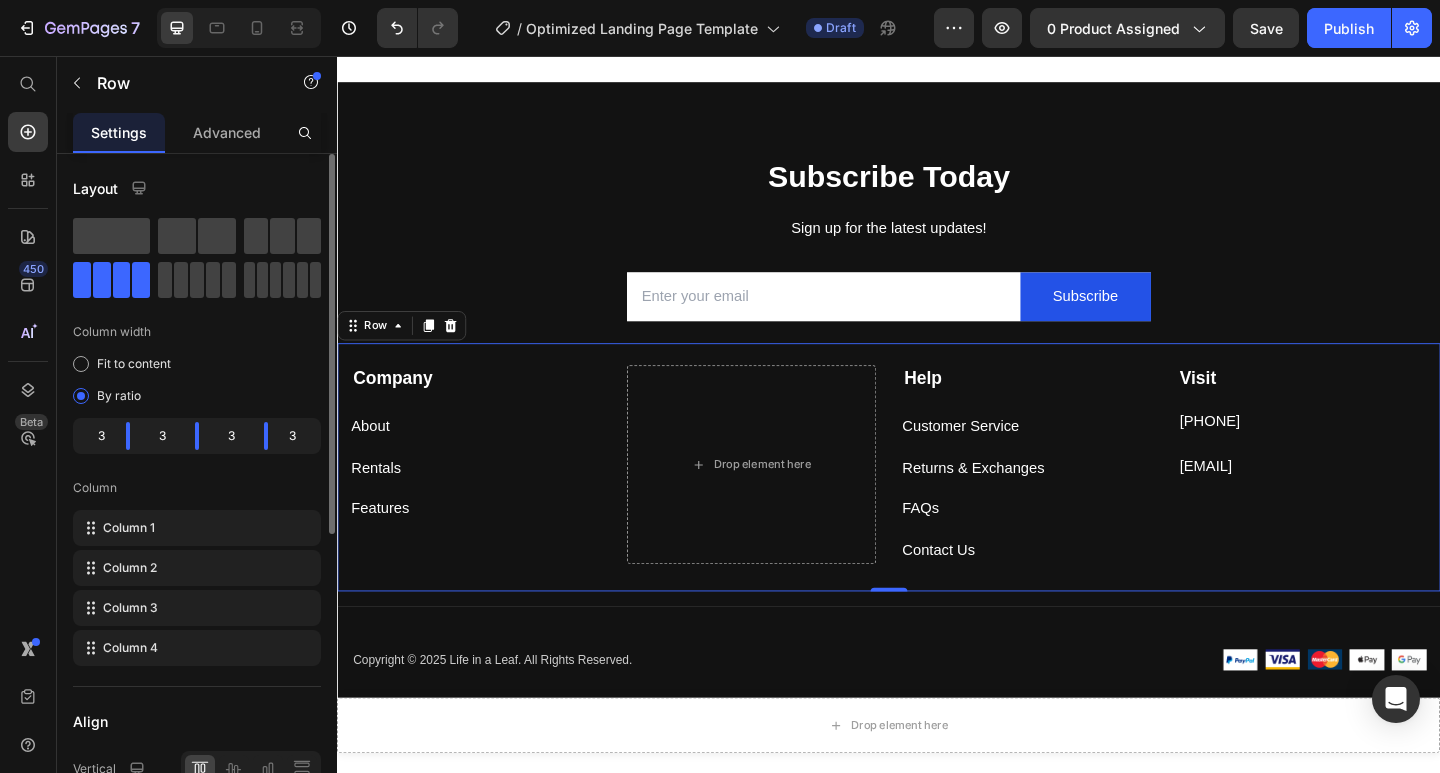 drag, startPoint x: 166, startPoint y: 437, endPoint x: 166, endPoint y: 464, distance: 27 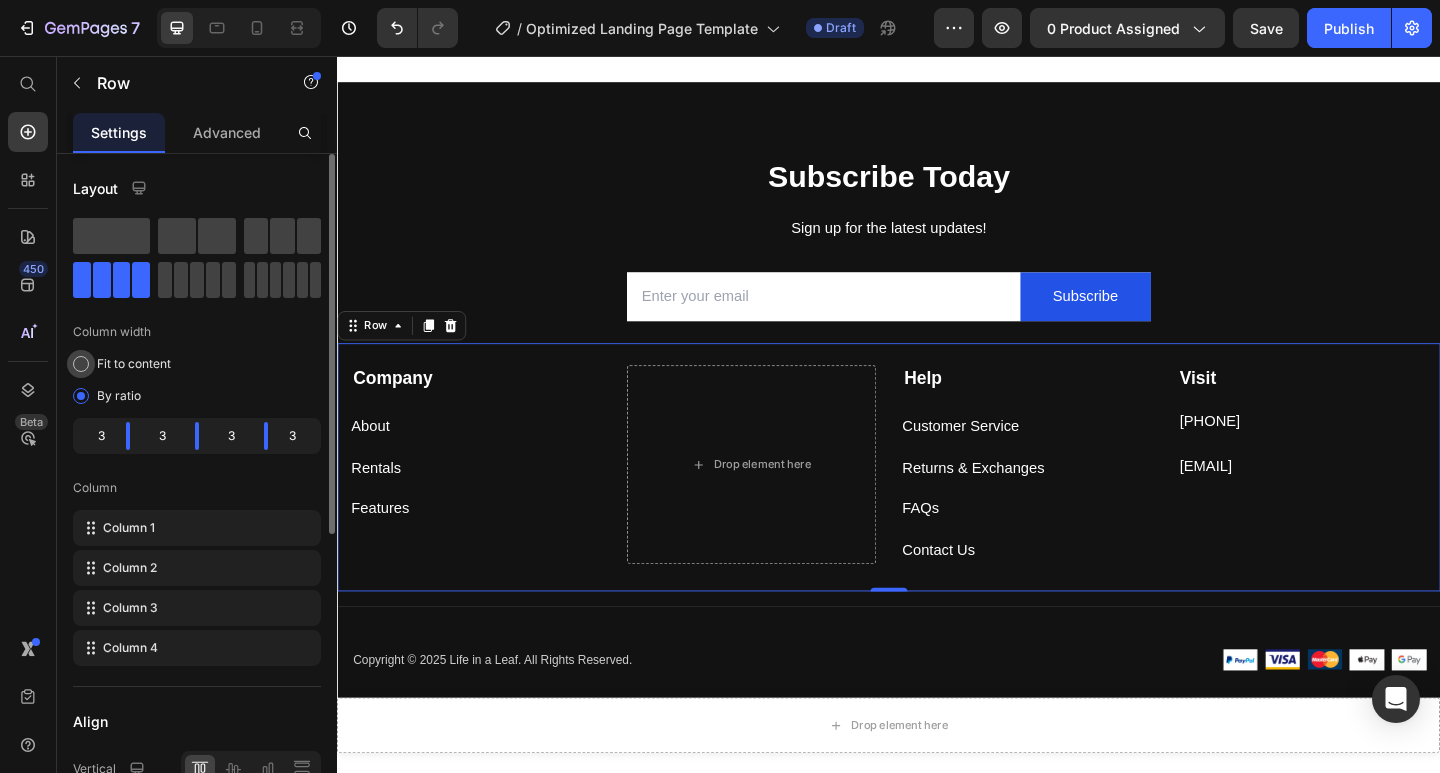 click at bounding box center [81, 364] 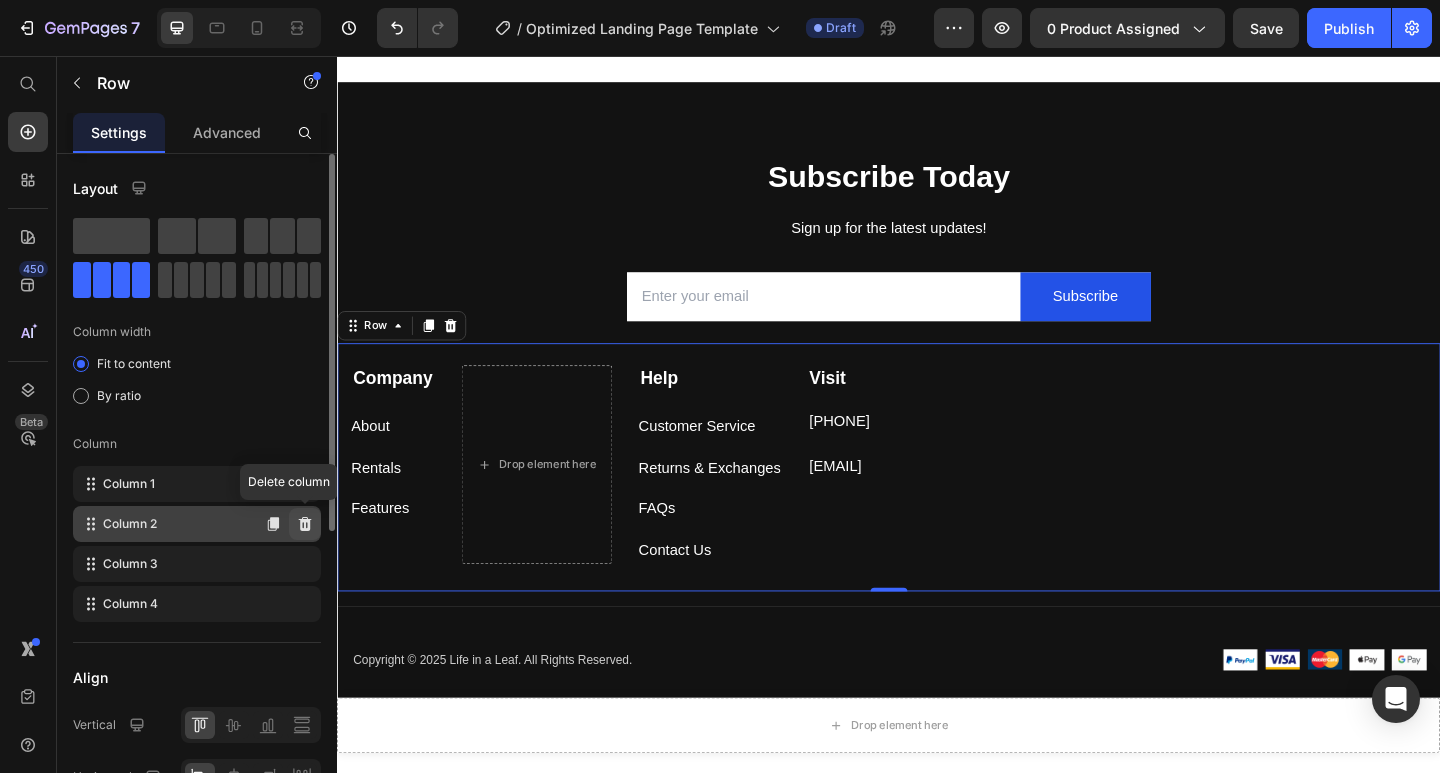 click 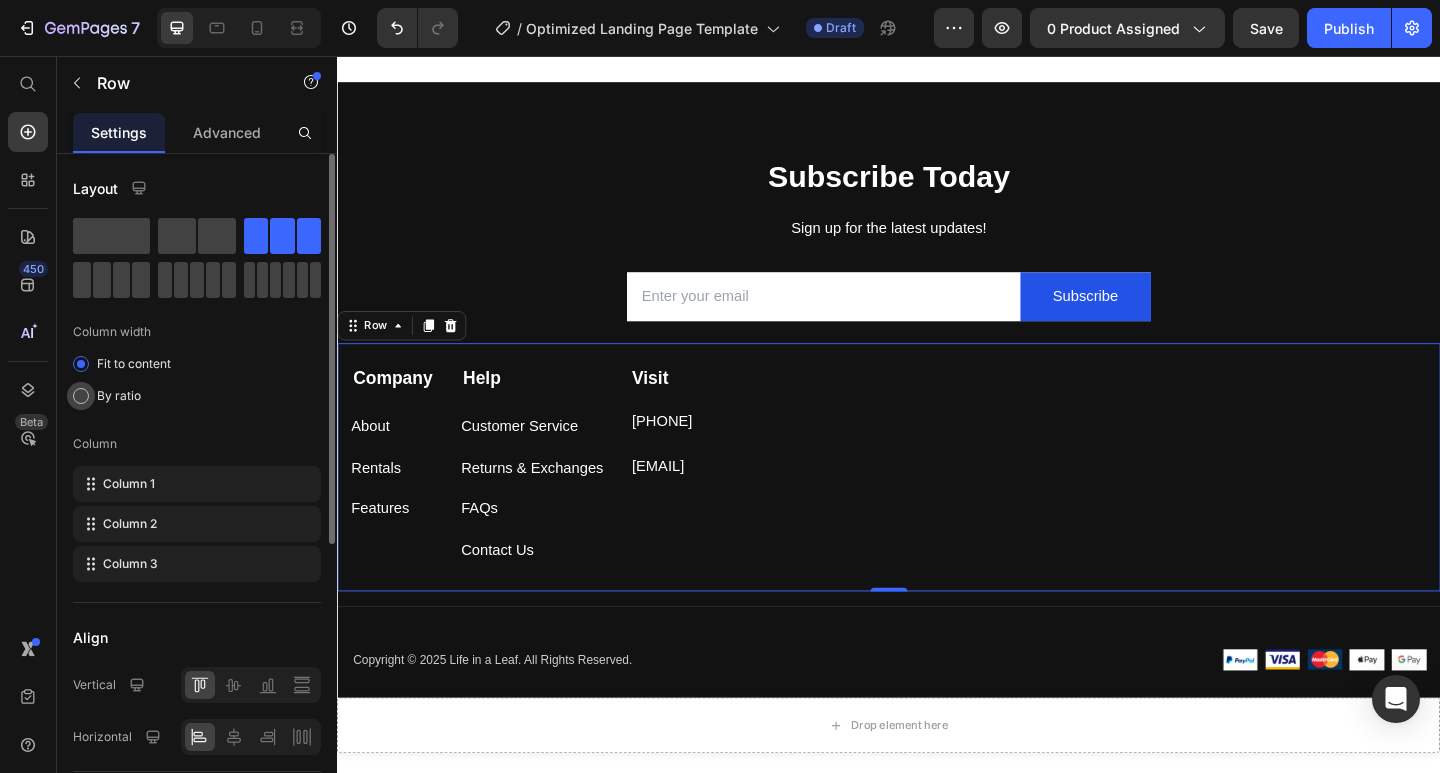 click at bounding box center (81, 396) 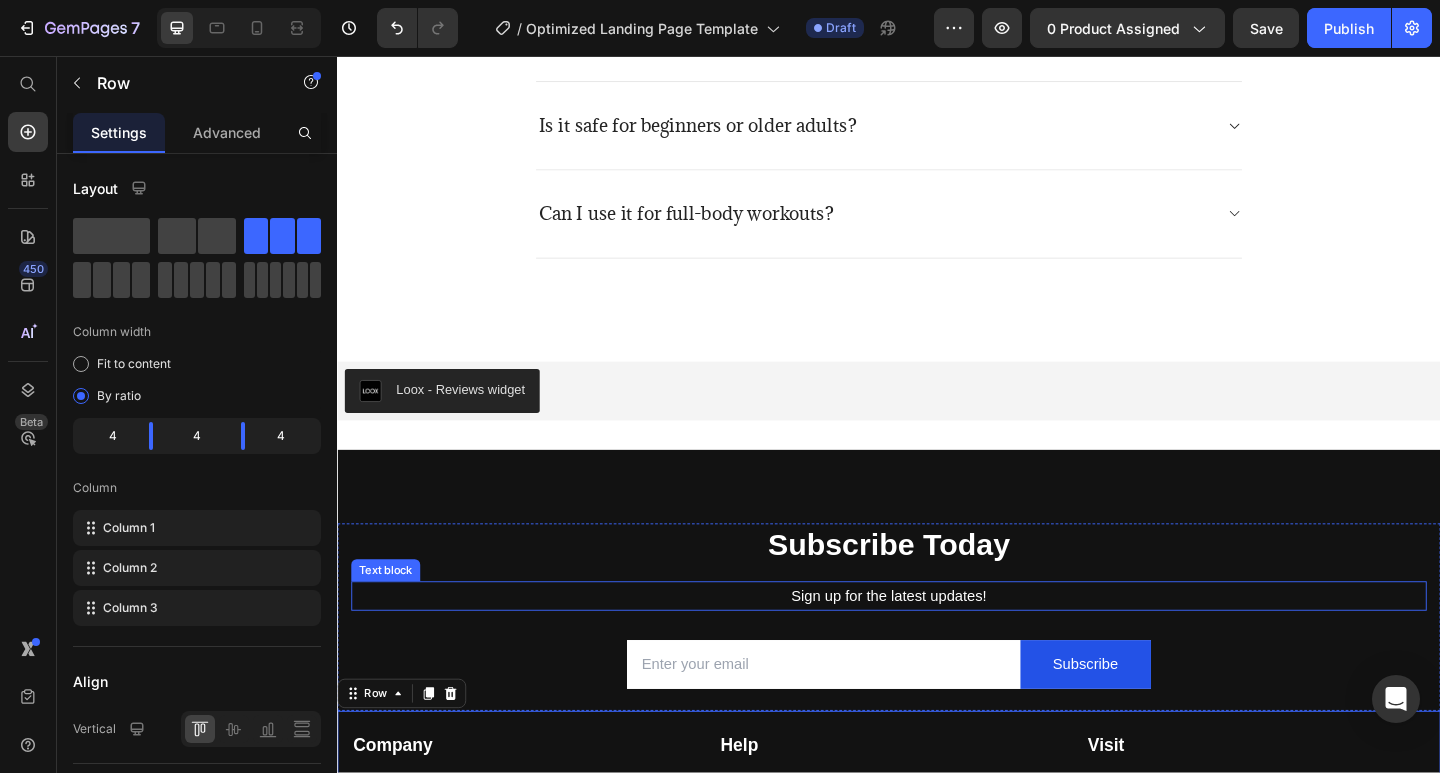 scroll, scrollTop: 5899, scrollLeft: 0, axis: vertical 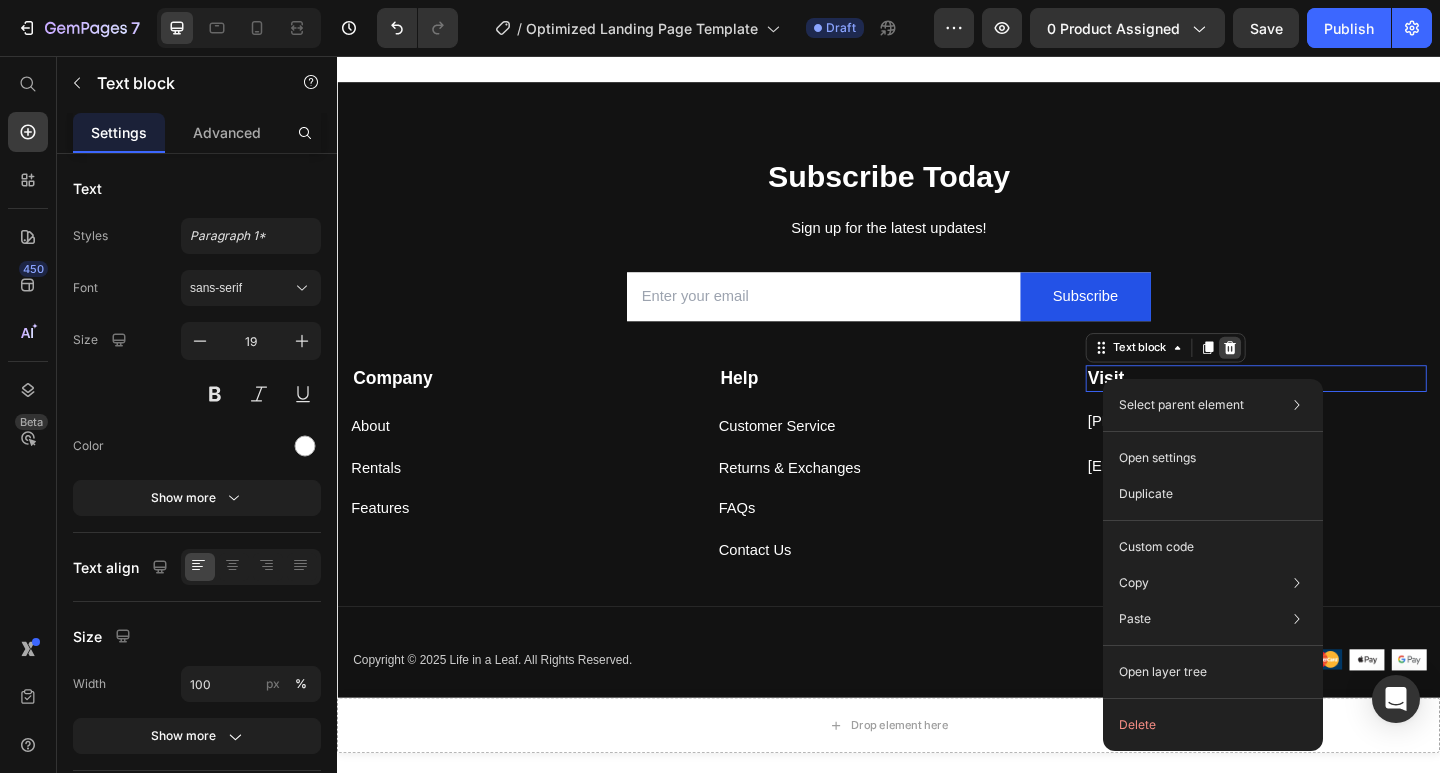click at bounding box center (1308, 374) 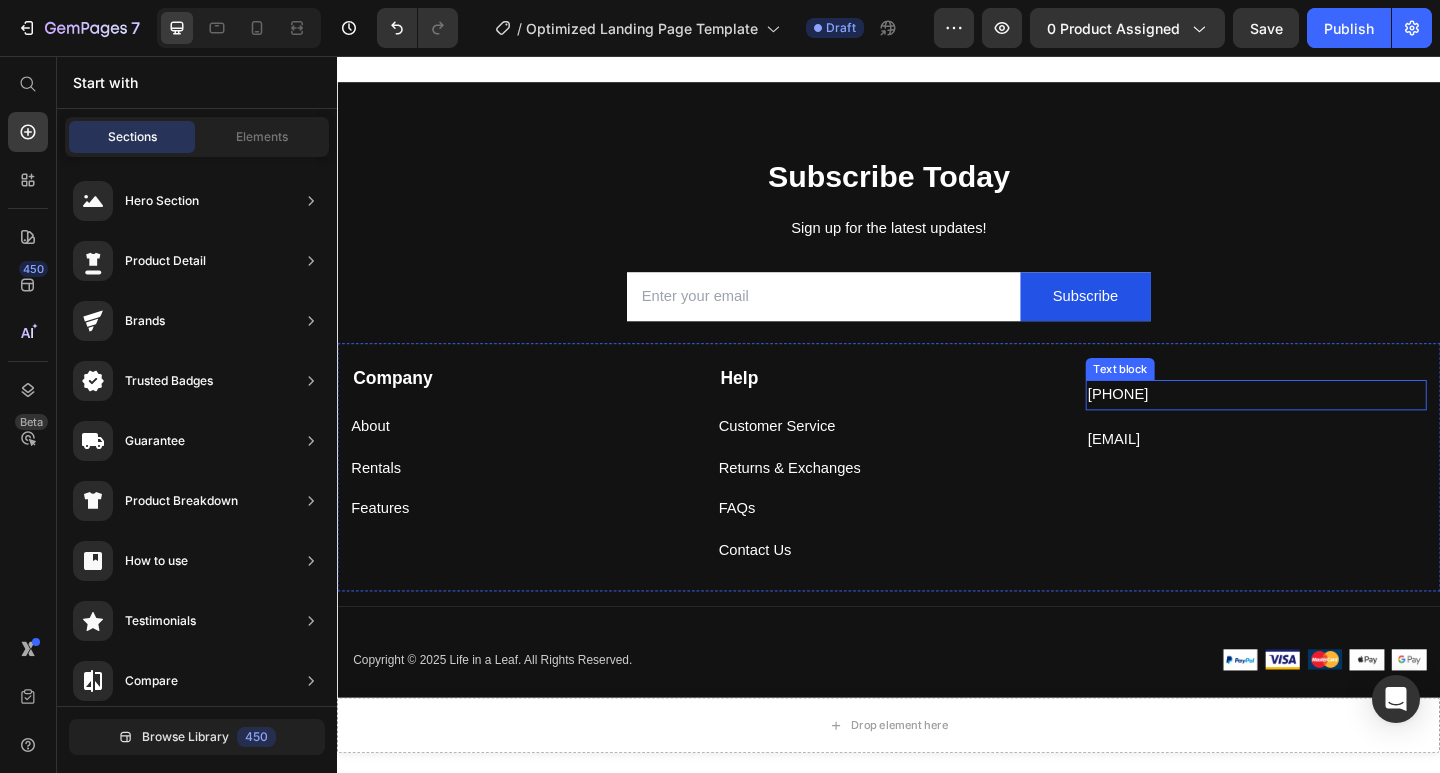 click on "[PHONE]" at bounding box center (1336, 425) 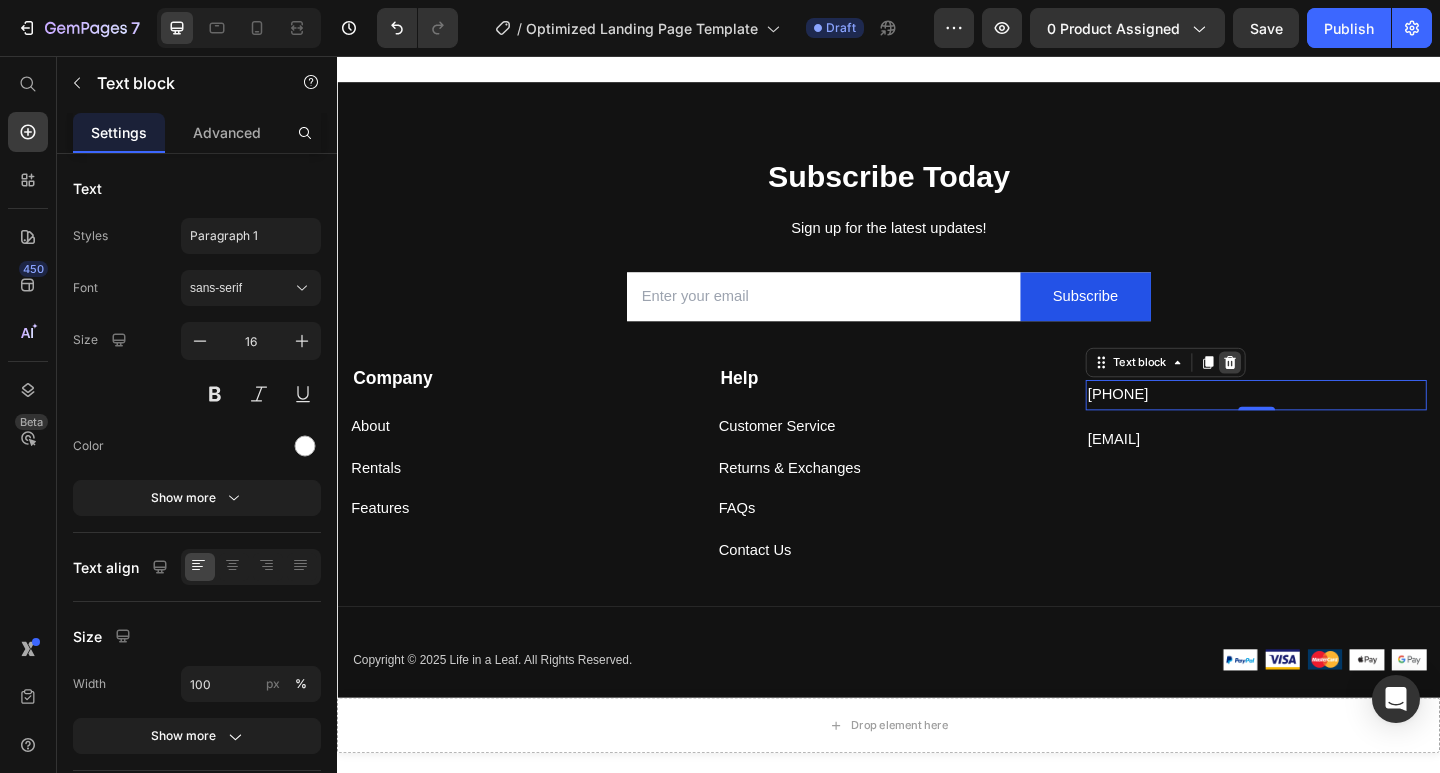 click 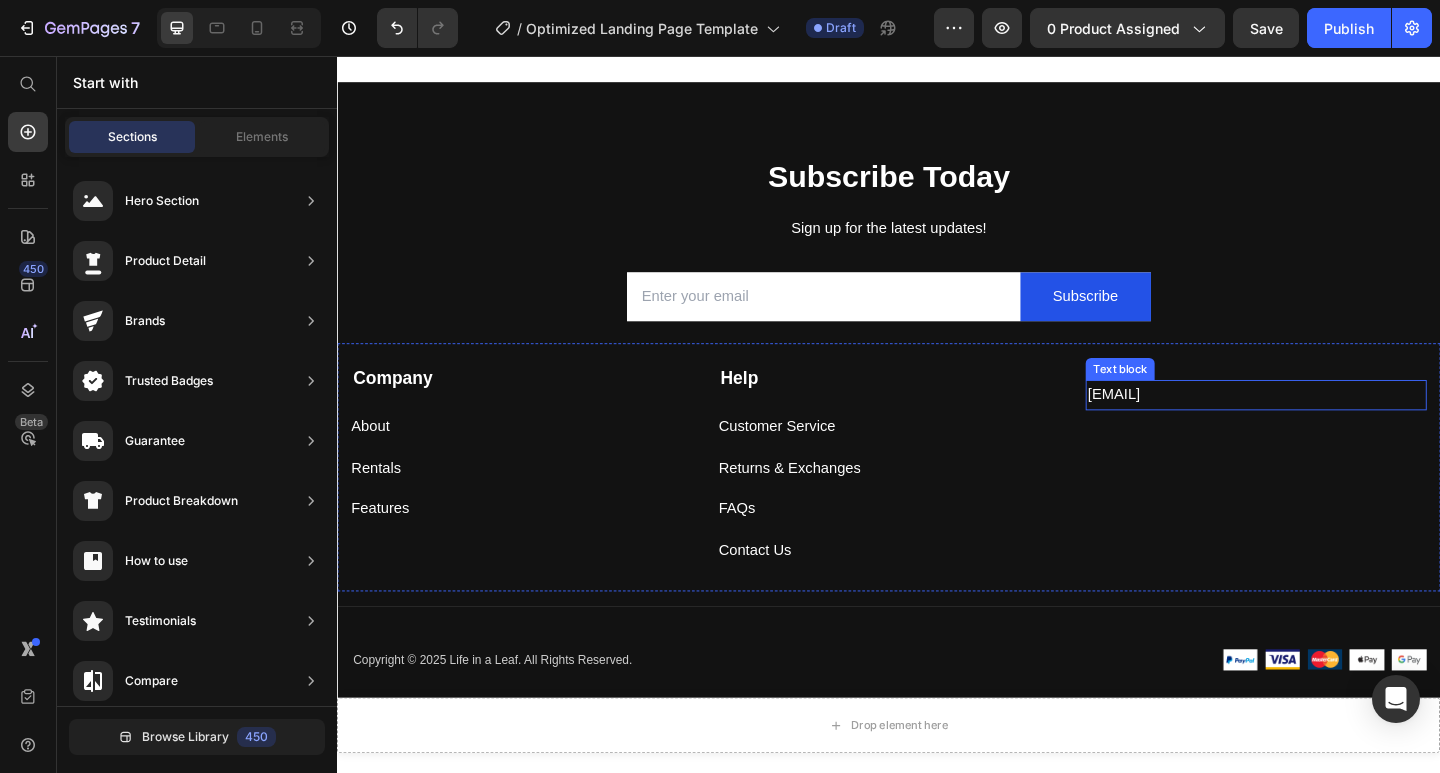 click on "[EMAIL]" at bounding box center [1336, 425] 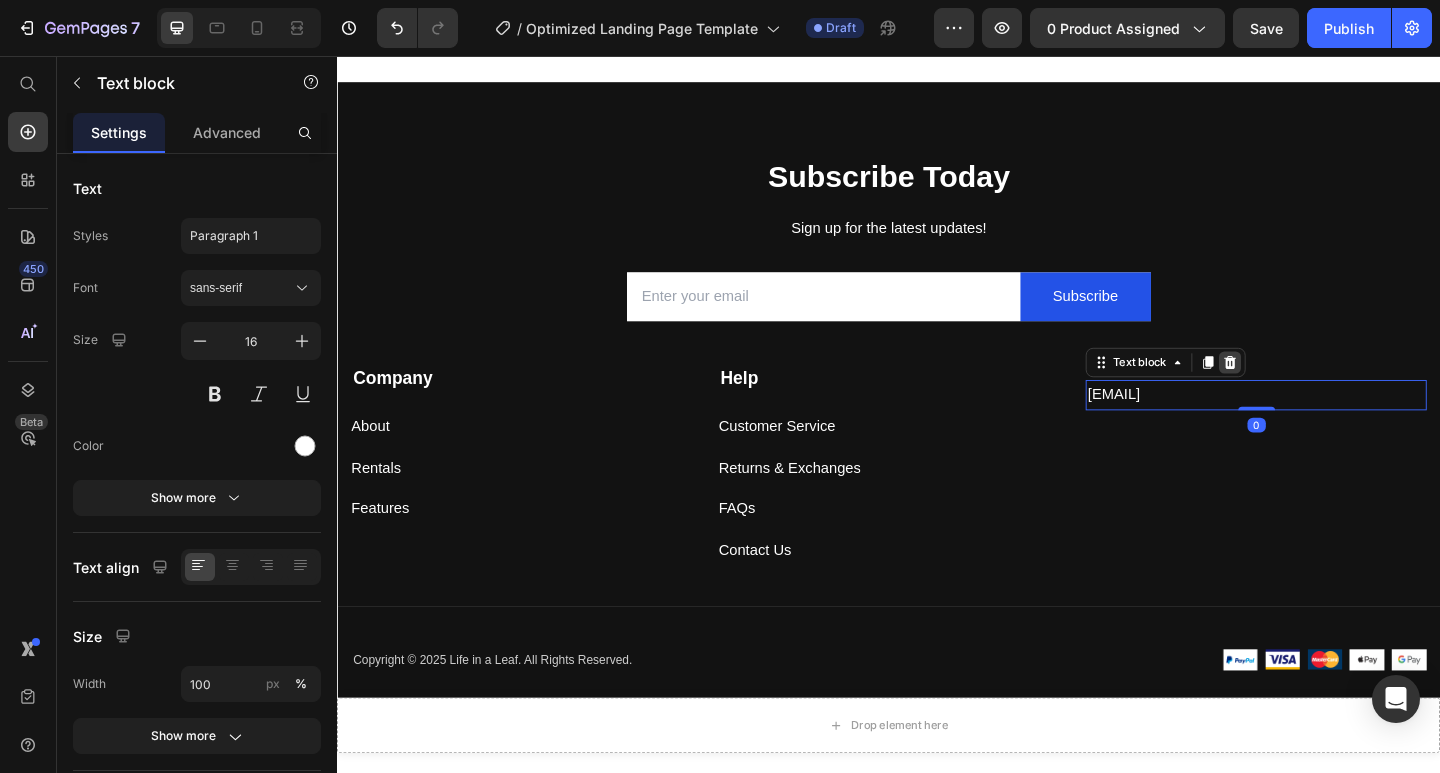 click 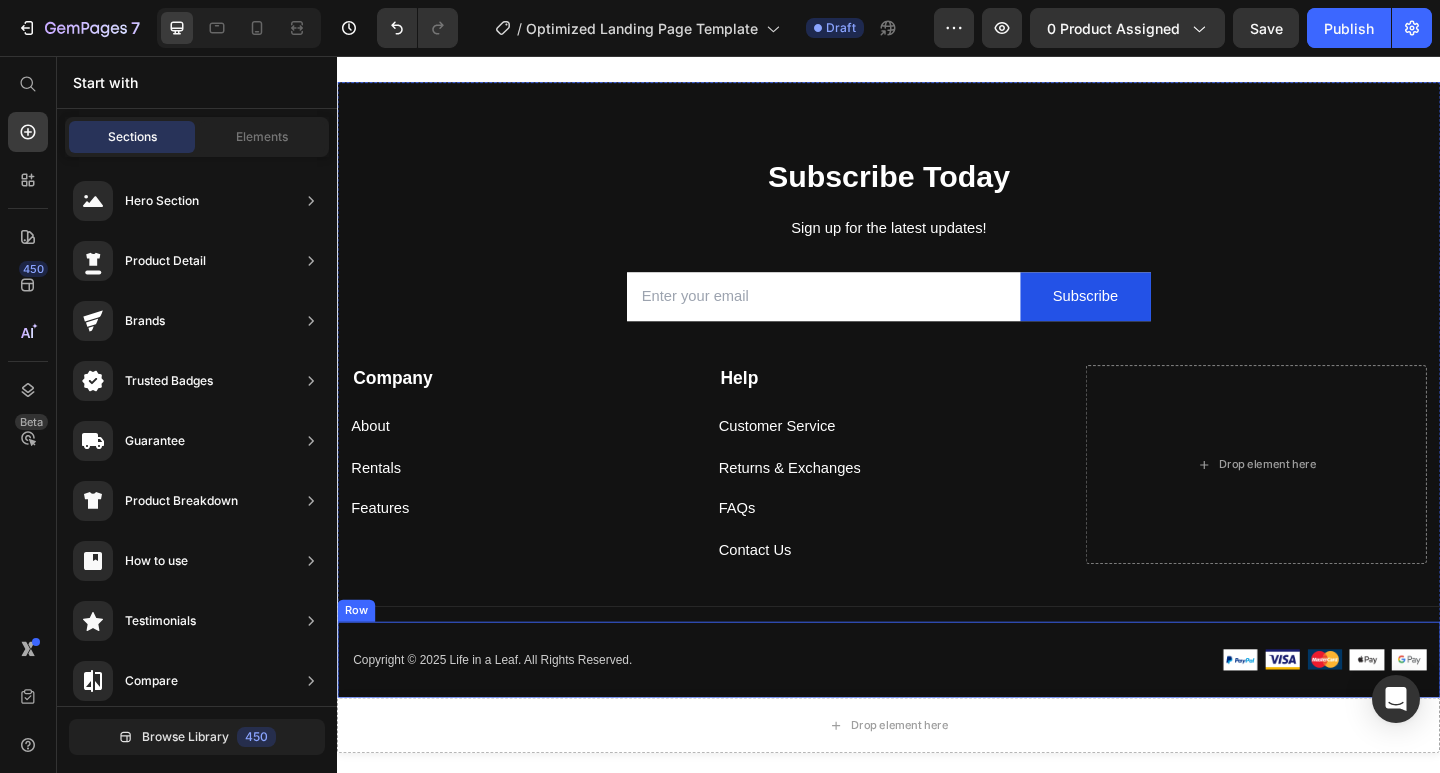 click on "Copyright © 2025 Life in a Leaf. All Rights Reserved. Text block Image Image Image Image Image Row Row" at bounding box center (937, 714) 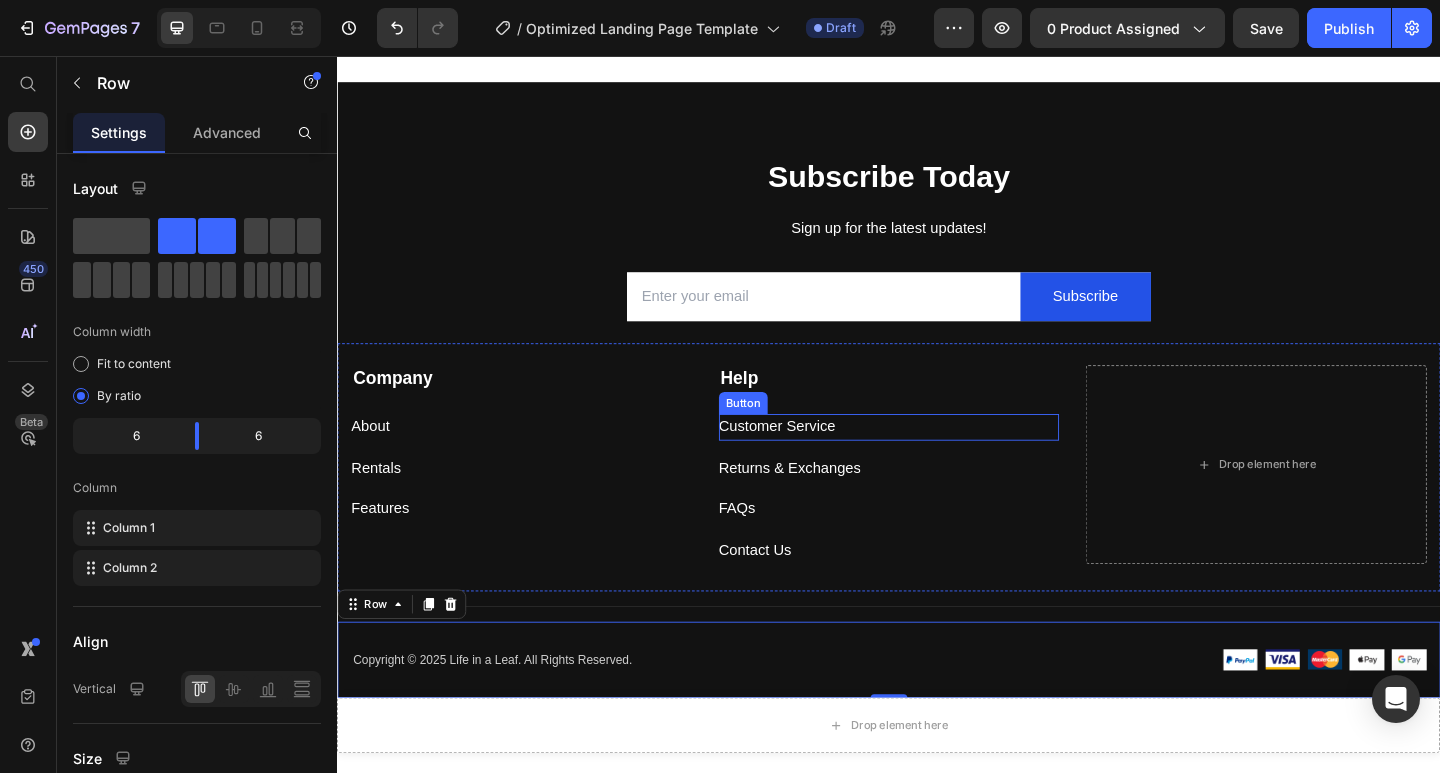 click on "Customer Service Button" at bounding box center [937, 460] 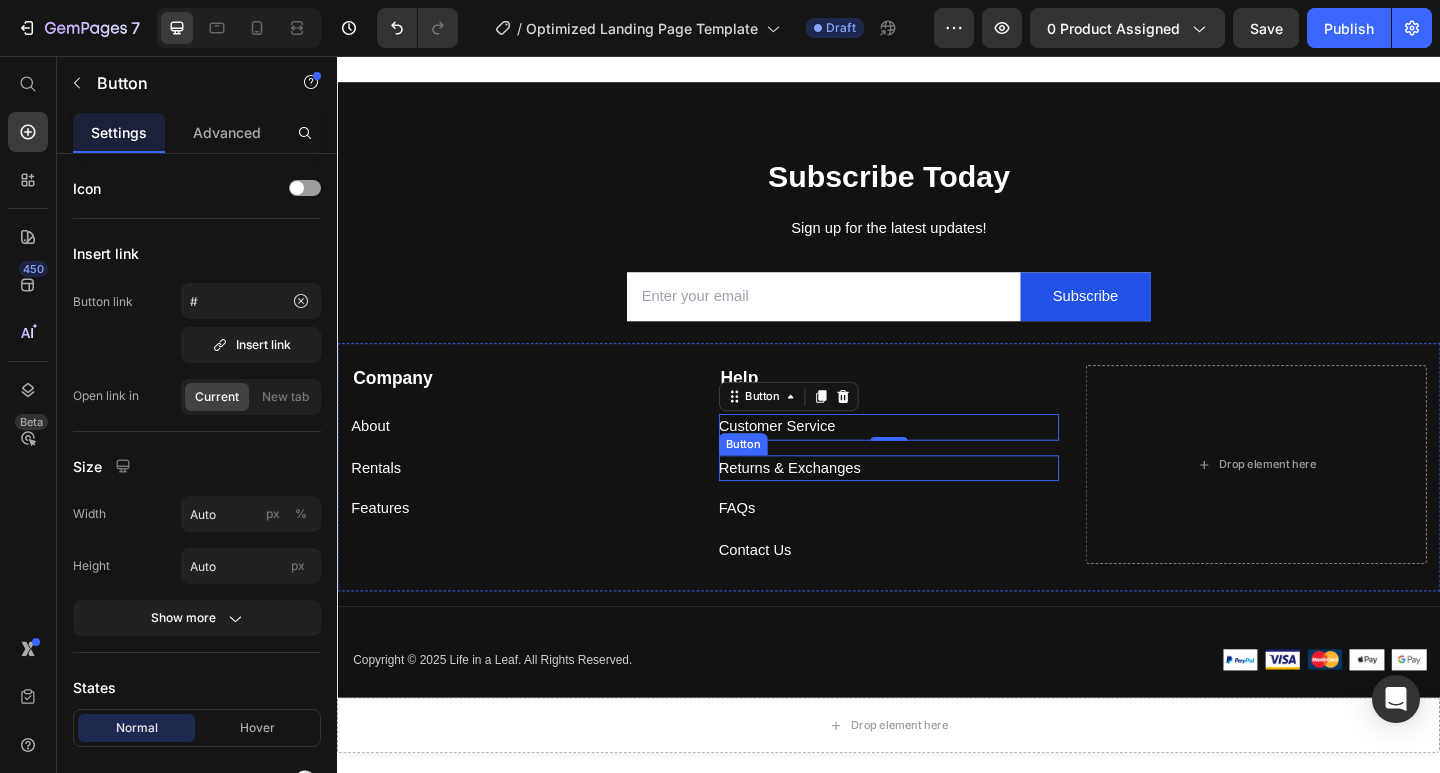 click on "Help Text block Customer Service Button   0 Returns & Exchanges Button FAQs Button Contact Us Button" at bounding box center (937, 501) 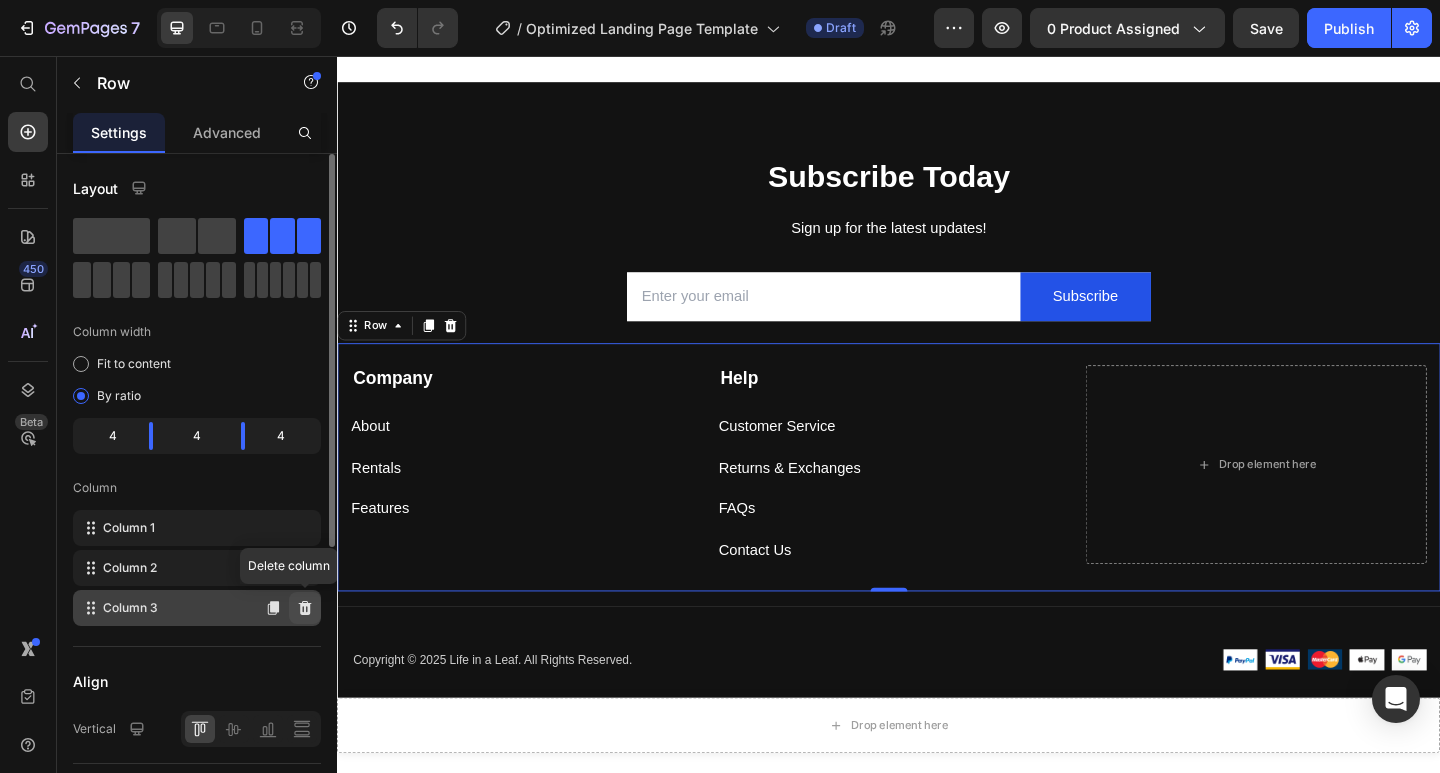 click 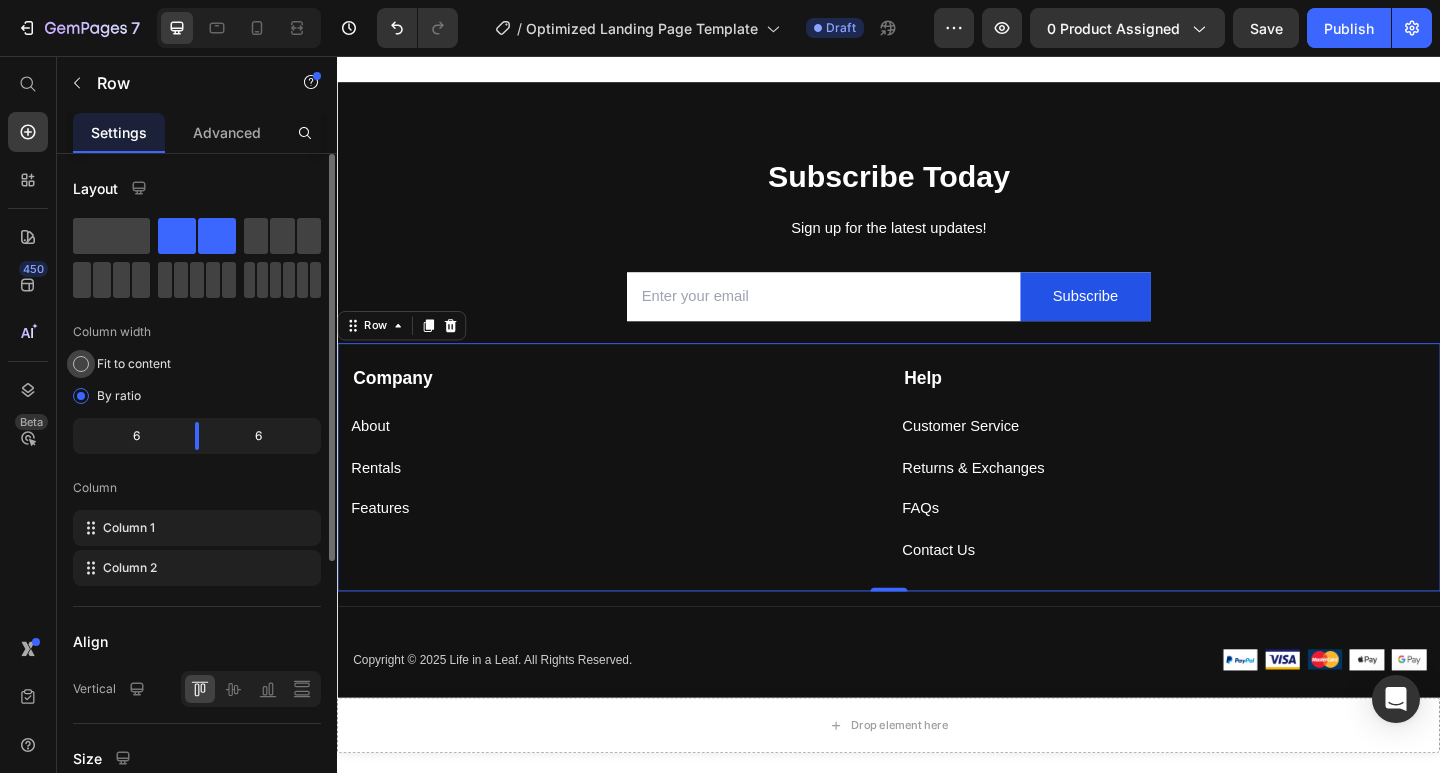 click at bounding box center [81, 364] 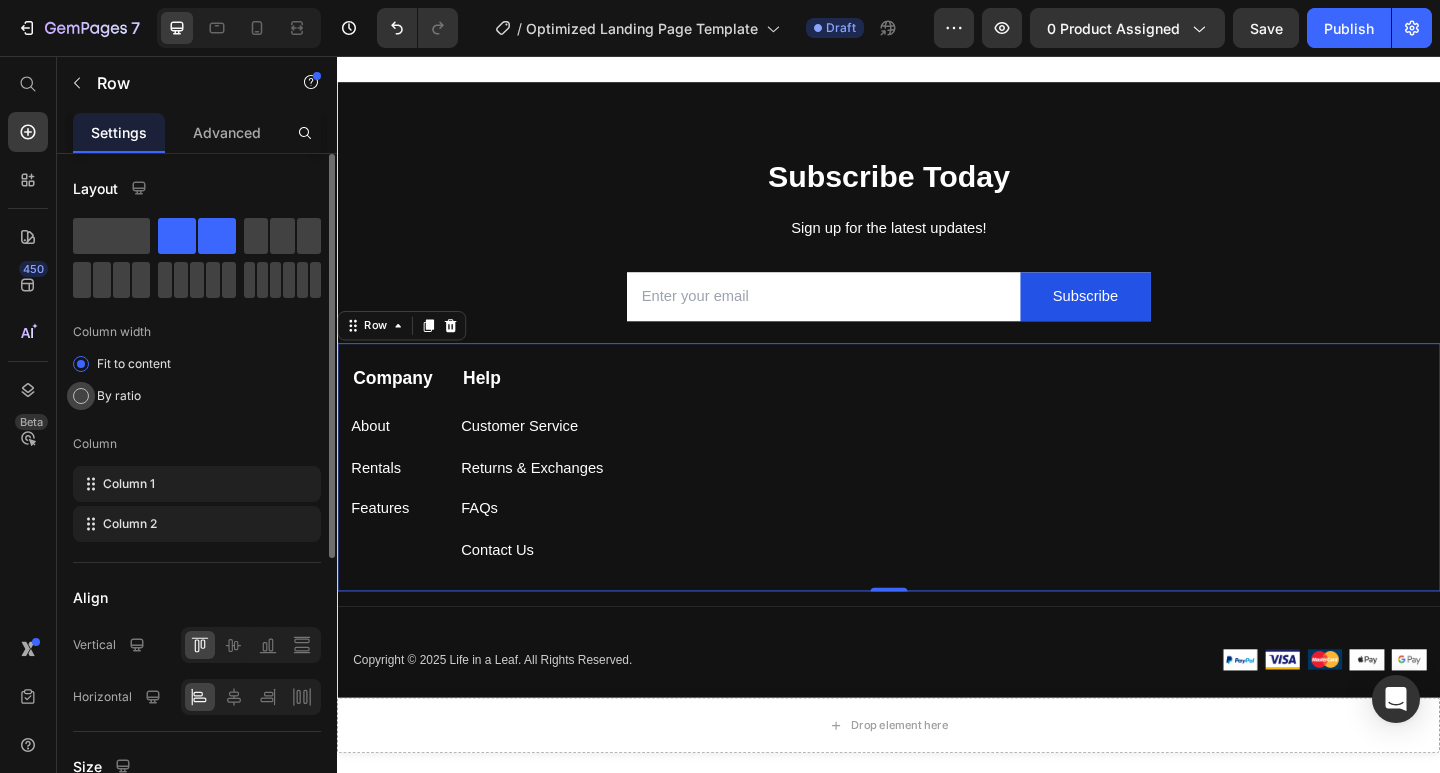 drag, startPoint x: 86, startPoint y: 396, endPoint x: 435, endPoint y: 363, distance: 350.5567 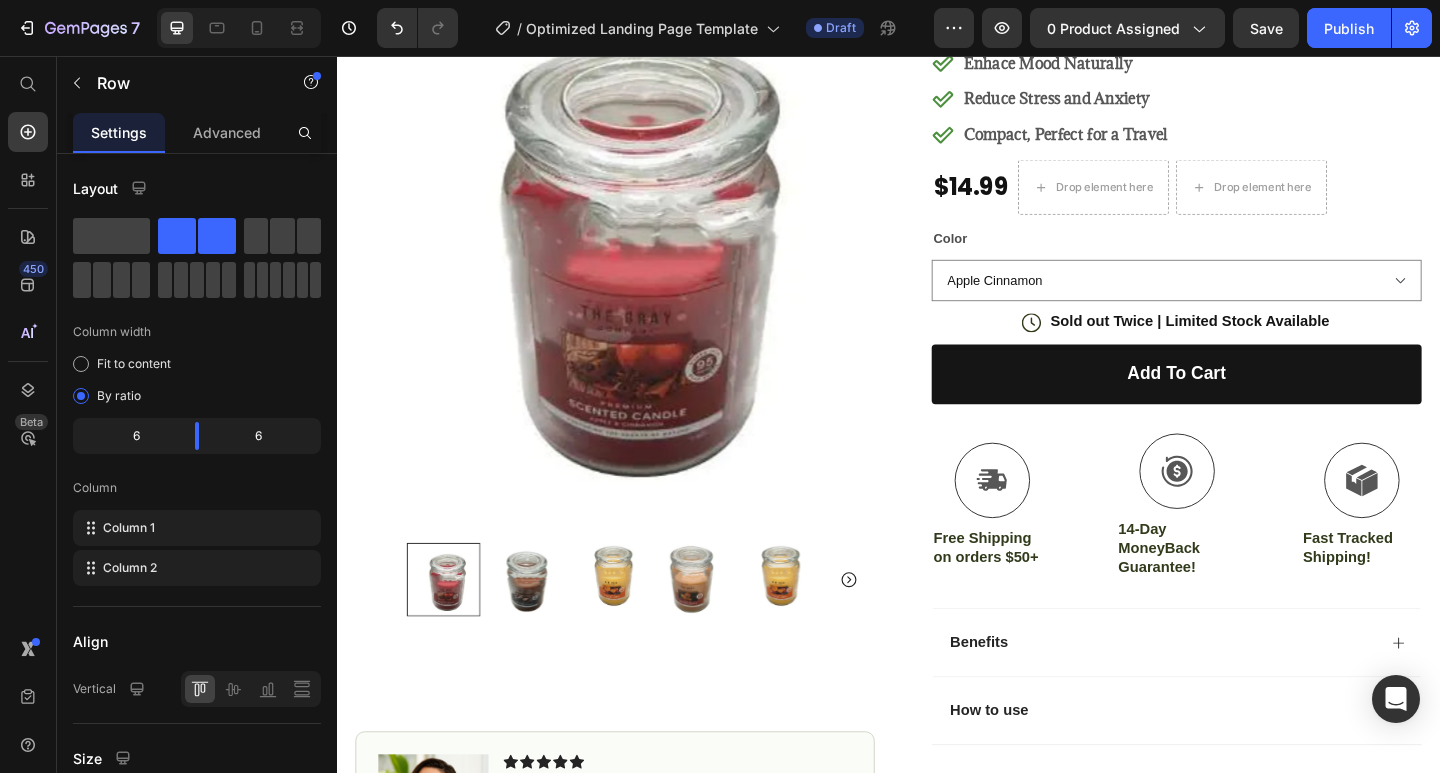 scroll, scrollTop: 0, scrollLeft: 0, axis: both 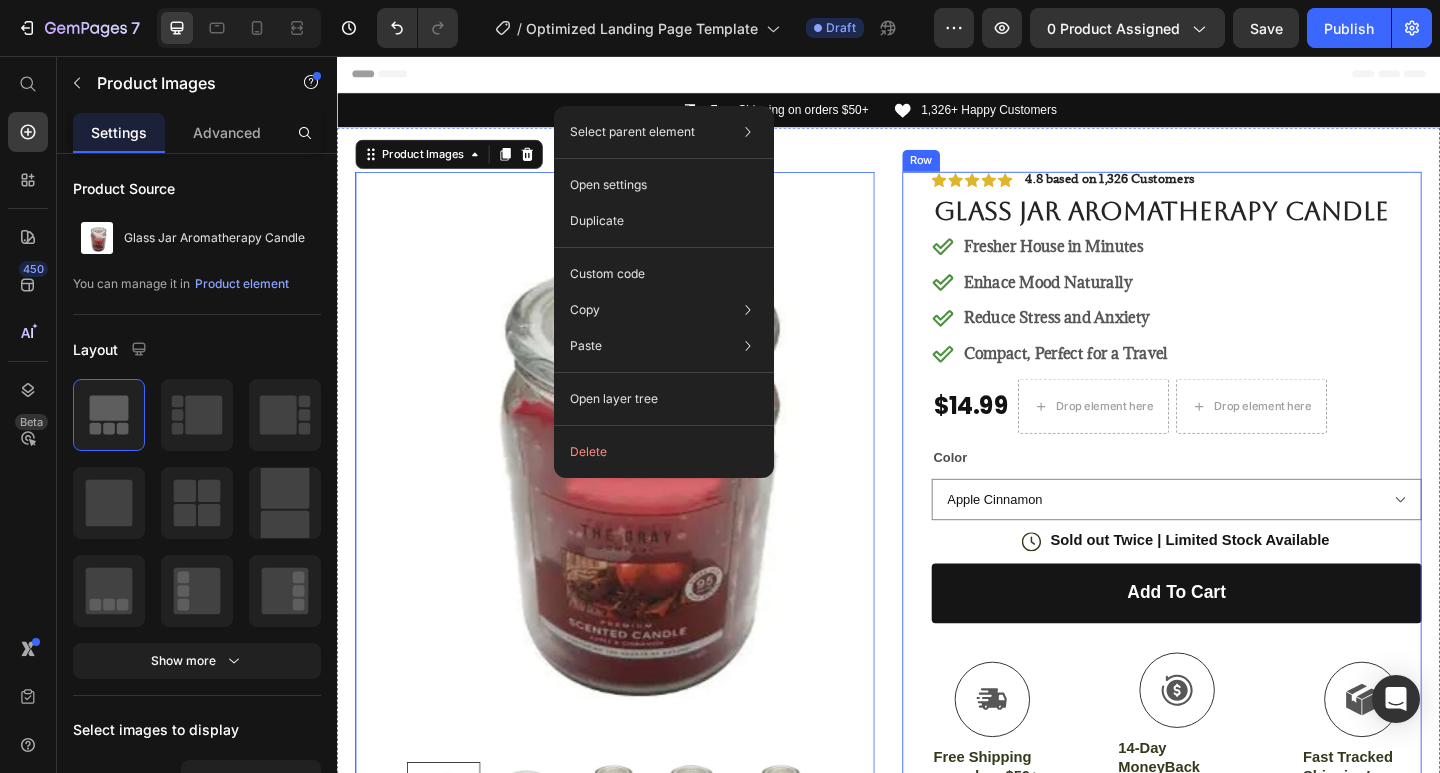 click on "Icon Icon Icon Icon Icon Icon List 4.8 based on 1,326 Customers Text Block Row Glass Jar Aromatherapy Candle Product Title
Fresher House in Minutes
Enhace Mood Naturally
Reduce Stress and Anxiety
Compact, Perfect for a Travel Item List $14.99 Product Price
Drop element here
Drop element here Row Color Apple Cinnamon Cherry bread Citrus Cherry Coffee Ginger cake Product Variants & Swatches
Icon Sold out Twice | Limited Stock Available Text Block Row add to cart Add to Cart
Icon Free Shipping on orders $50+ Text Block
Icon 14-Day MoneyBack Guarantee! Text Block
Icon Fast Tracked Shipping! Text Block Row Image Icon Icon Icon Icon Icon Icon List “I knew the Nurvani Plate was working when my friends started asking, ‘What are you doing? You look stronger and more toned!’ Text Block
Icon Hannah N. (Houston, USA) Text Block Row" at bounding box center (1234, 629) 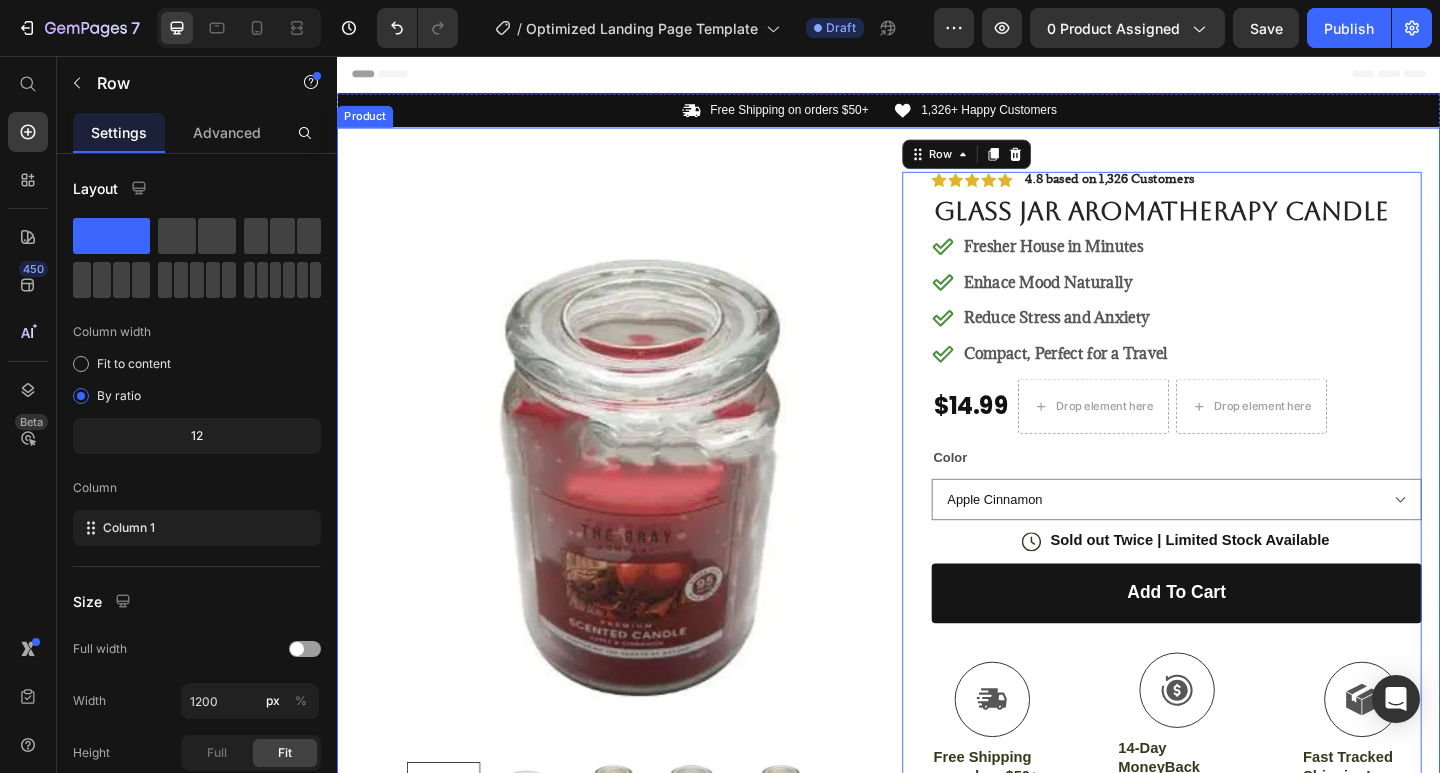 click on "Product Images #1 Home fitness Product of 2024 Text Block Image Icon Icon Icon Icon Icon Icon List I’ve tried a lot of candles around the cities that i've lived, but i think this one might have the best fragrance! Text Block Icon Hannah N. (Houston, USA) Text Block Row Row Row Icon Icon Icon Icon Icon Icon List 4.8 based on 1,326 Customers Text Block Row Glass Jar Aromatherapy Candle Product Title Fresher House in Minutes Enhace Mood Naturally Reduce Stress and Anxiety Compact, Perfect for a Travel Item List $14.99 Product Price Drop element here Drop element here Row Color Apple Cinnamon Cherry bread Citrus Cherry Coffee Ginger cake Product Variants Swatches Icon Sold out Twice | Limited Stock Available Text Block Row add to cart Add to Cart Icon Free Shipping on orders $50+ Text Block Icon 14-Day MoneyBack Guarantee!" at bounding box center [937, 675] 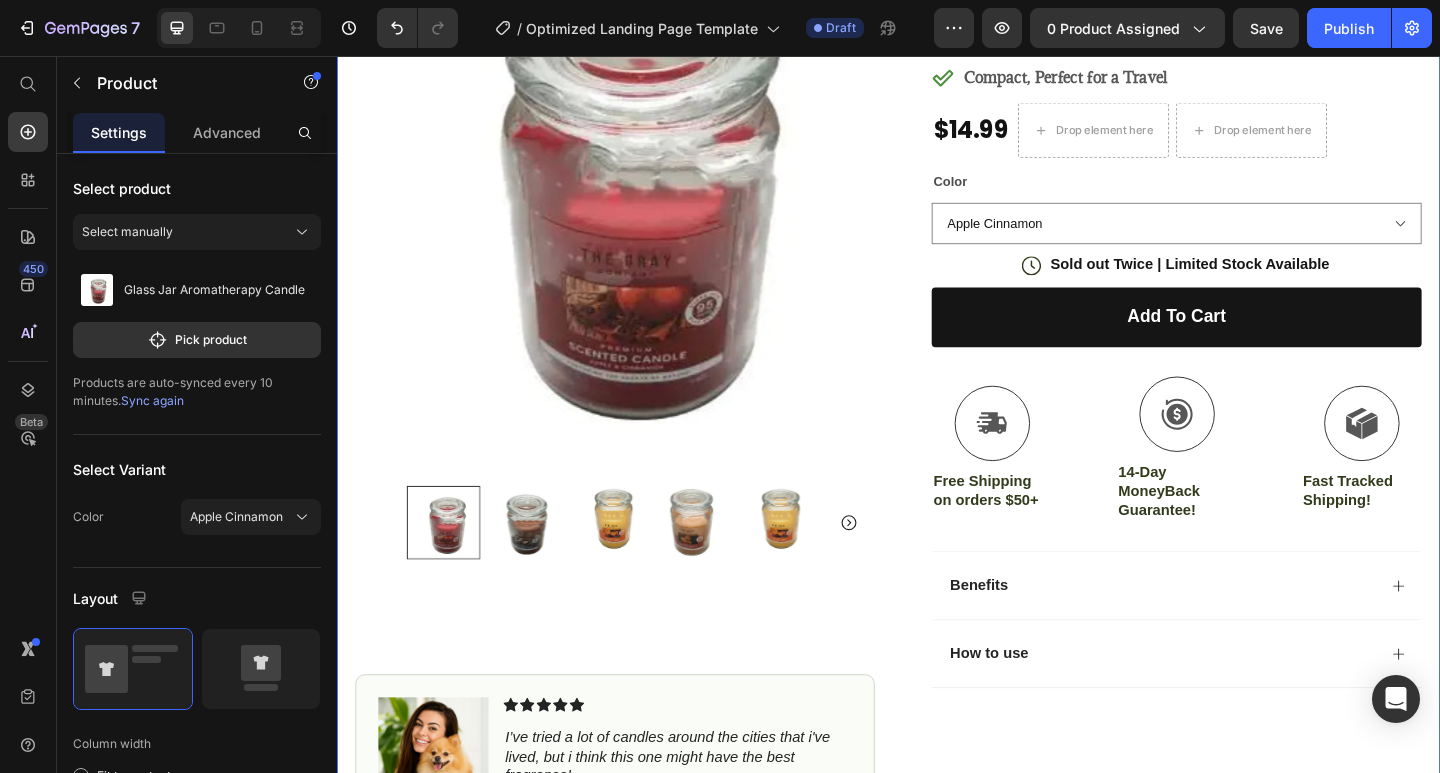scroll, scrollTop: 100, scrollLeft: 0, axis: vertical 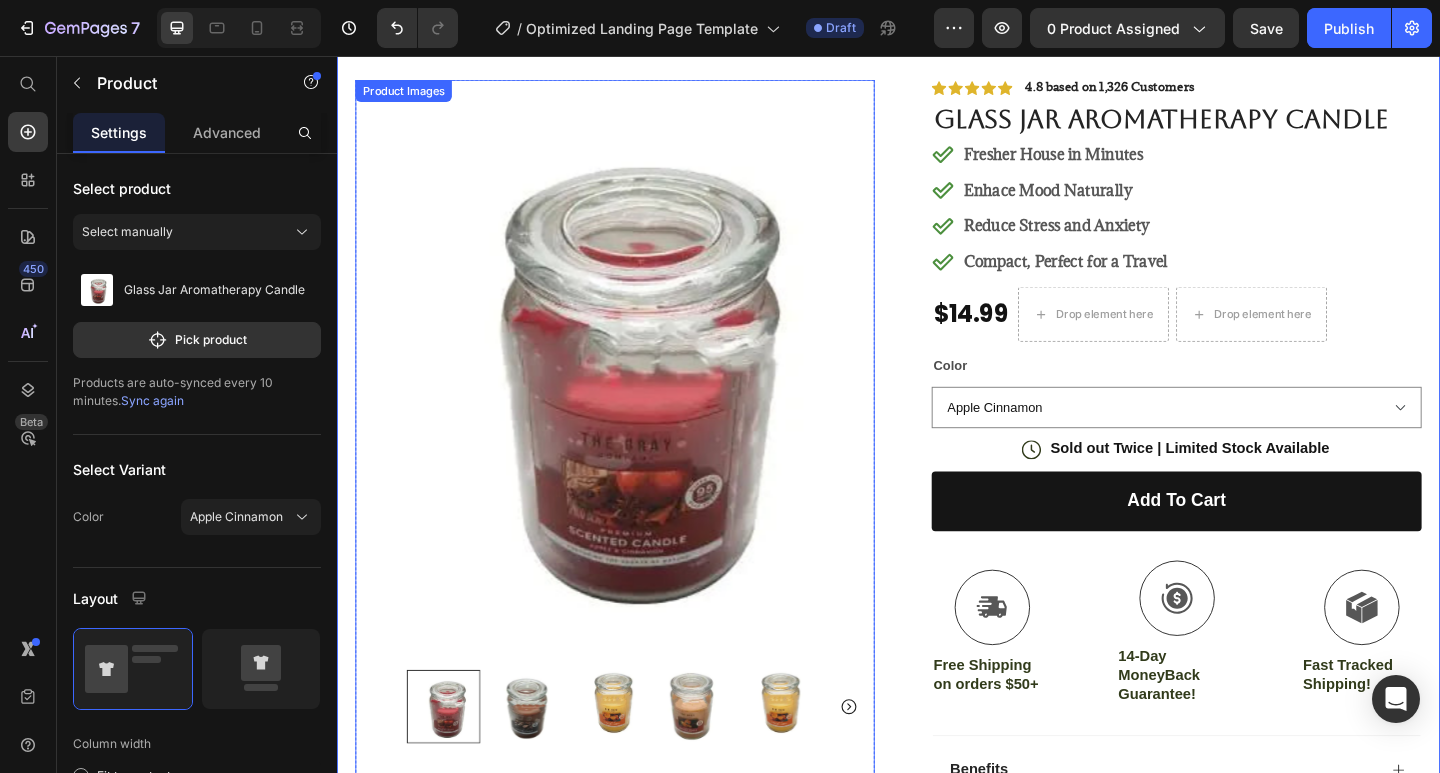 click 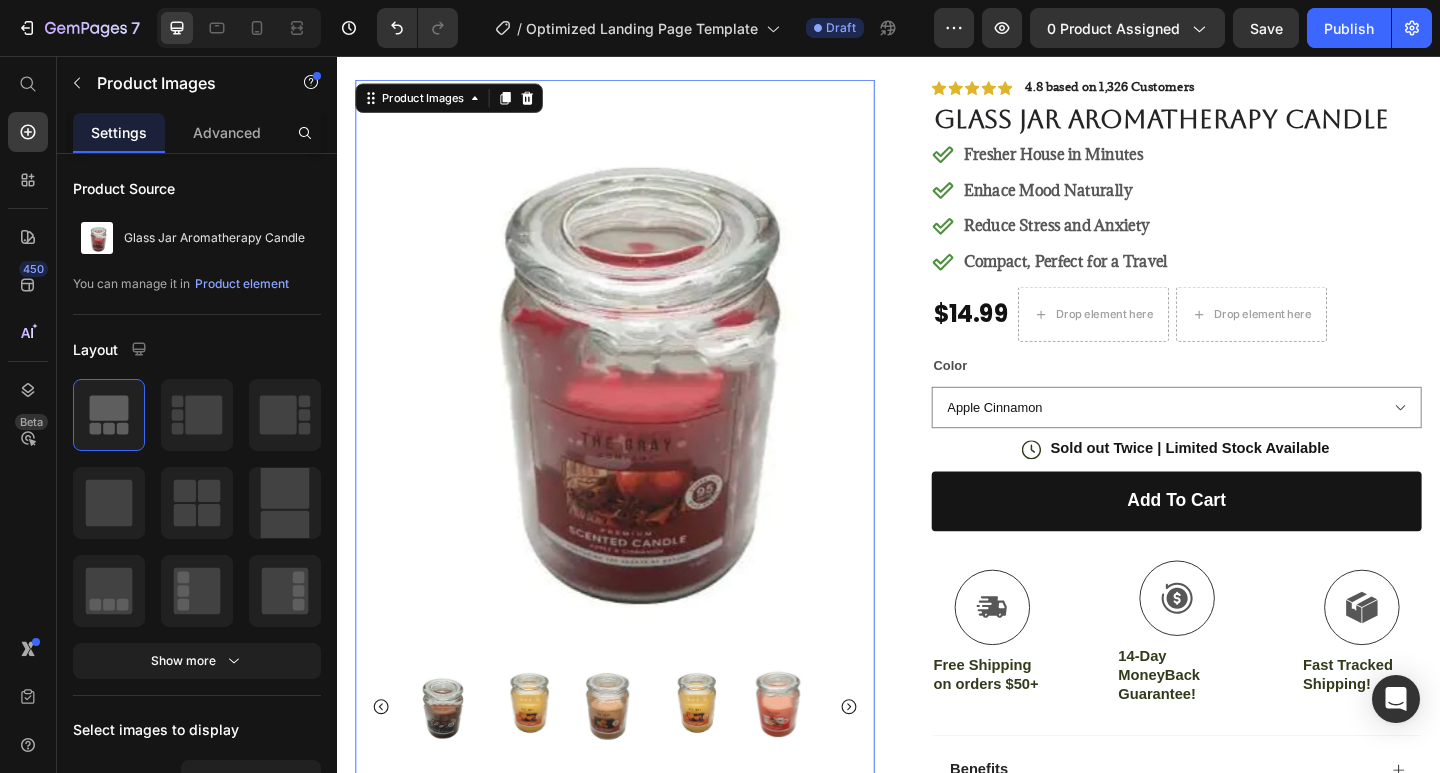 click 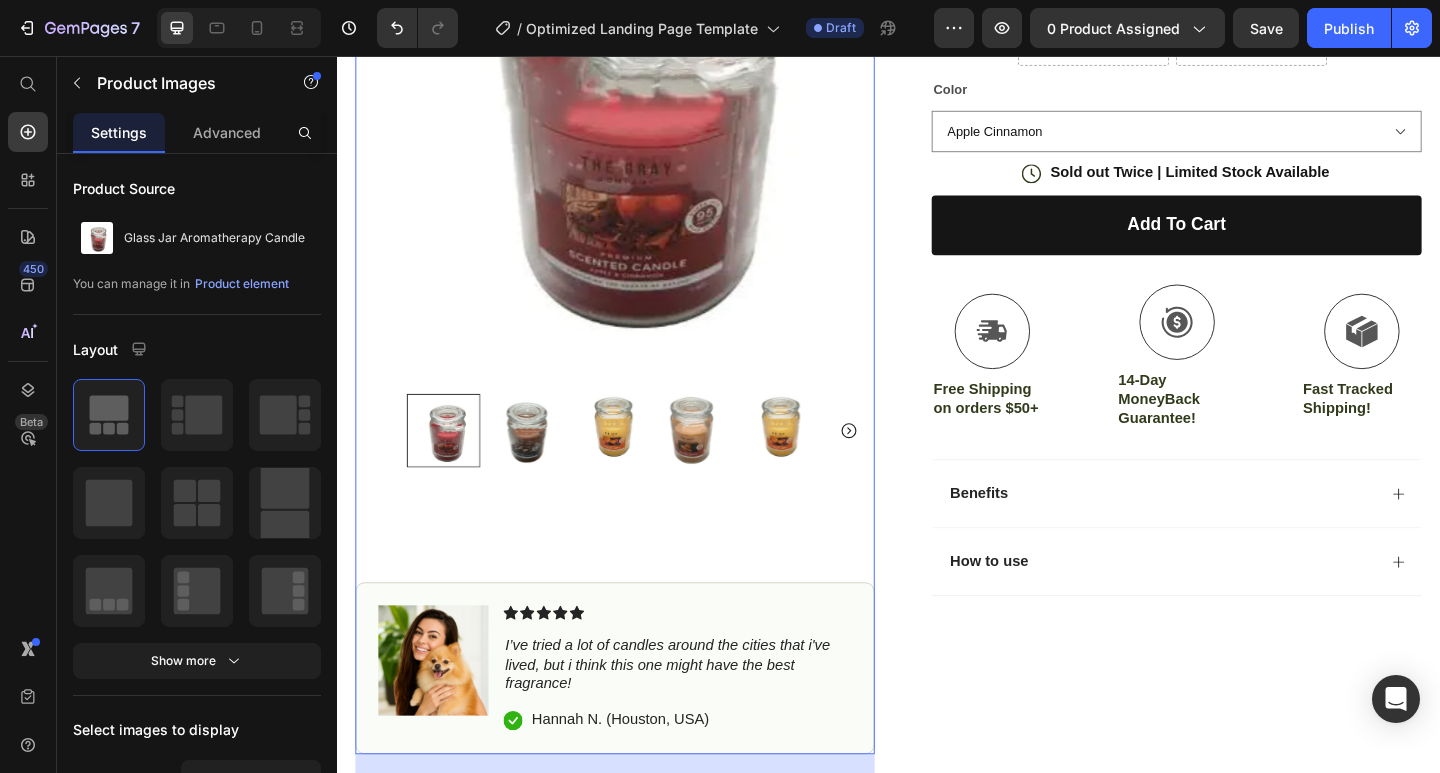 scroll, scrollTop: 200, scrollLeft: 0, axis: vertical 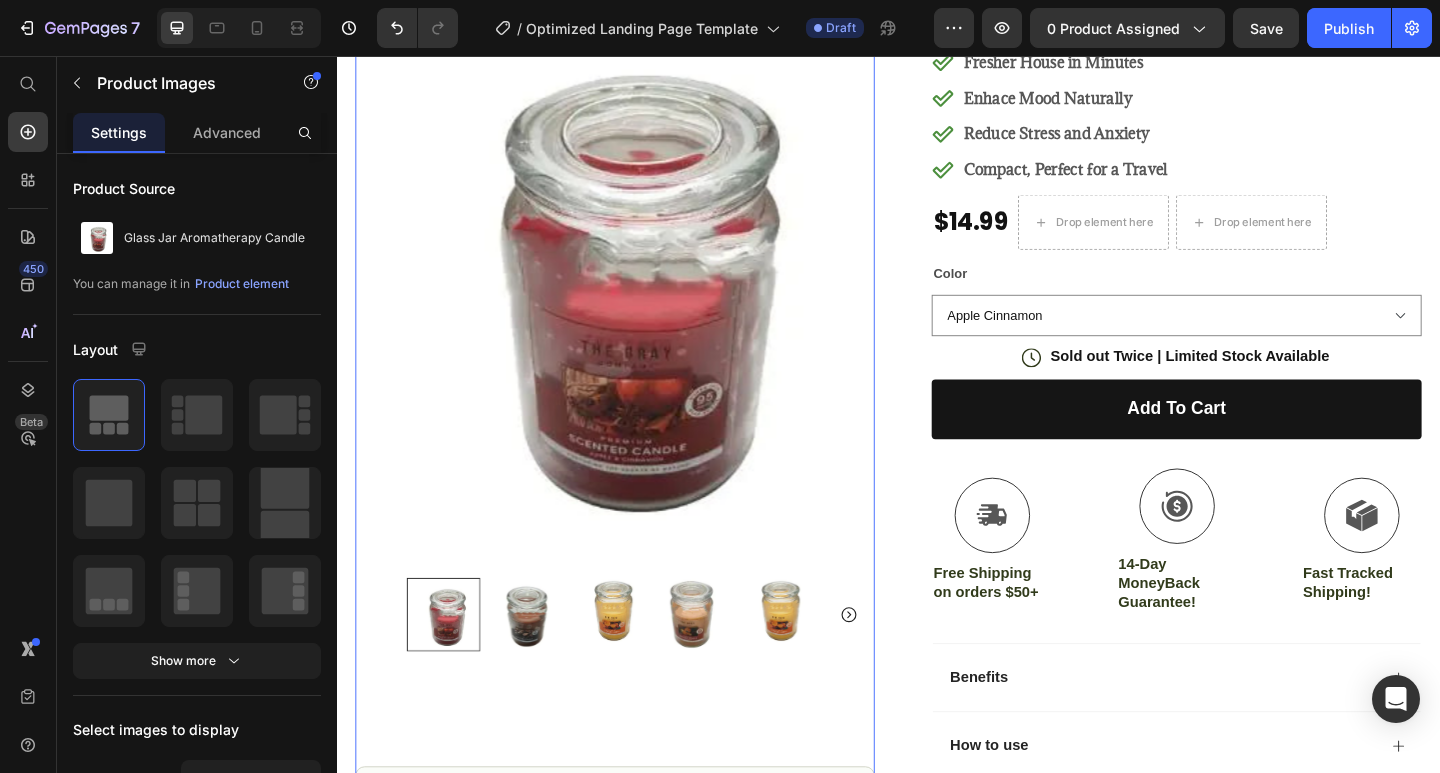 click at bounding box center (639, 291) 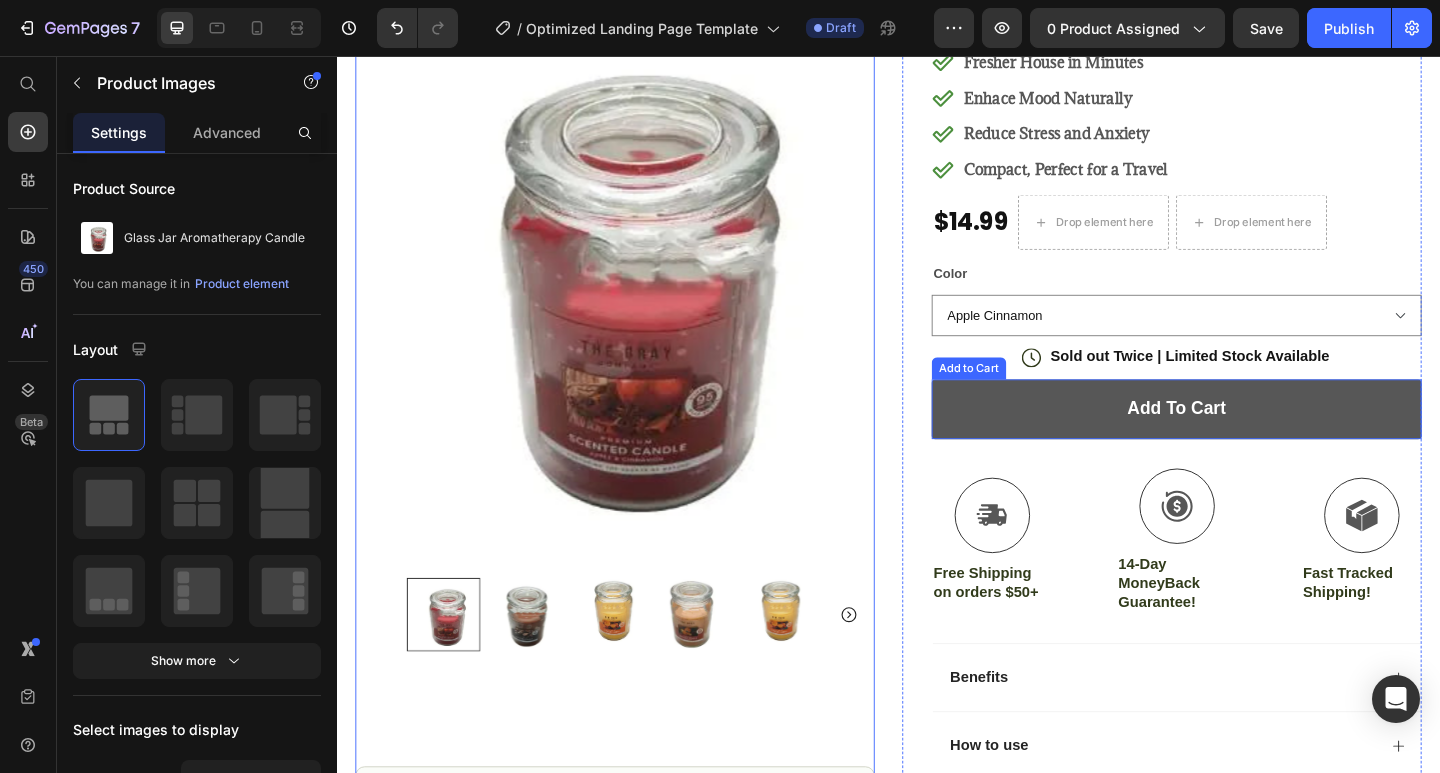 scroll, scrollTop: 0, scrollLeft: 0, axis: both 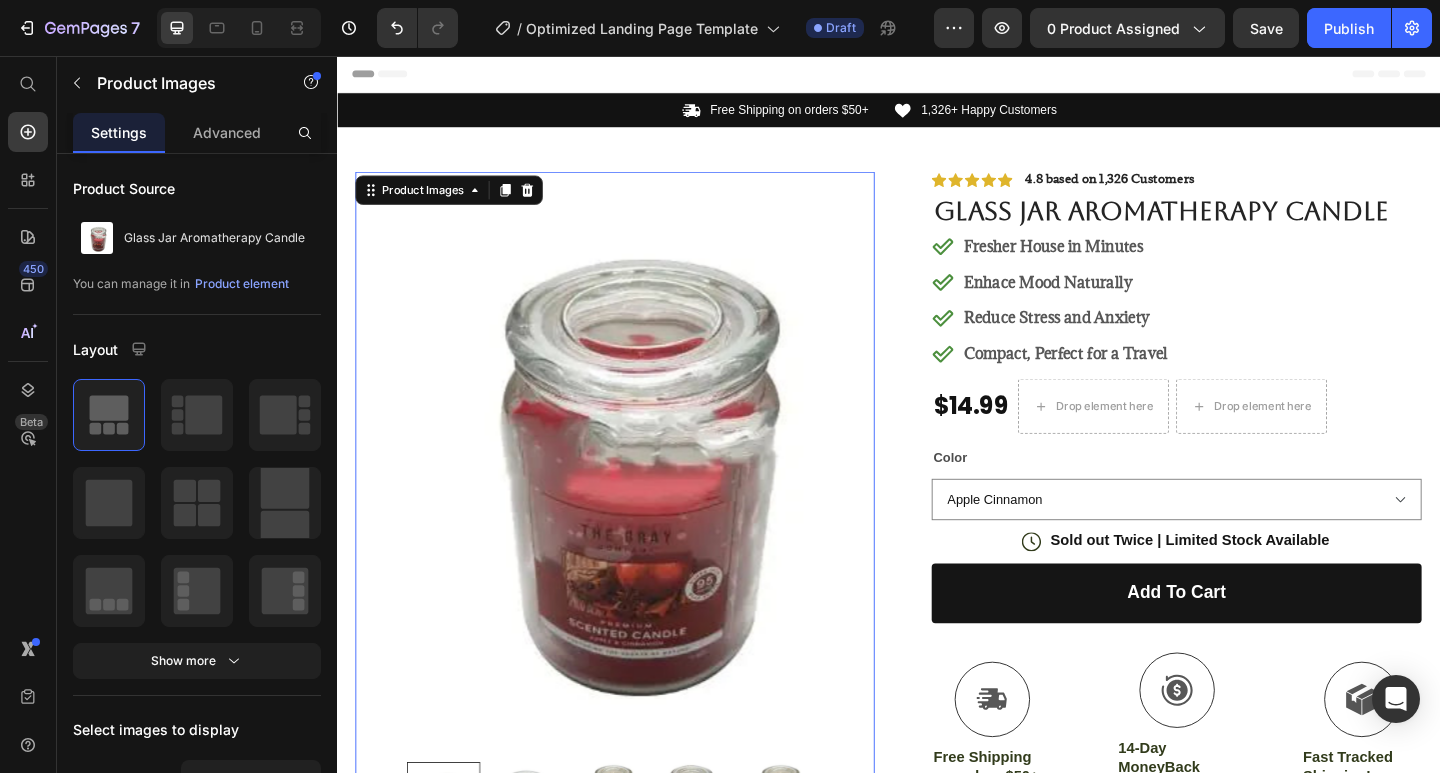 click at bounding box center [639, 491] 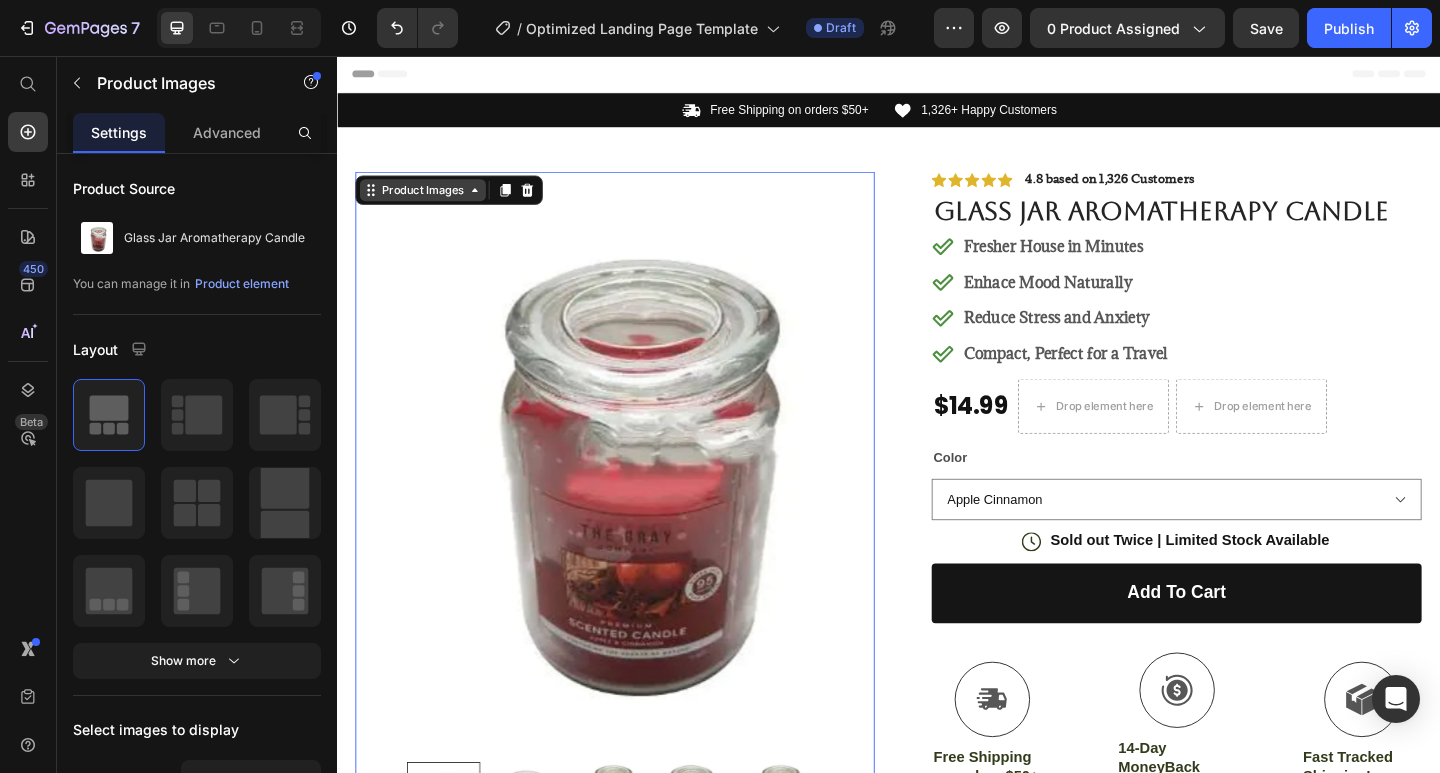 click on "Product Images" at bounding box center [430, 202] 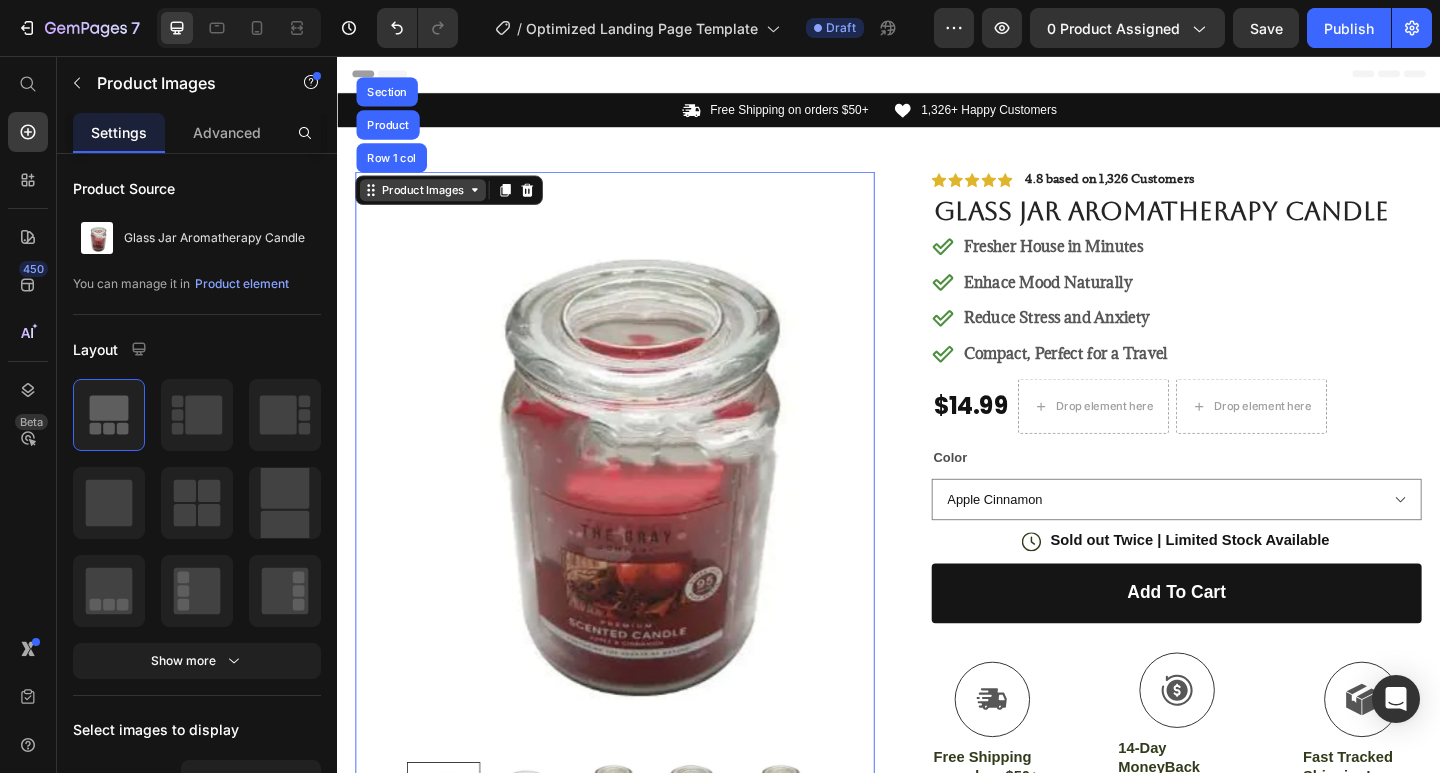 click on "Product Images" at bounding box center (430, 202) 